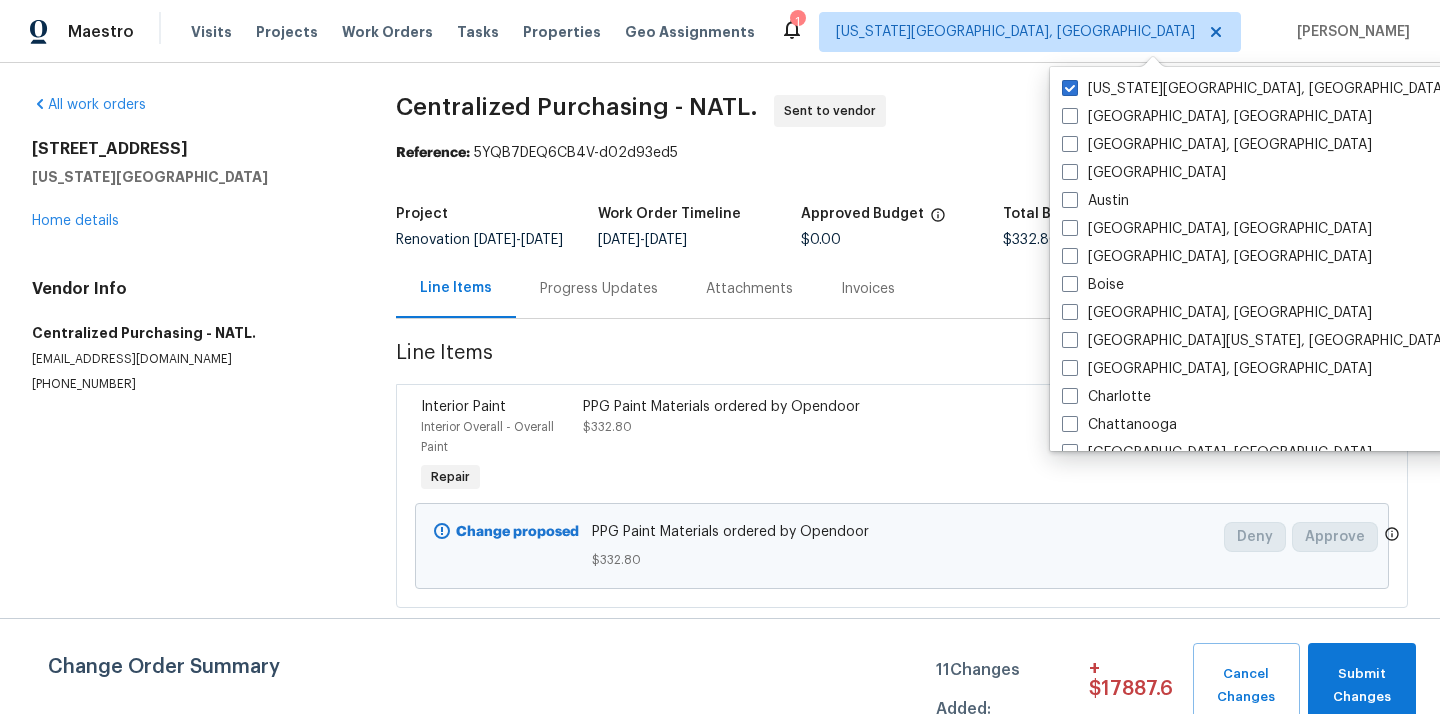 scroll, scrollTop: 0, scrollLeft: 0, axis: both 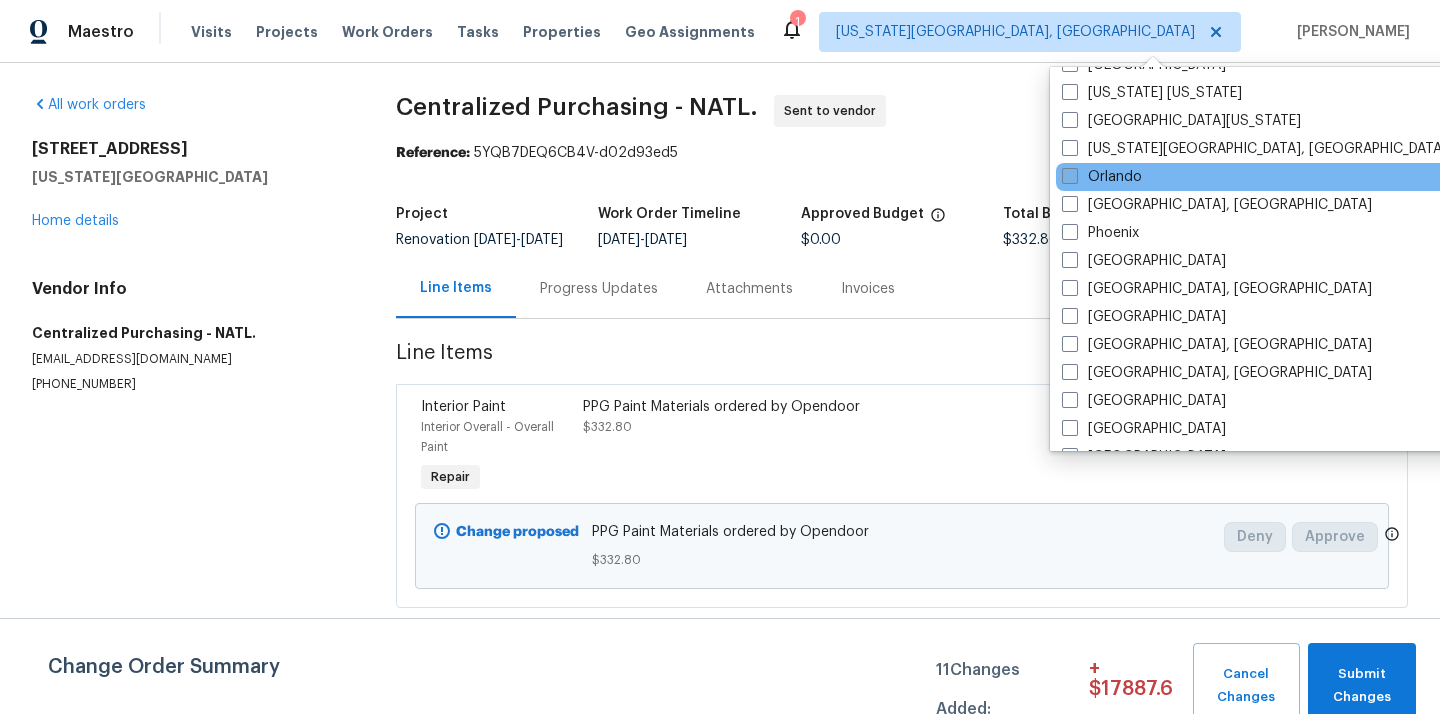 click on "Orlando" at bounding box center [1102, 177] 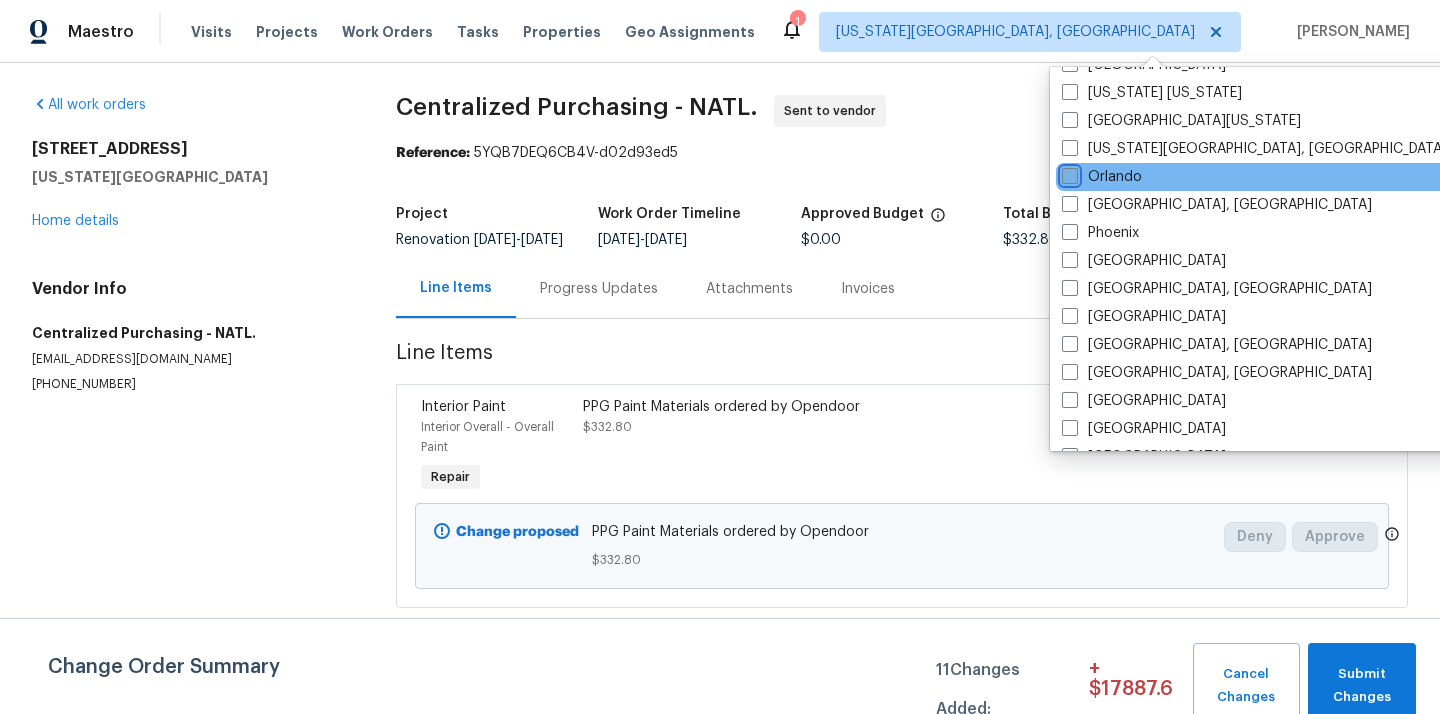click on "Orlando" at bounding box center (1068, 173) 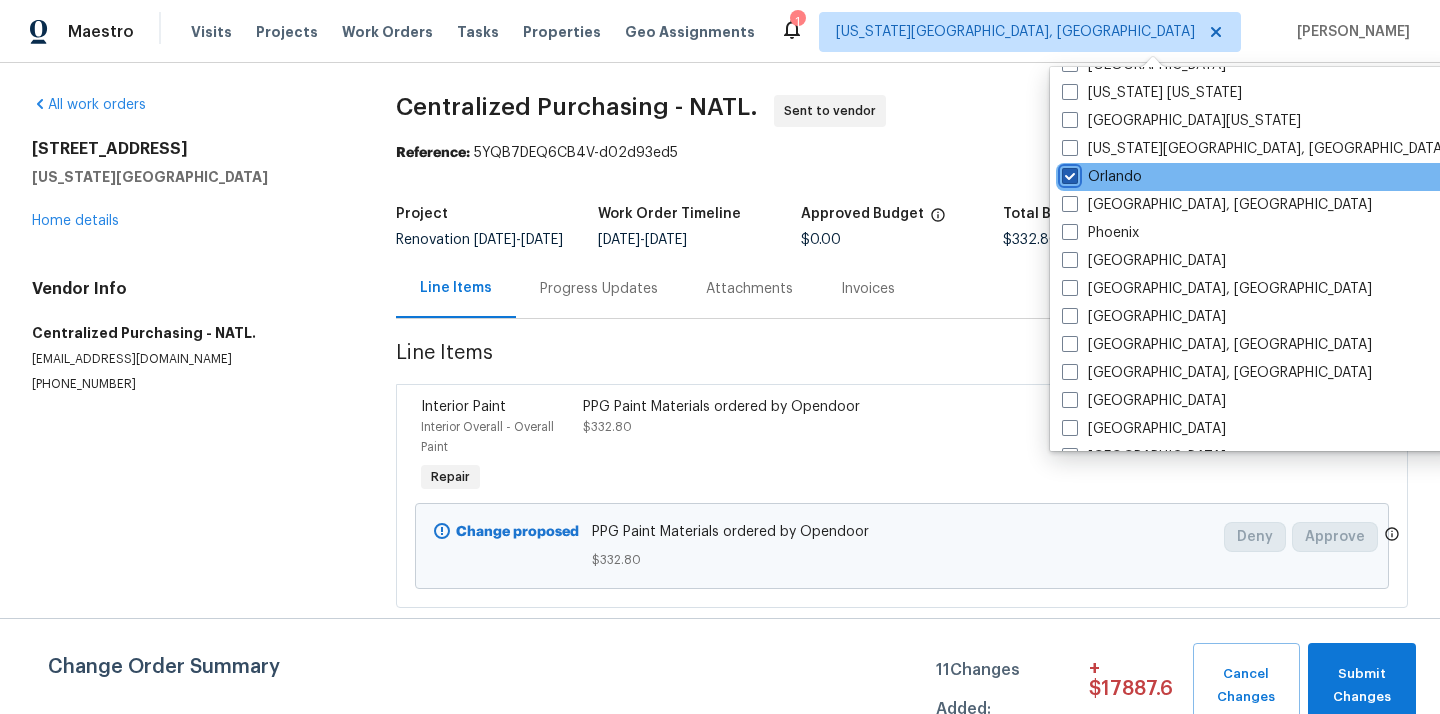 checkbox on "true" 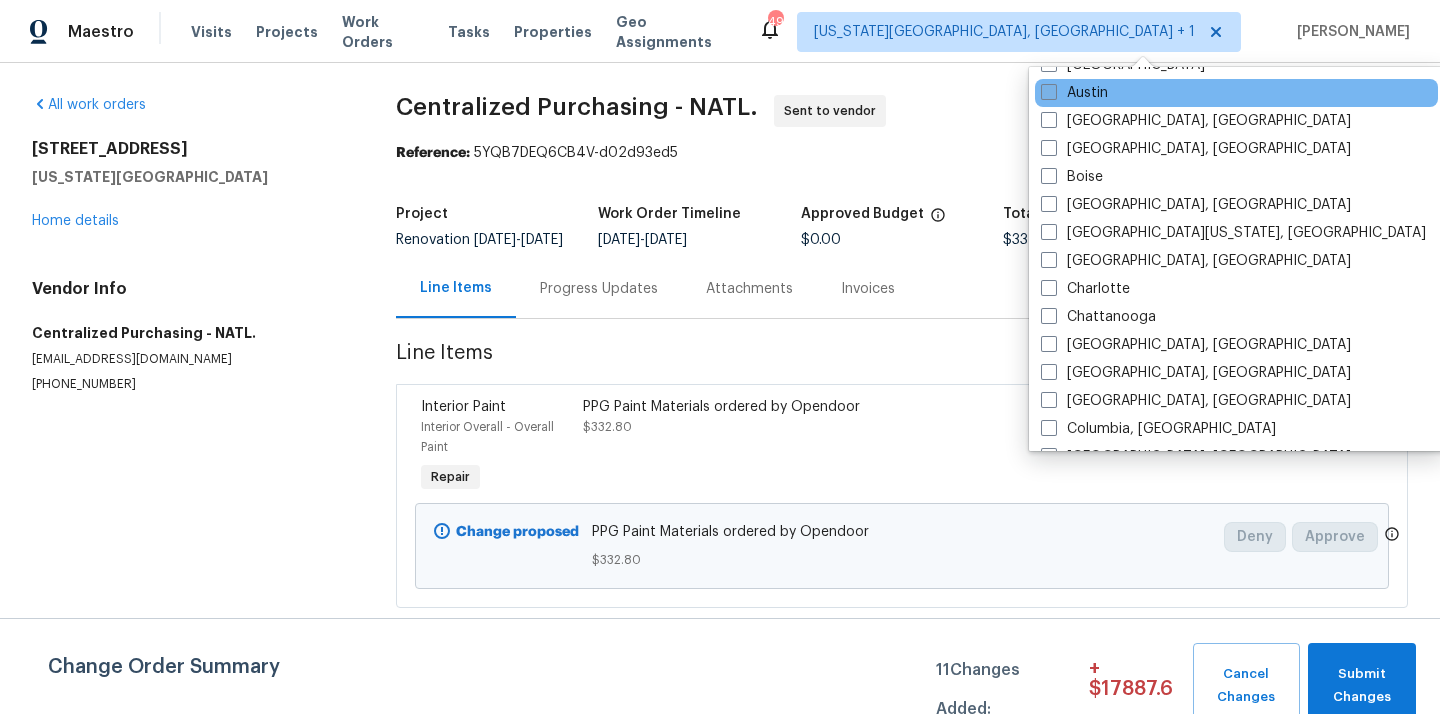 scroll, scrollTop: 0, scrollLeft: 0, axis: both 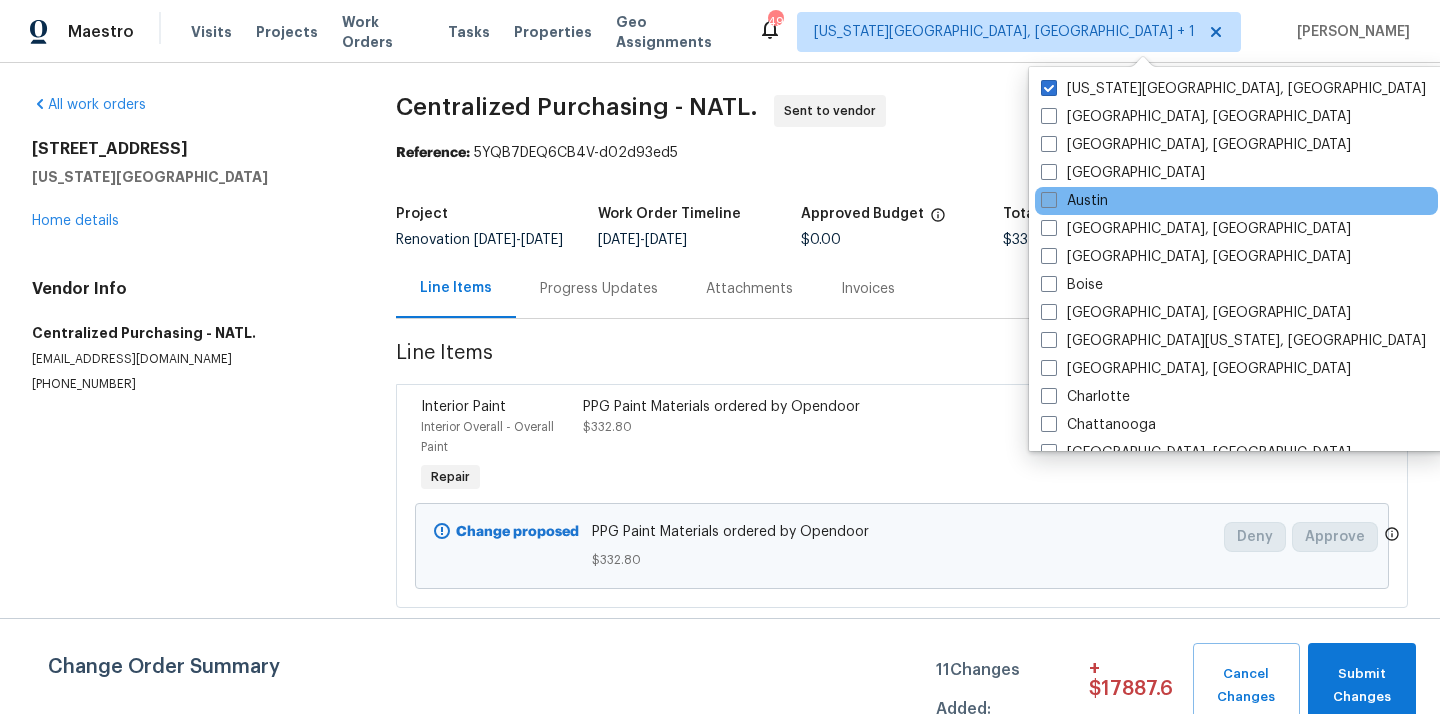 click on "[US_STATE][GEOGRAPHIC_DATA], [GEOGRAPHIC_DATA]" at bounding box center [1233, 89] 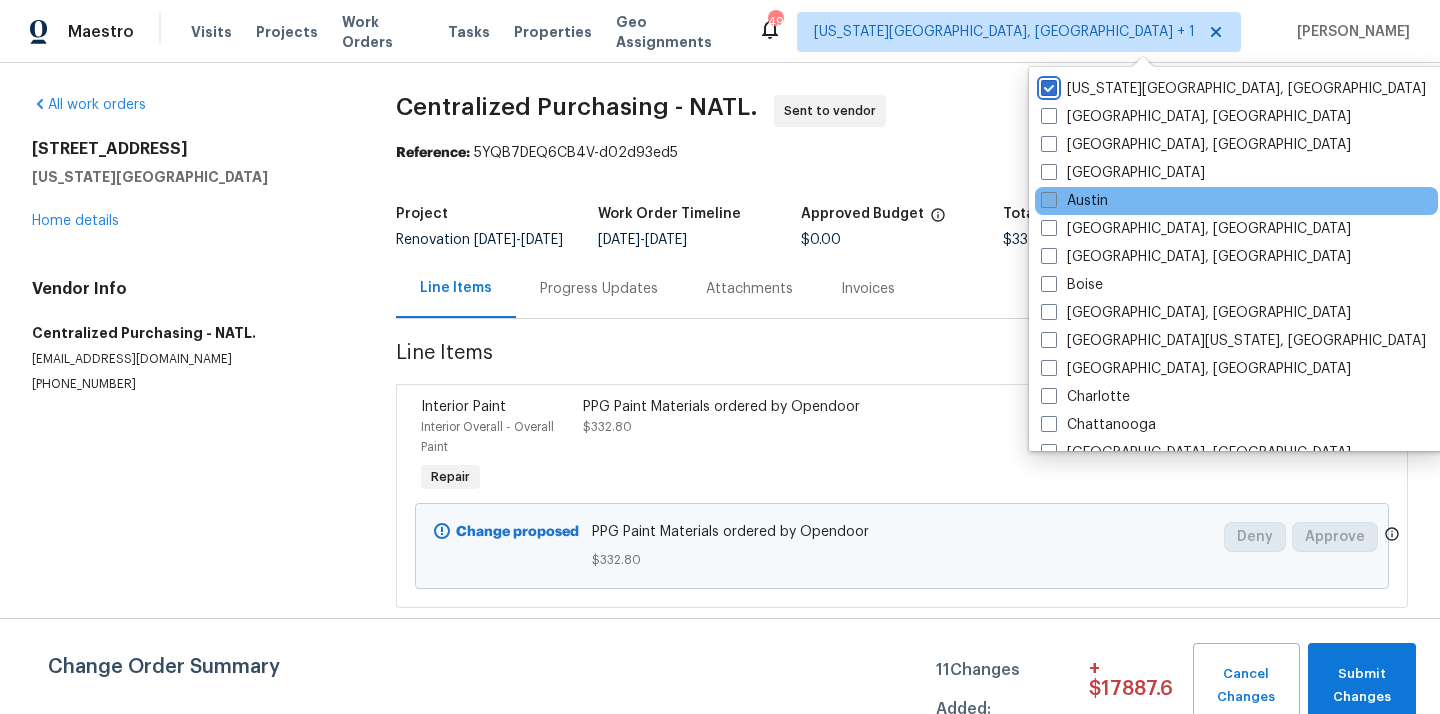 click on "[US_STATE][GEOGRAPHIC_DATA], [GEOGRAPHIC_DATA]" at bounding box center (1047, 85) 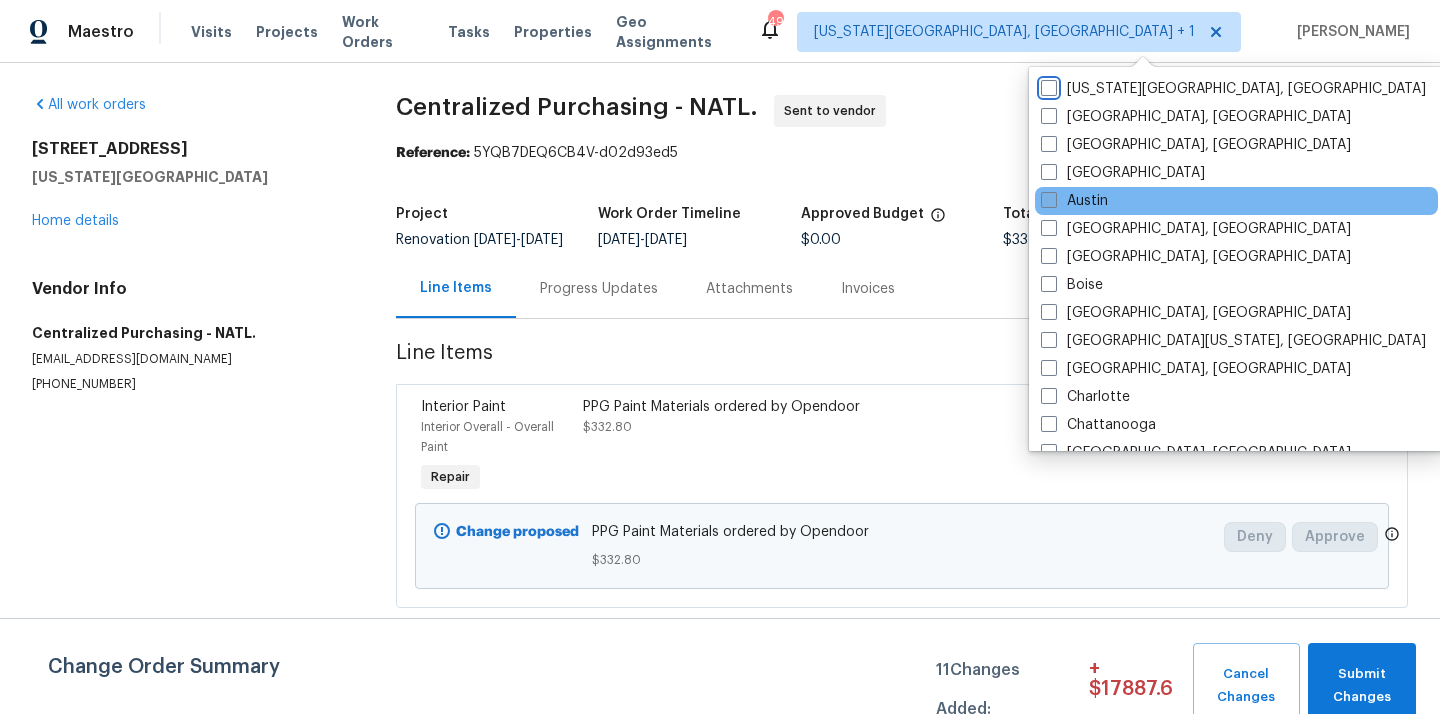 checkbox on "false" 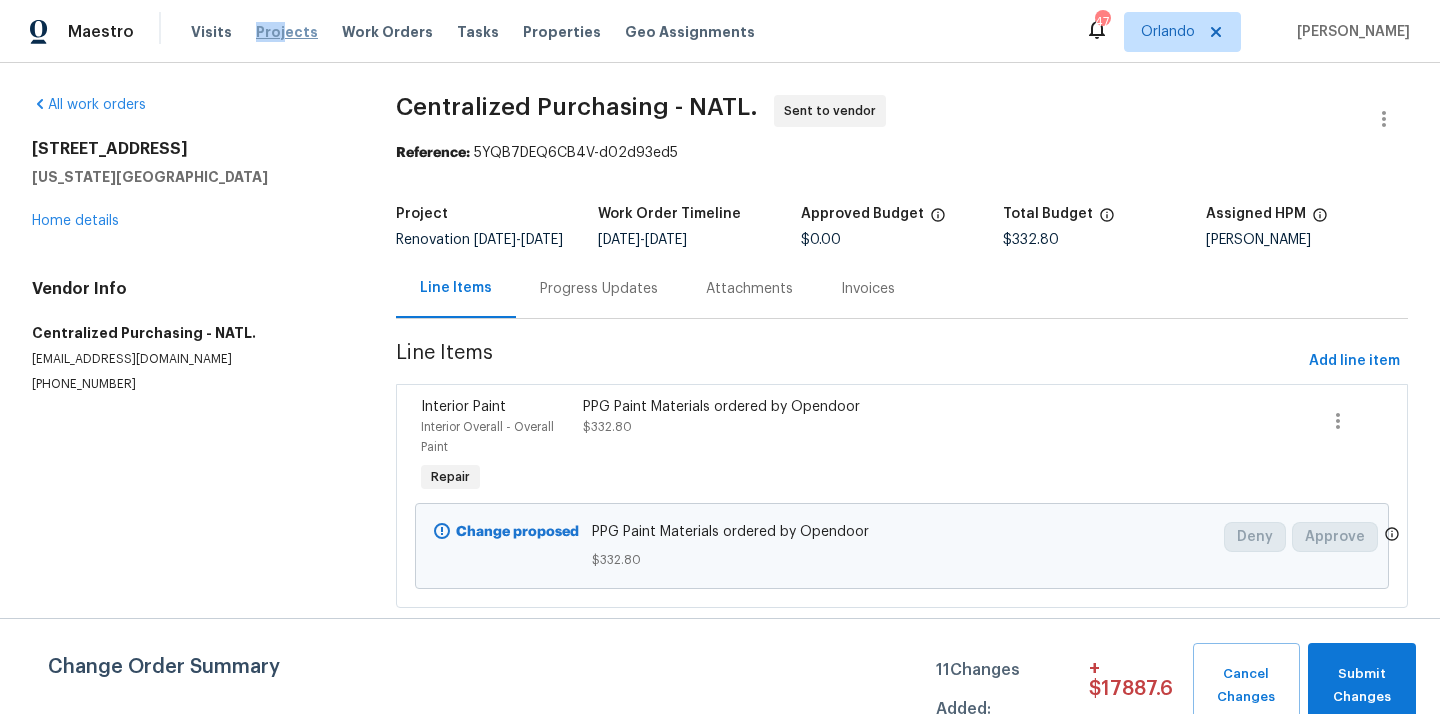 click on "Projects" at bounding box center (287, 32) 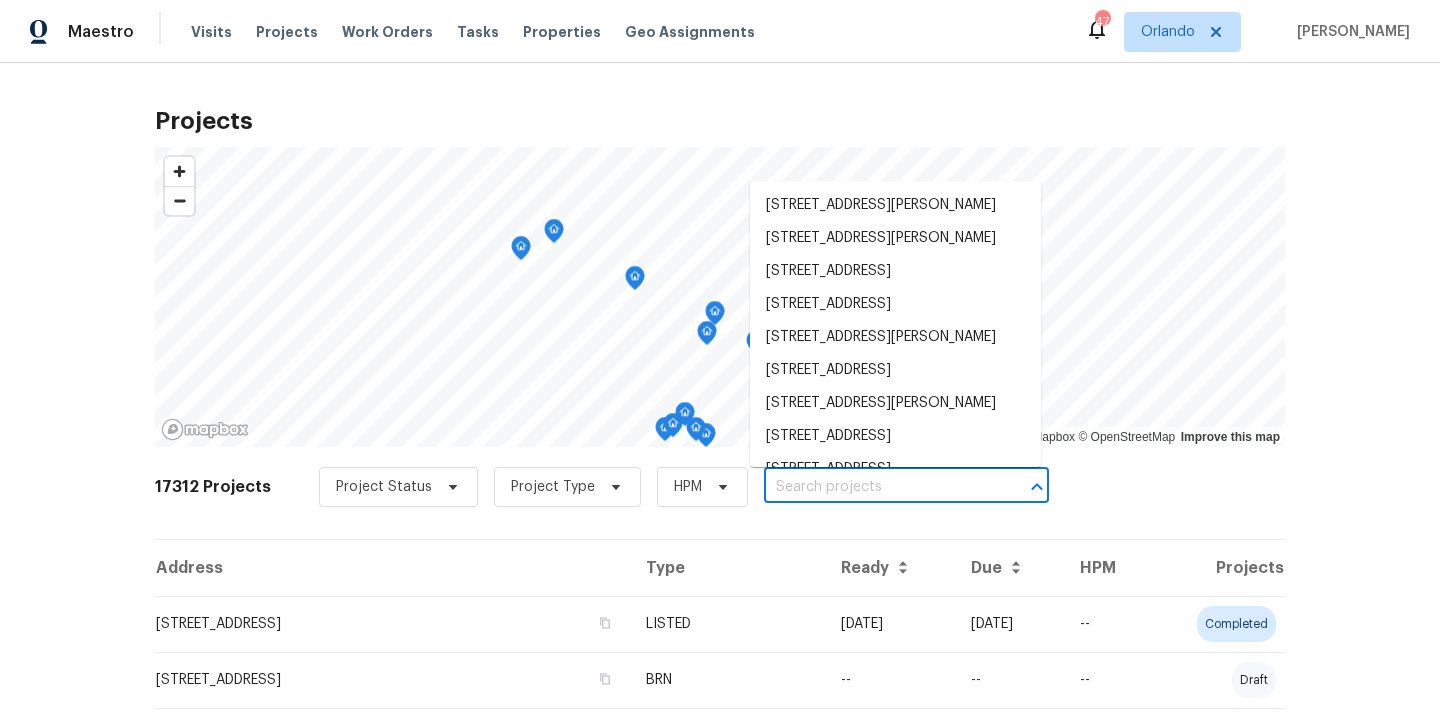 click at bounding box center (878, 487) 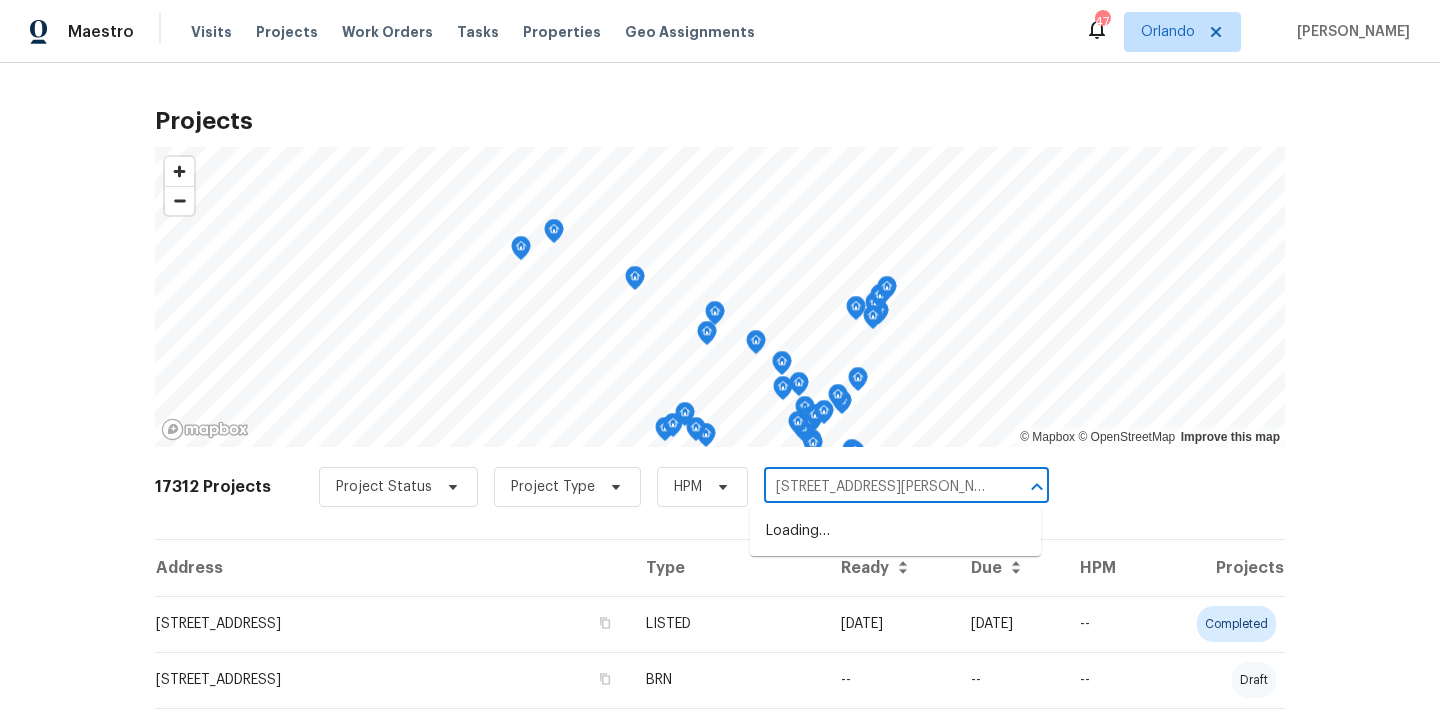 scroll, scrollTop: 0, scrollLeft: 18, axis: horizontal 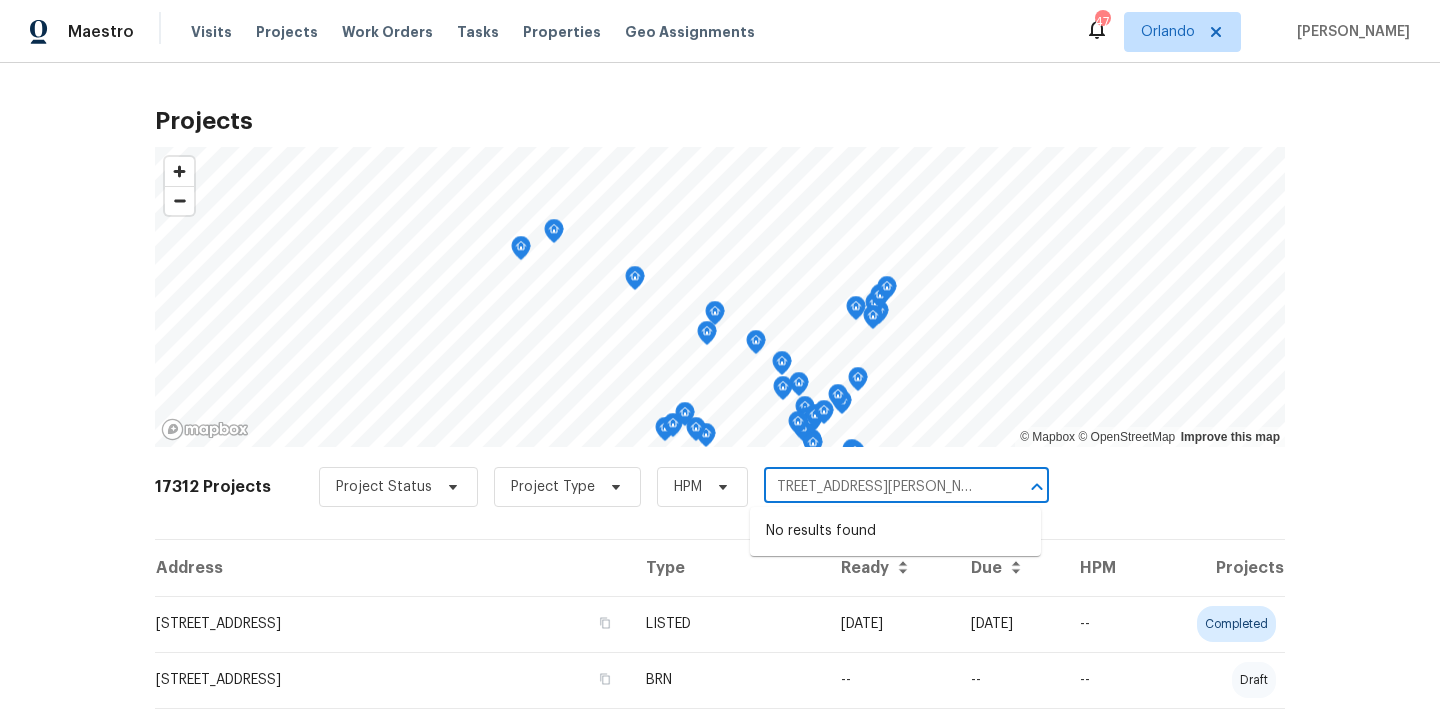 type on "4160 Nichols Ct, Dumfries, VA 22026" 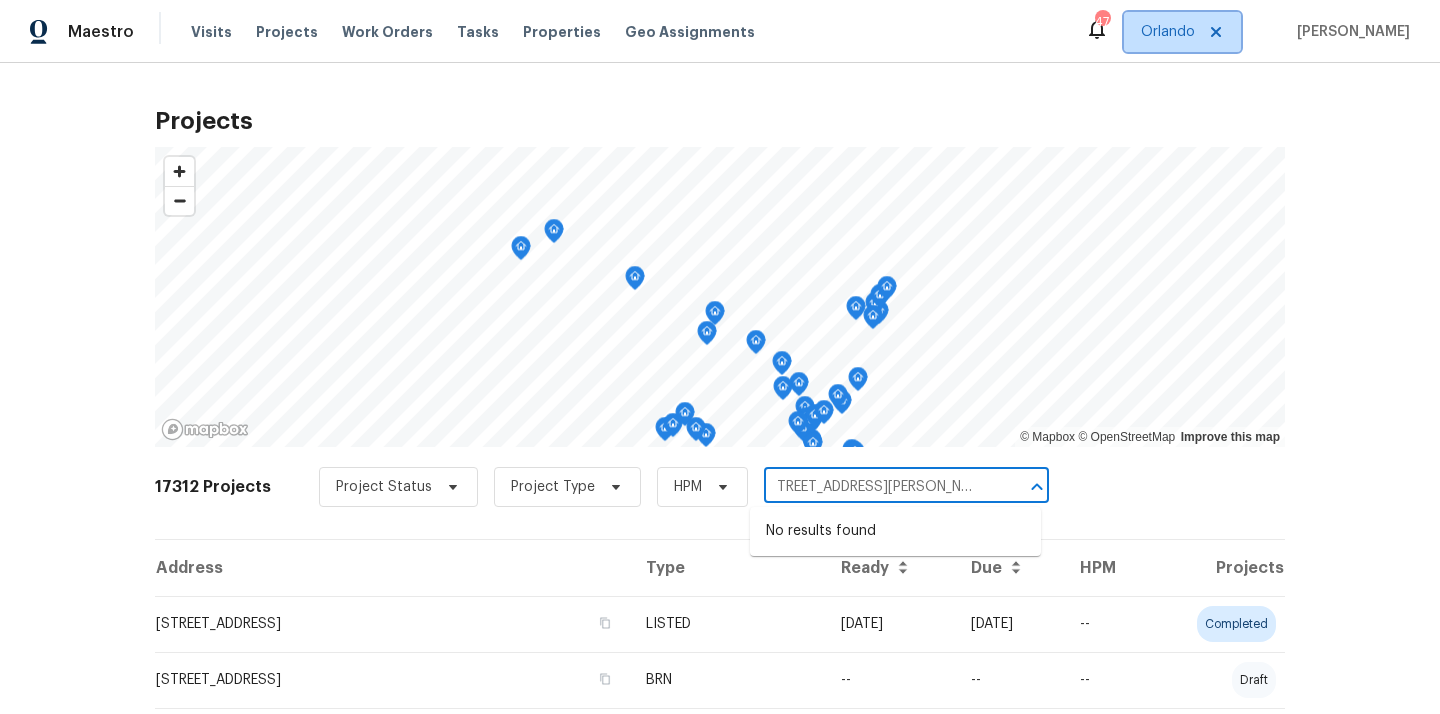 type 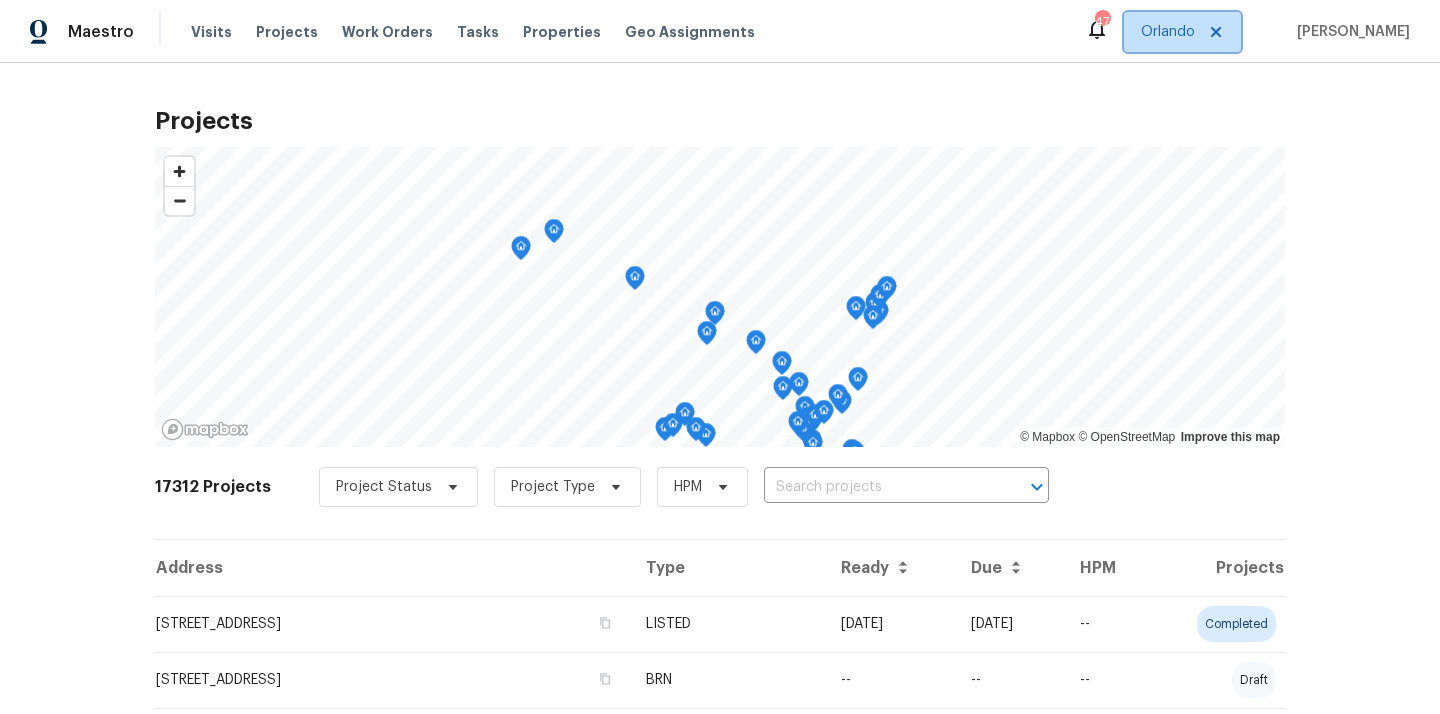 click on "Orlando" at bounding box center [1182, 32] 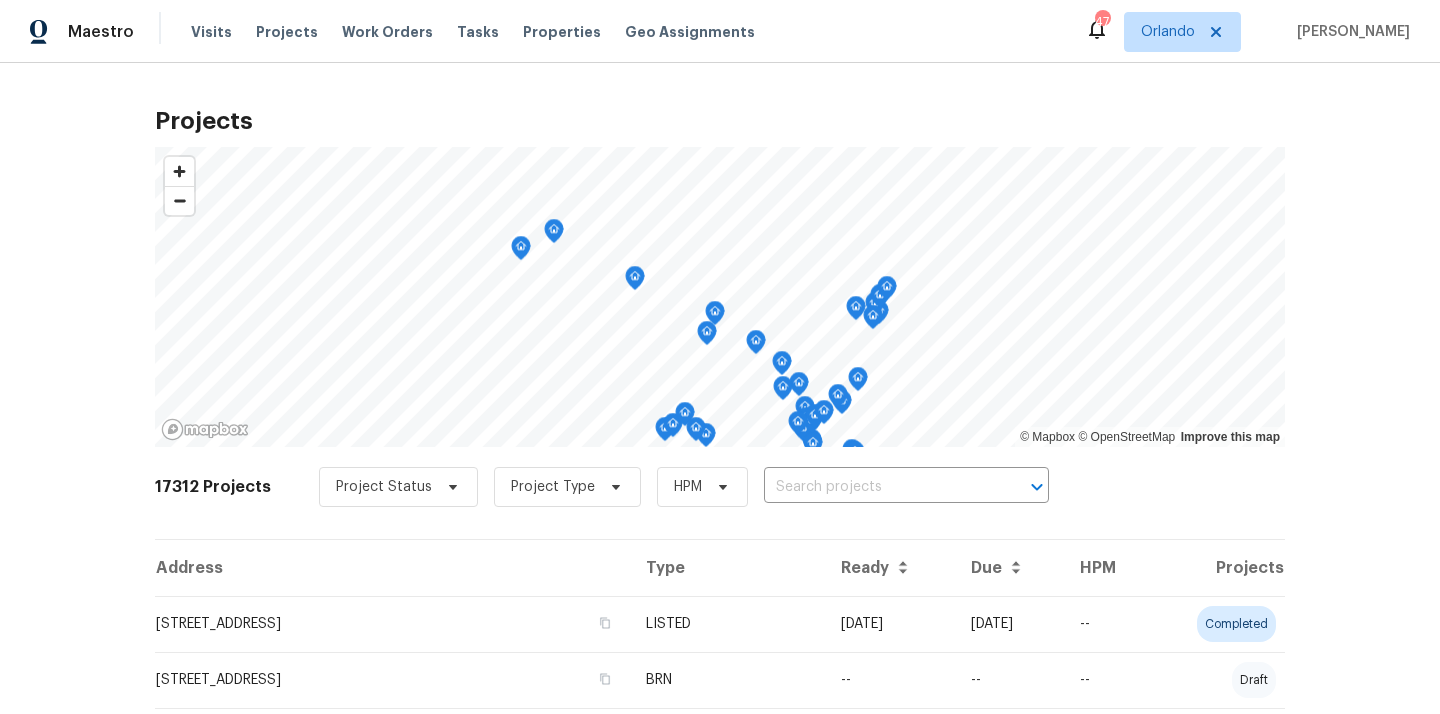 scroll, scrollTop: 0, scrollLeft: 0, axis: both 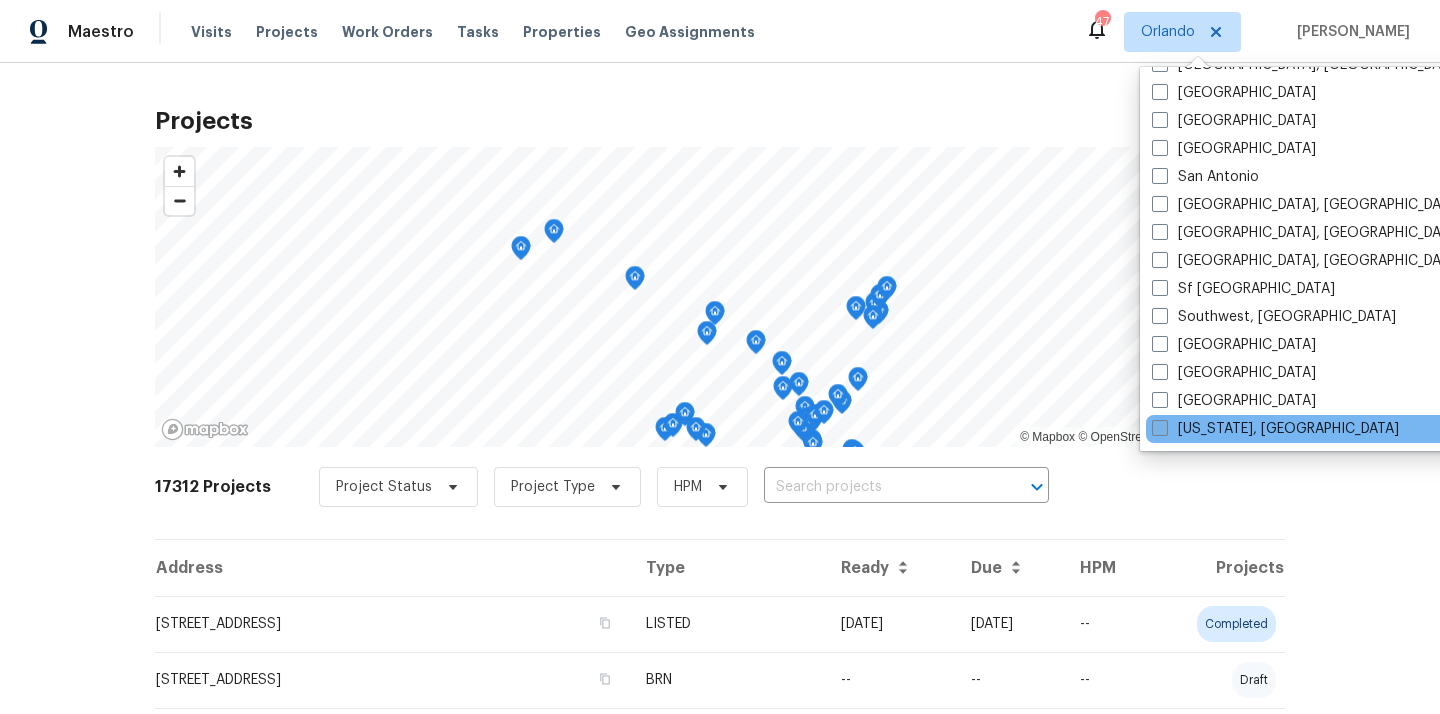 click on "[US_STATE], [GEOGRAPHIC_DATA]" at bounding box center [1275, 429] 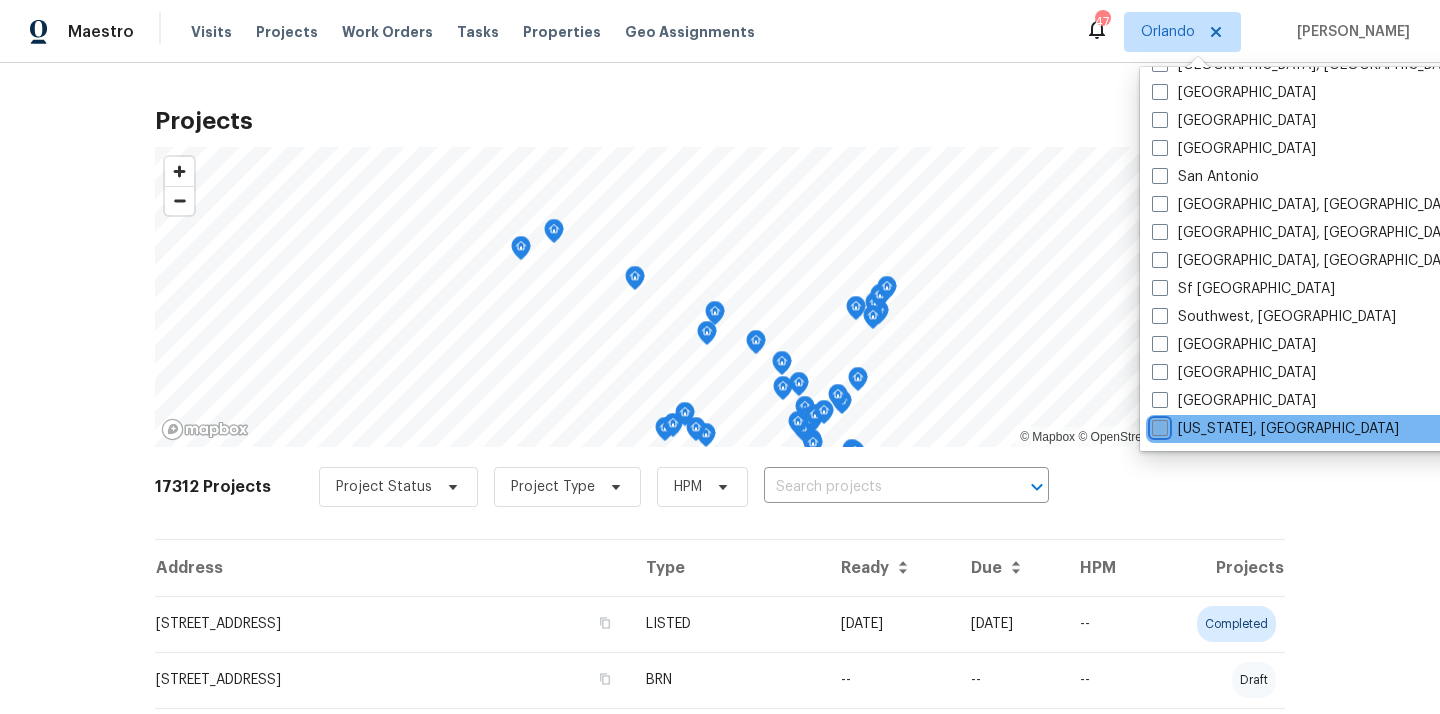 click on "[US_STATE], [GEOGRAPHIC_DATA]" at bounding box center (1158, 425) 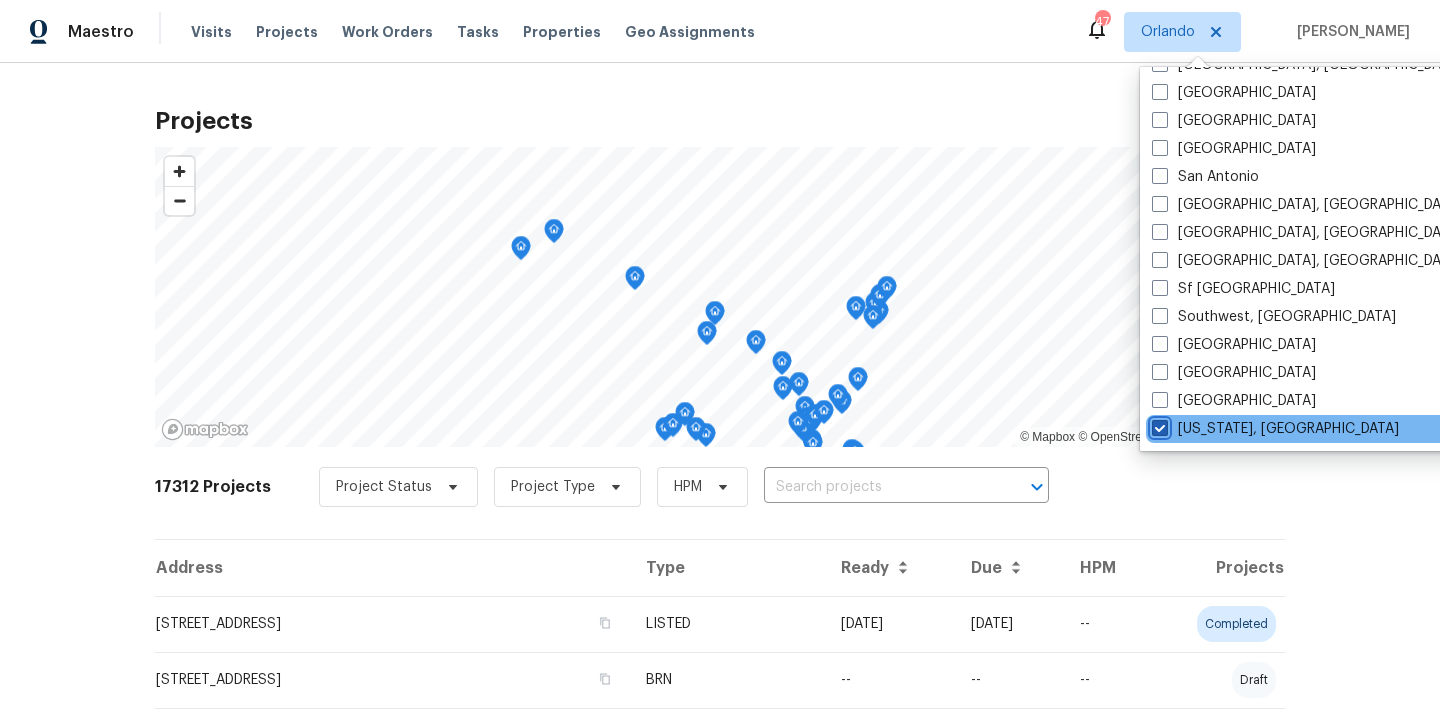 checkbox on "true" 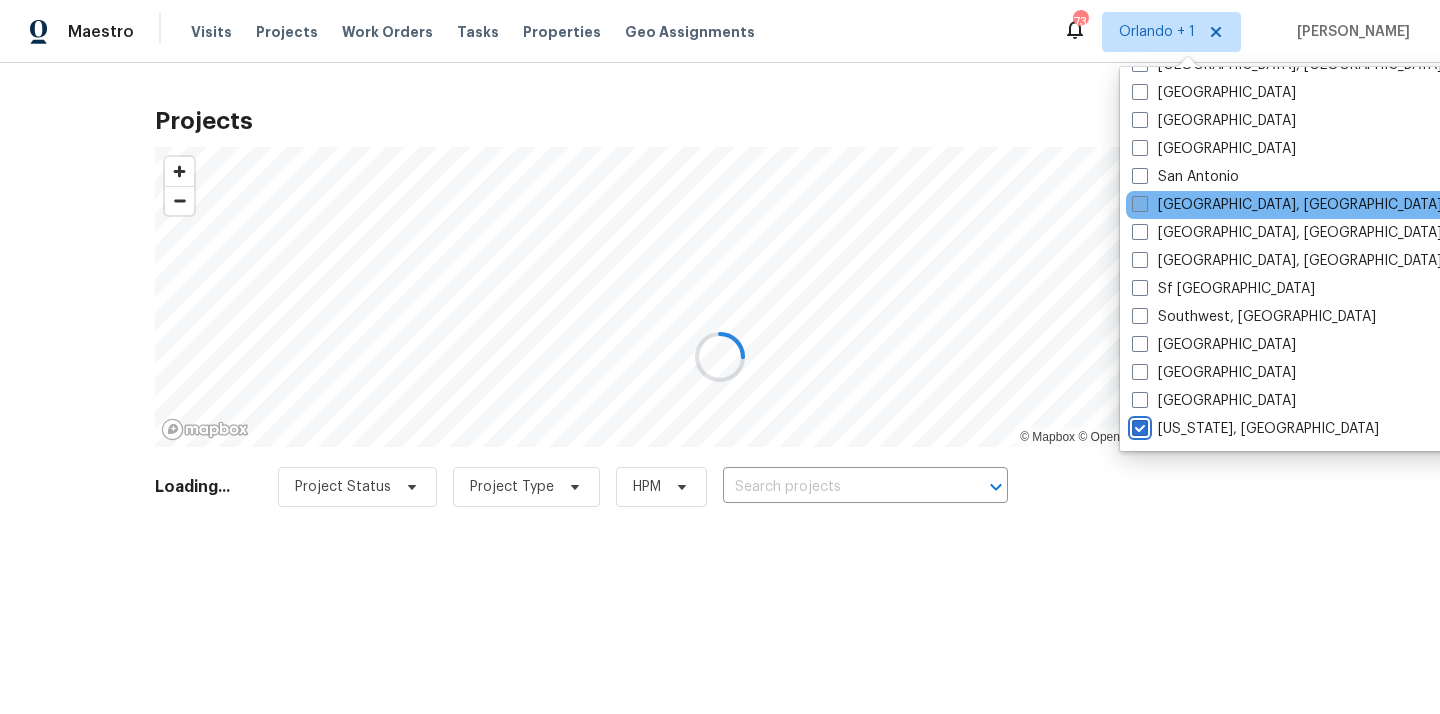 scroll, scrollTop: 0, scrollLeft: 0, axis: both 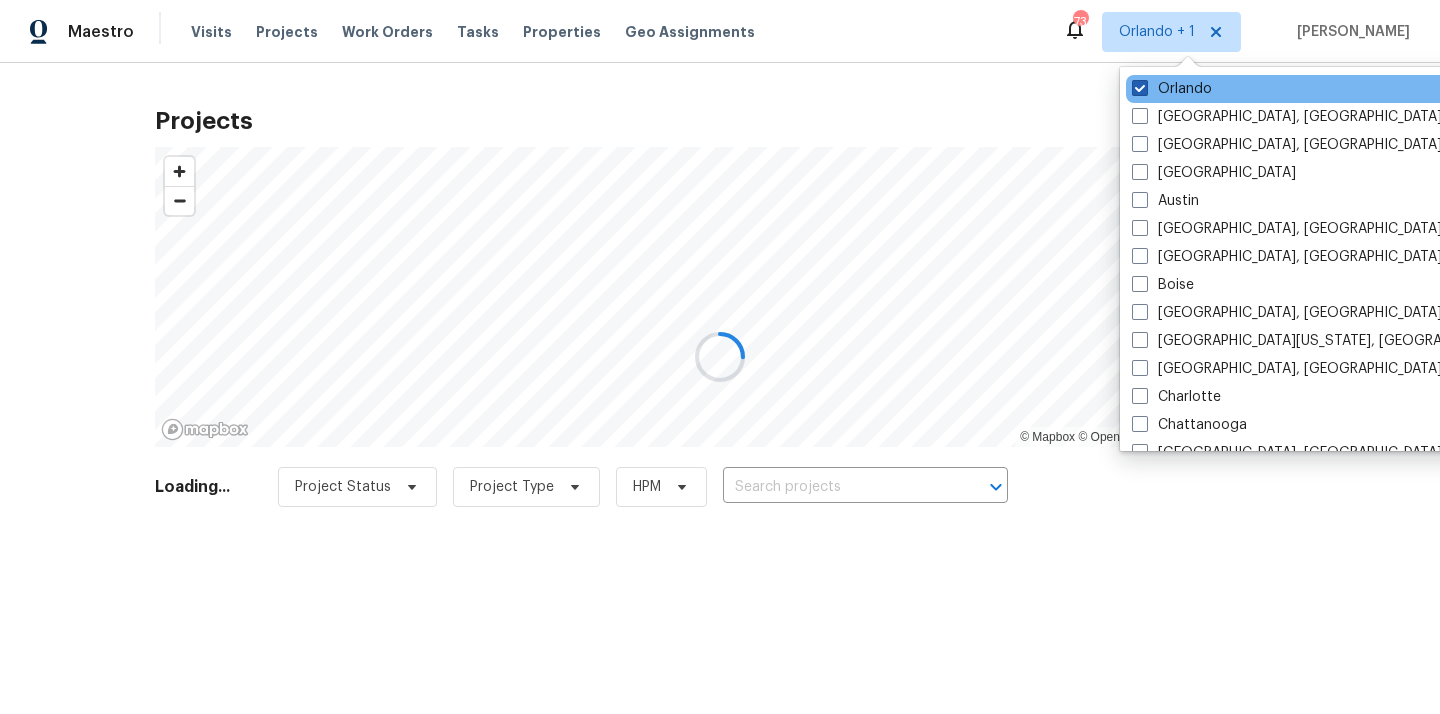 click on "Orlando" at bounding box center [1172, 89] 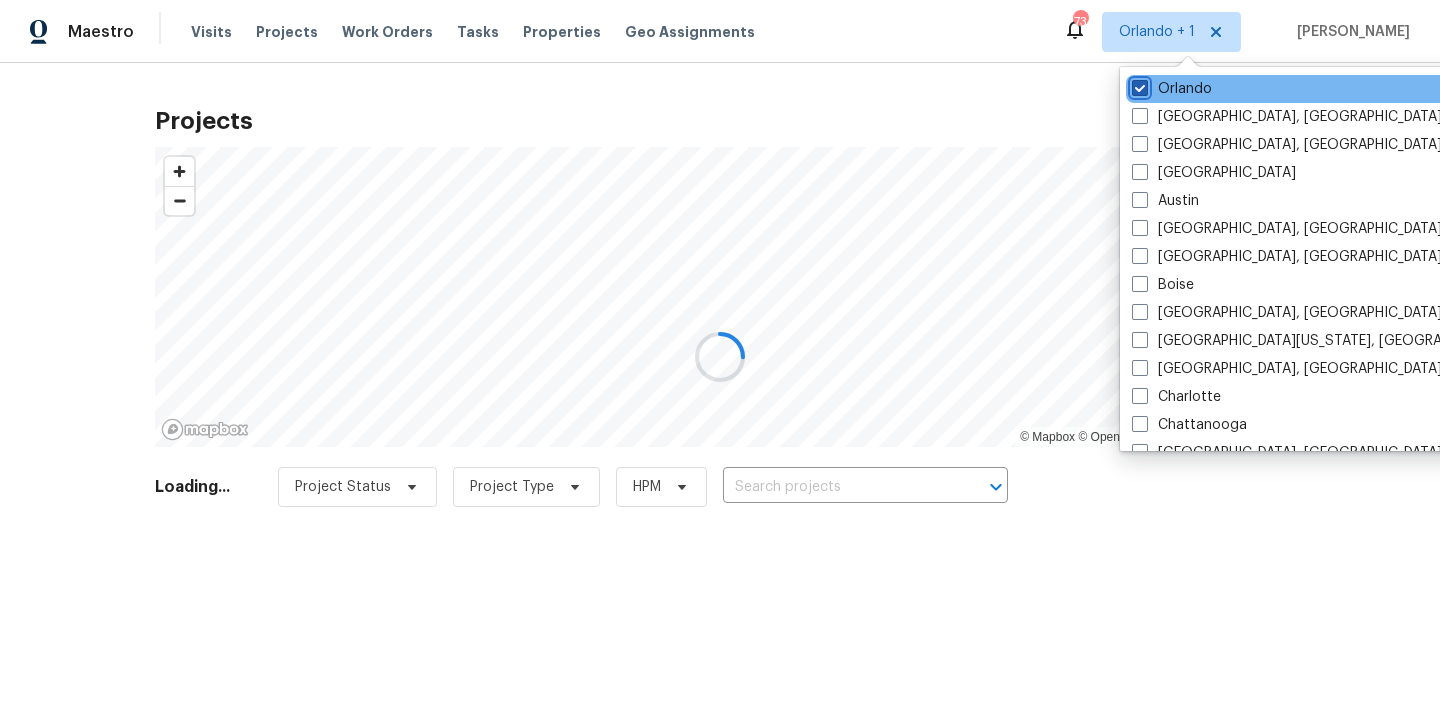 click on "Orlando" at bounding box center [1138, 85] 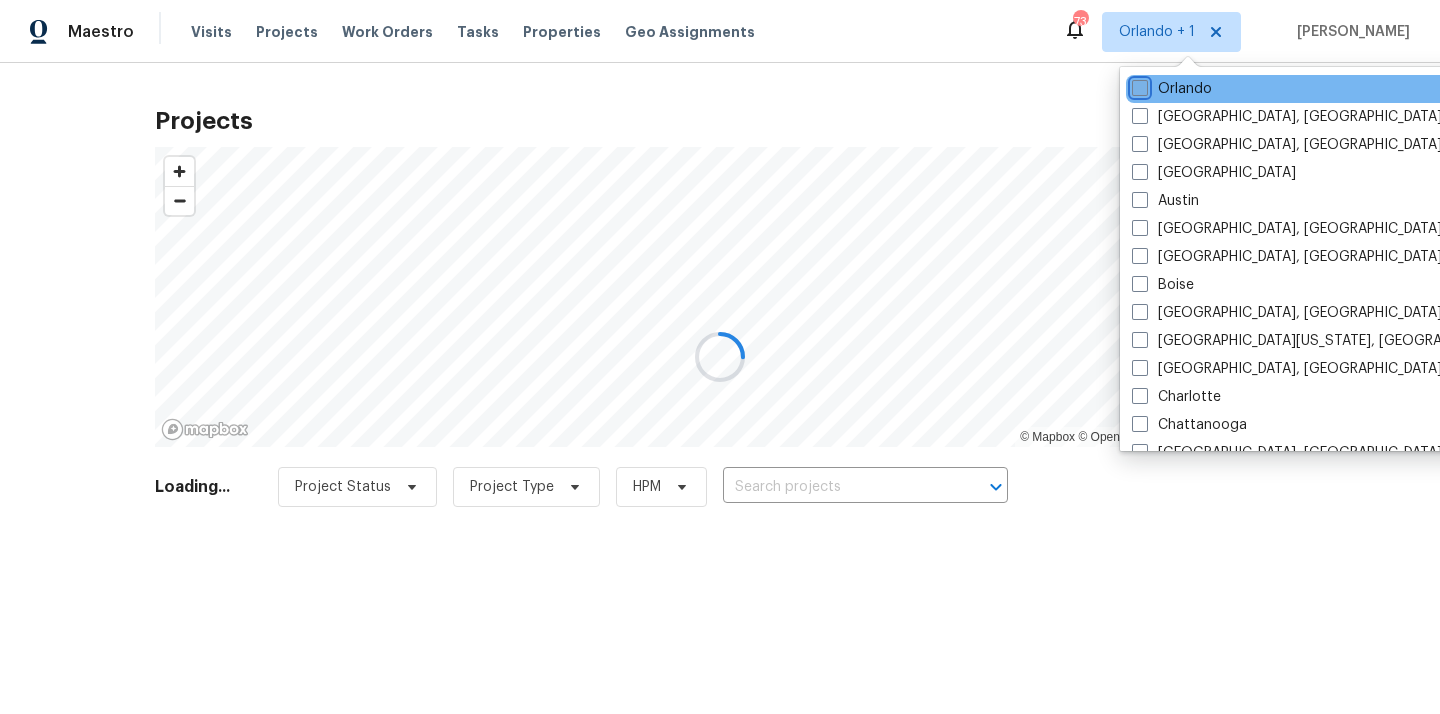 checkbox on "false" 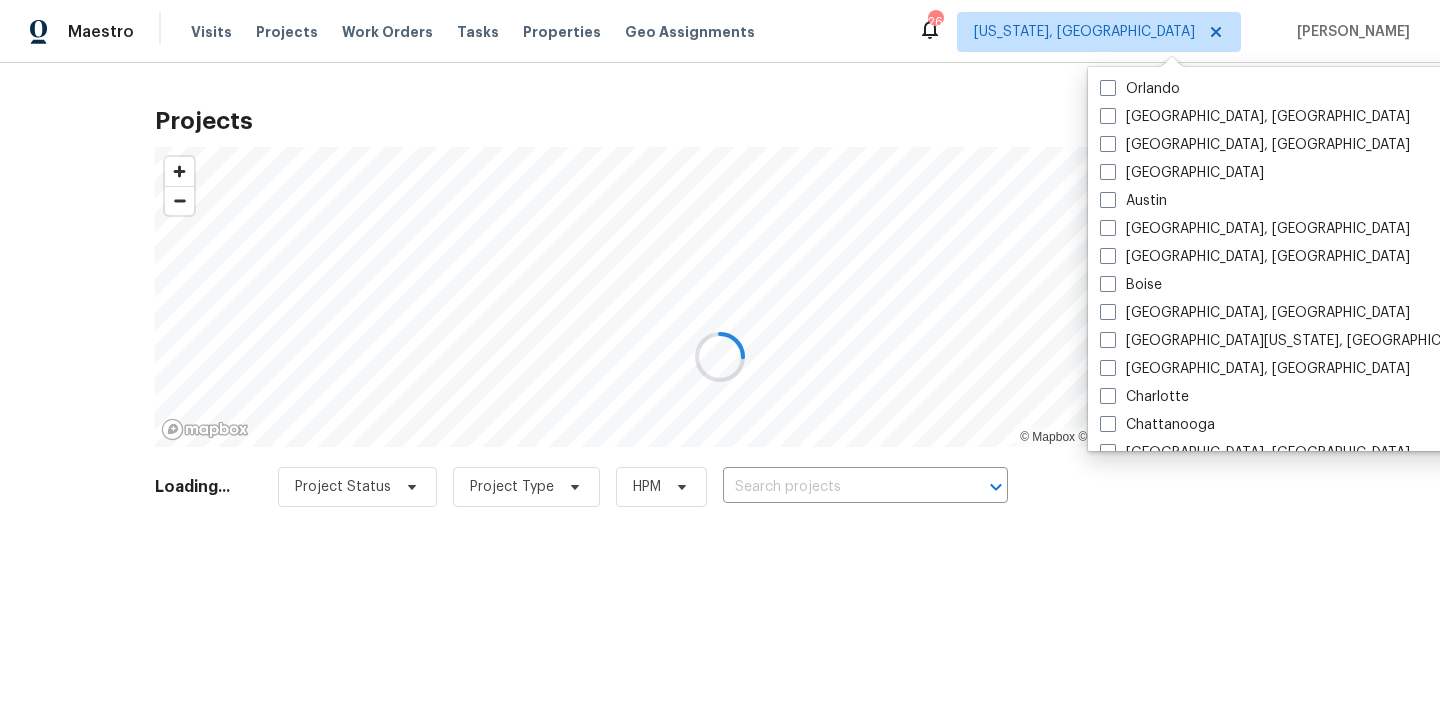 click at bounding box center [720, 357] 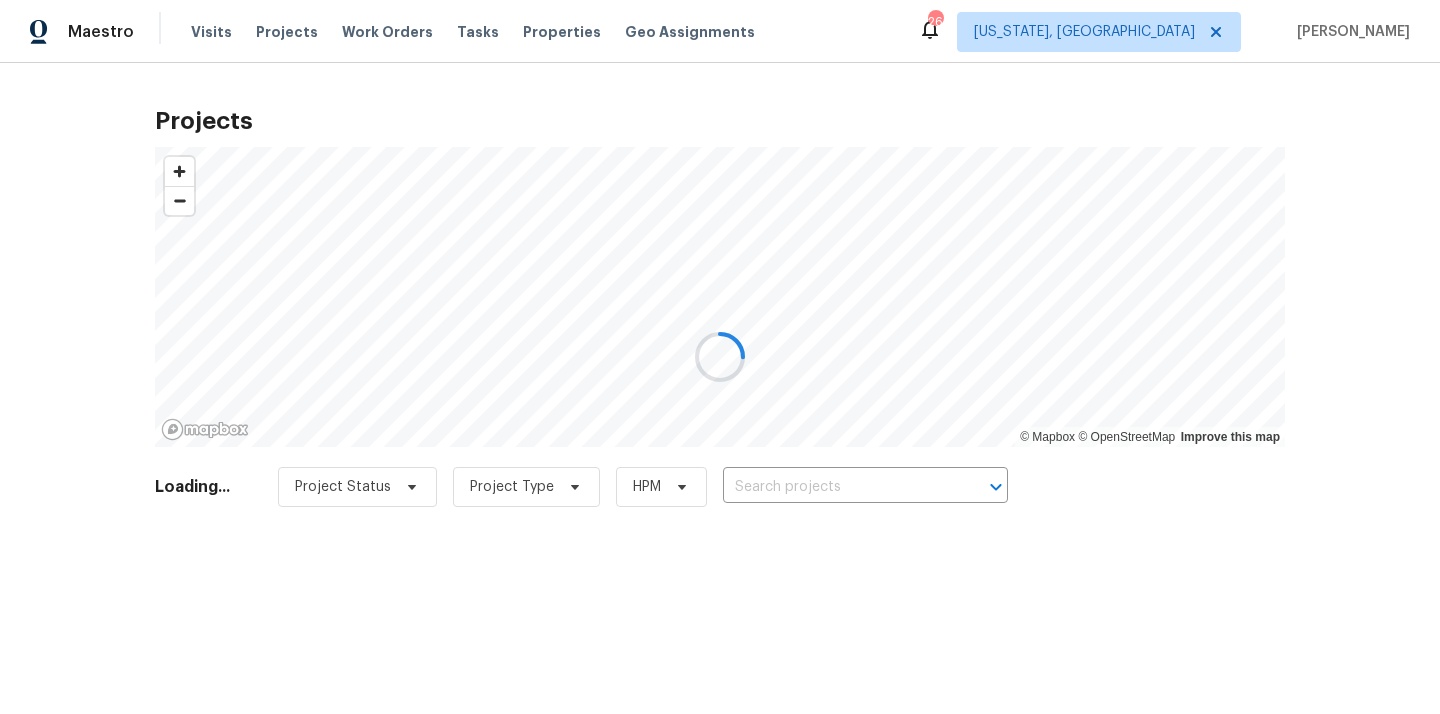 click at bounding box center [720, 357] 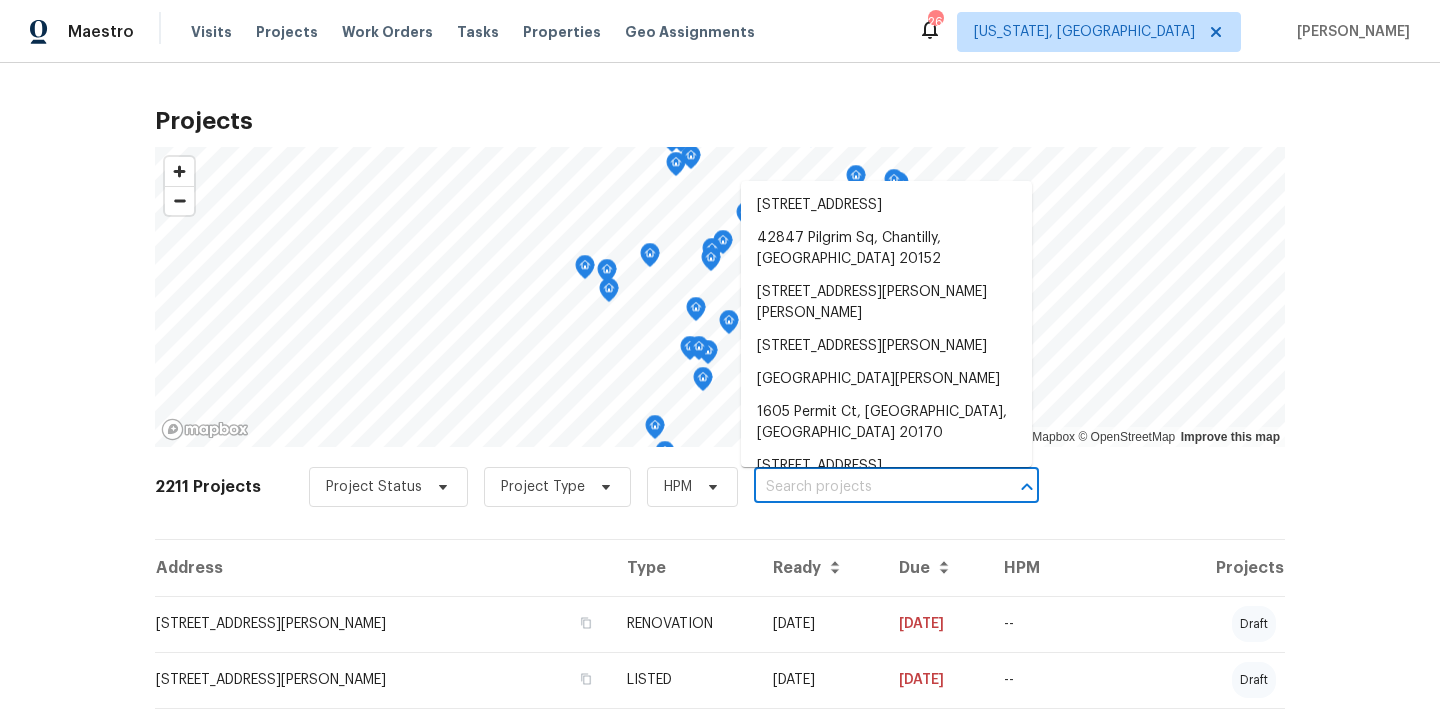 click at bounding box center (868, 487) 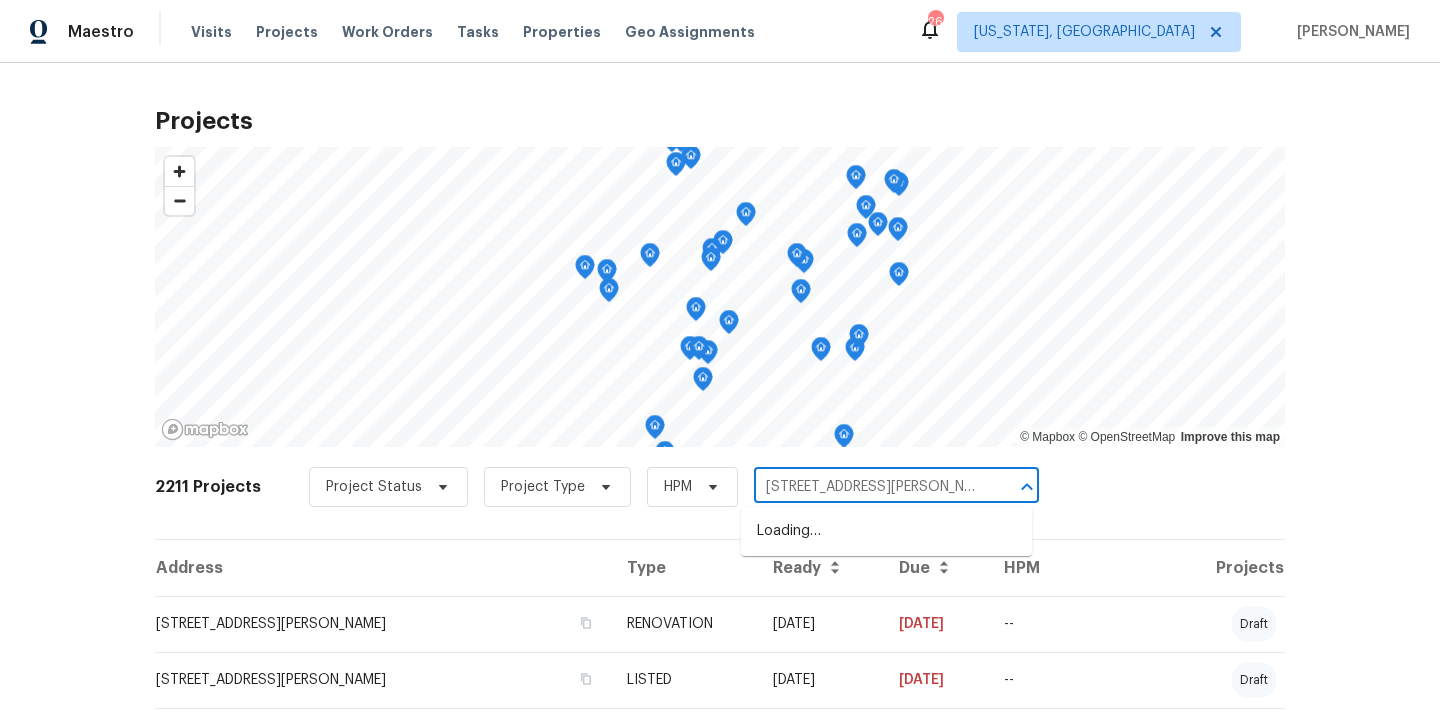 scroll, scrollTop: 0, scrollLeft: 18, axis: horizontal 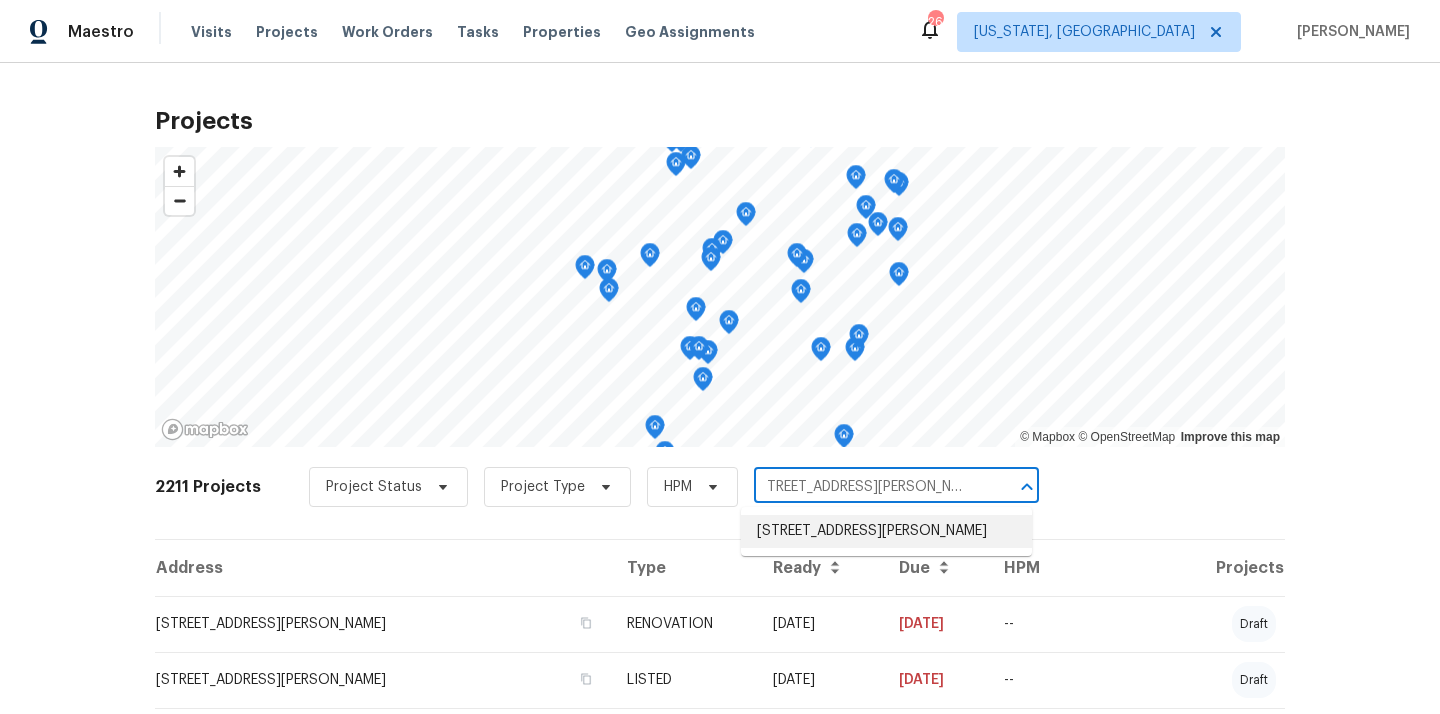 click on "4160 Nichols Ct, Dumfries, VA 22026" at bounding box center (886, 531) 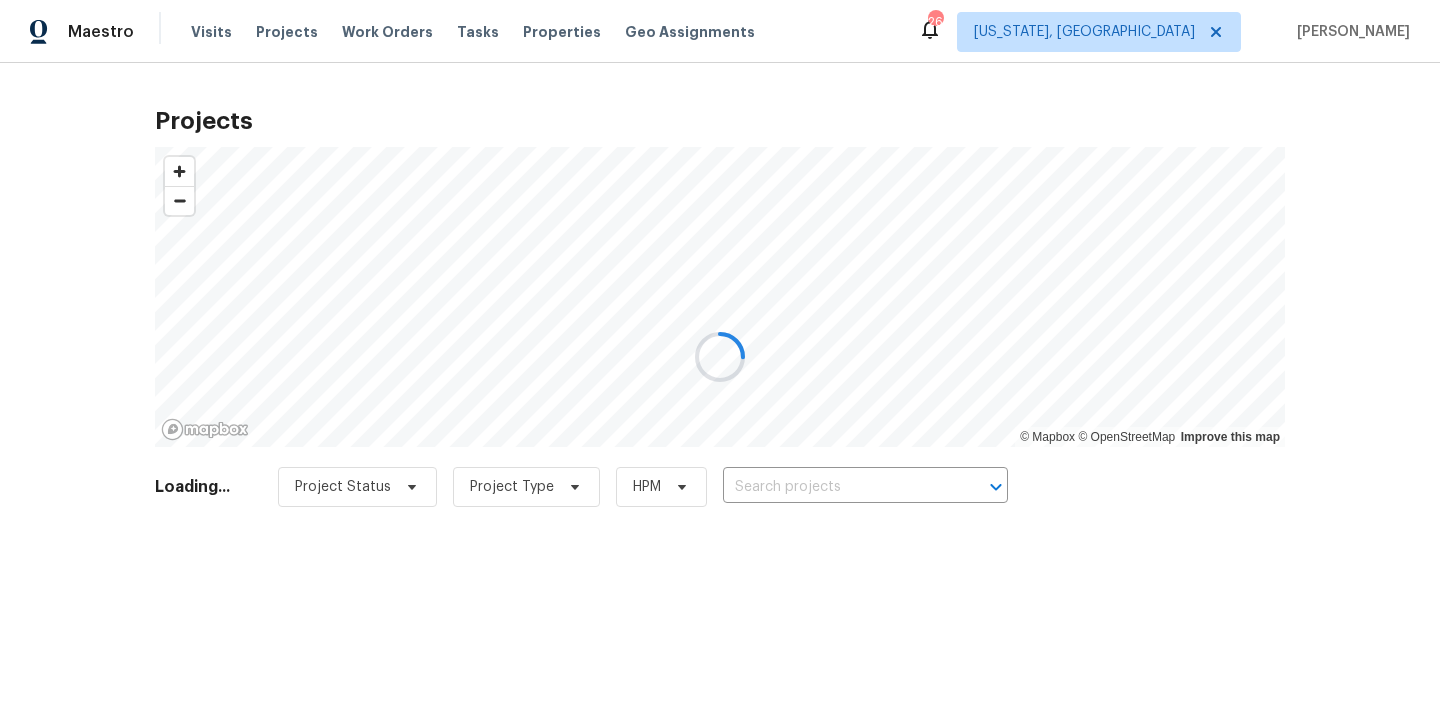 type on "4160 Nichols Ct, Dumfries, VA 22026" 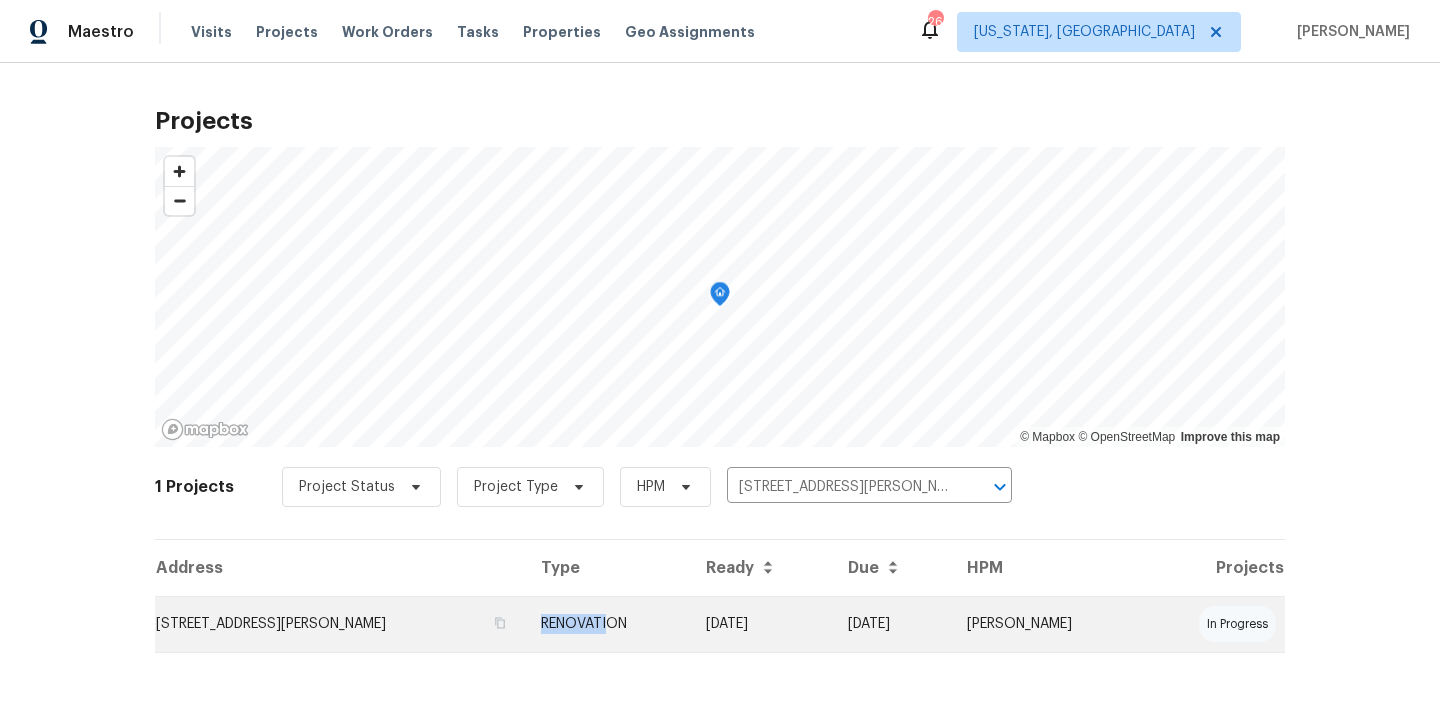 click on "RENOVATION" at bounding box center [607, 624] 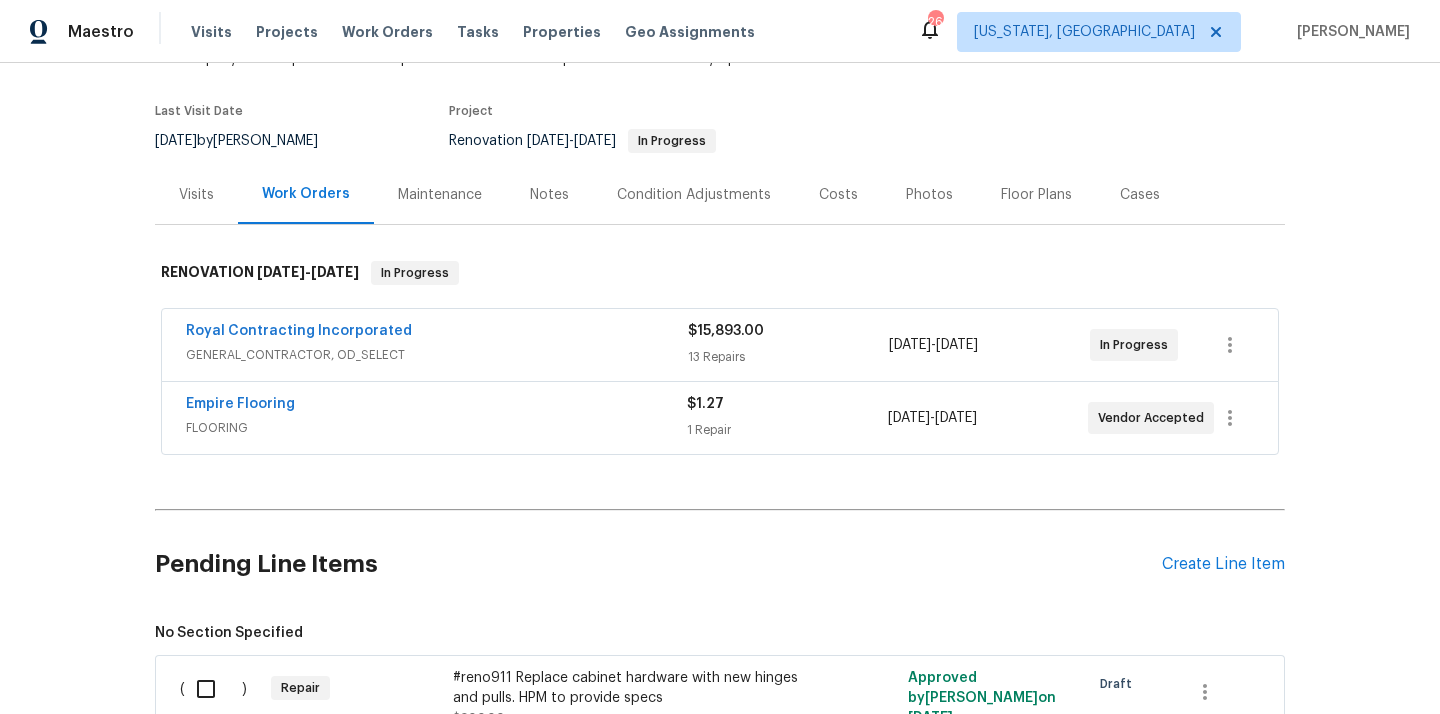 scroll, scrollTop: 204, scrollLeft: 0, axis: vertical 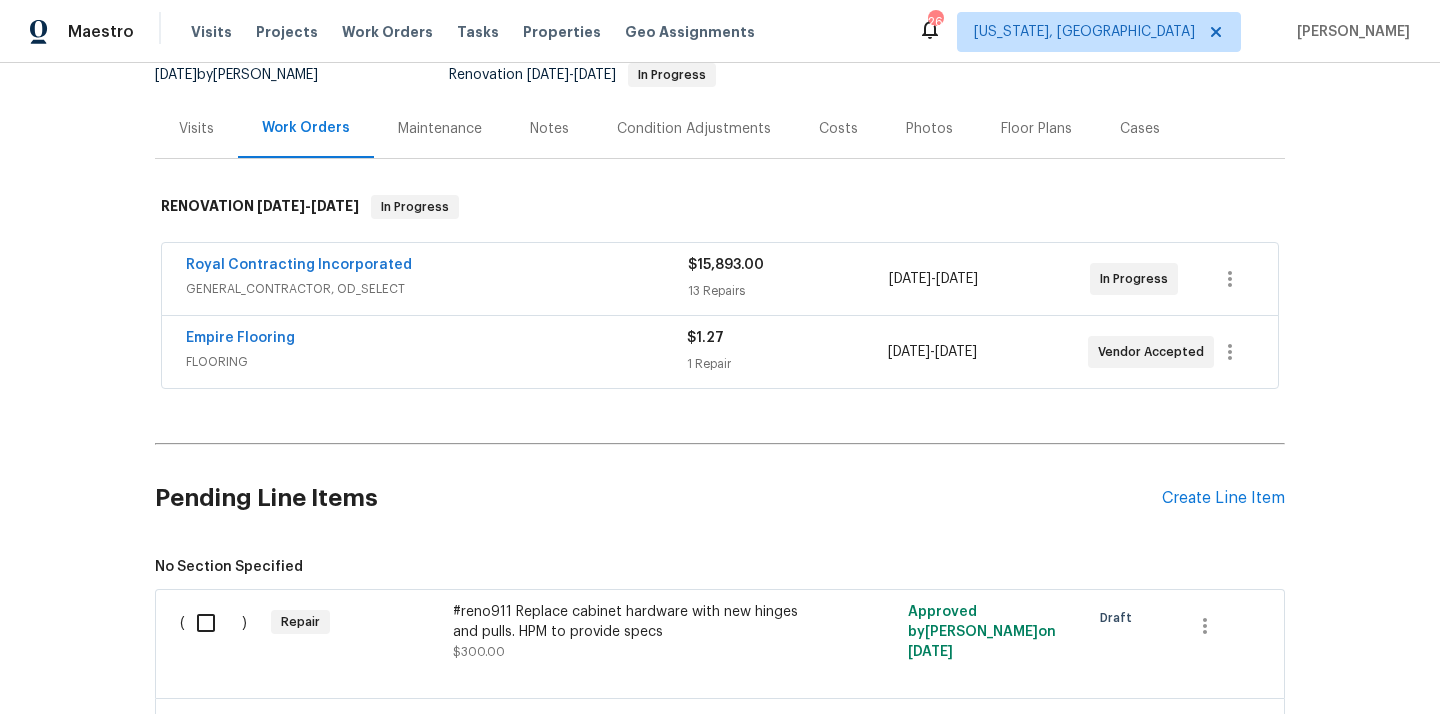 click on "Pending Line Items Create Line Item" at bounding box center (720, 498) 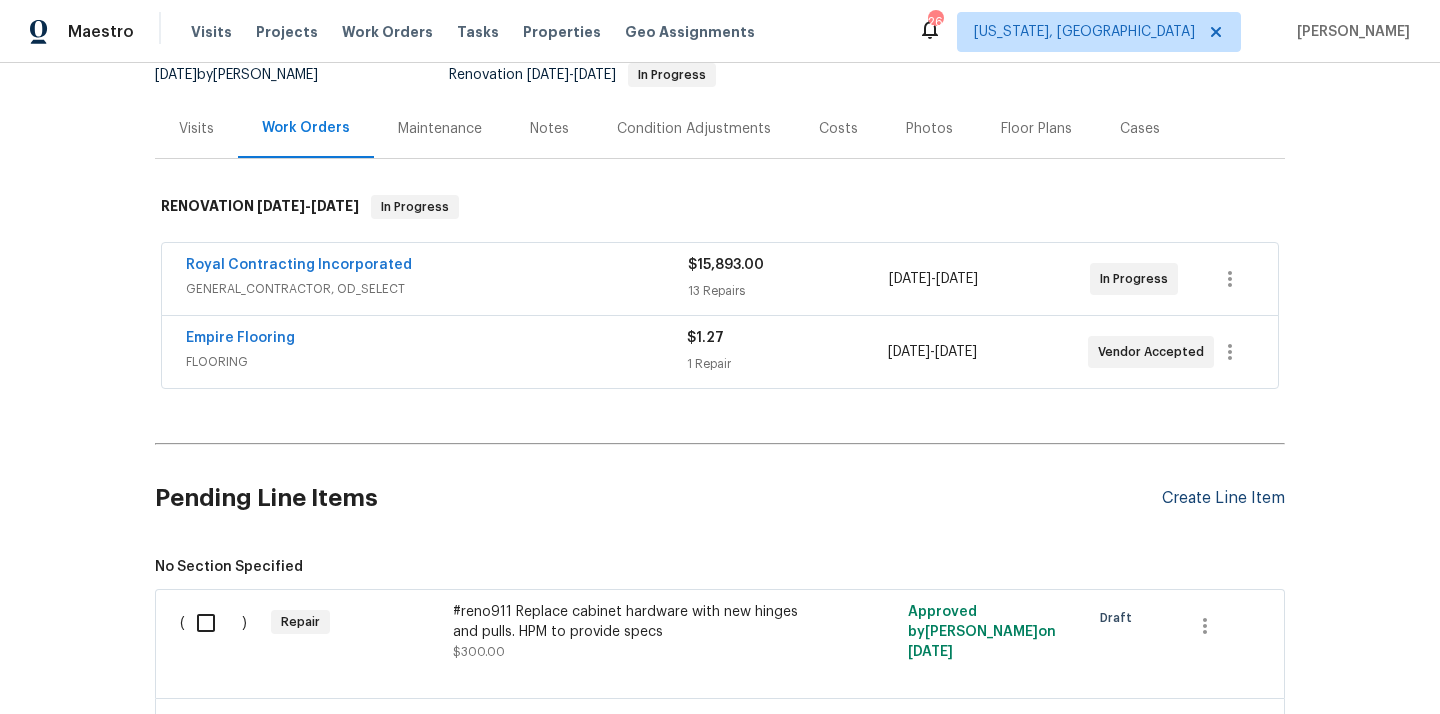 click on "Create Line Item" at bounding box center (1223, 498) 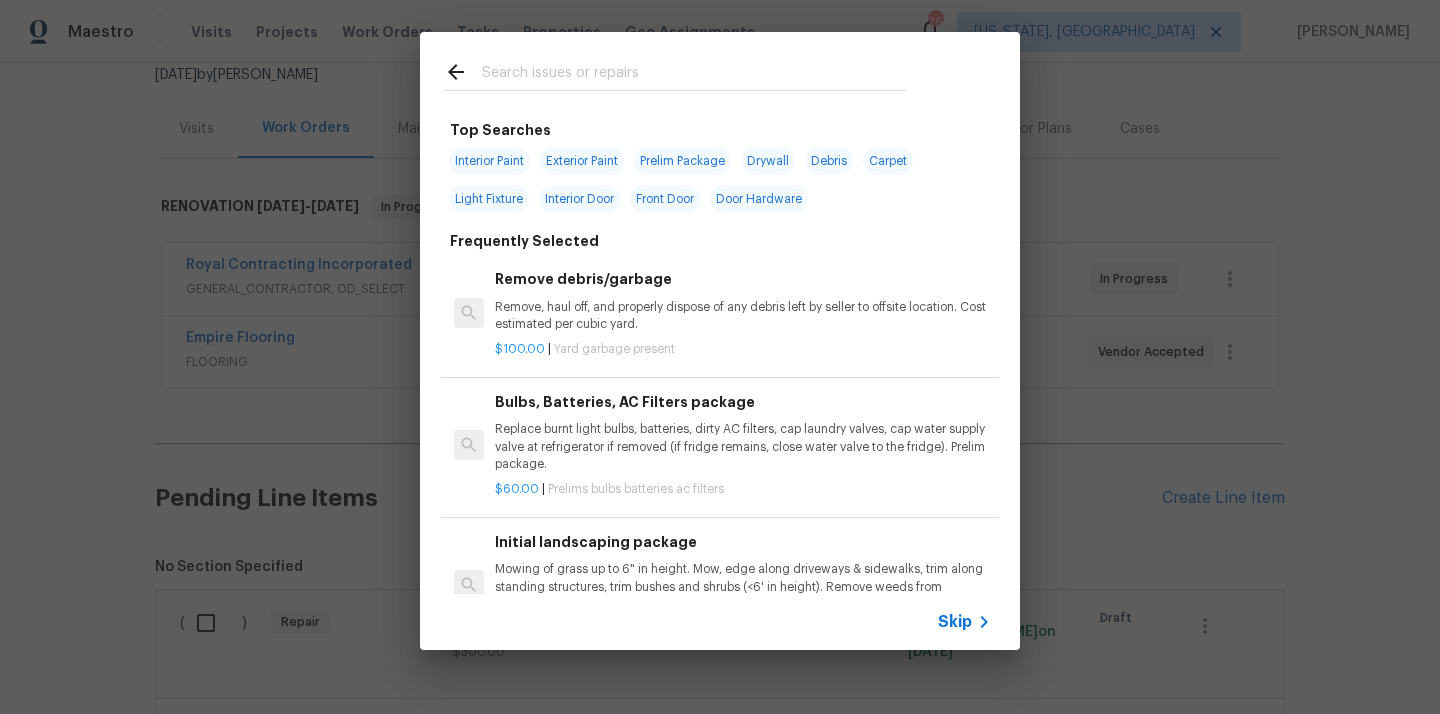 click at bounding box center (694, 75) 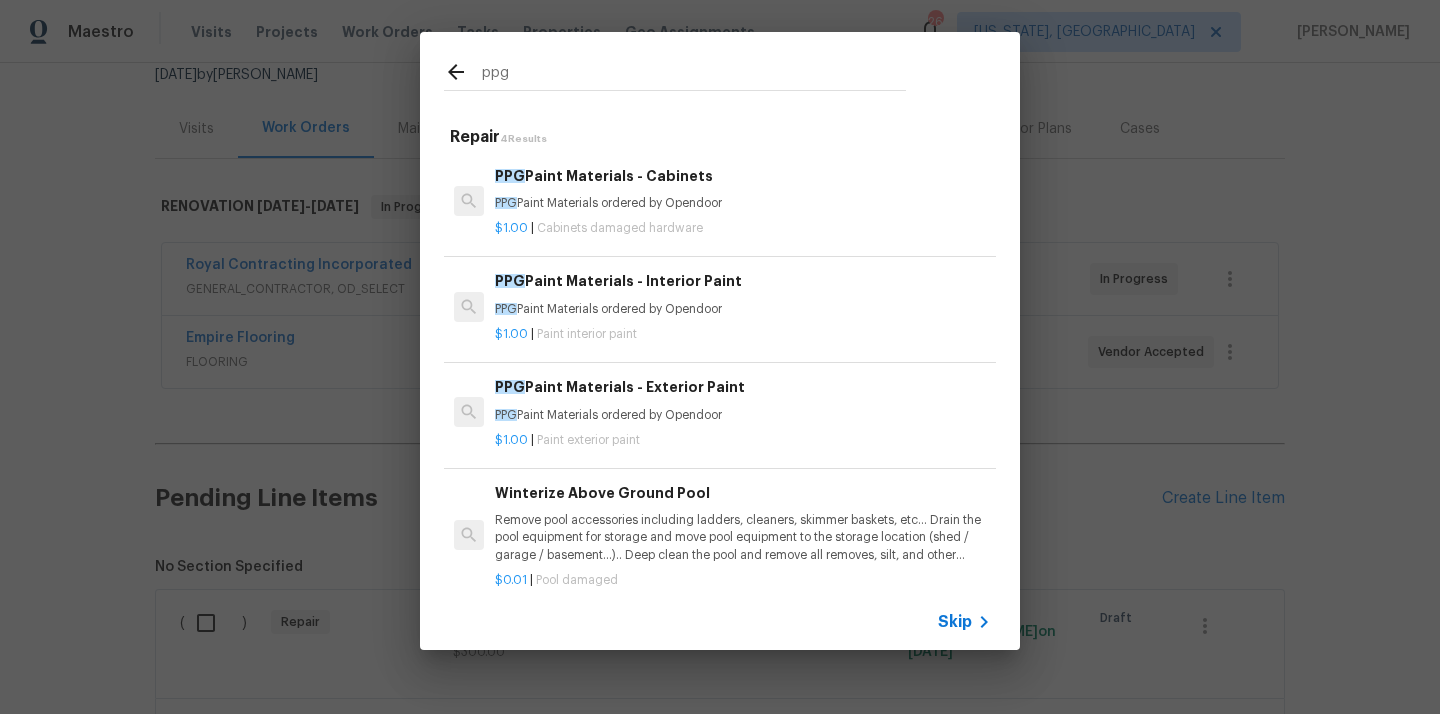 type on "ppg" 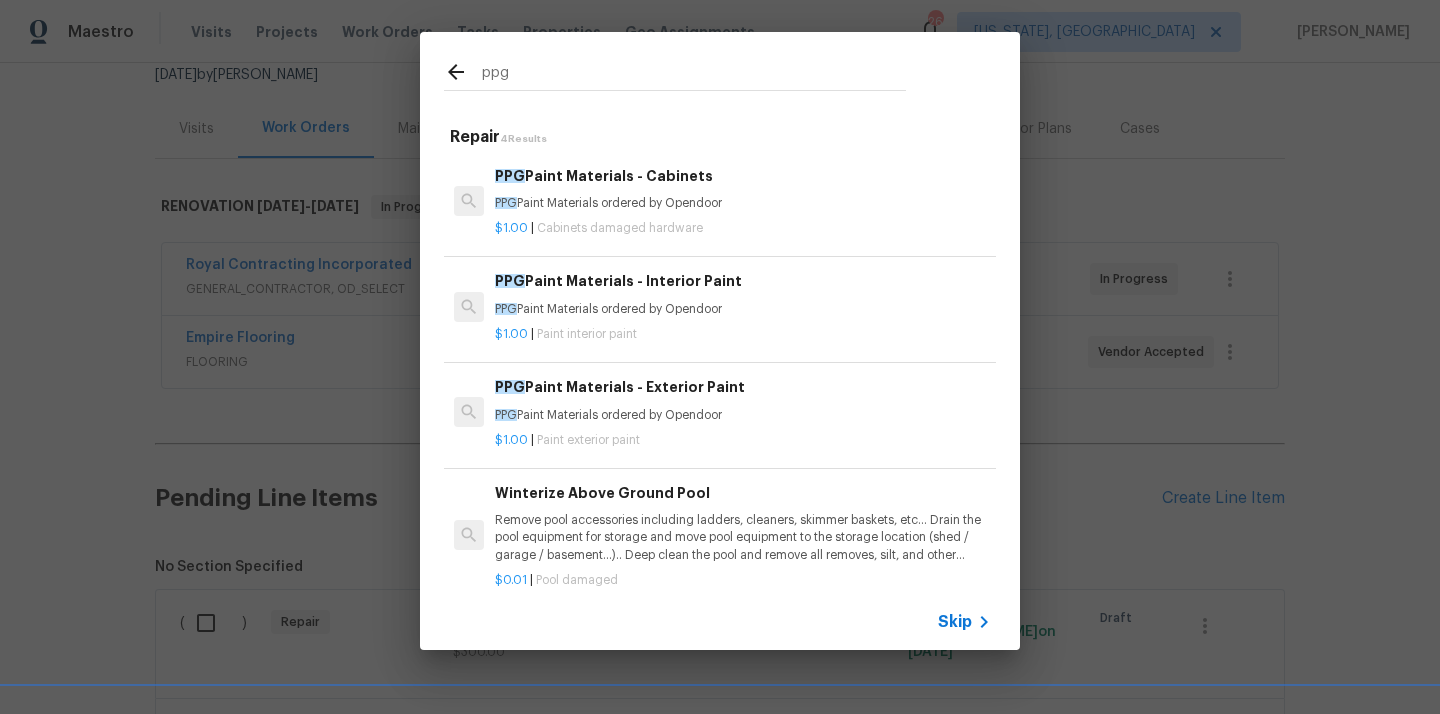 click on "PPG  Paint Materials ordered by Opendoor" at bounding box center [743, 309] 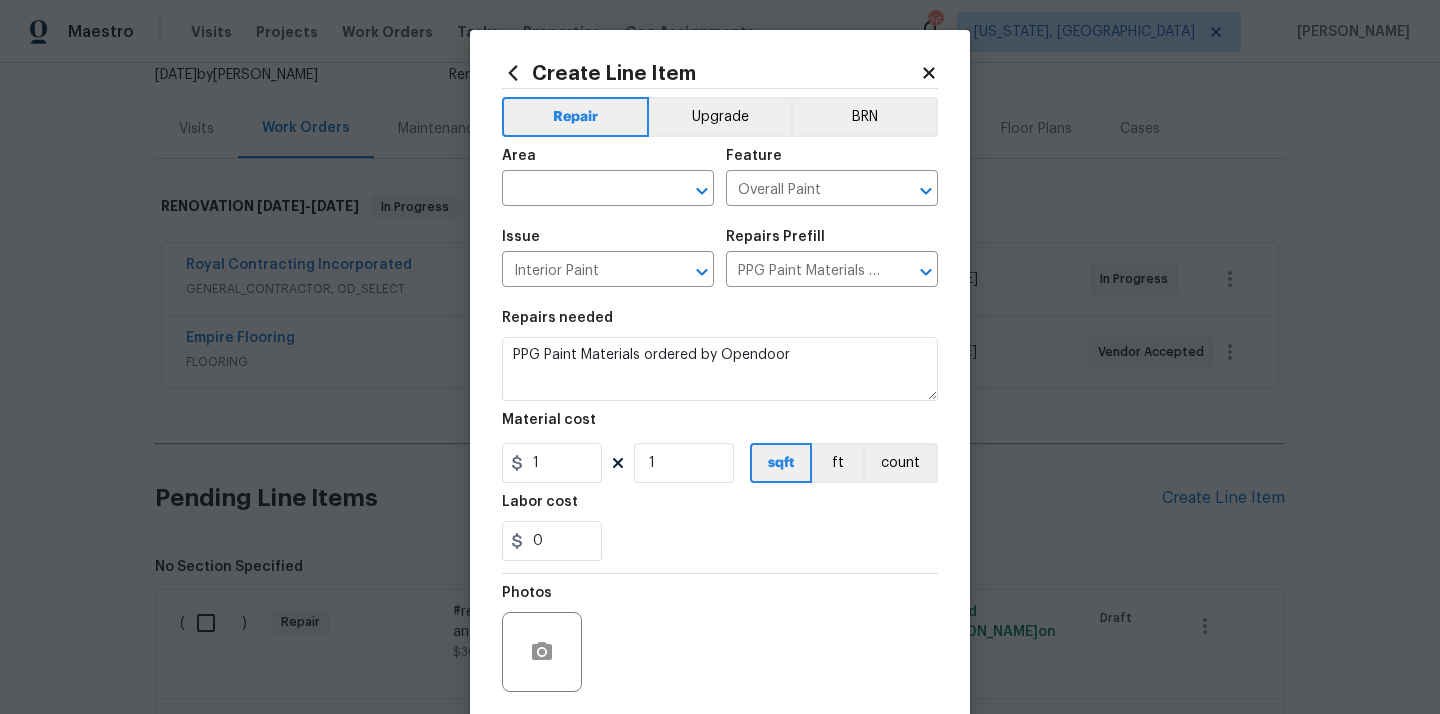 click on "Area ​" at bounding box center [608, 177] 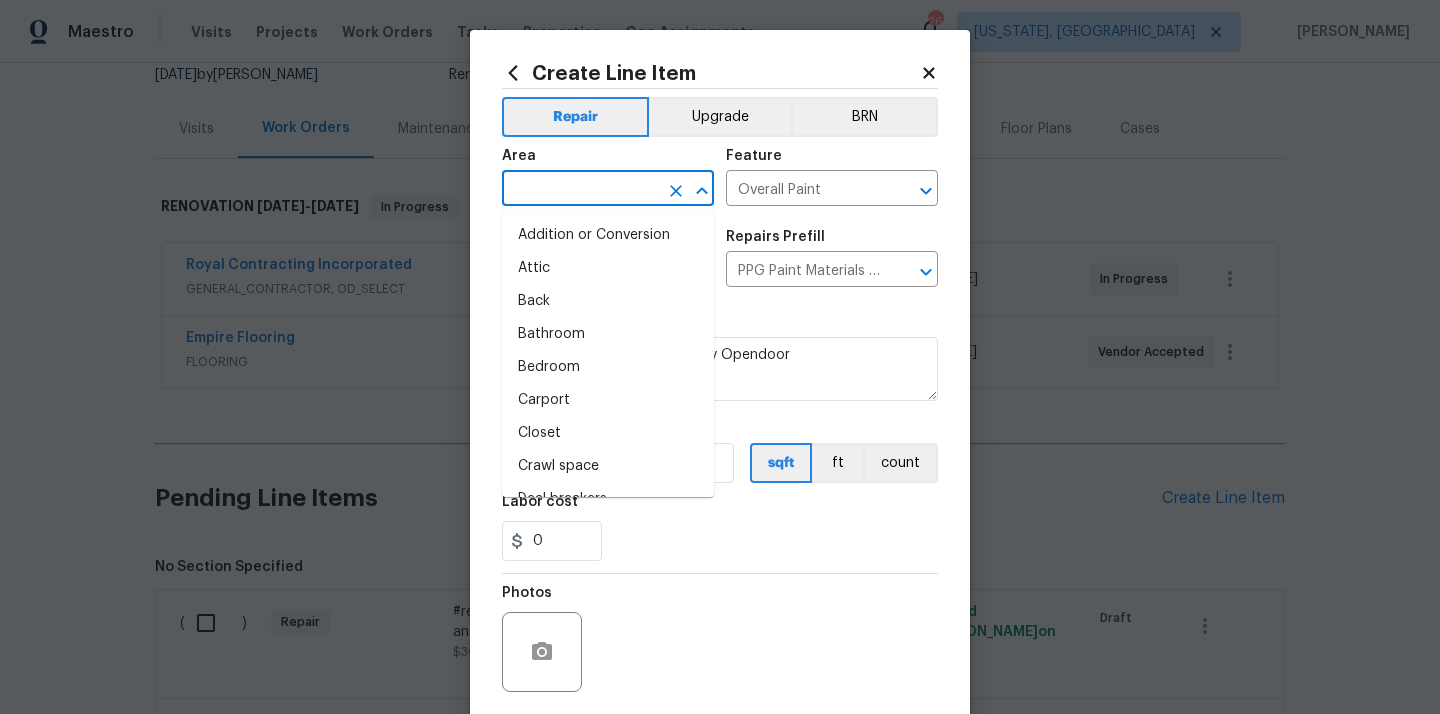 click at bounding box center (580, 190) 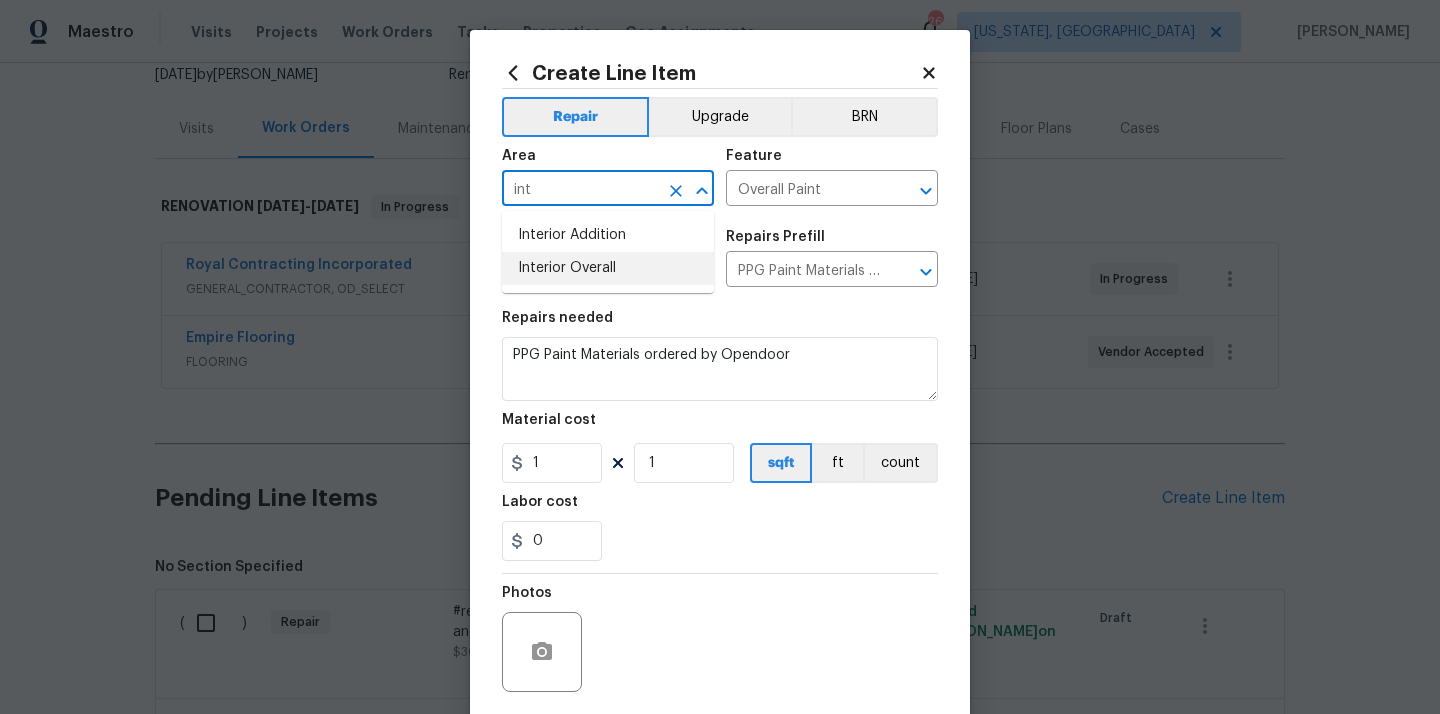 click on "Interior Overall" at bounding box center (608, 268) 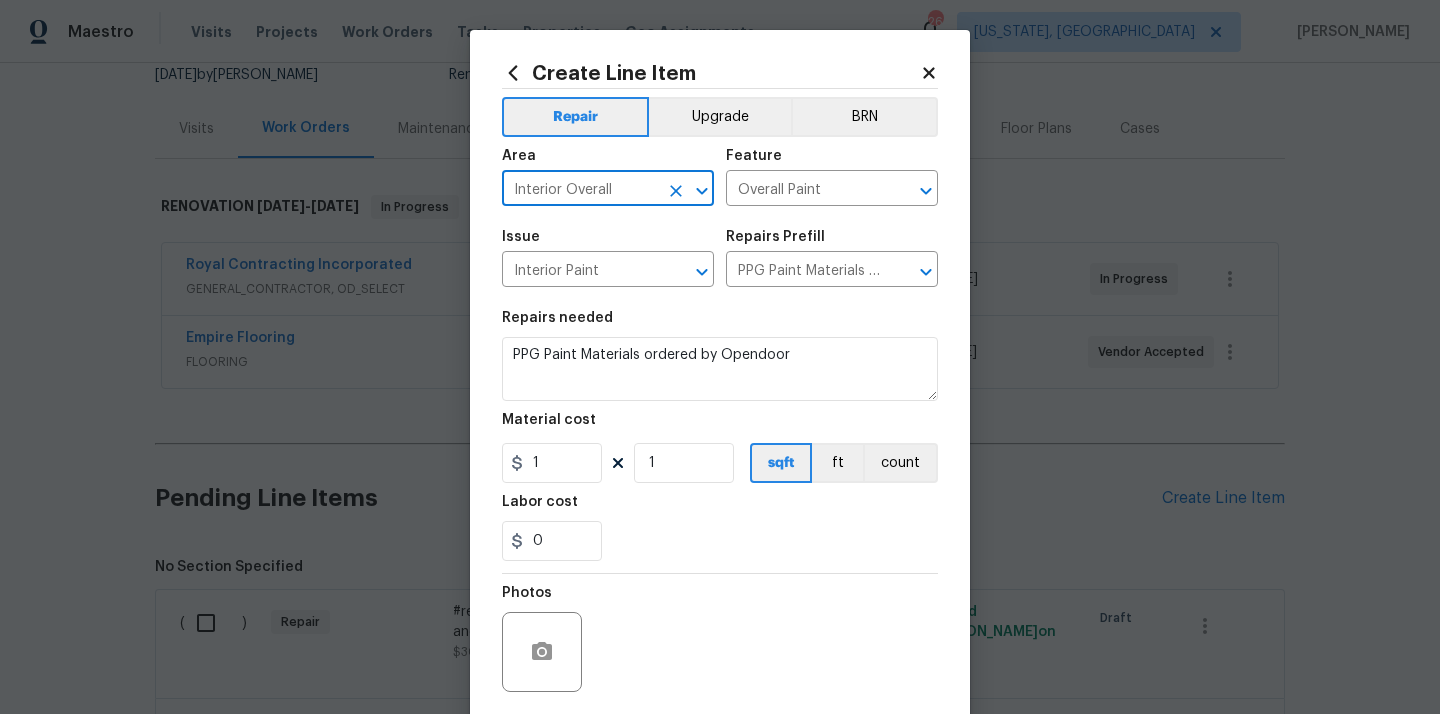 type on "Interior Overall" 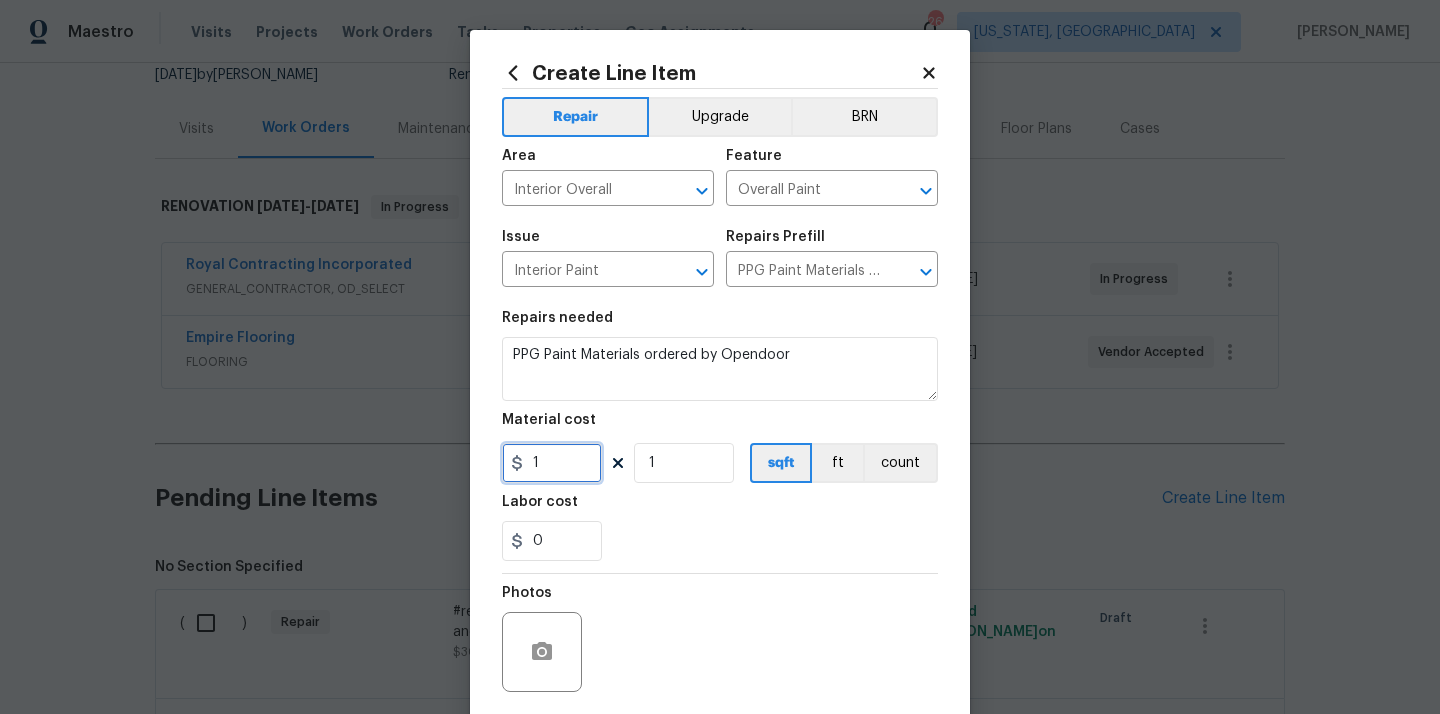 paste on "977.11" 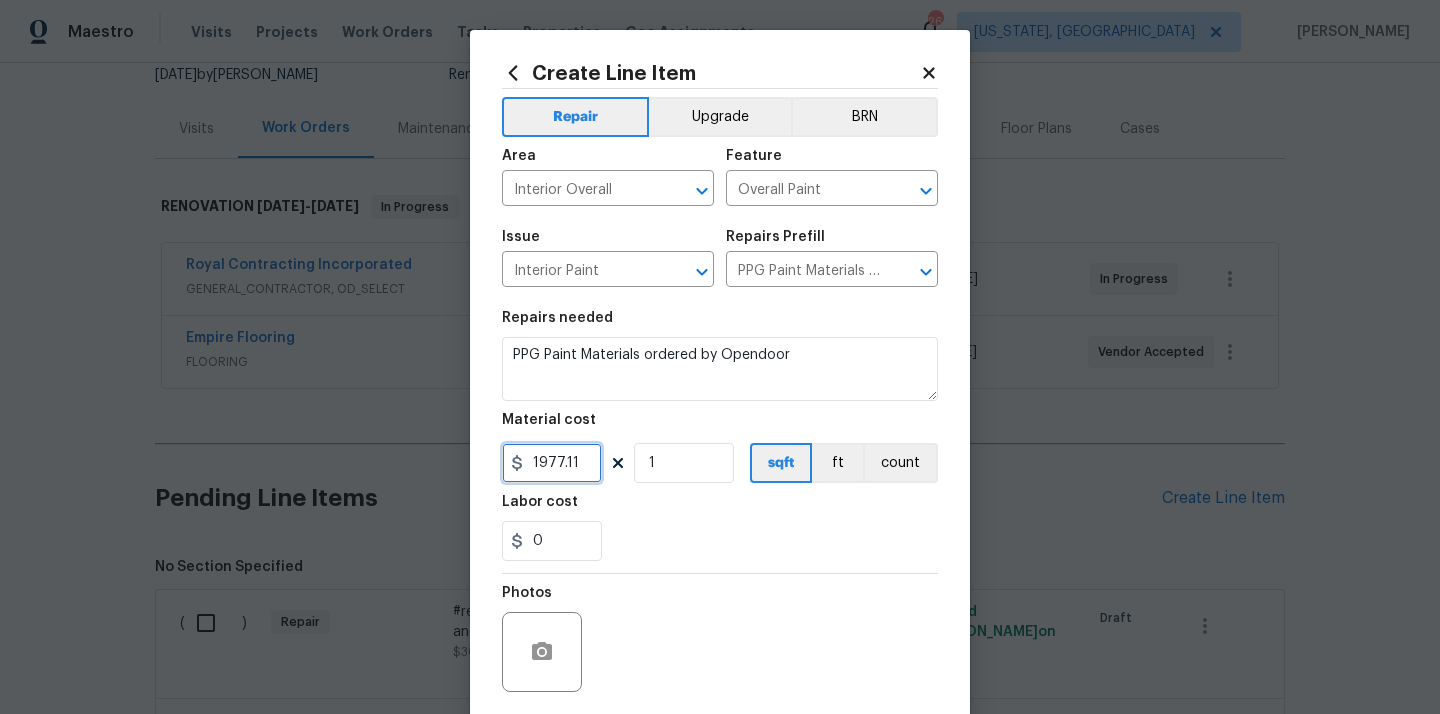 drag, startPoint x: 561, startPoint y: 464, endPoint x: 693, endPoint y: 587, distance: 180.4245 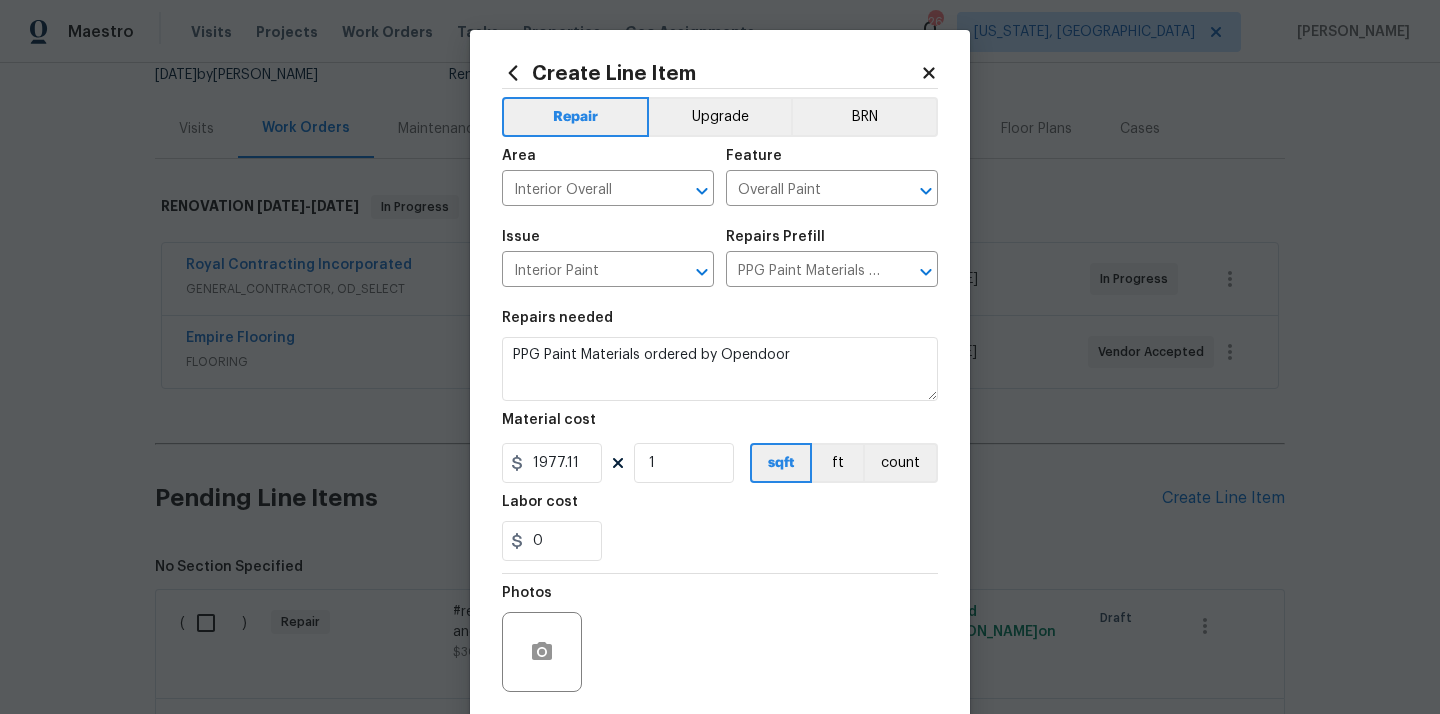click on "Photos" at bounding box center (720, 639) 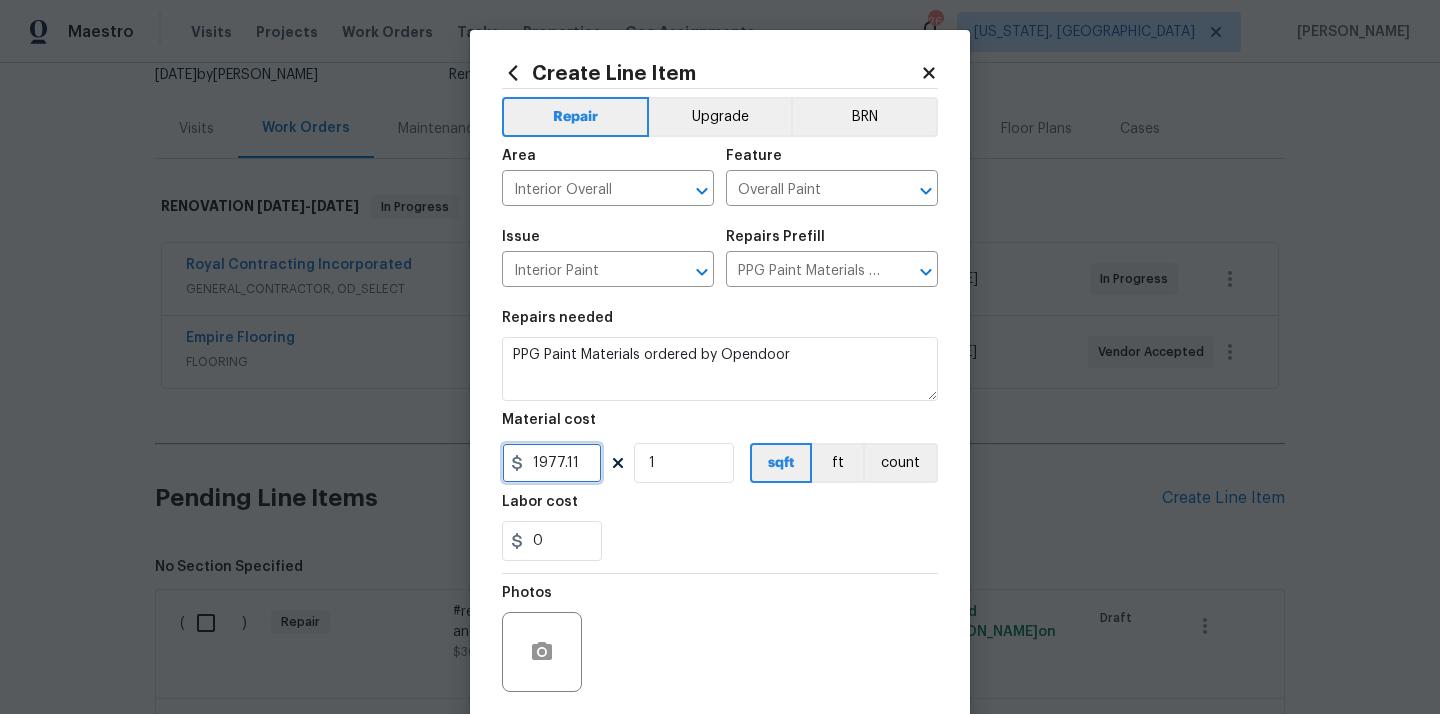 drag, startPoint x: 538, startPoint y: 459, endPoint x: 521, endPoint y: 459, distance: 17 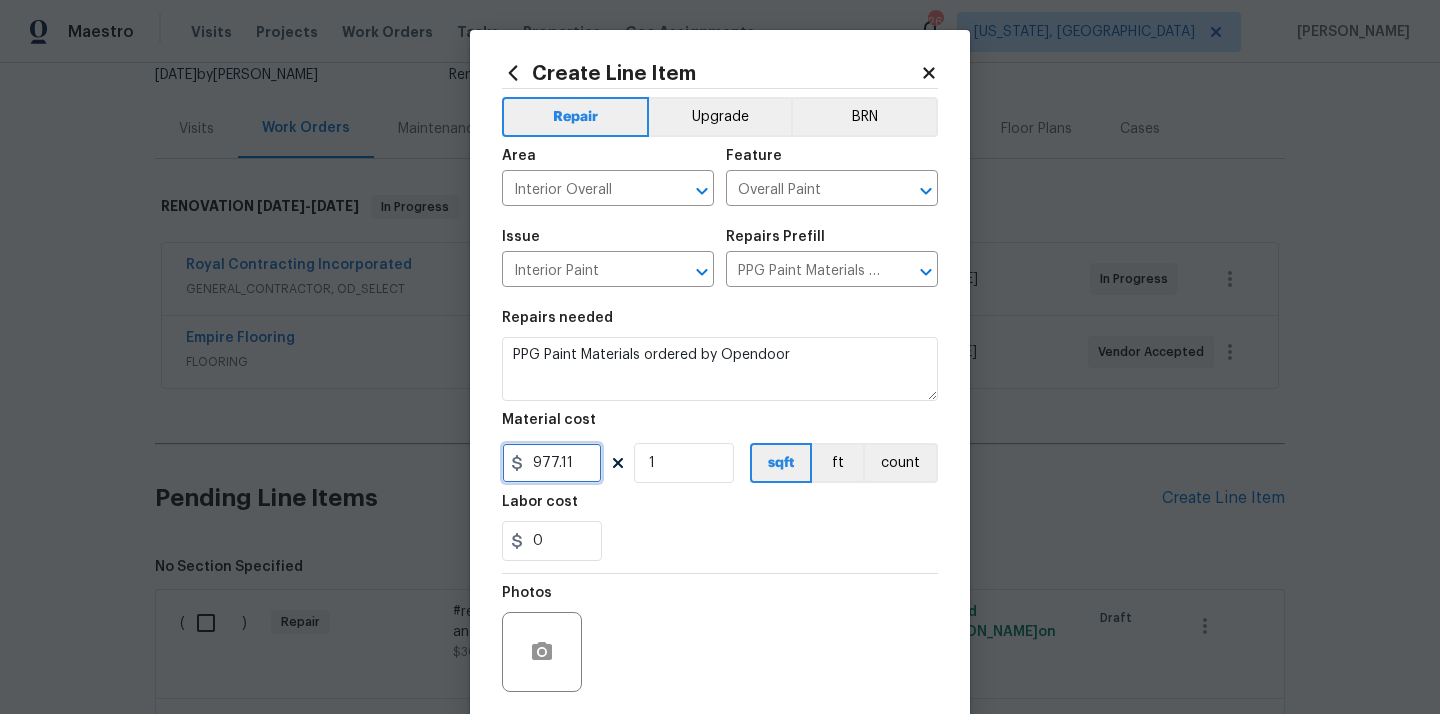 type on "977.11" 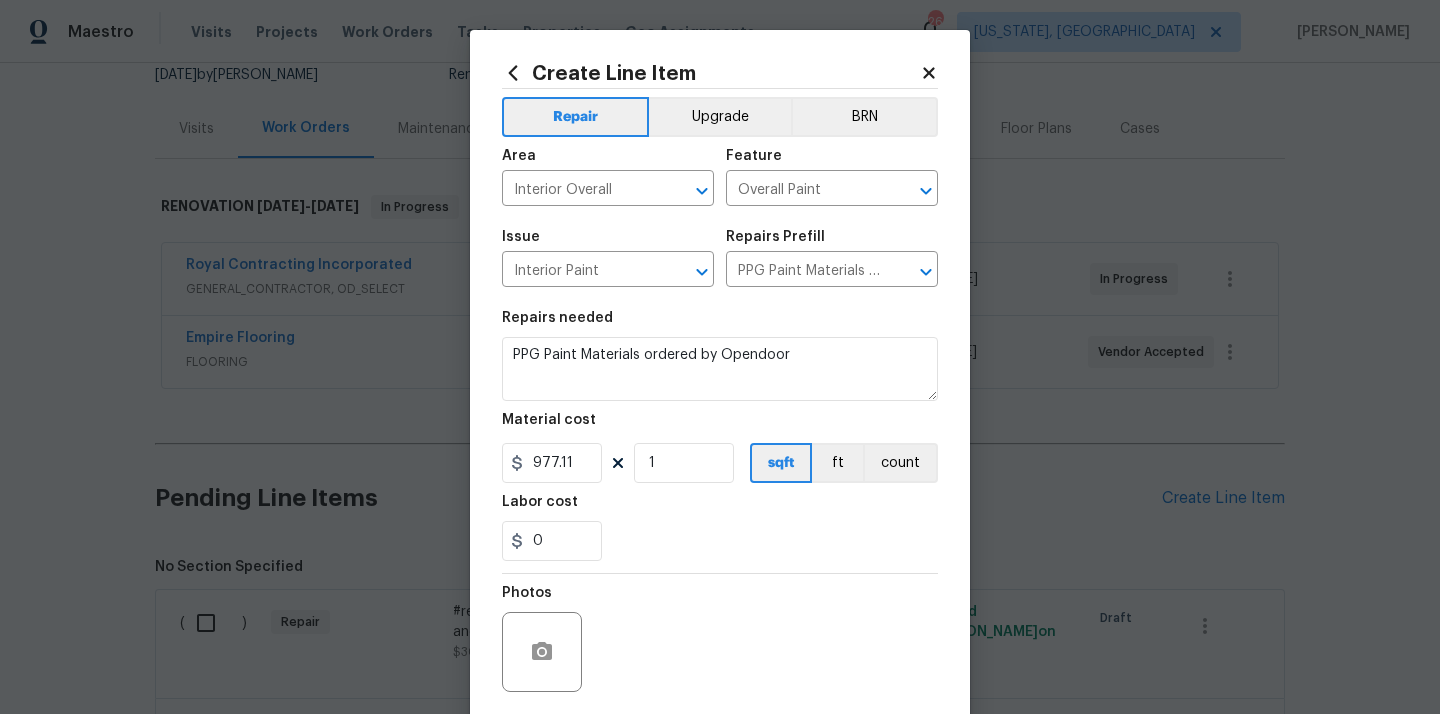 click on "Labor cost" at bounding box center (720, 508) 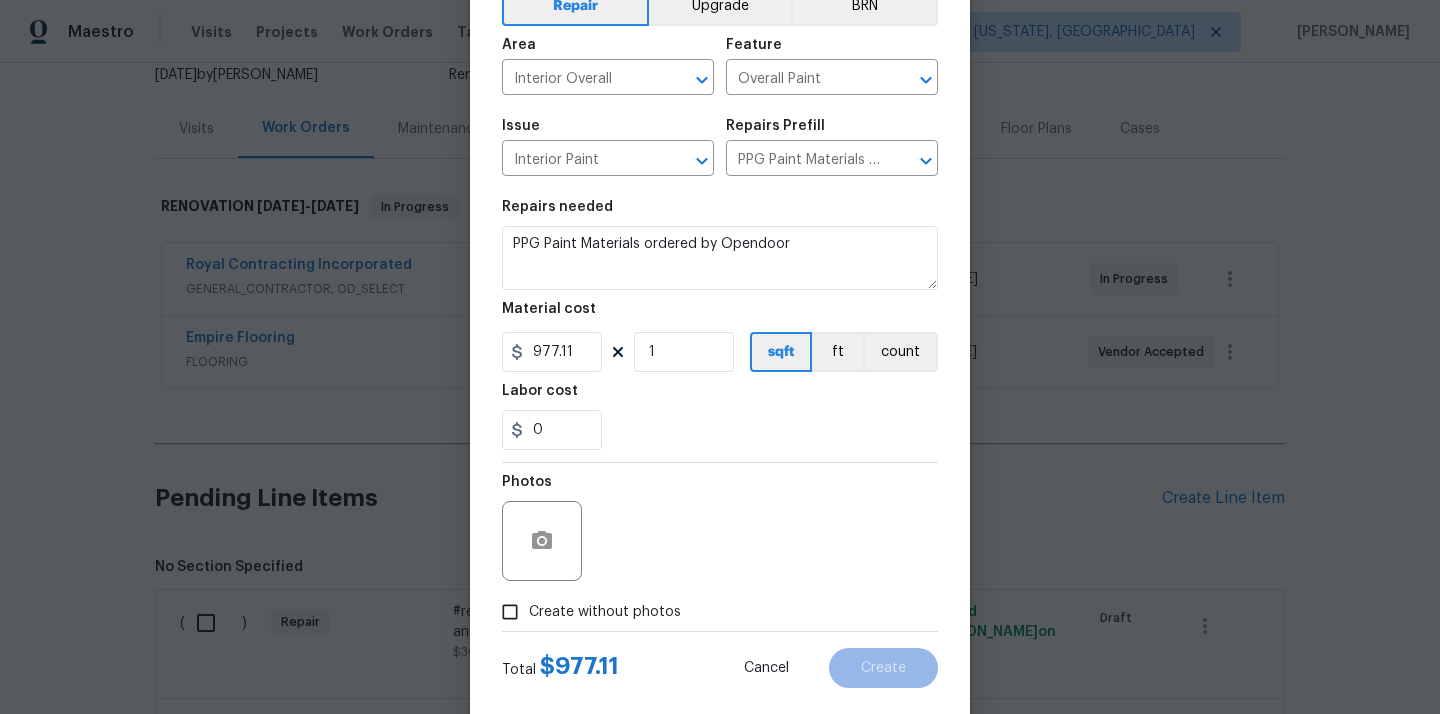 scroll, scrollTop: 148, scrollLeft: 0, axis: vertical 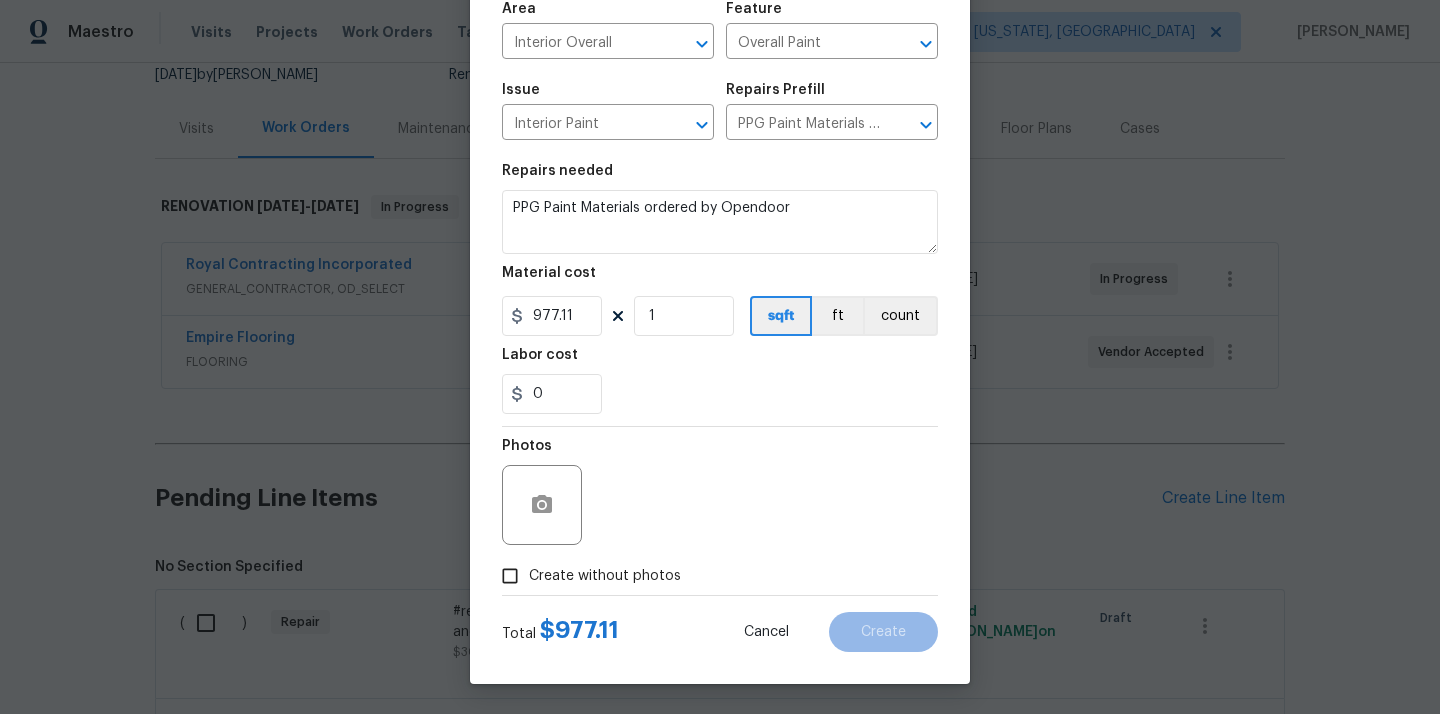click on "Create without photos" at bounding box center (605, 576) 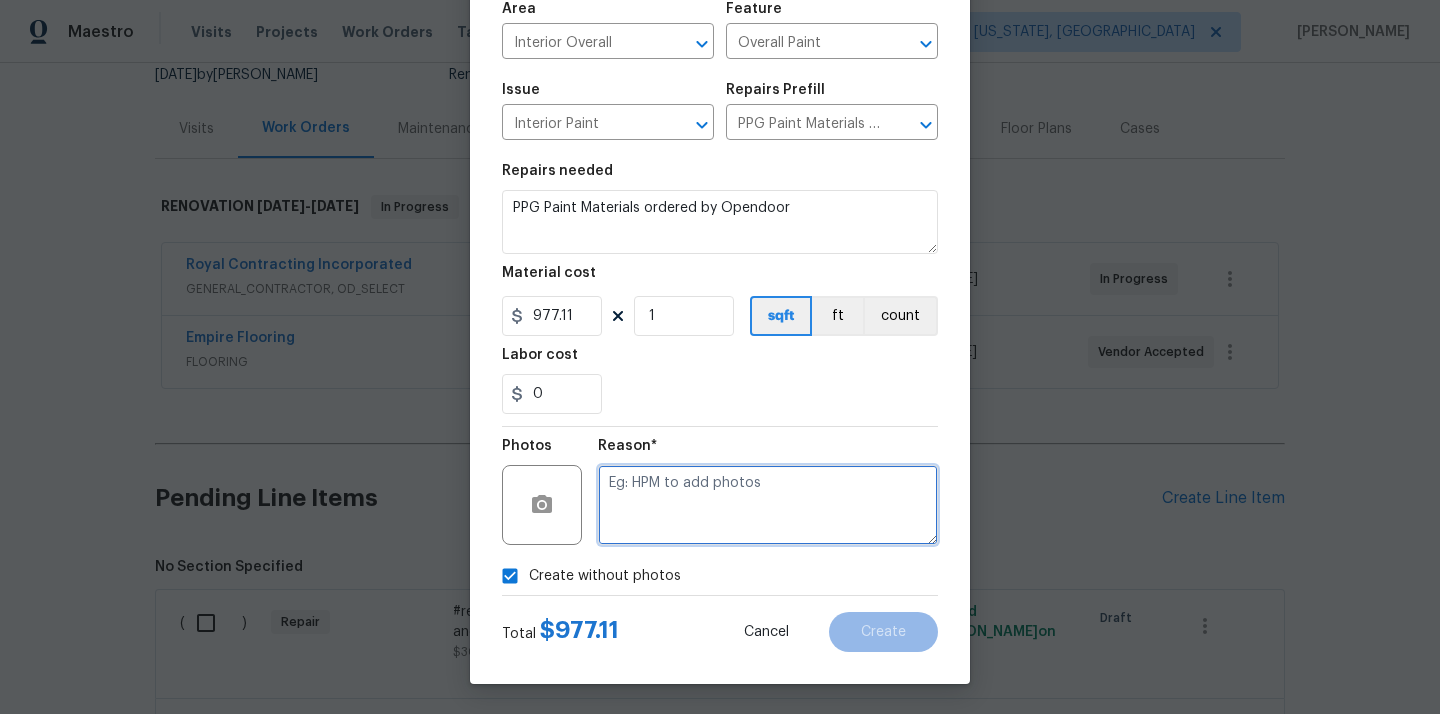 click at bounding box center [768, 505] 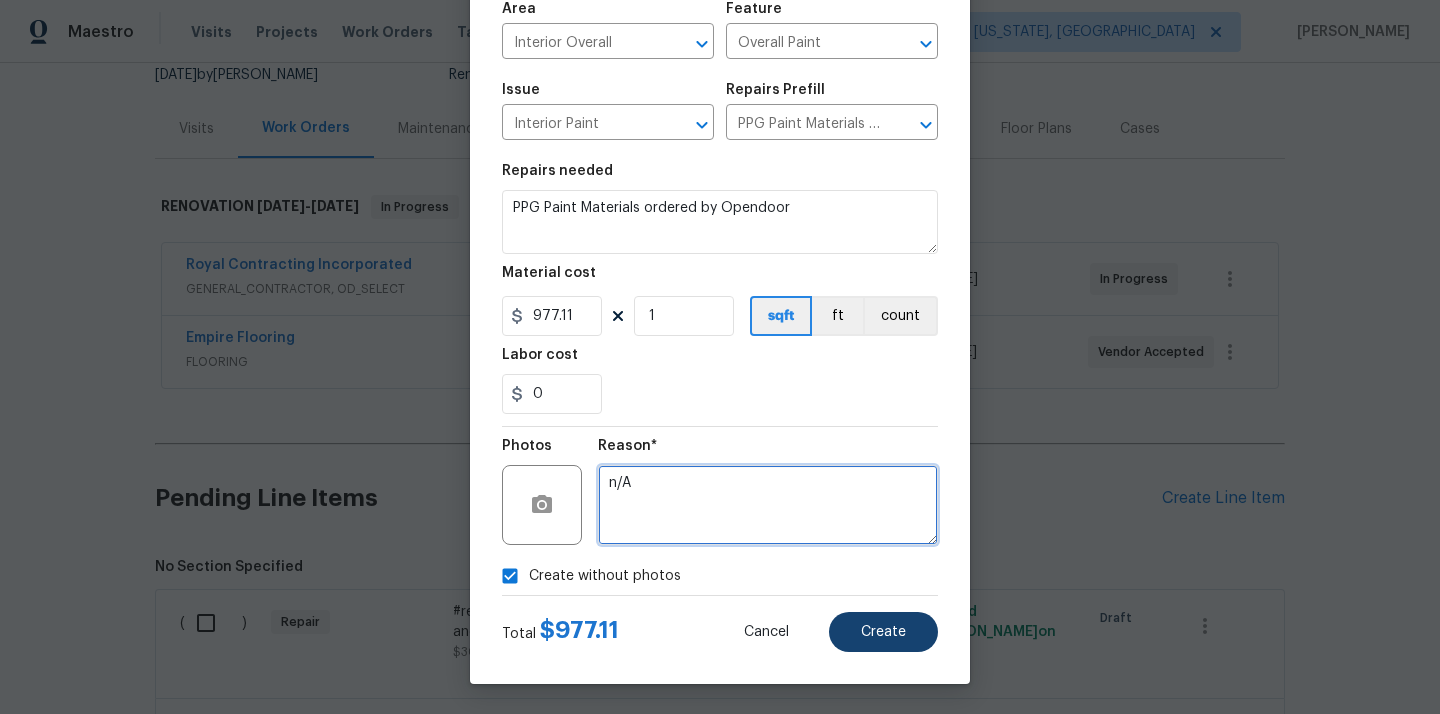 type on "n/A" 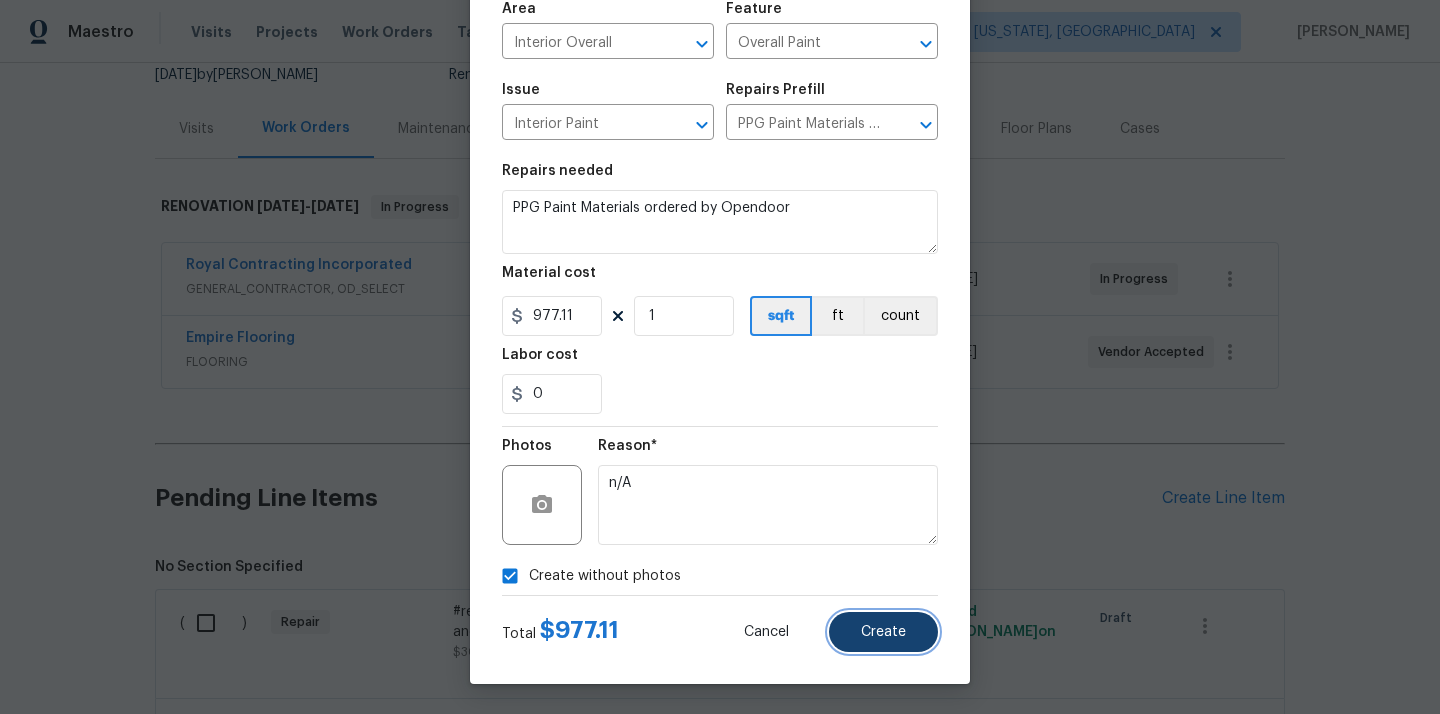 click on "Create" at bounding box center (883, 632) 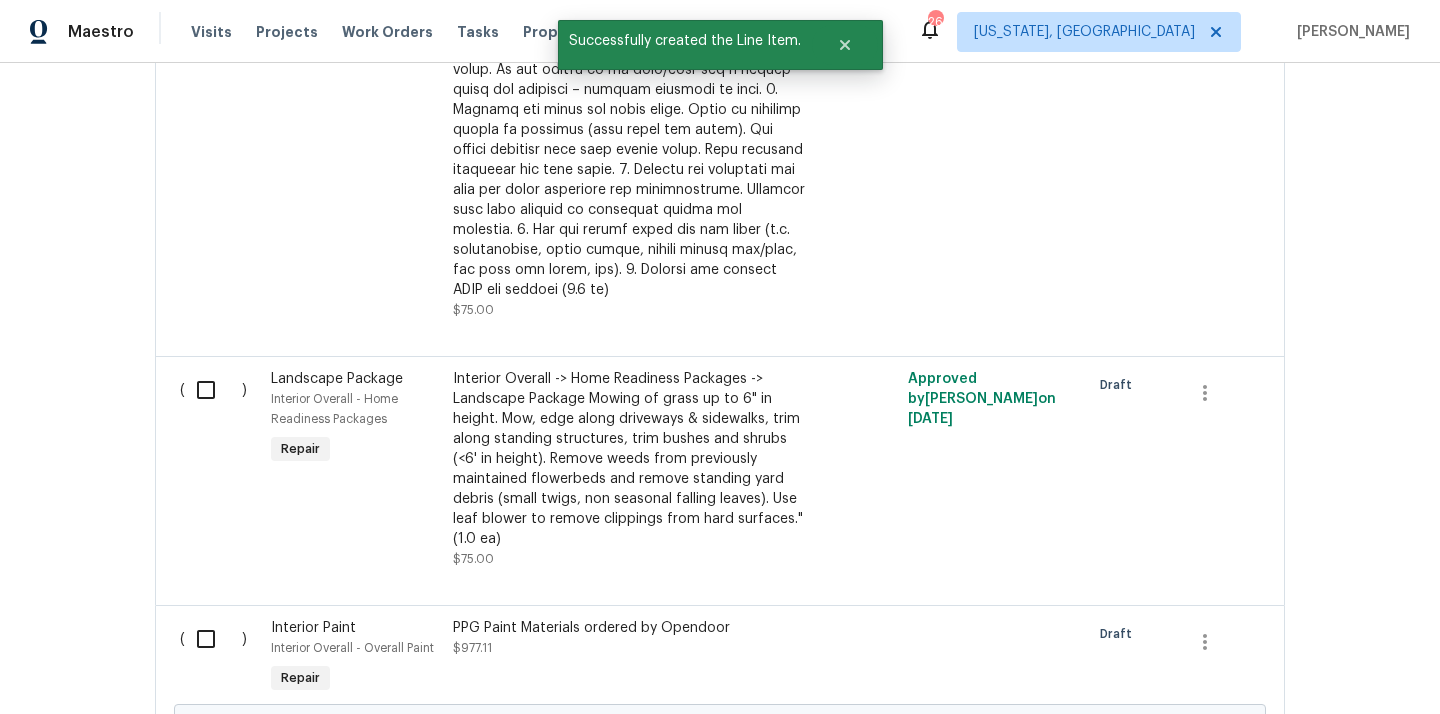 scroll, scrollTop: 2081, scrollLeft: 0, axis: vertical 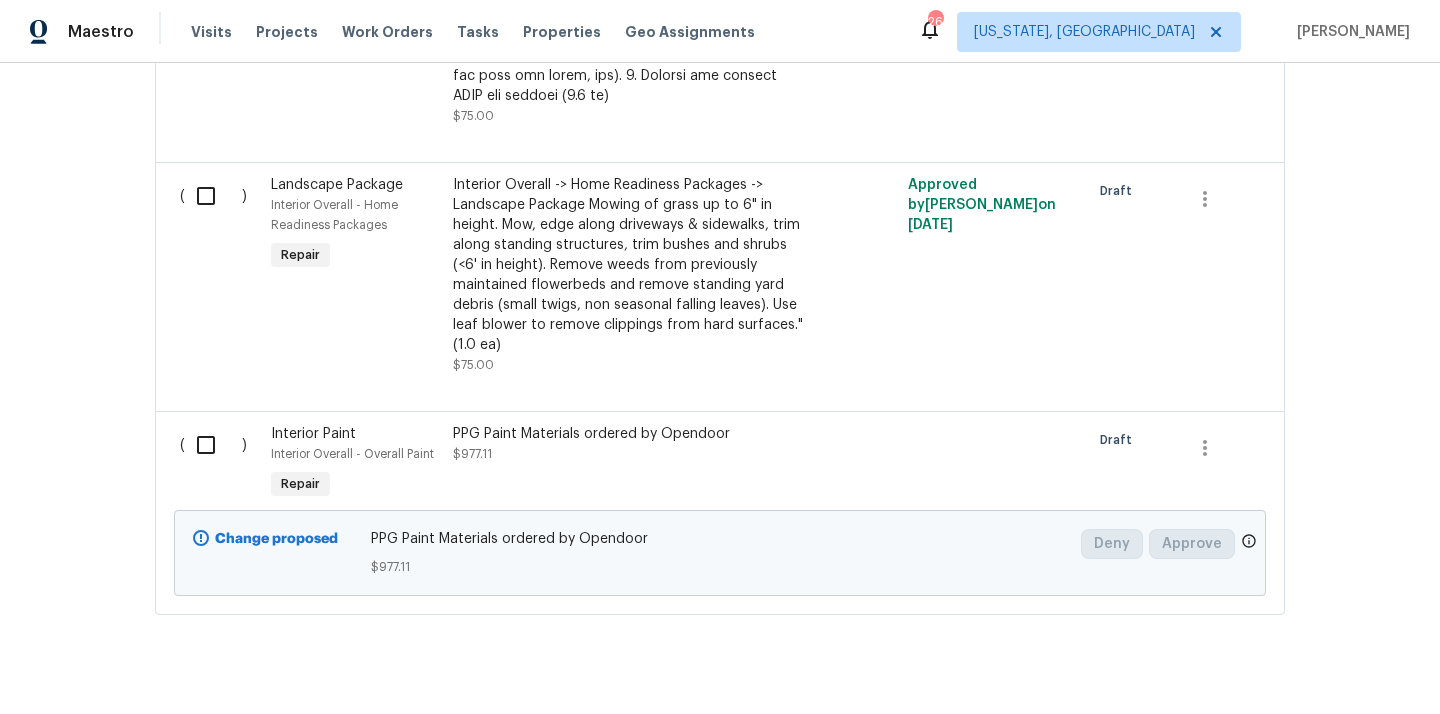 click at bounding box center (213, 445) 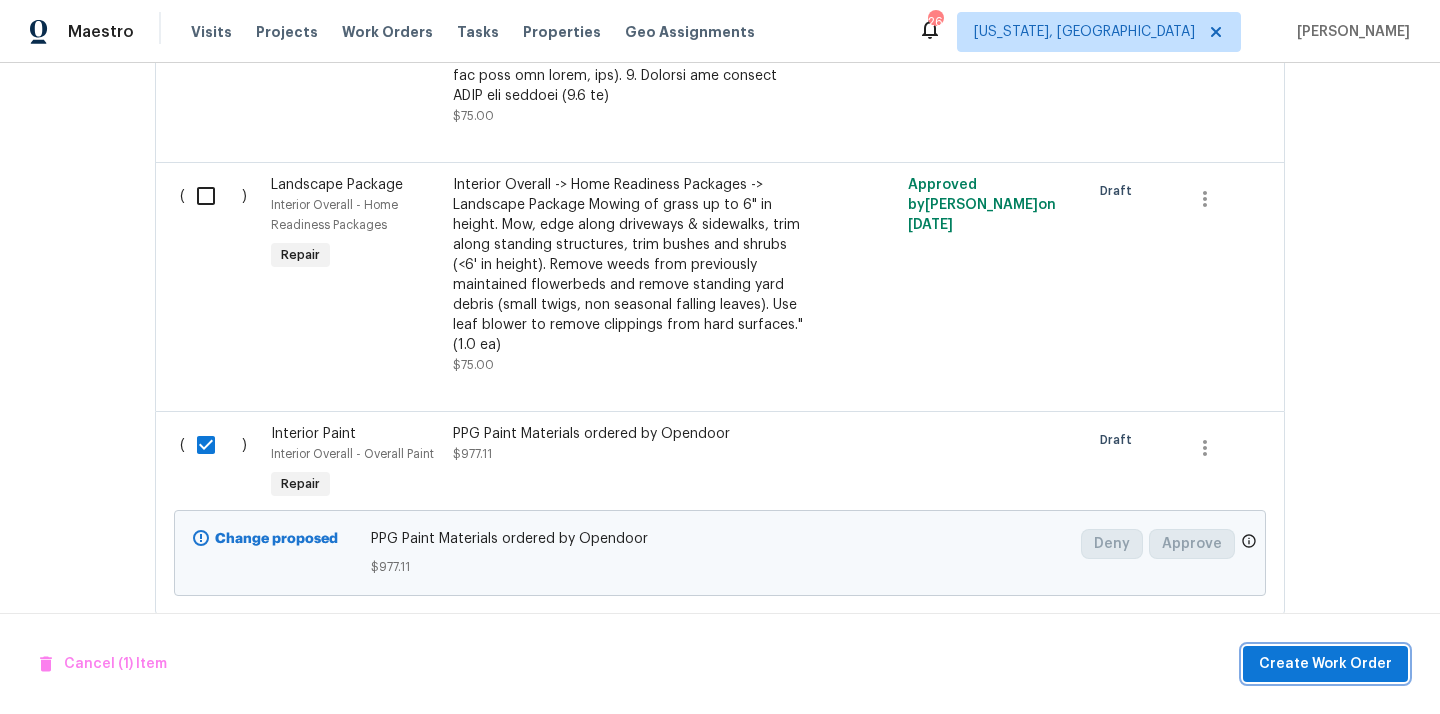 click on "Create Work Order" at bounding box center (1325, 664) 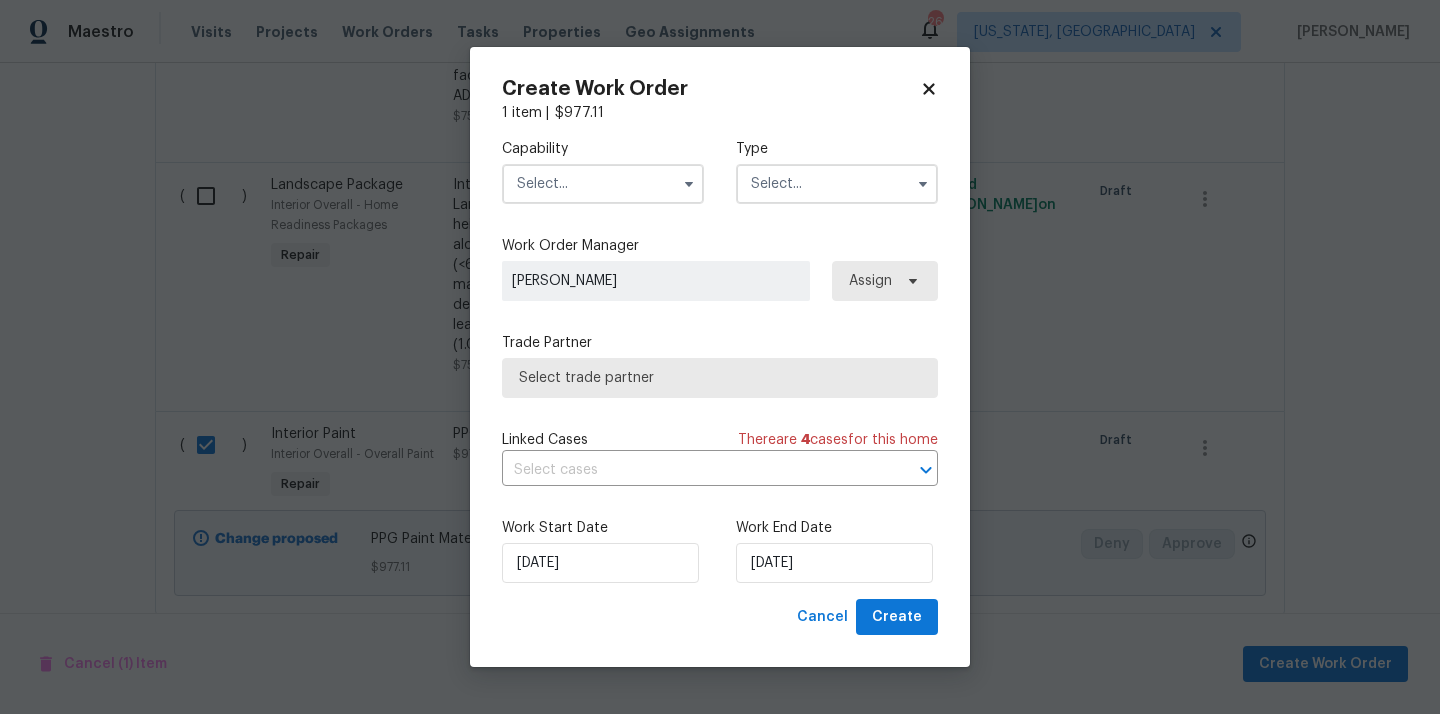 click at bounding box center [603, 184] 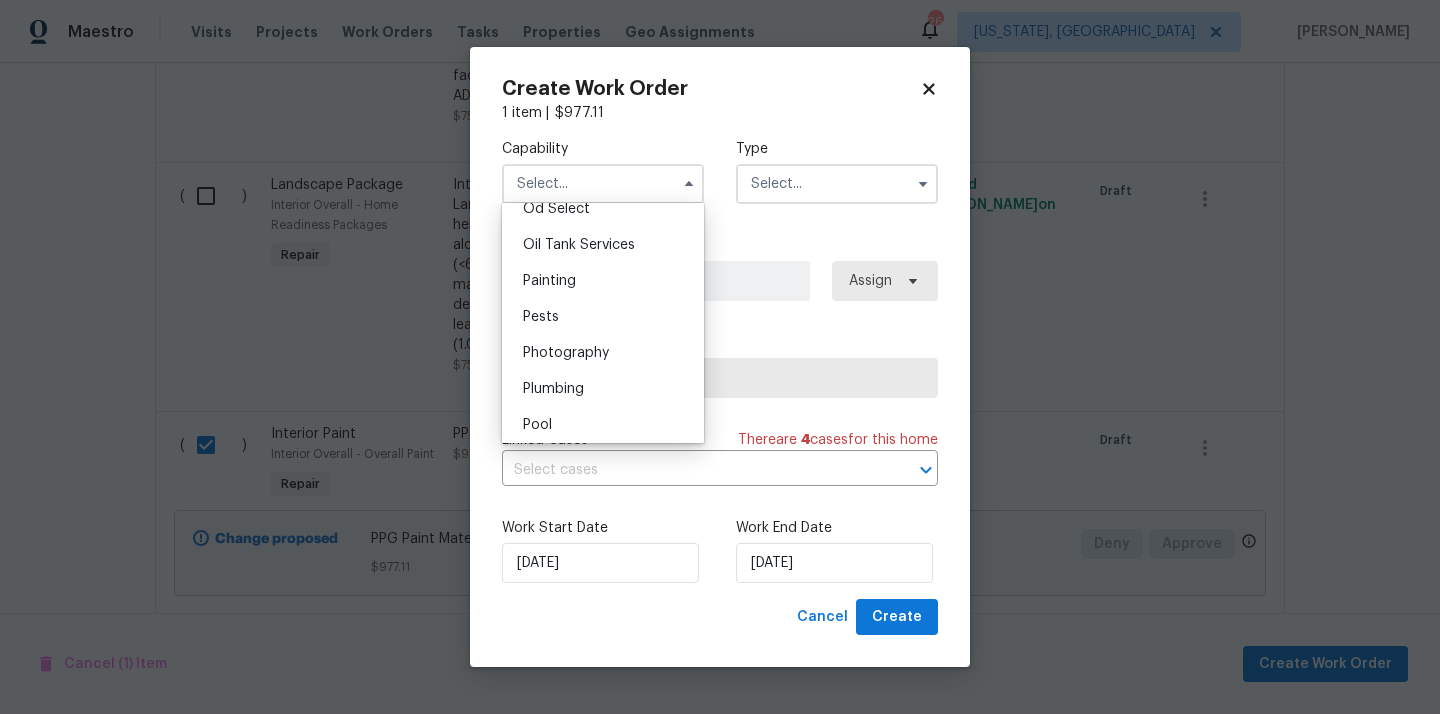 scroll, scrollTop: 1580, scrollLeft: 0, axis: vertical 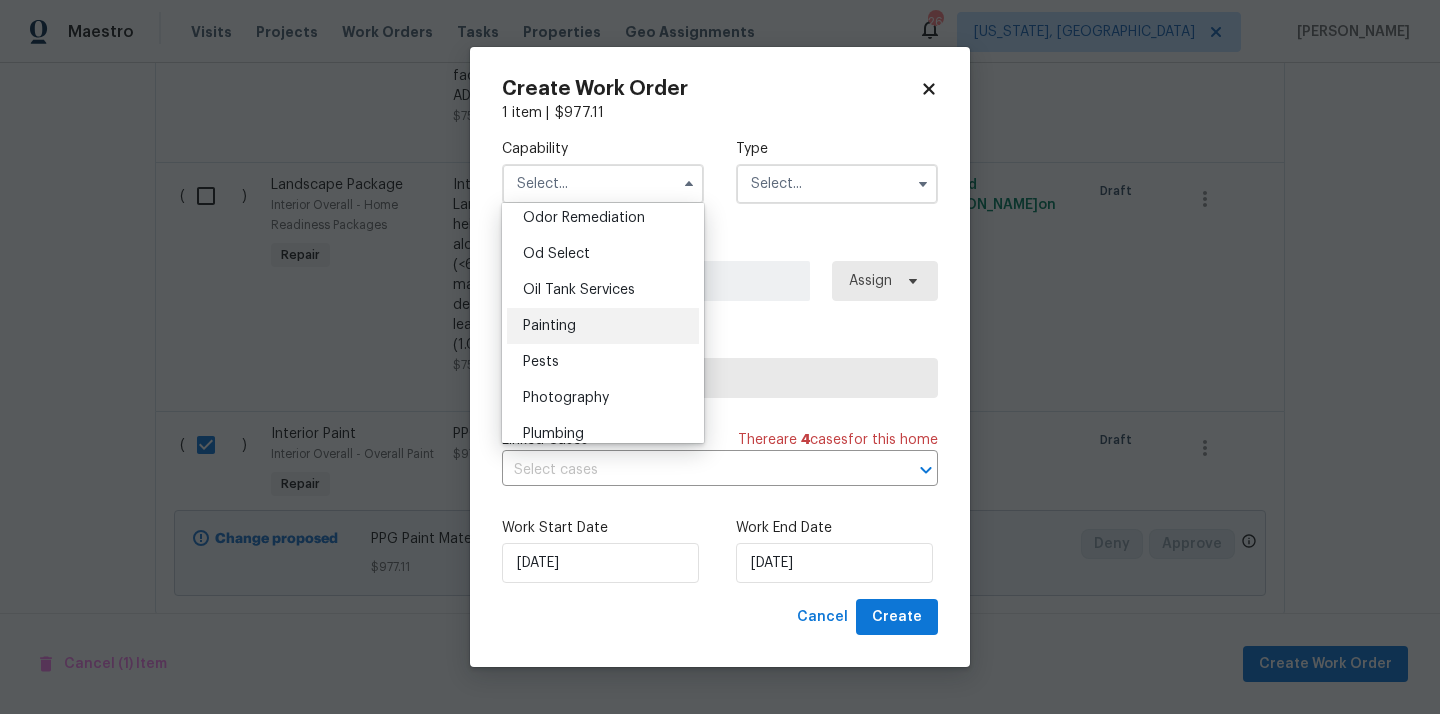 click on "Painting" at bounding box center (603, 326) 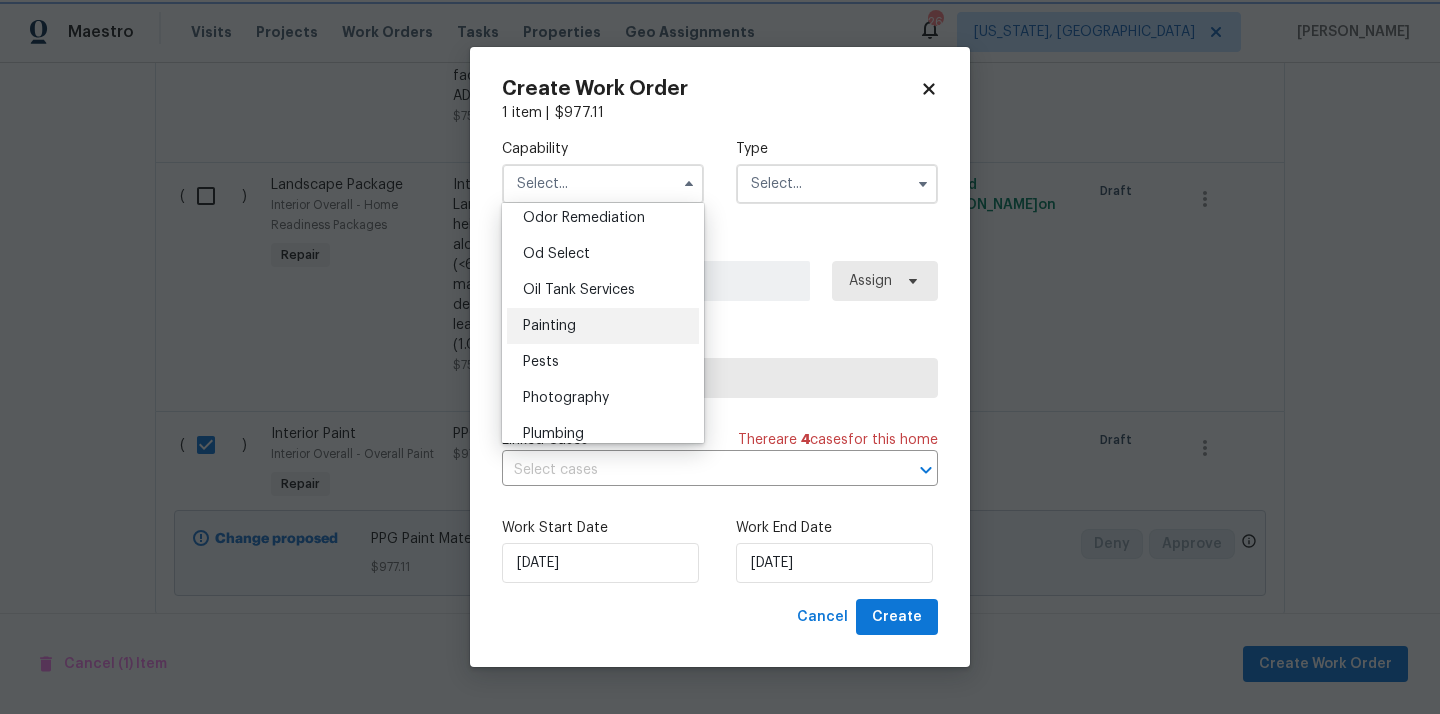type on "Painting" 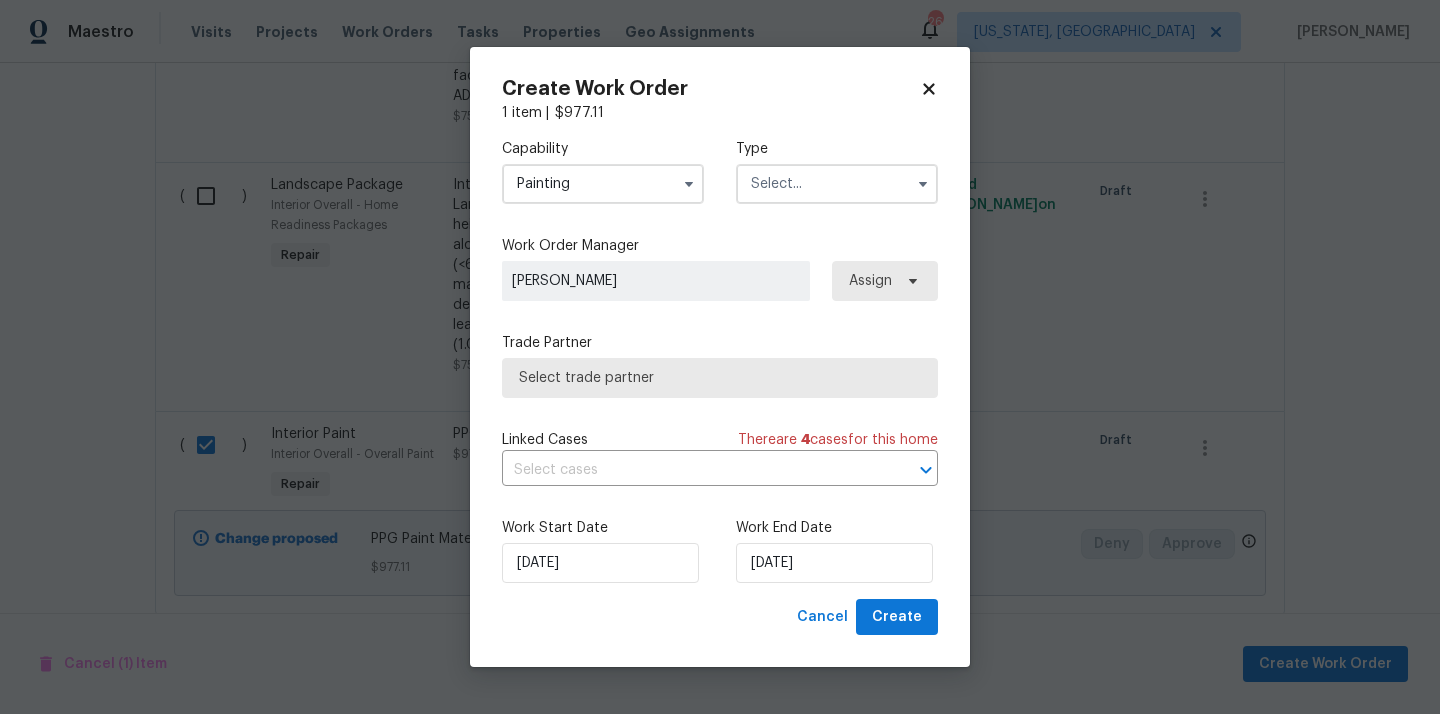 click at bounding box center (837, 184) 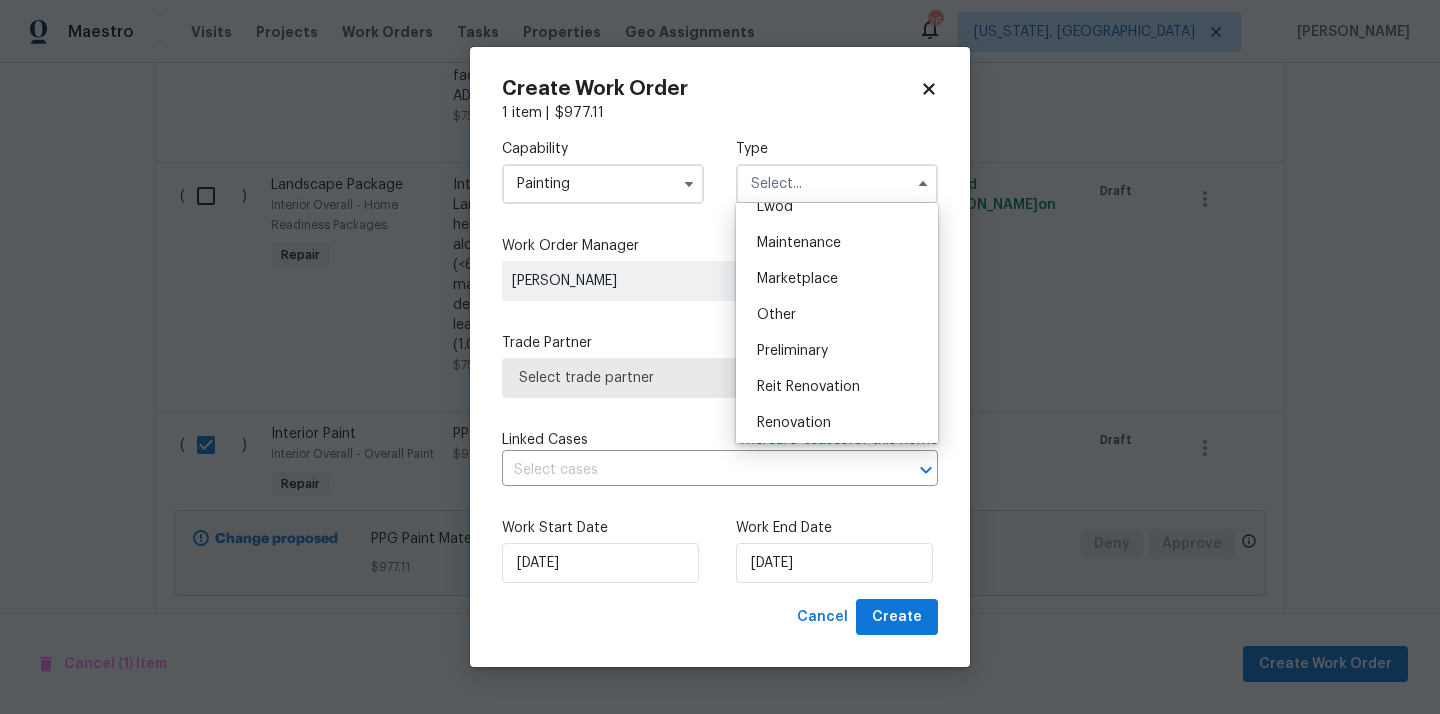 scroll, scrollTop: 454, scrollLeft: 0, axis: vertical 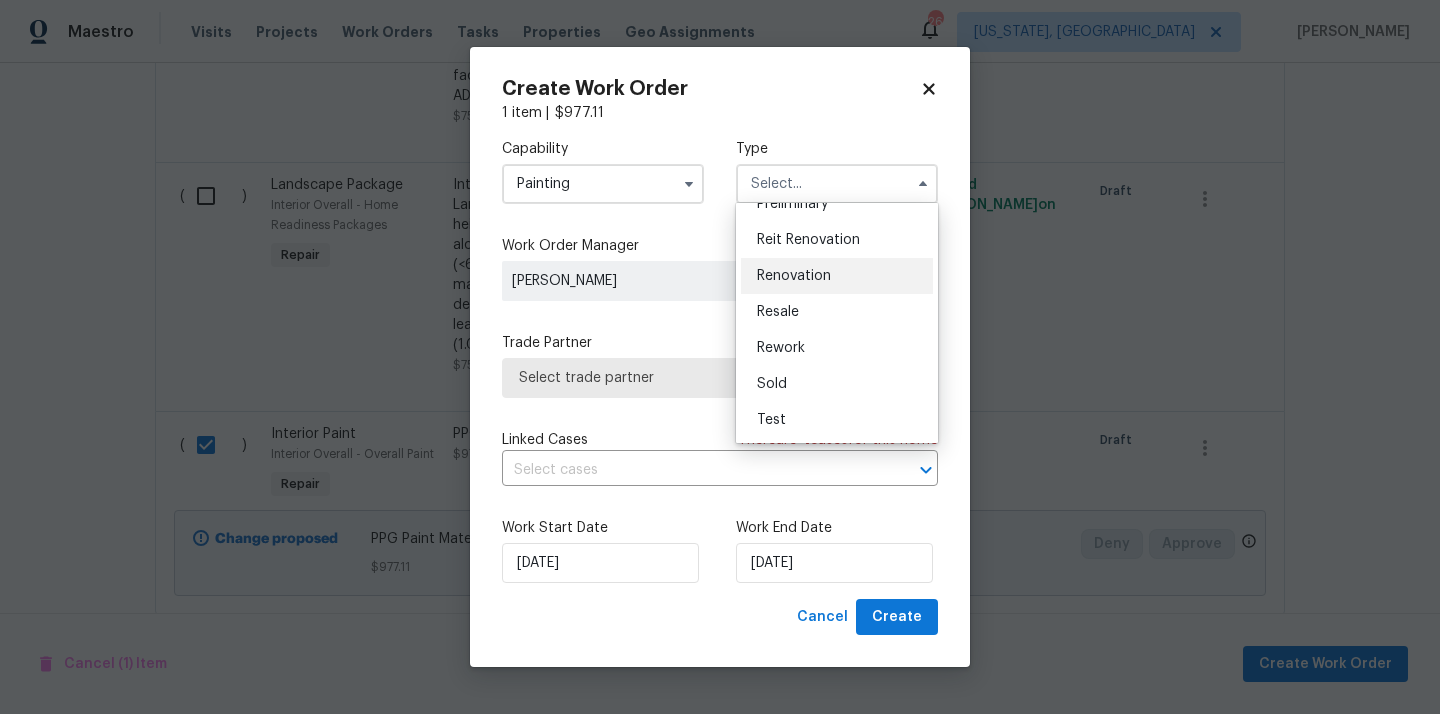 click on "Renovation" at bounding box center (794, 276) 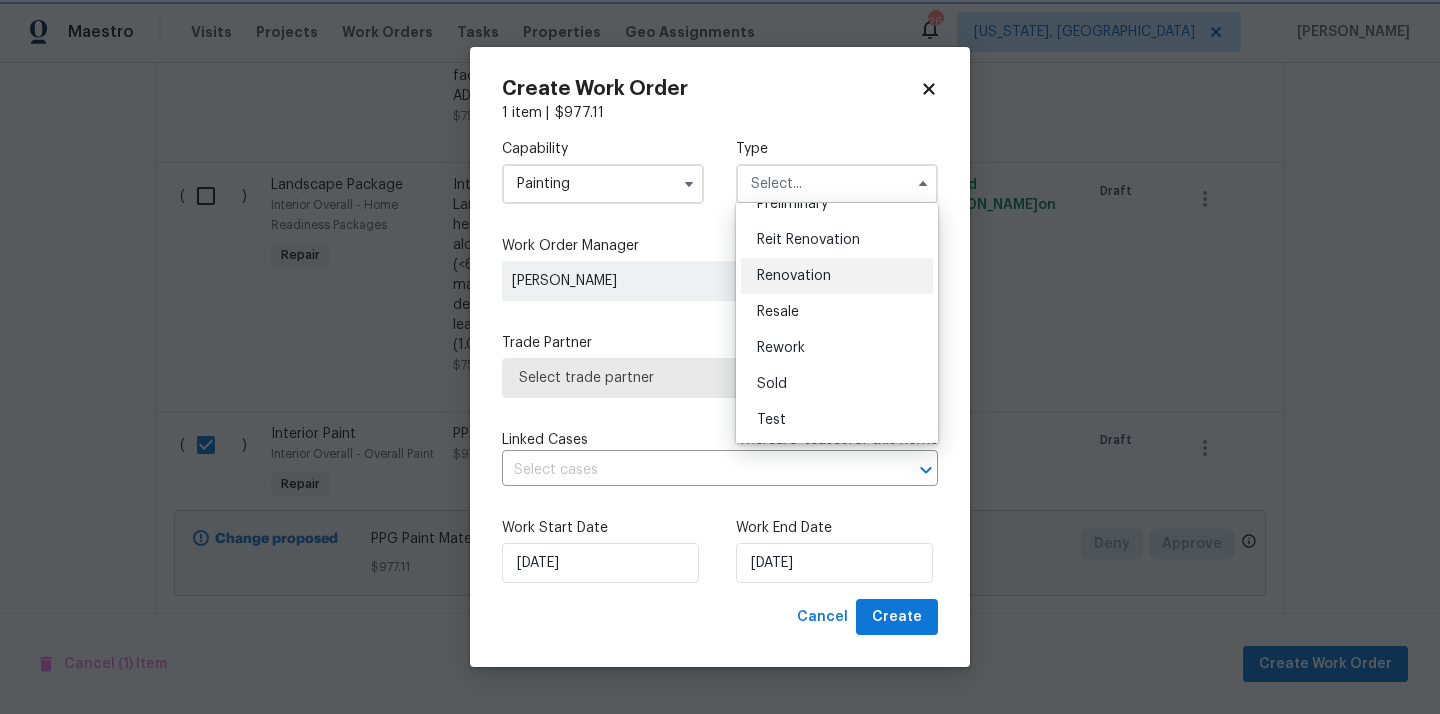type on "Renovation" 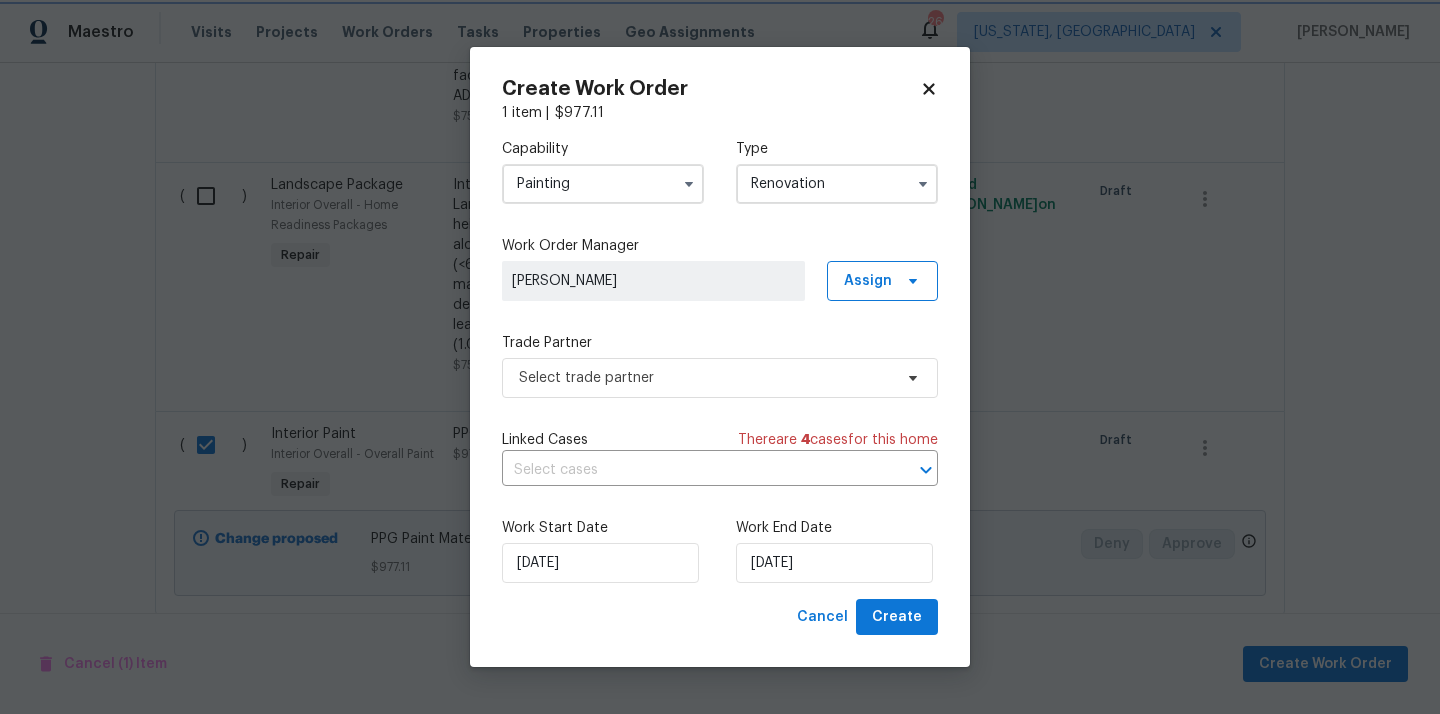 scroll, scrollTop: 0, scrollLeft: 0, axis: both 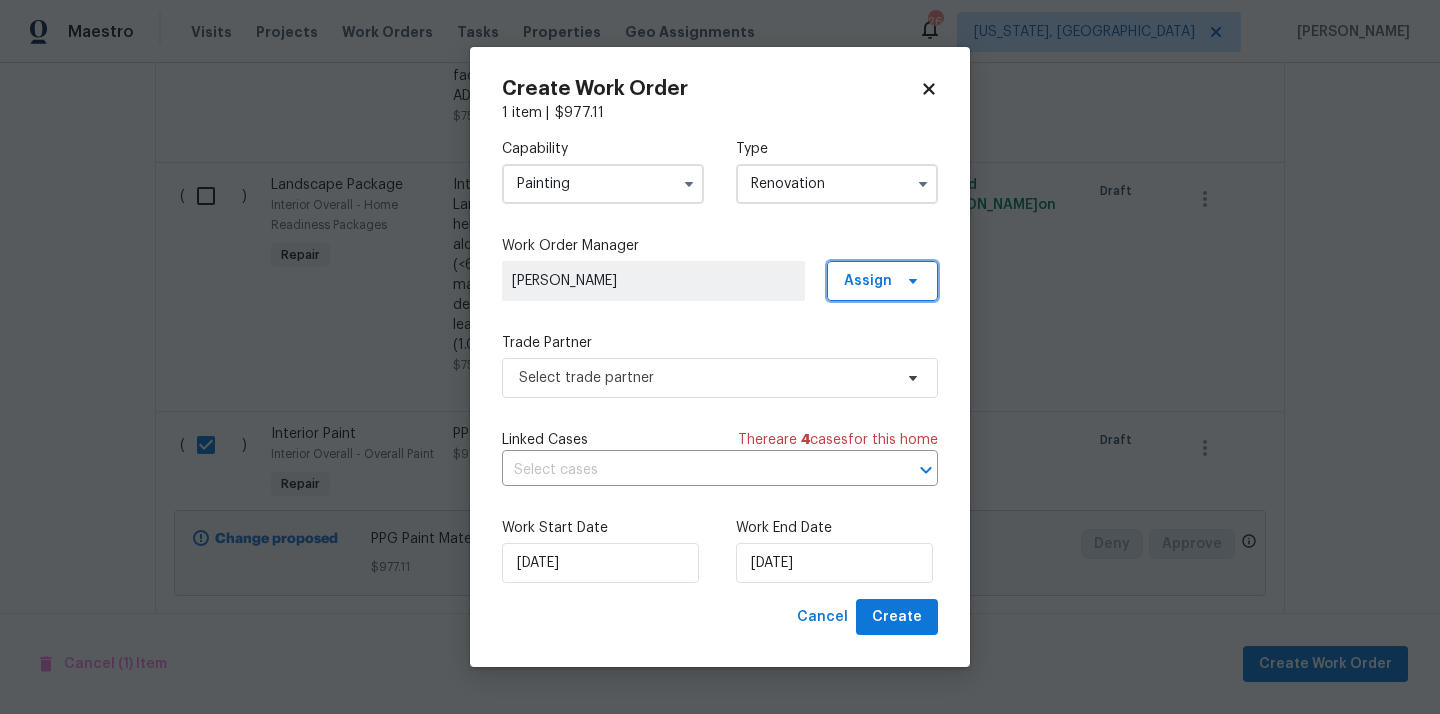 click on "Assign" at bounding box center [868, 281] 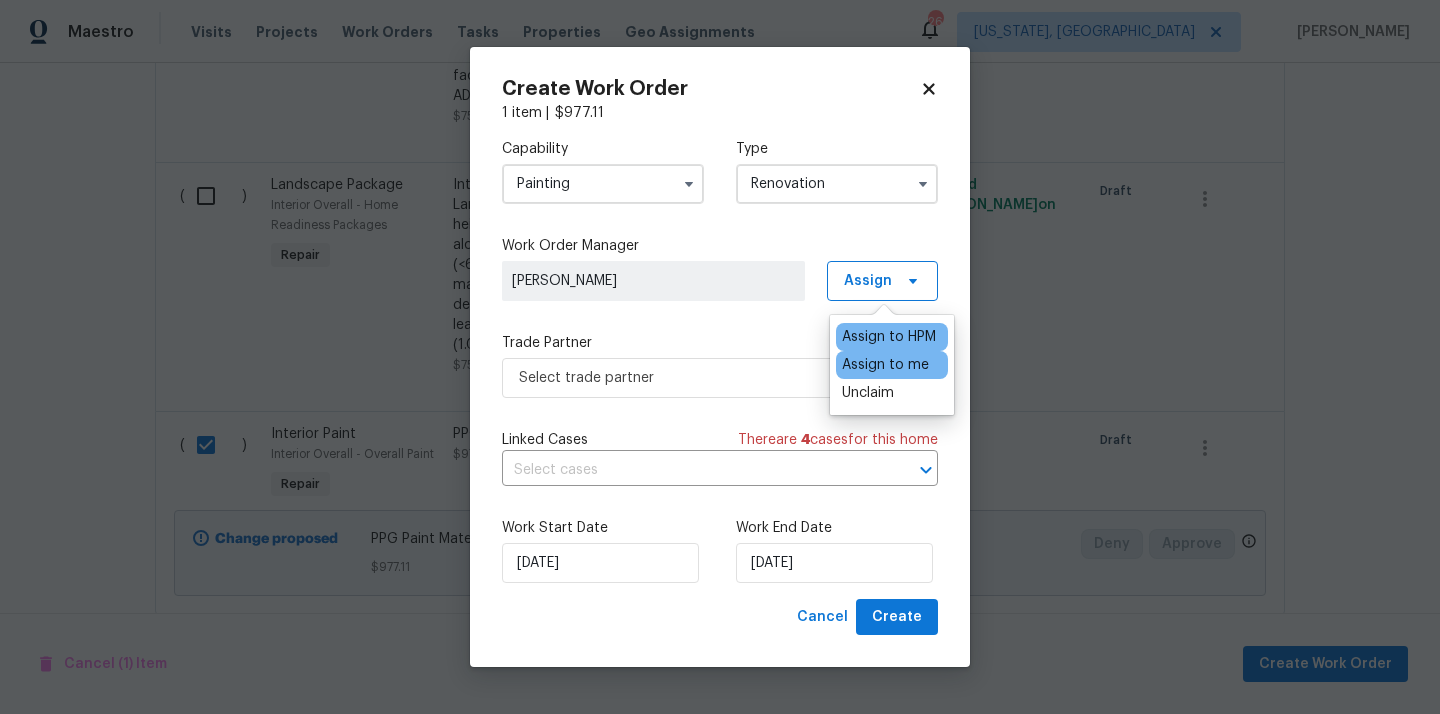 click on "Assign to me" at bounding box center (885, 365) 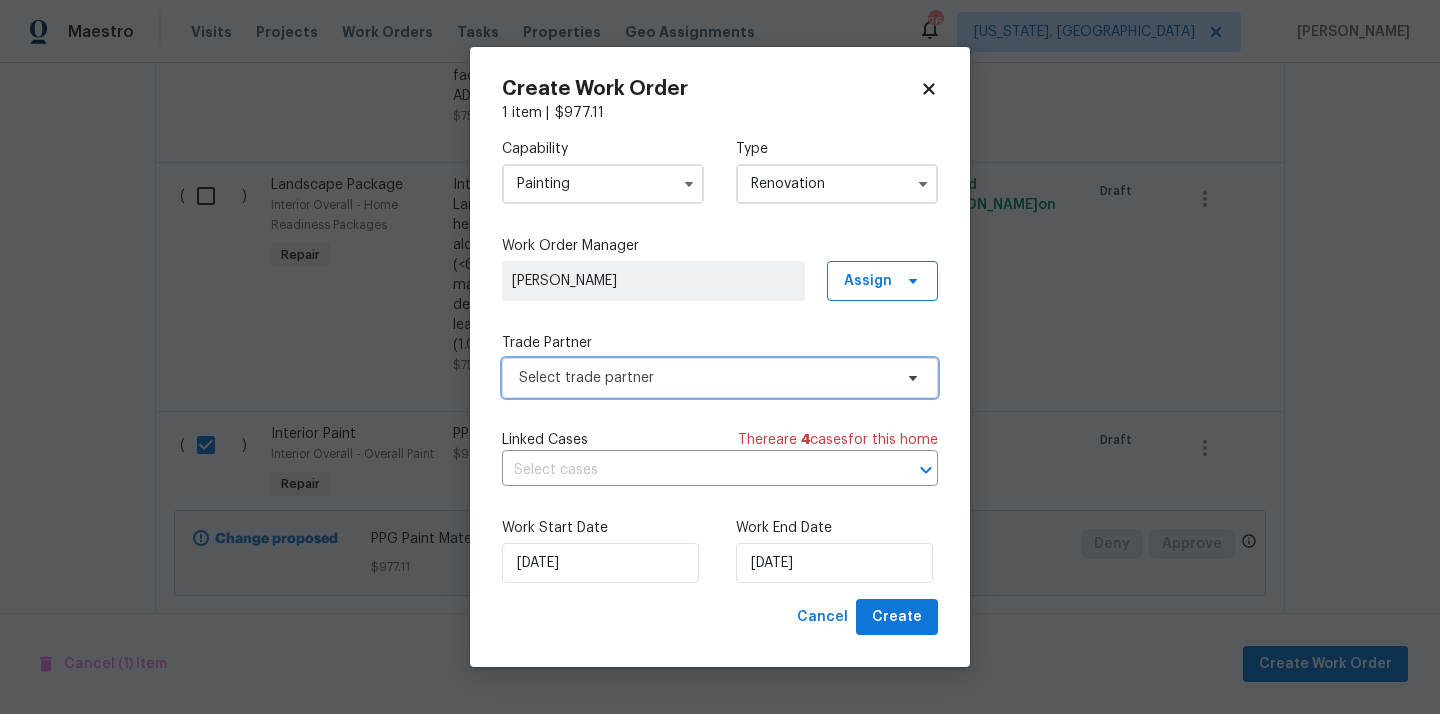 click on "Select trade partner" at bounding box center [705, 378] 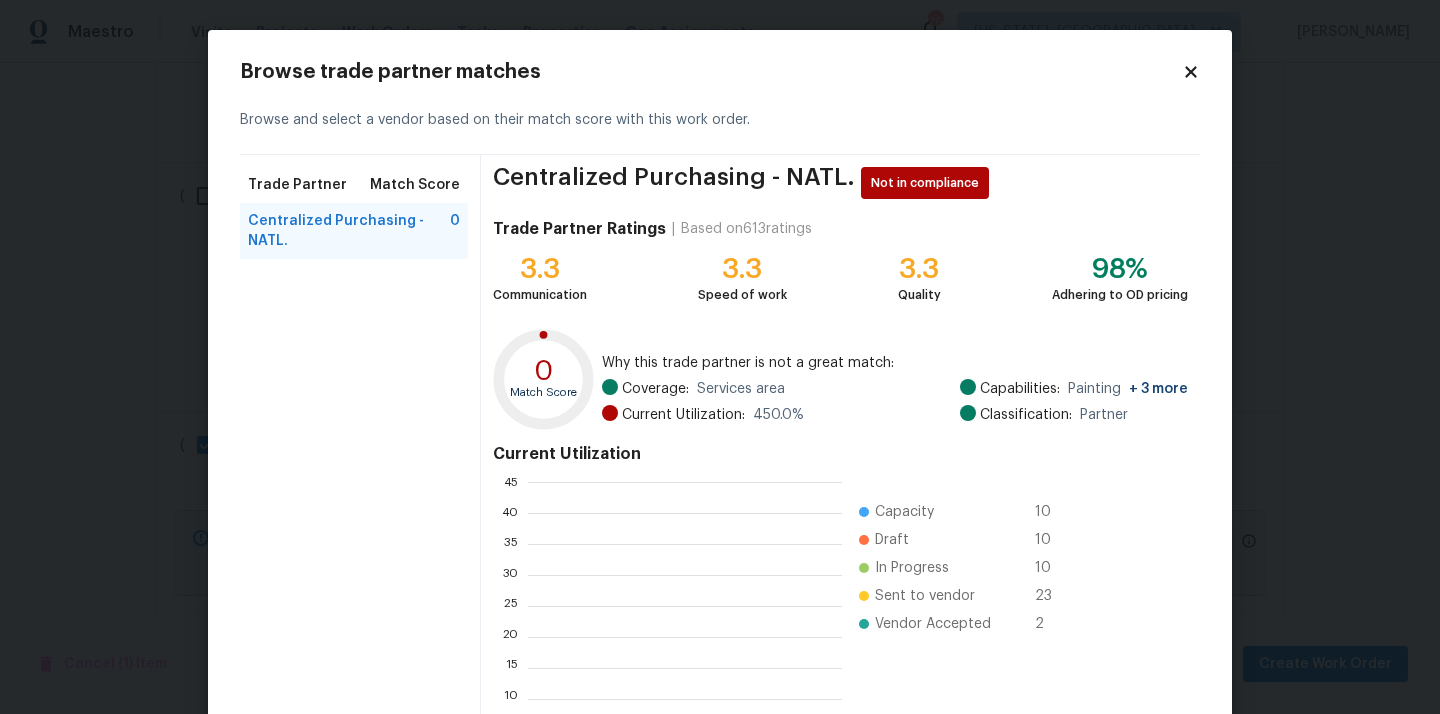 scroll, scrollTop: 2, scrollLeft: 1, axis: both 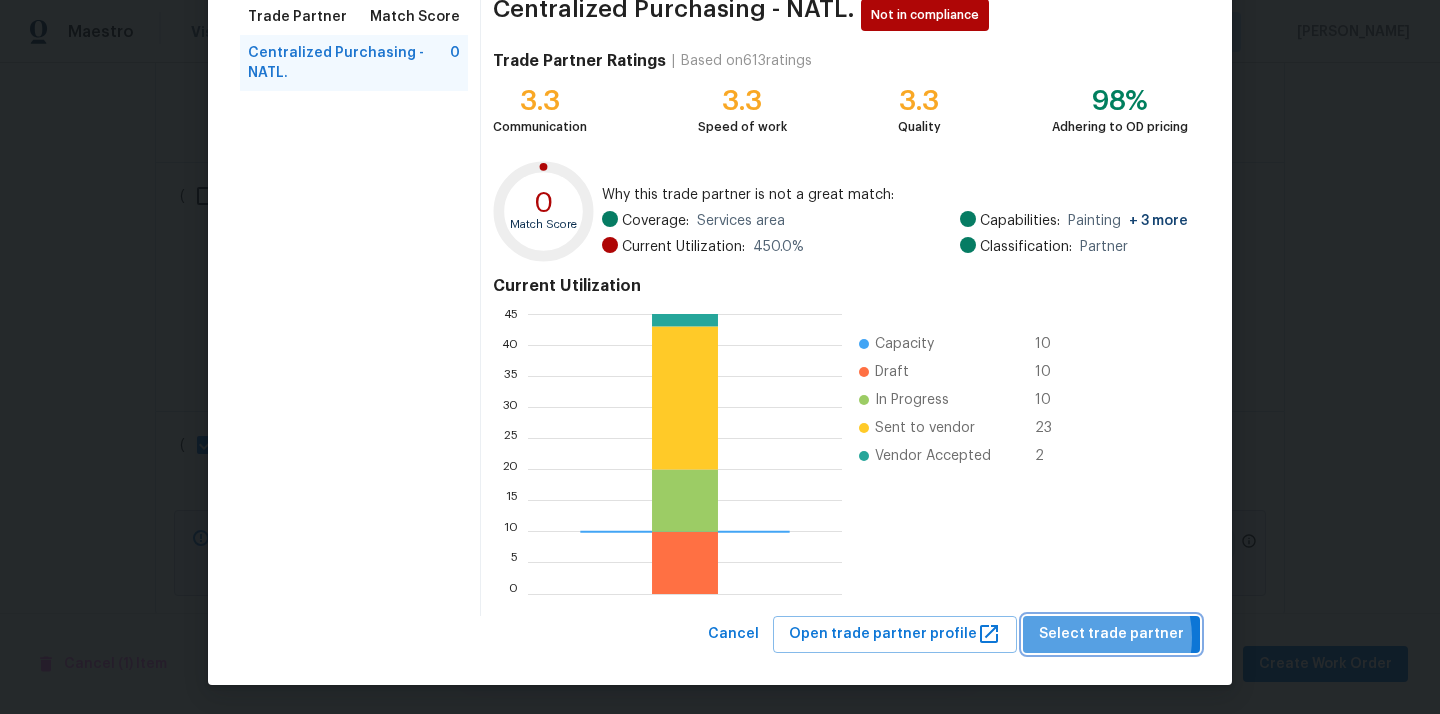click on "Select trade partner" at bounding box center [1111, 634] 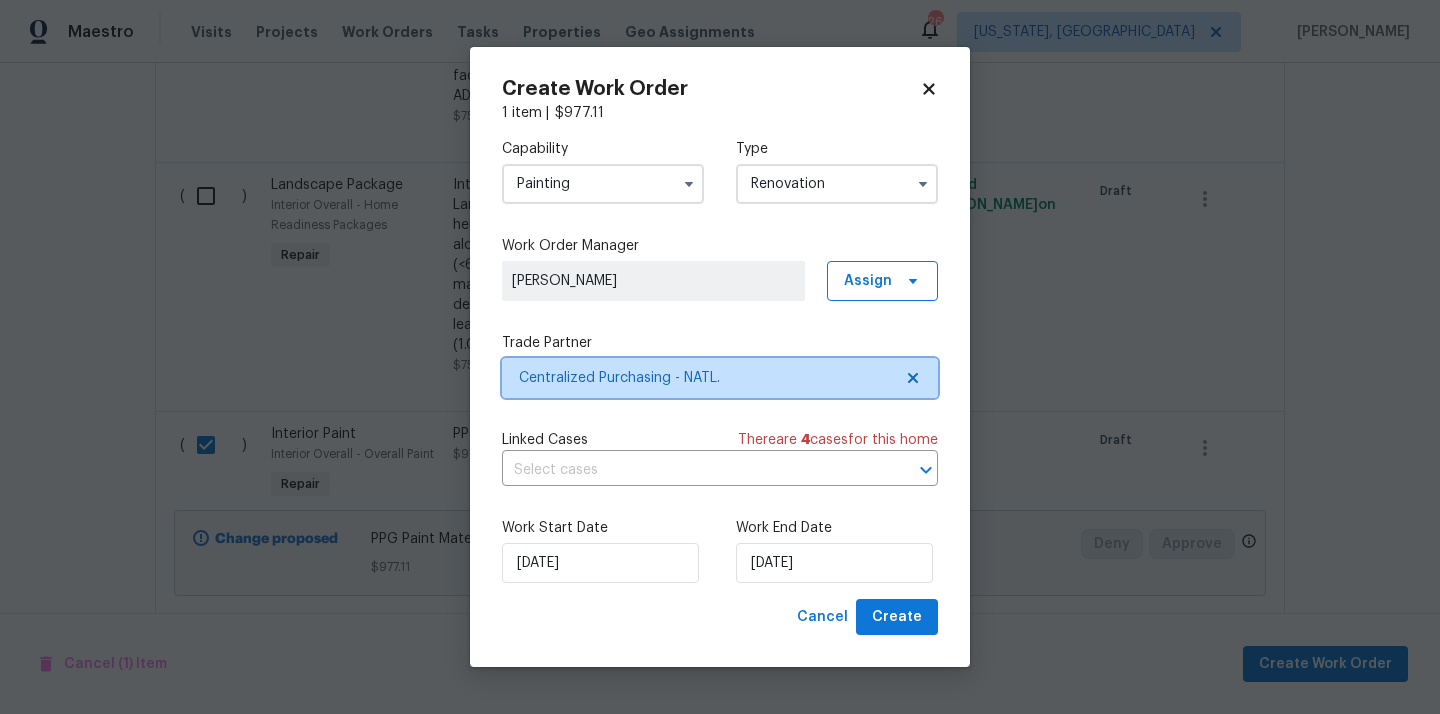scroll, scrollTop: 0, scrollLeft: 0, axis: both 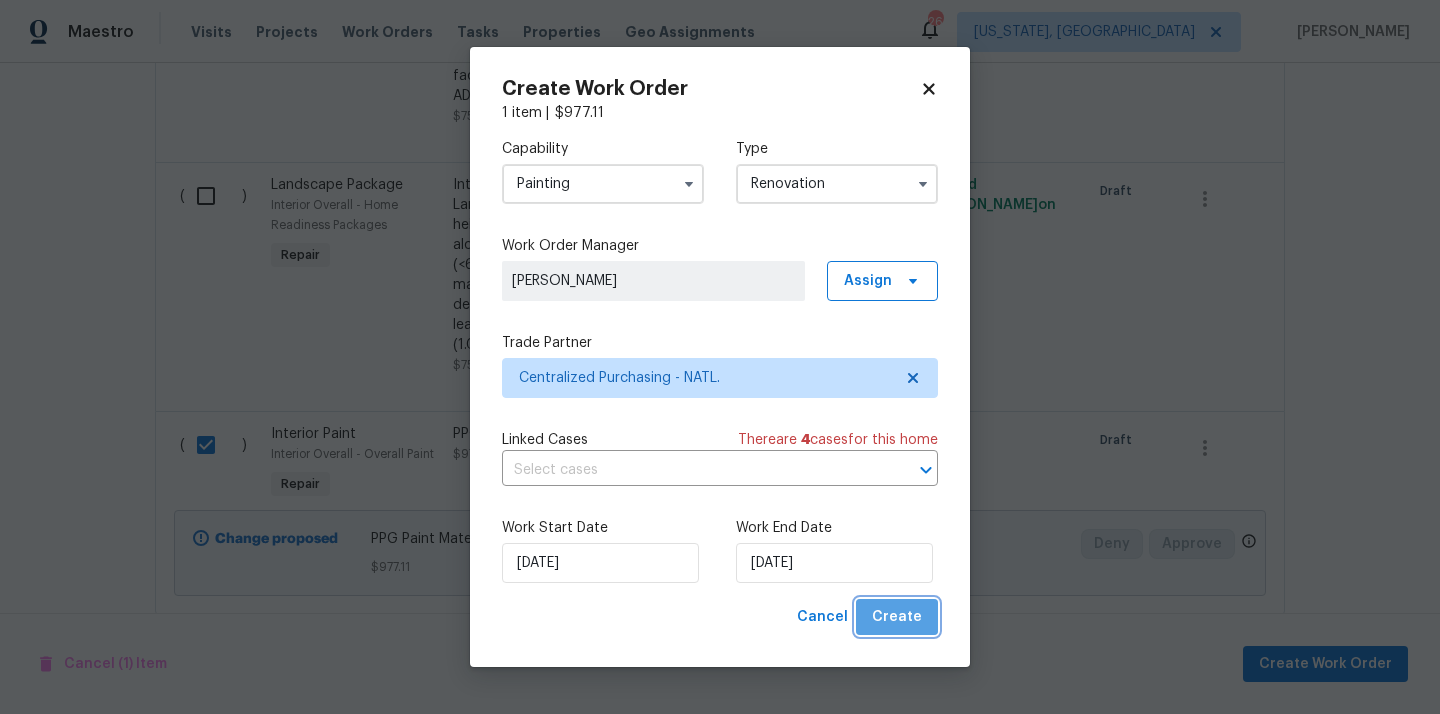 click on "Create" at bounding box center [897, 617] 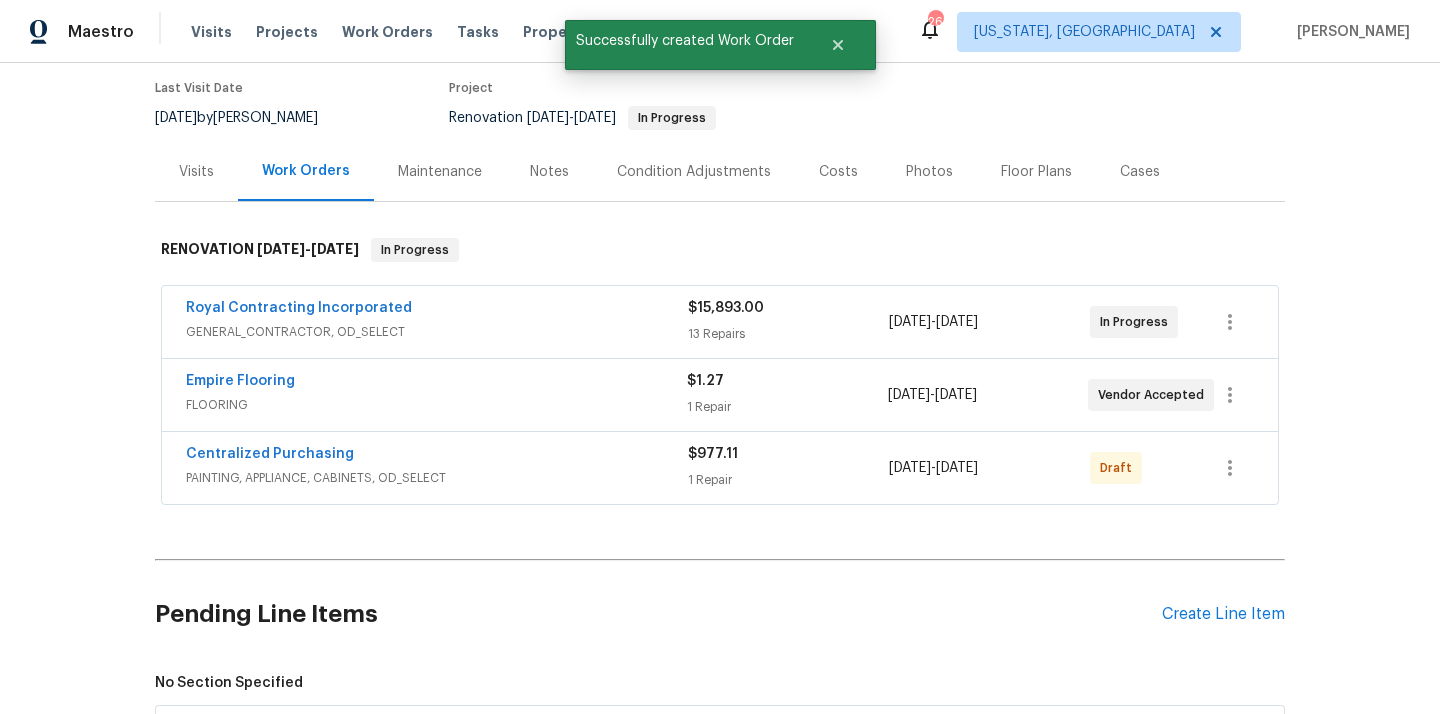 scroll, scrollTop: 196, scrollLeft: 0, axis: vertical 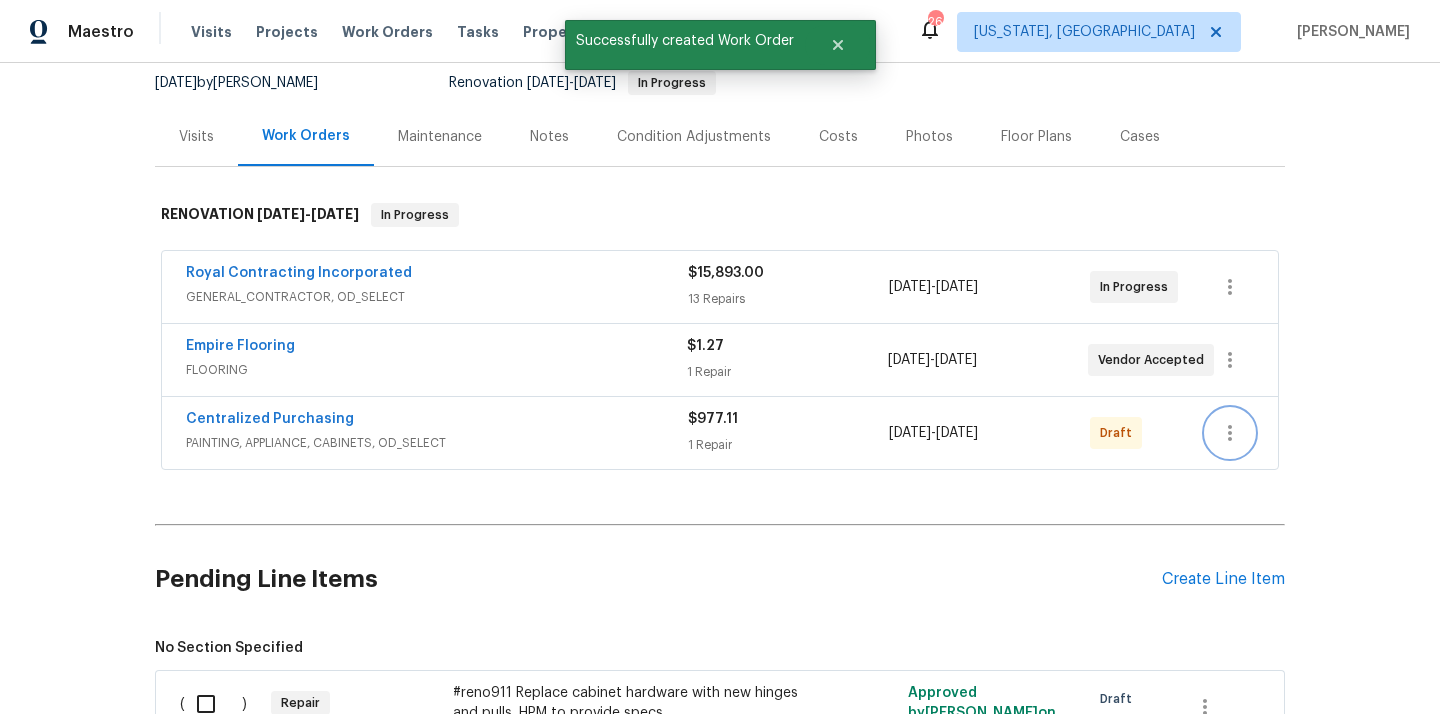 click at bounding box center (1230, 433) 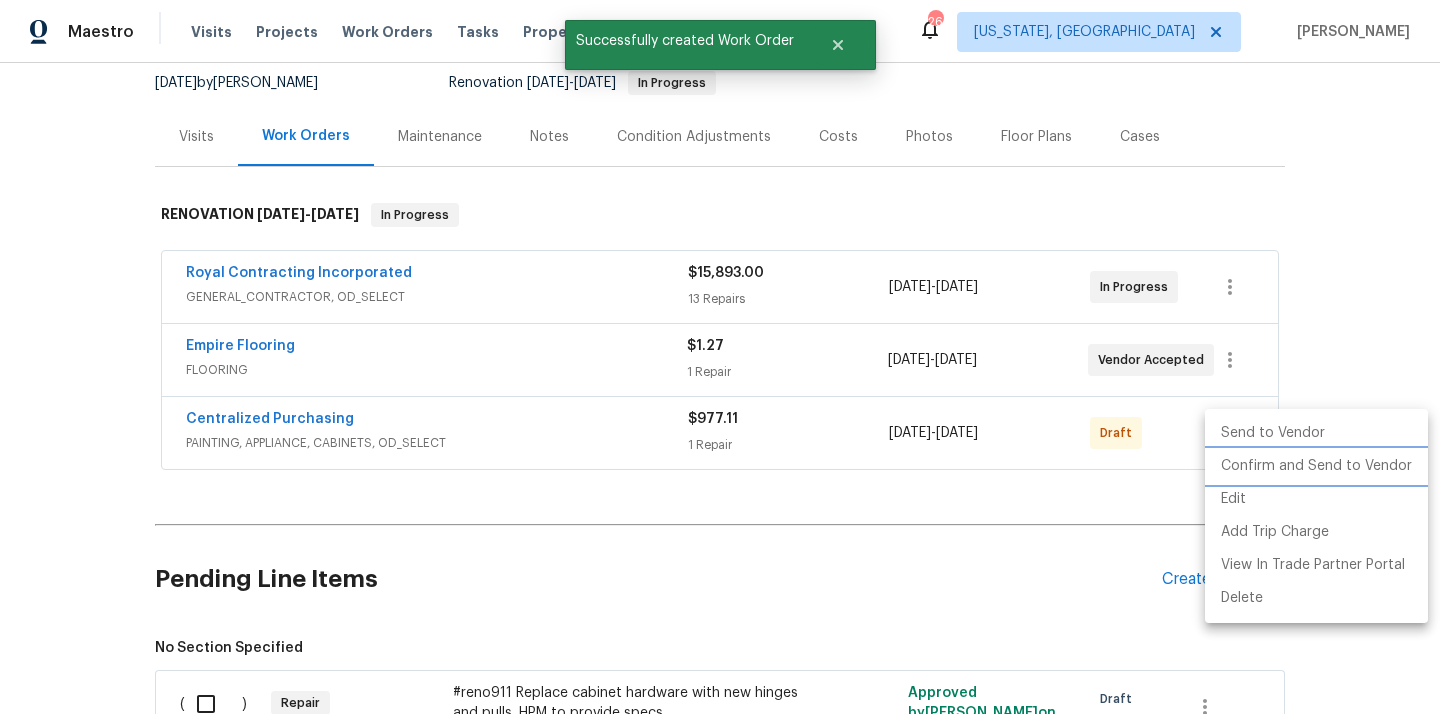 click on "Confirm and Send to Vendor" at bounding box center [1316, 466] 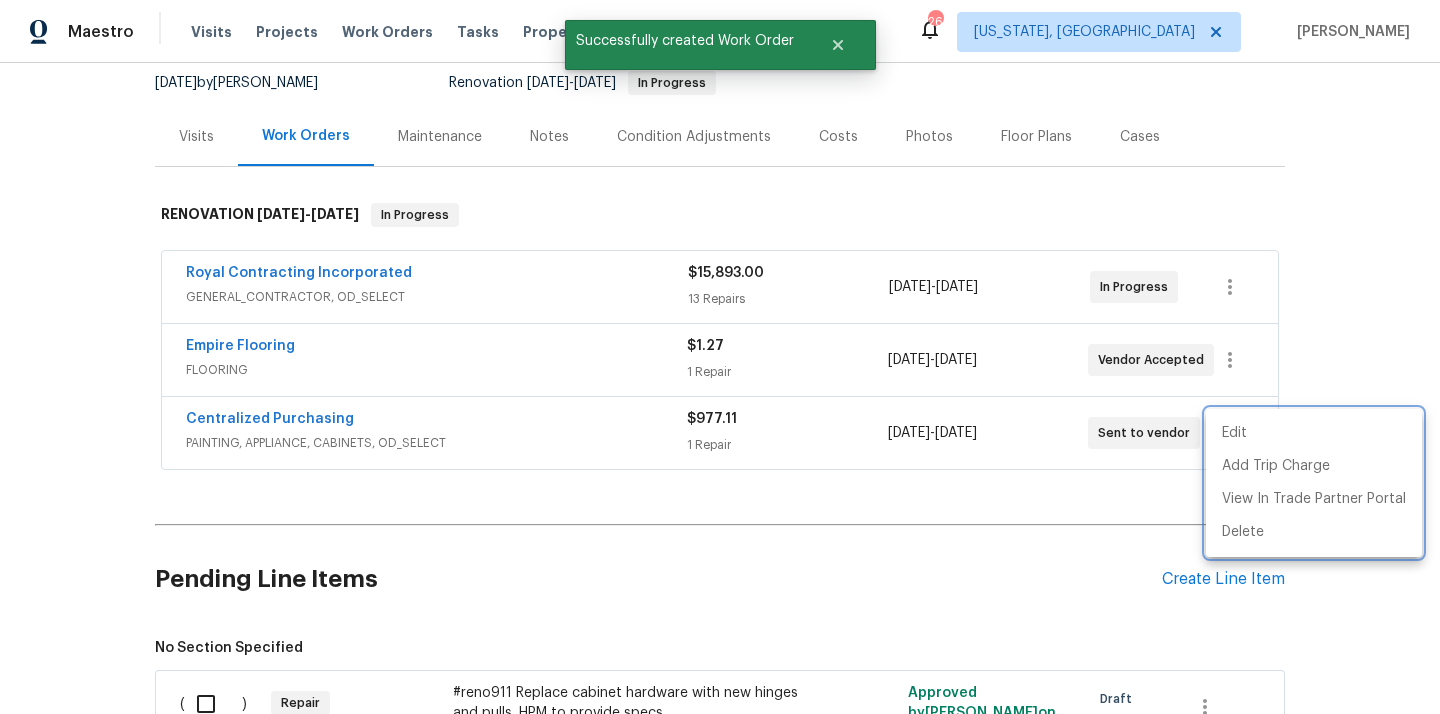 click at bounding box center [720, 357] 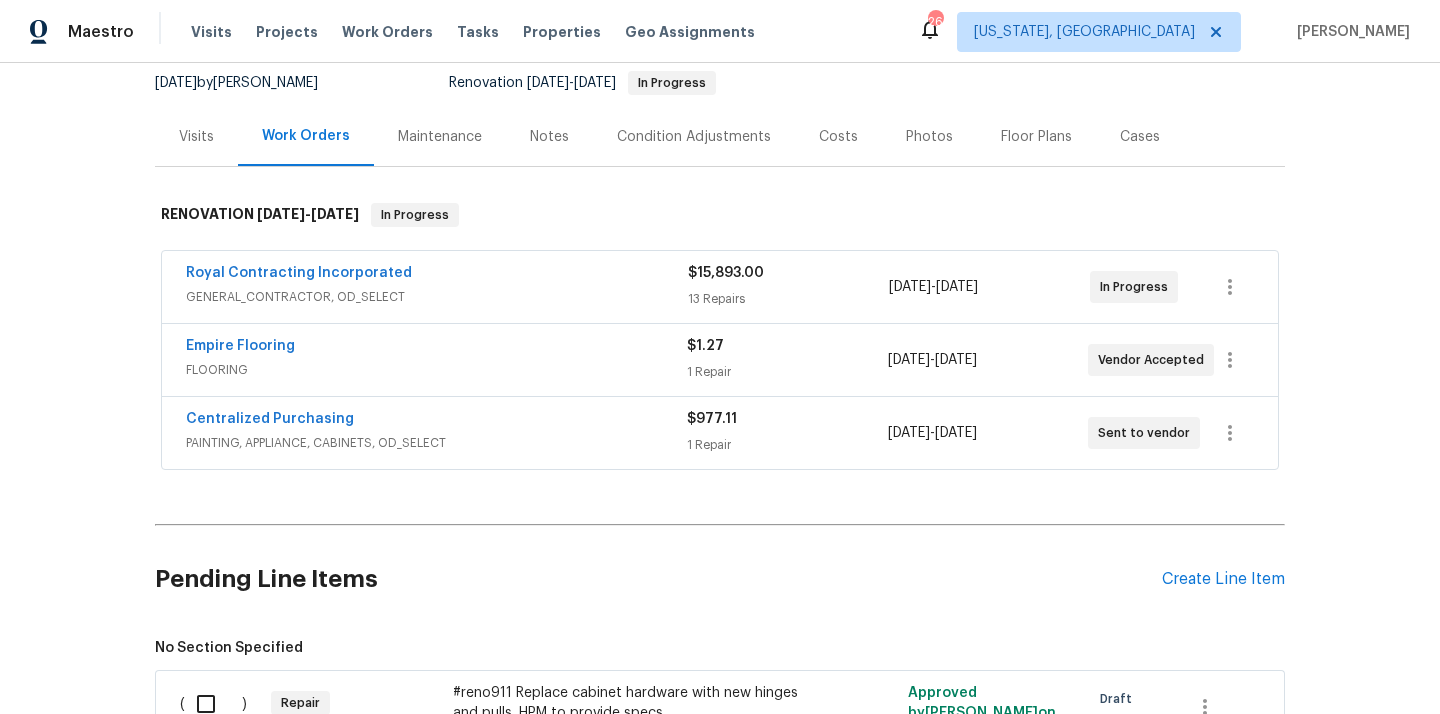 click on "Centralized Purchasing PAINTING, APPLIANCE, CABINETS, OD_SELECT $977.11 1 Repair 7/15/2025  -  7/15/2025 Sent to vendor" at bounding box center [720, 433] 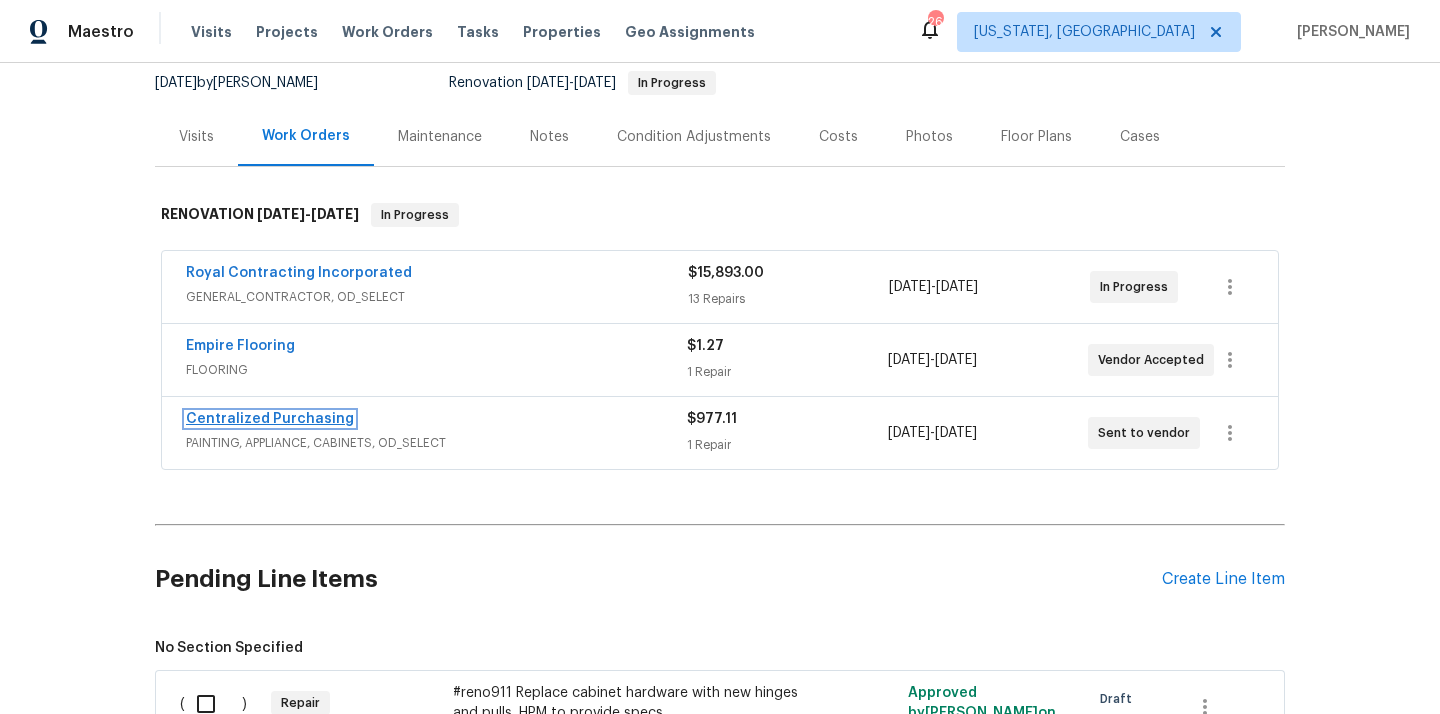 click on "Centralized Purchasing" at bounding box center (270, 419) 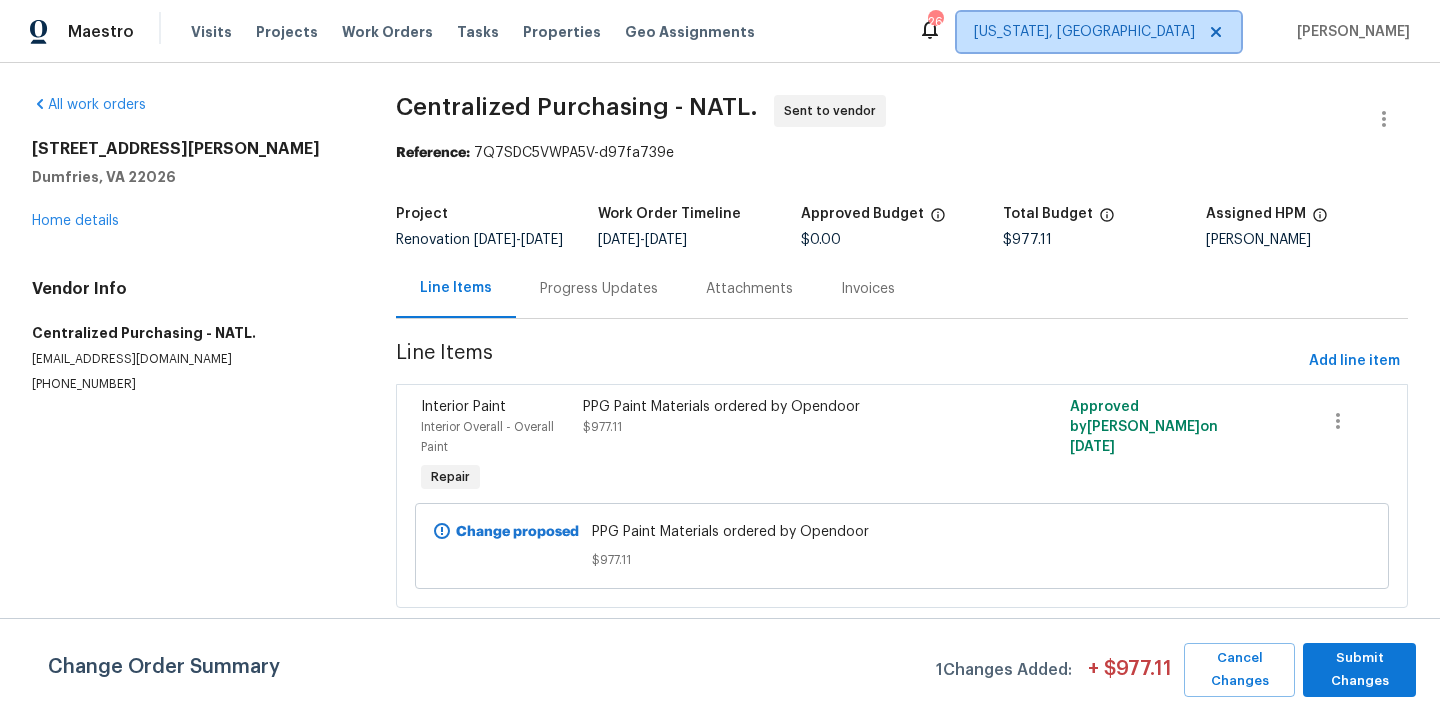 click on "[US_STATE], [GEOGRAPHIC_DATA]" at bounding box center (1099, 32) 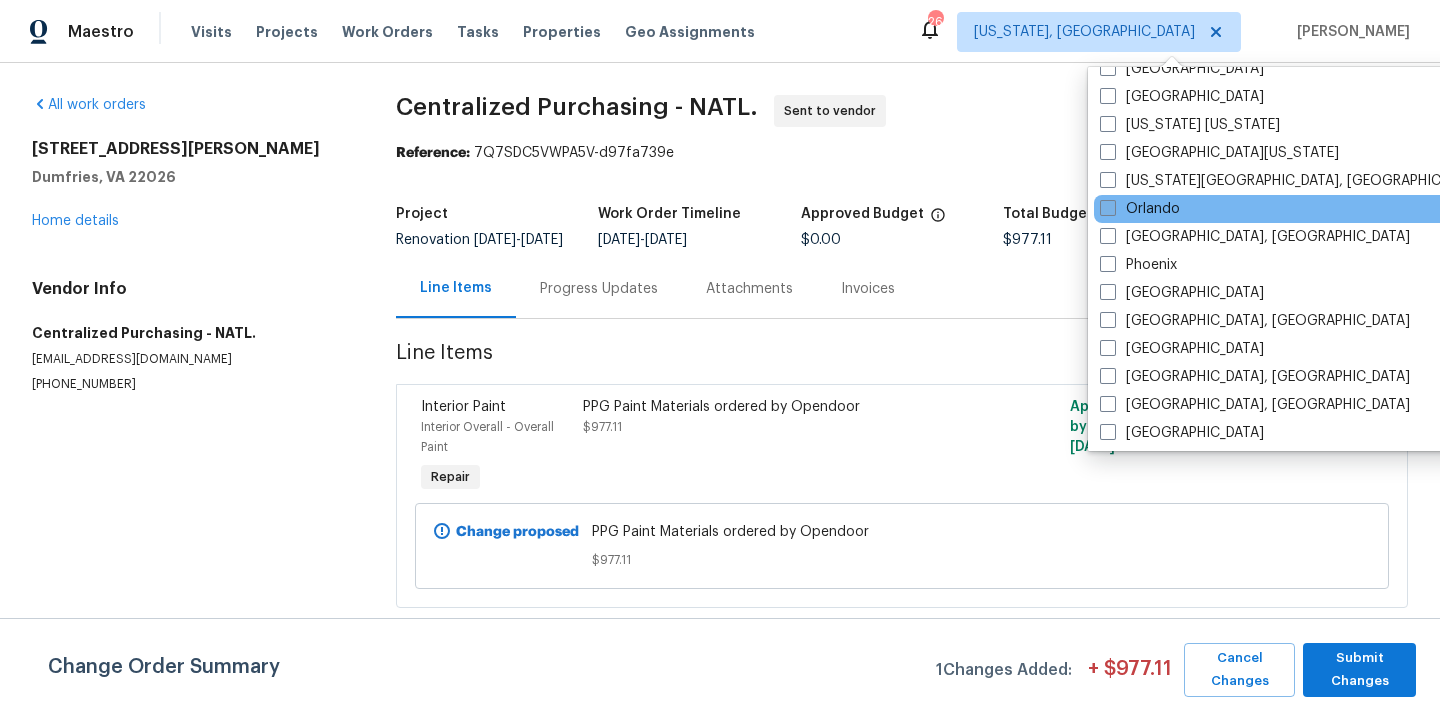 click on "Orlando" at bounding box center (1140, 209) 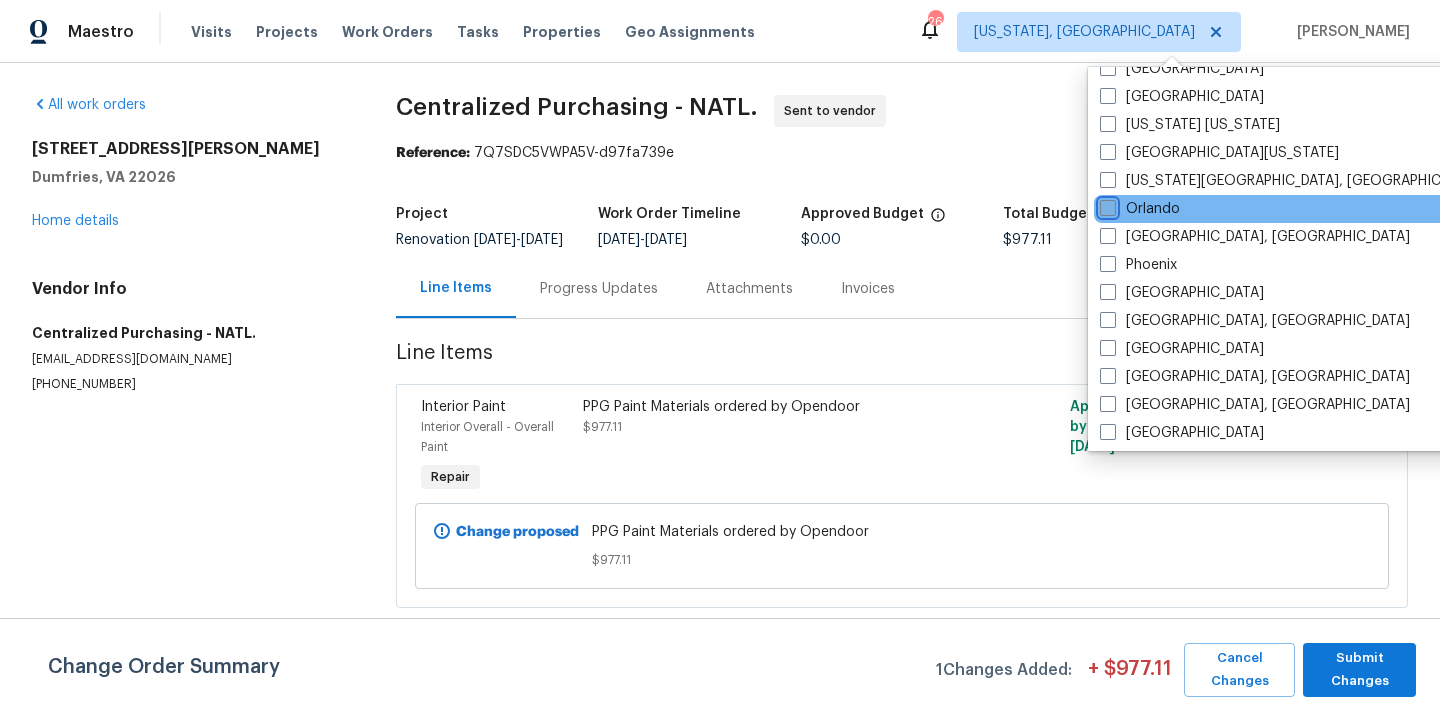 click on "Orlando" at bounding box center [1106, 205] 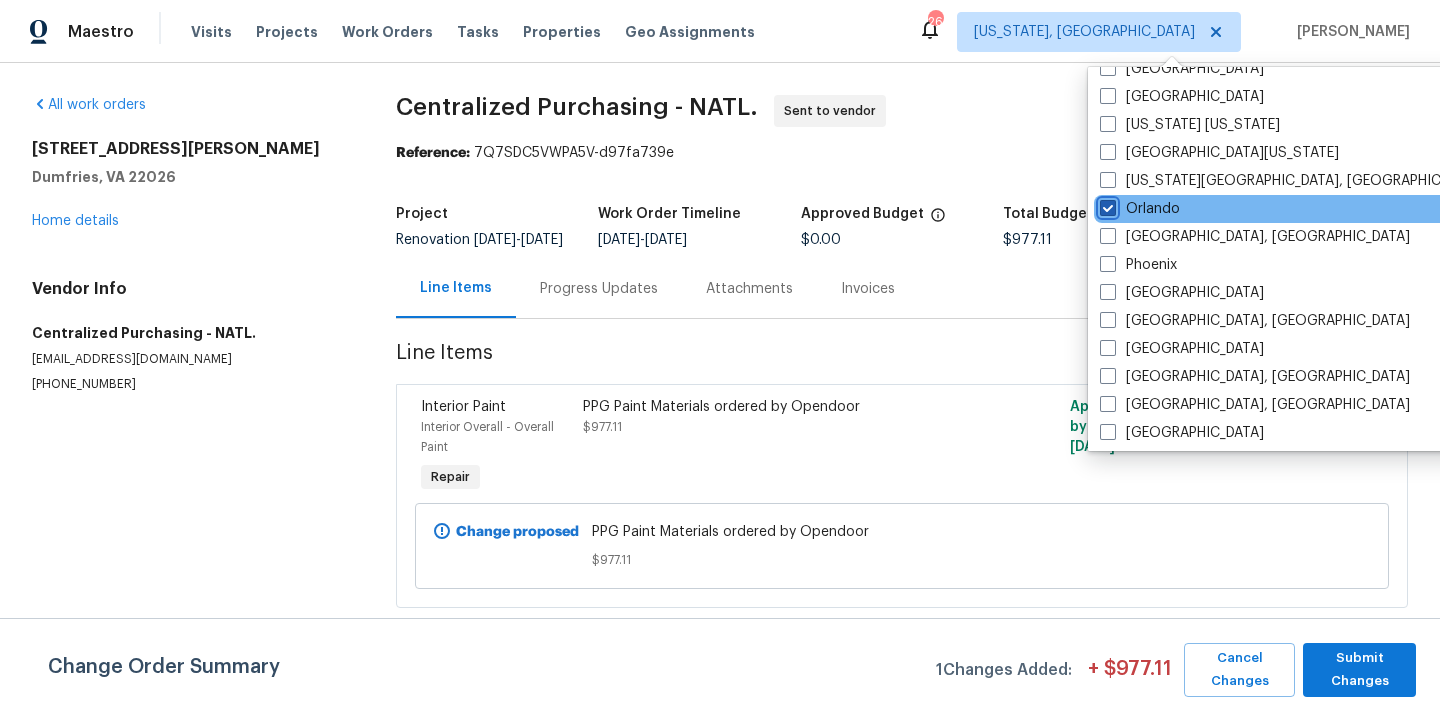 checkbox on "true" 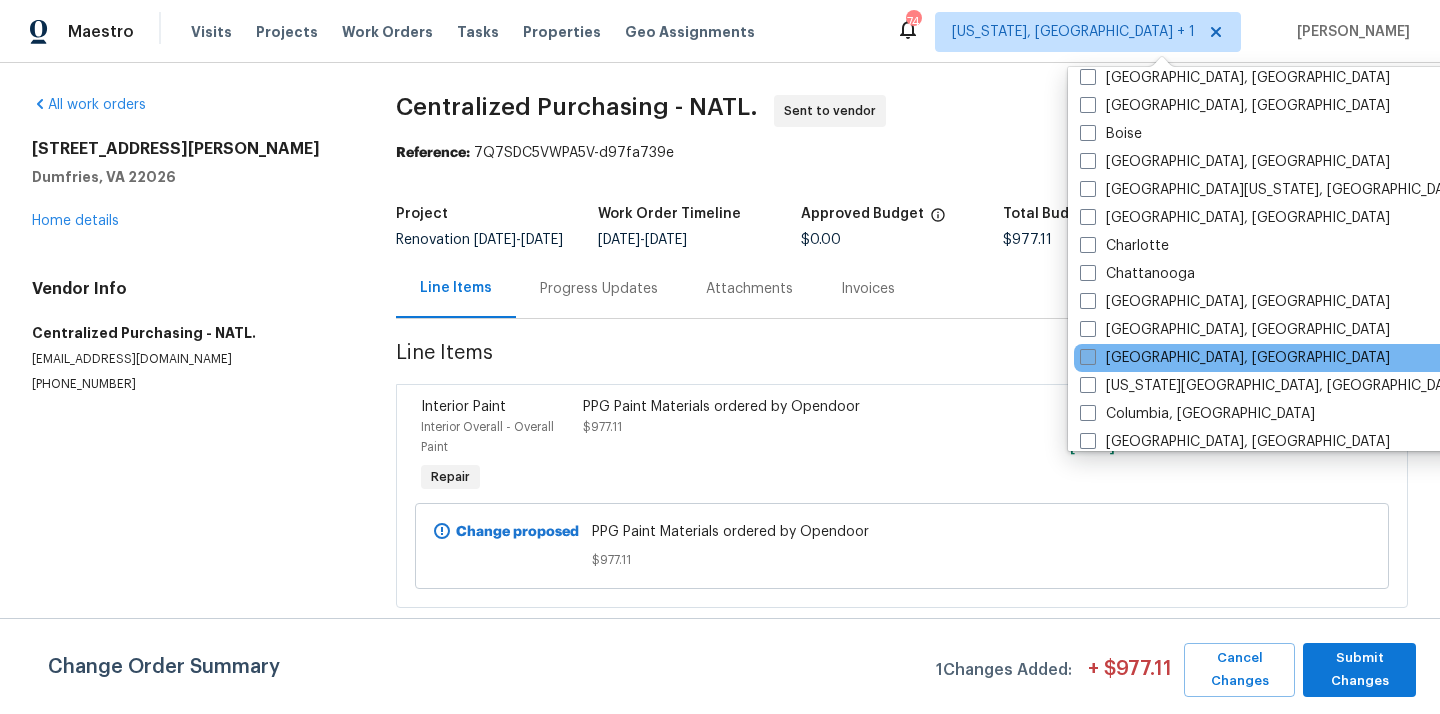 scroll, scrollTop: 0, scrollLeft: 0, axis: both 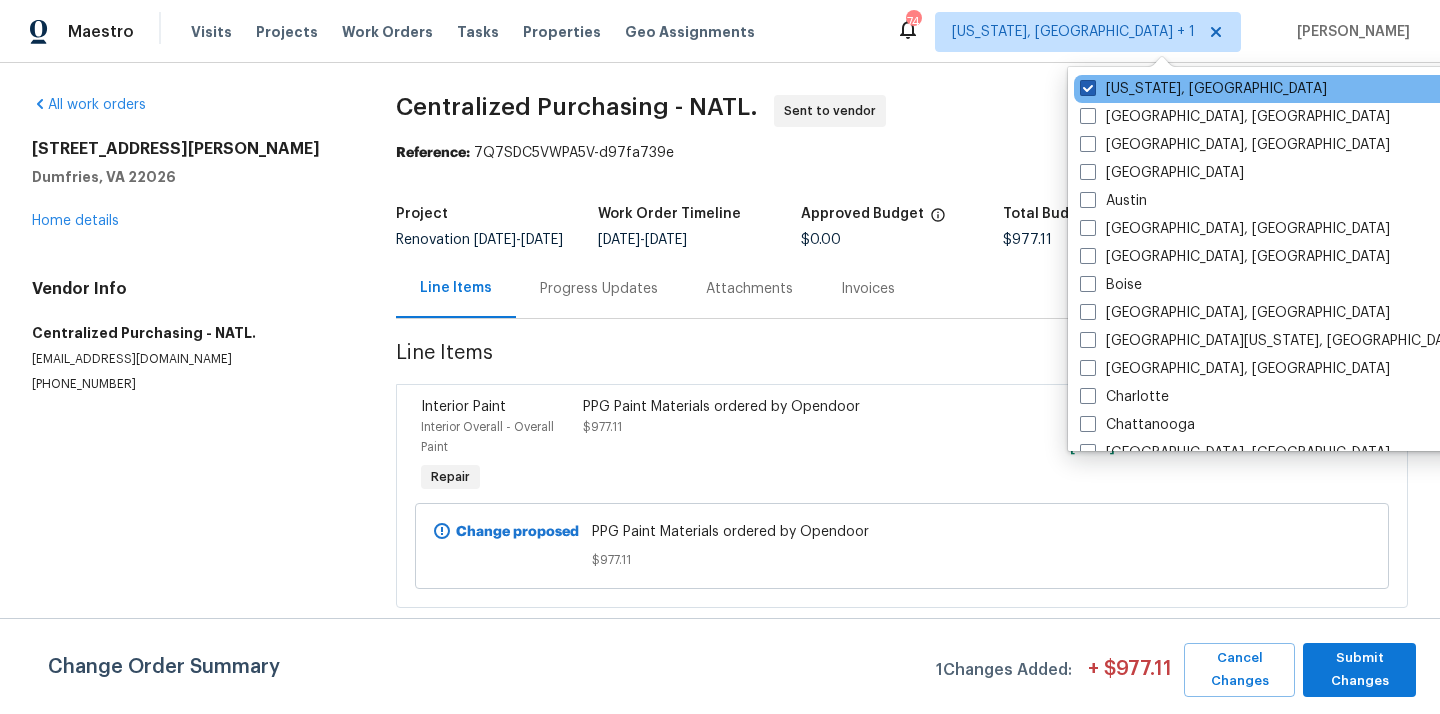click on "[US_STATE], [GEOGRAPHIC_DATA]" at bounding box center (1203, 89) 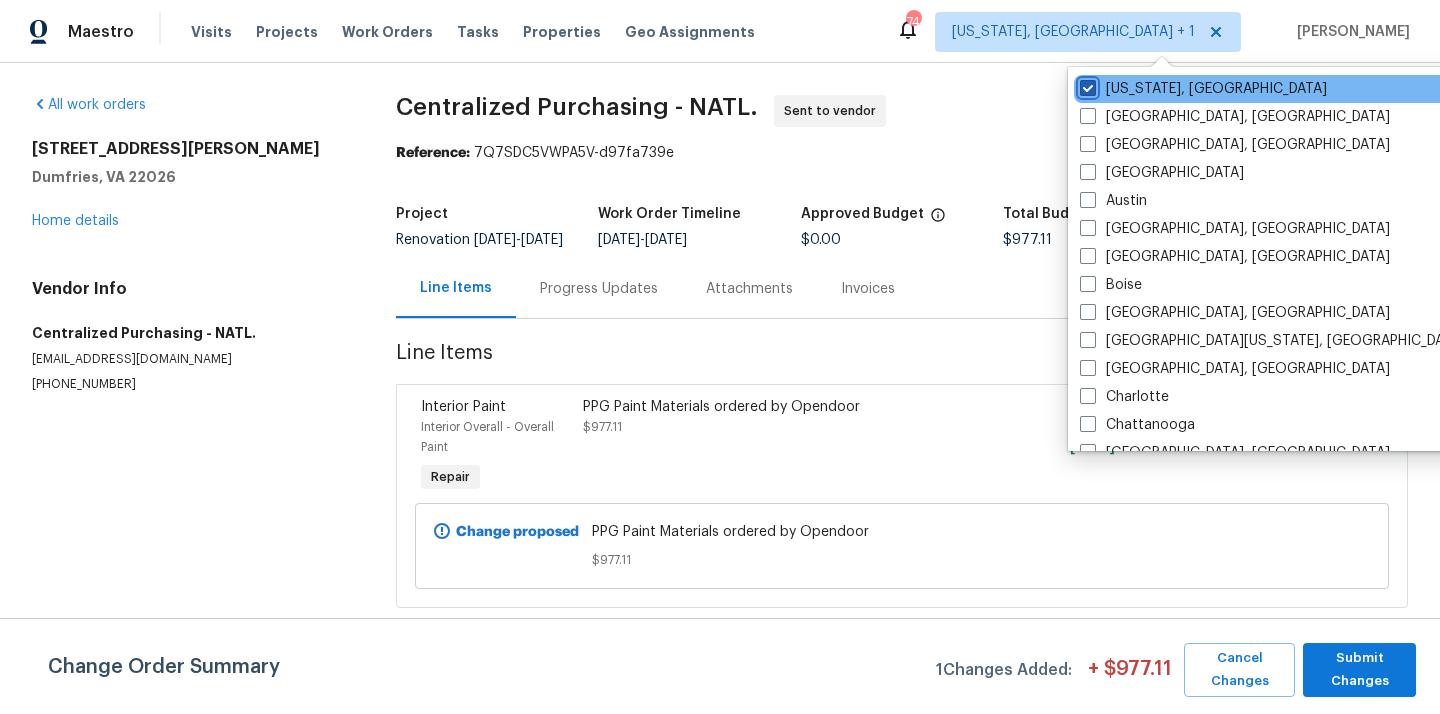 click on "[US_STATE], [GEOGRAPHIC_DATA]" at bounding box center (1086, 85) 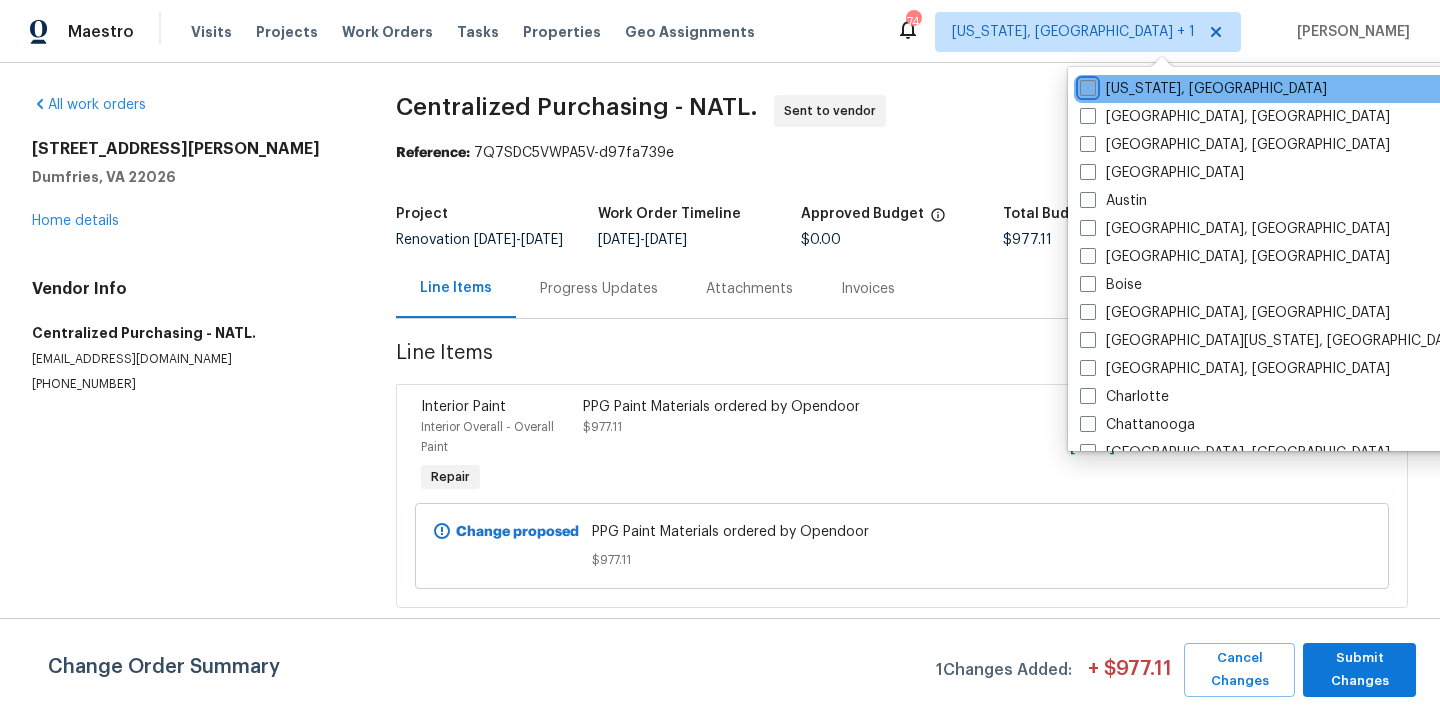 checkbox on "false" 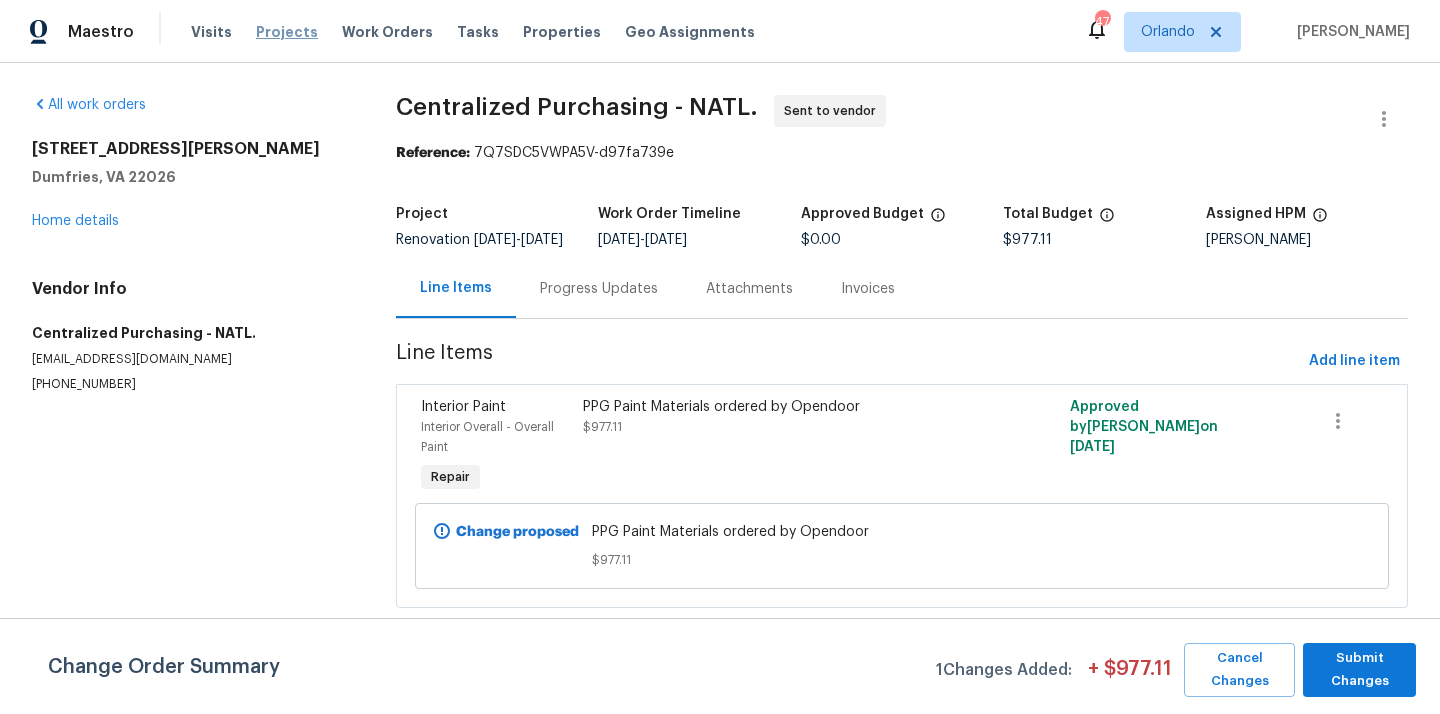 click on "Projects" at bounding box center [287, 32] 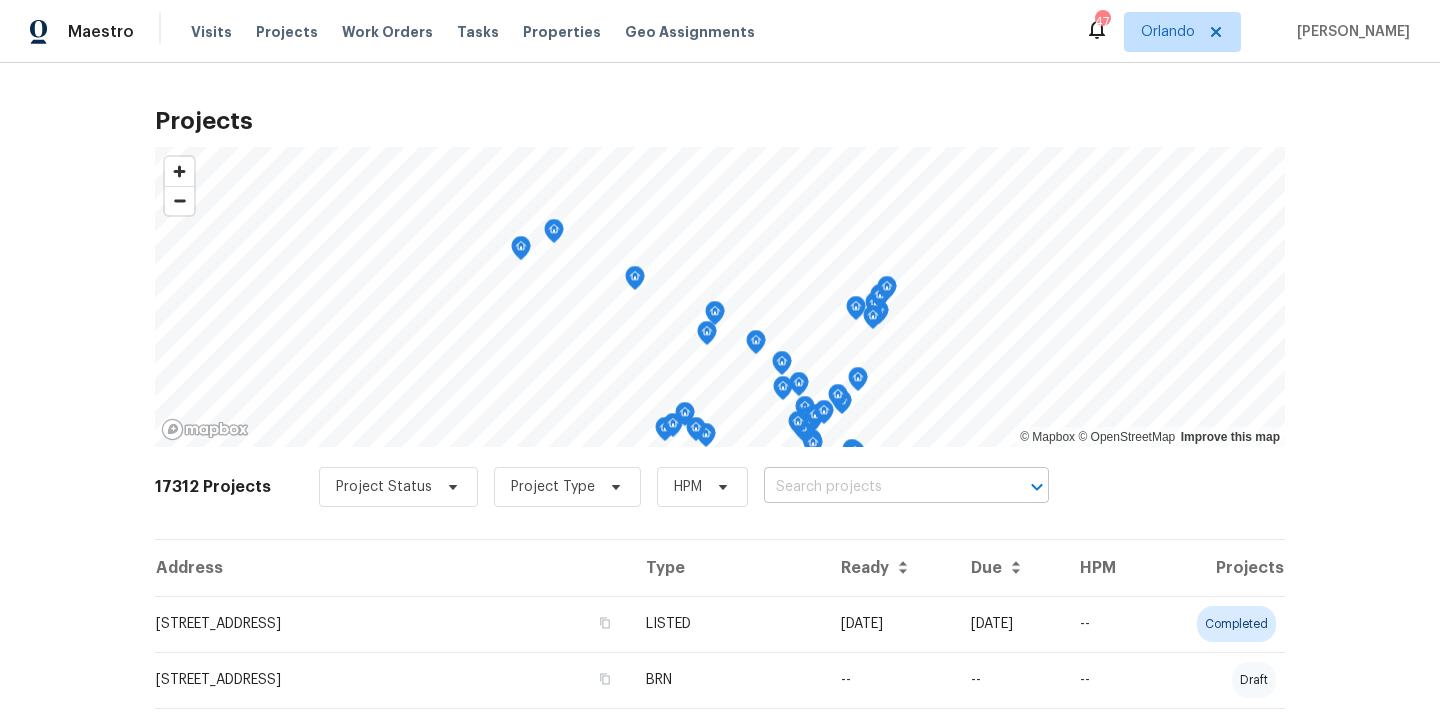 click at bounding box center (878, 487) 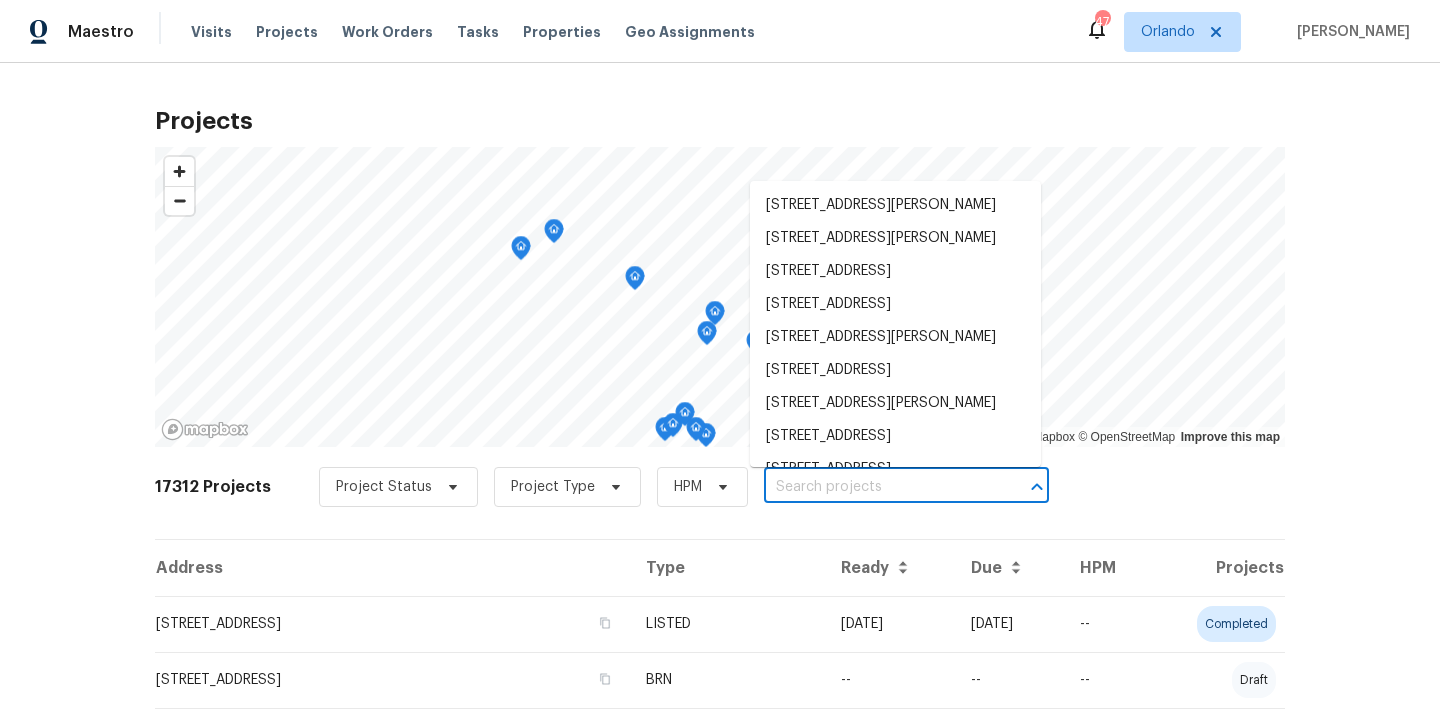paste on "[STREET_ADDRESS]" 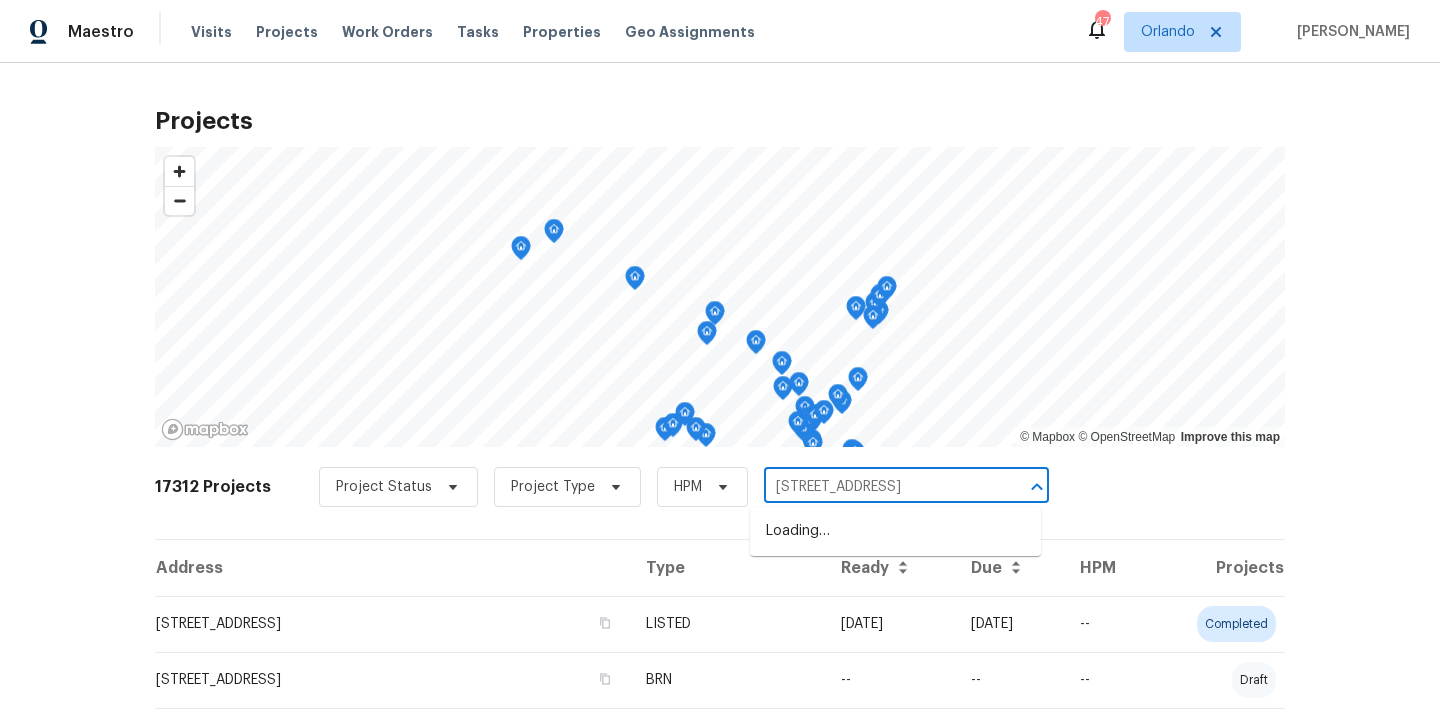 scroll, scrollTop: 0, scrollLeft: 42, axis: horizontal 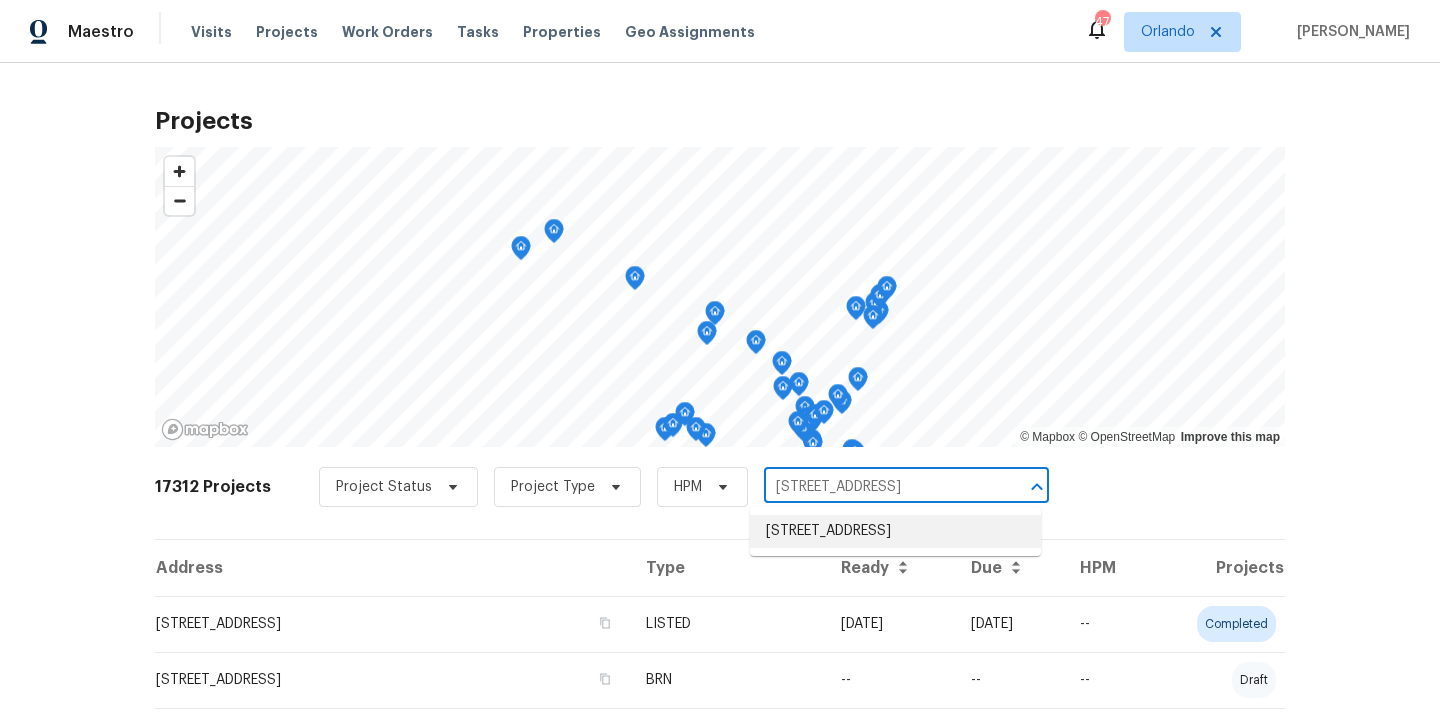 click on "[STREET_ADDRESS]" at bounding box center (895, 531) 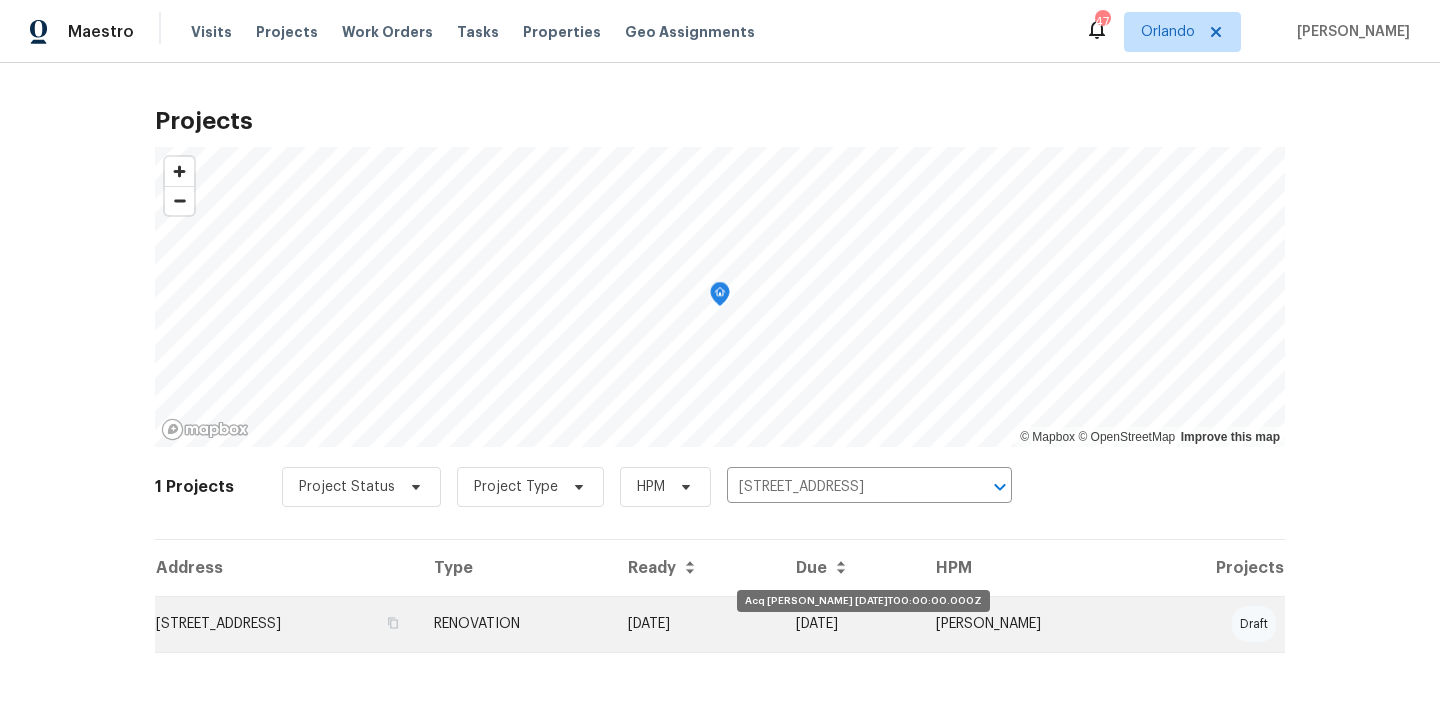 click on "[DATE]" at bounding box center (696, 624) 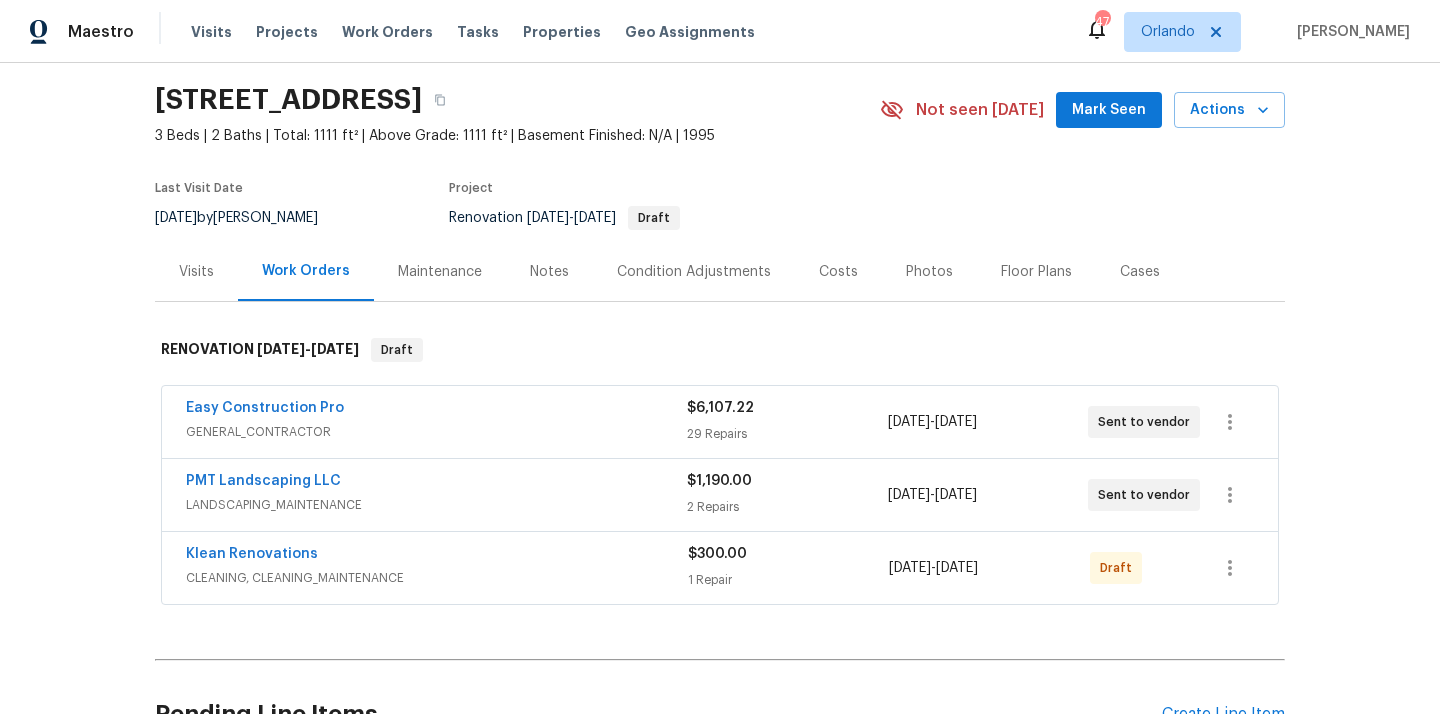 scroll, scrollTop: 78, scrollLeft: 0, axis: vertical 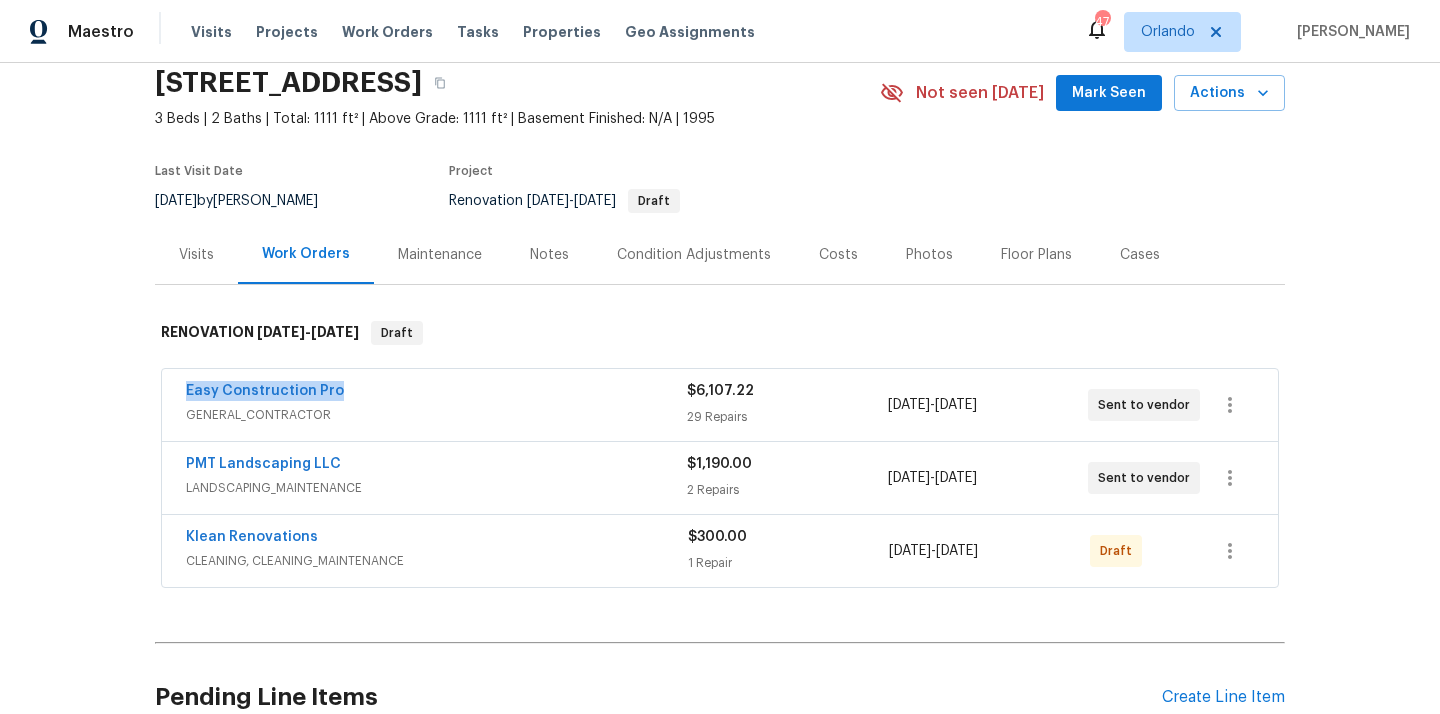 drag, startPoint x: 347, startPoint y: 386, endPoint x: 179, endPoint y: 389, distance: 168.02678 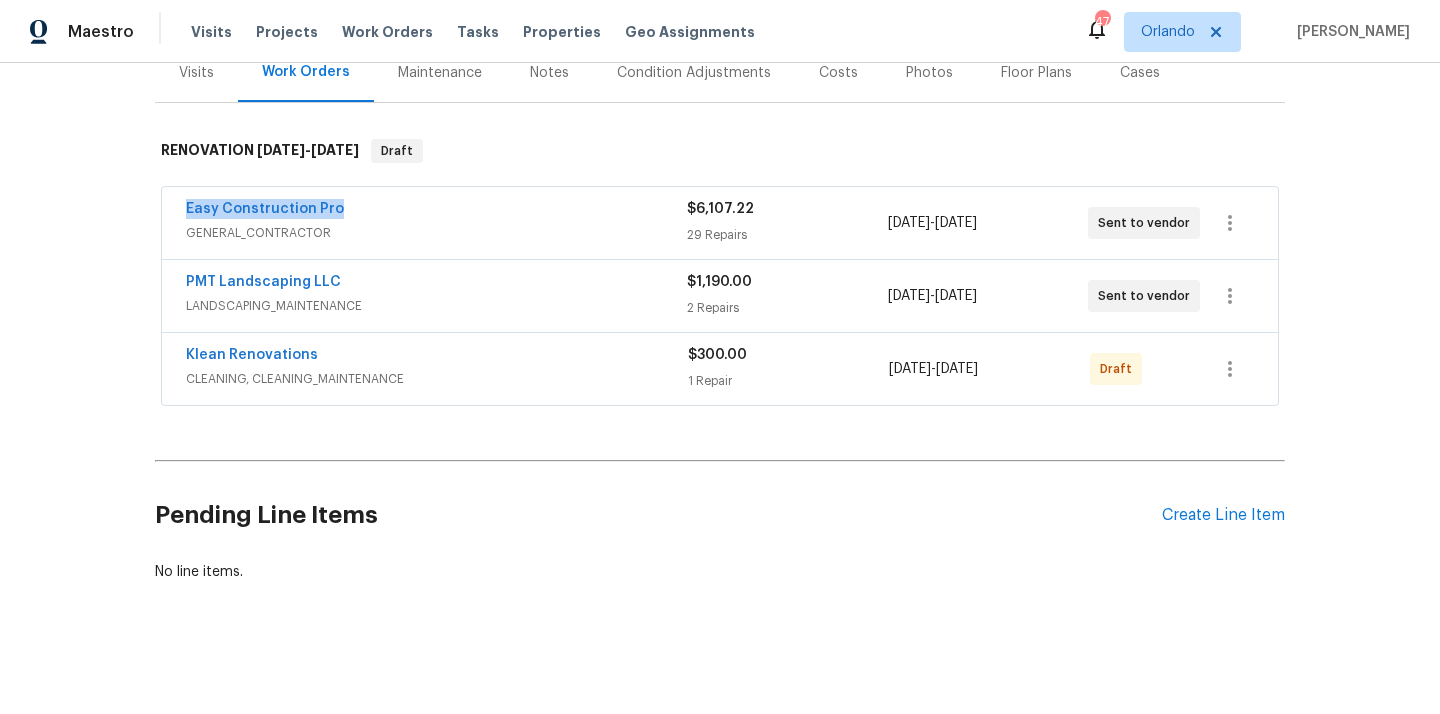 scroll, scrollTop: 264, scrollLeft: 0, axis: vertical 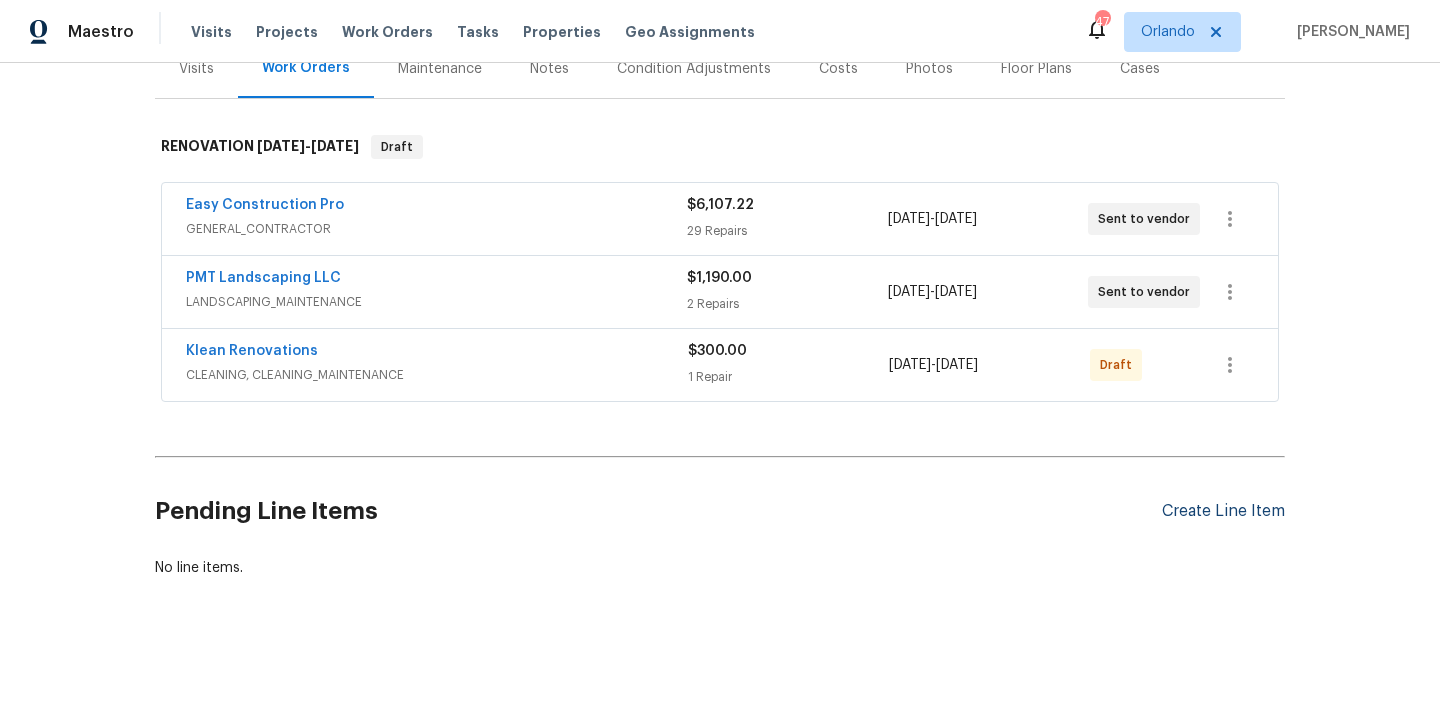 click on "Create Line Item" at bounding box center [1223, 511] 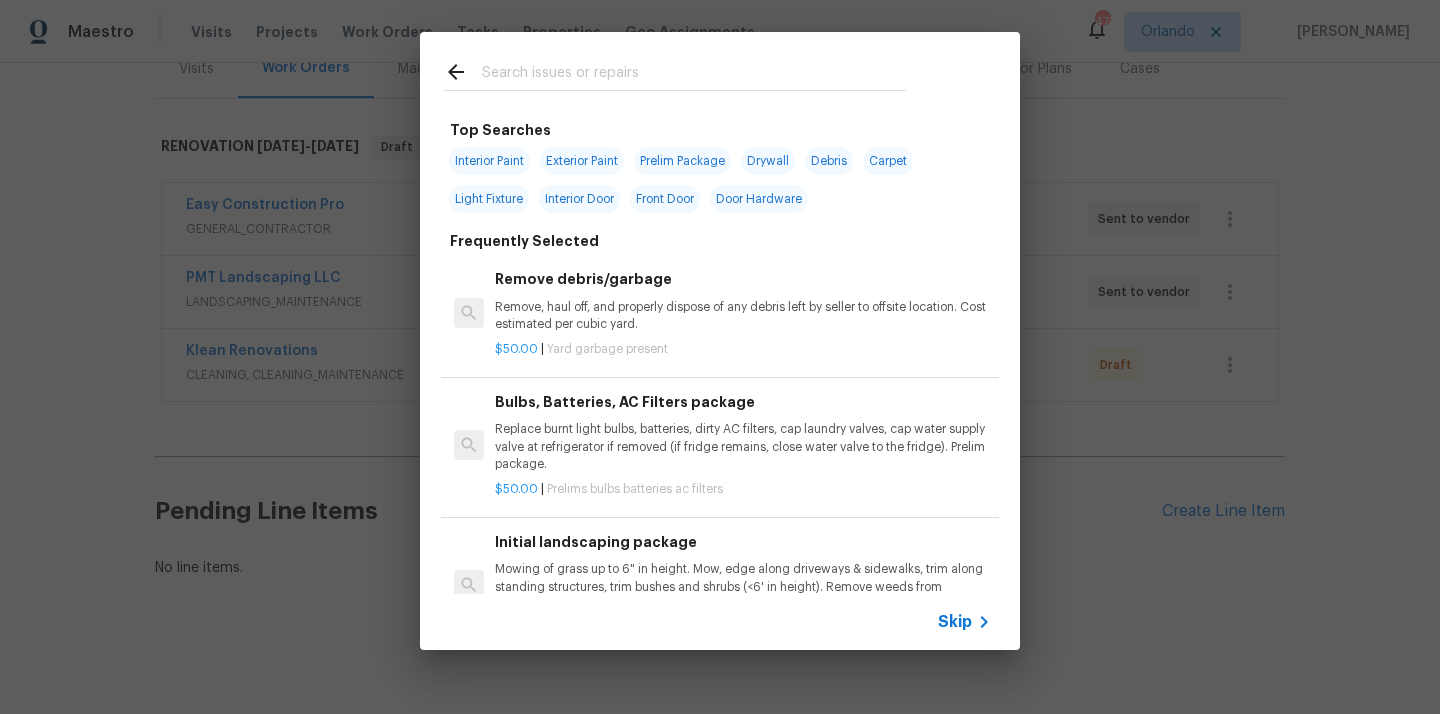 click at bounding box center (694, 75) 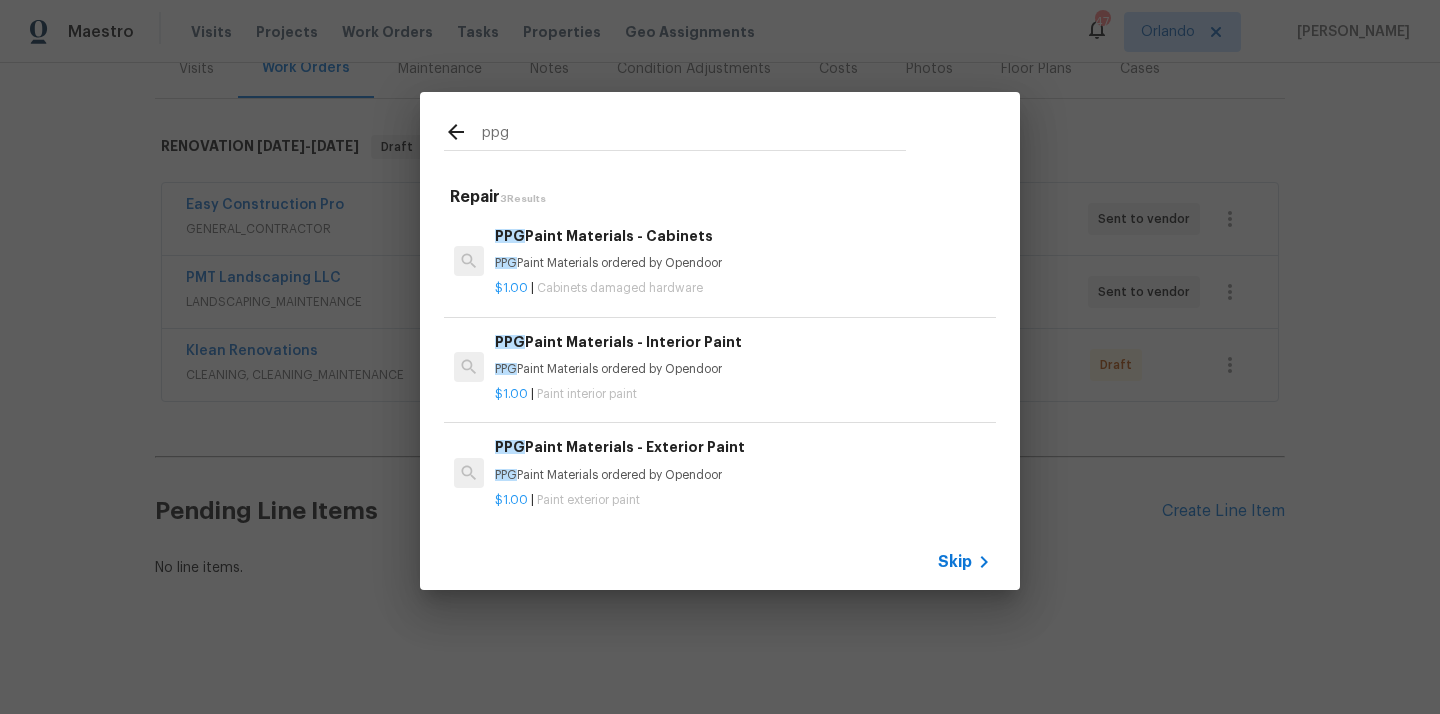 type on "ppg" 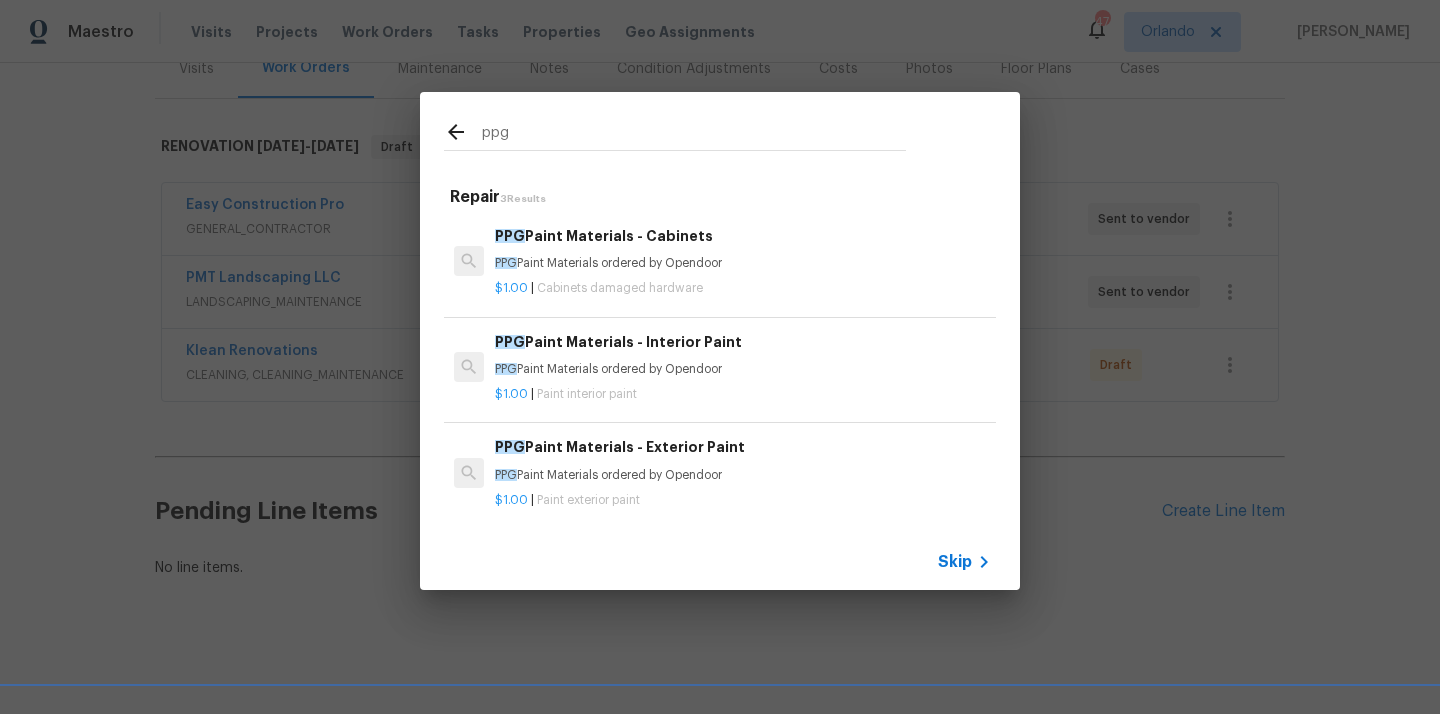 click on "PPG  Paint Materials - Cabinets" at bounding box center [743, 236] 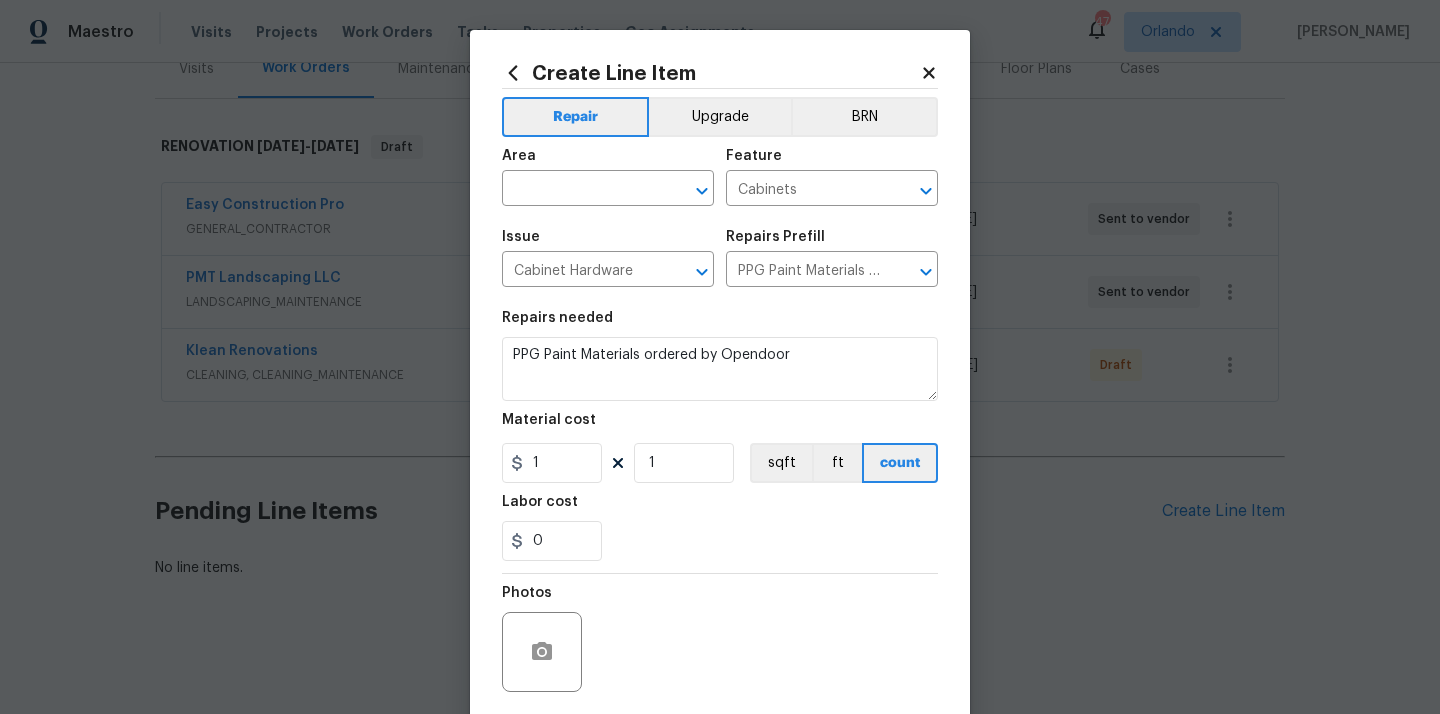click on "Area" at bounding box center [608, 162] 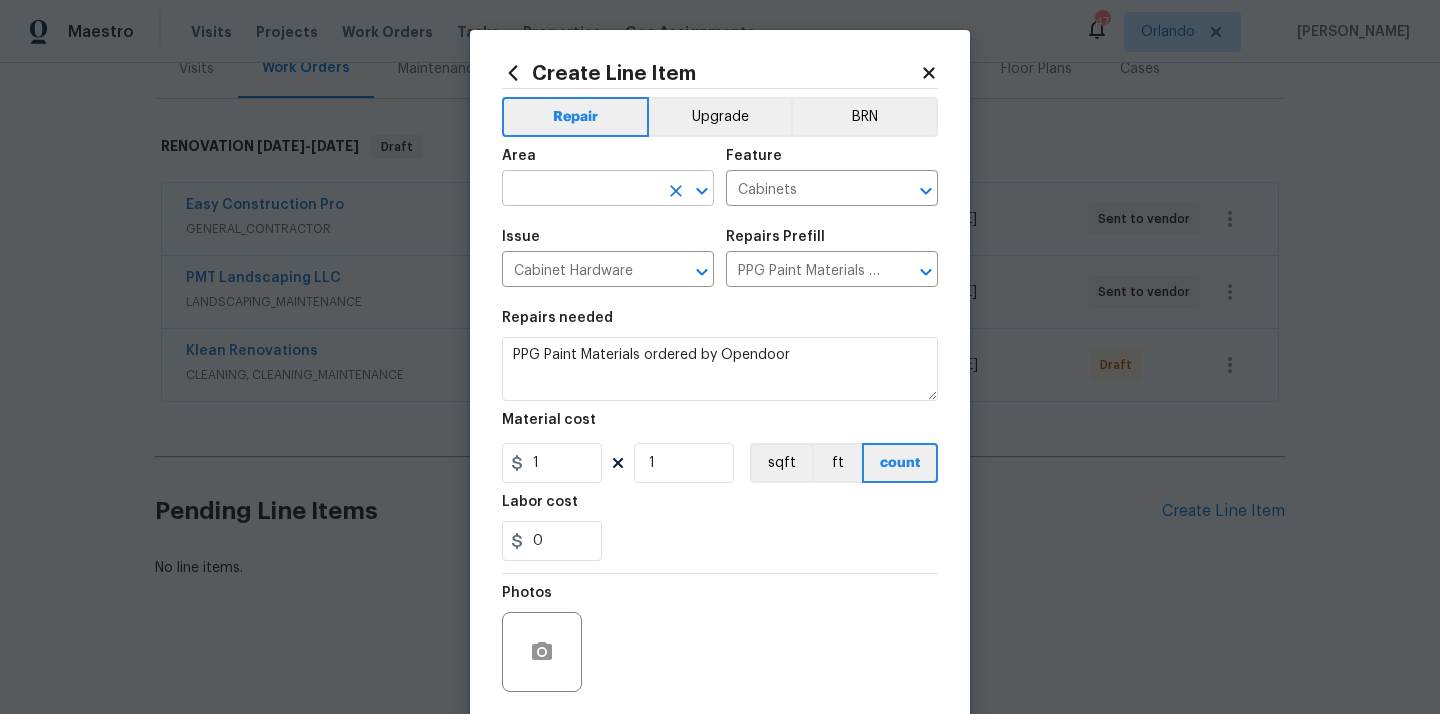 click at bounding box center (580, 190) 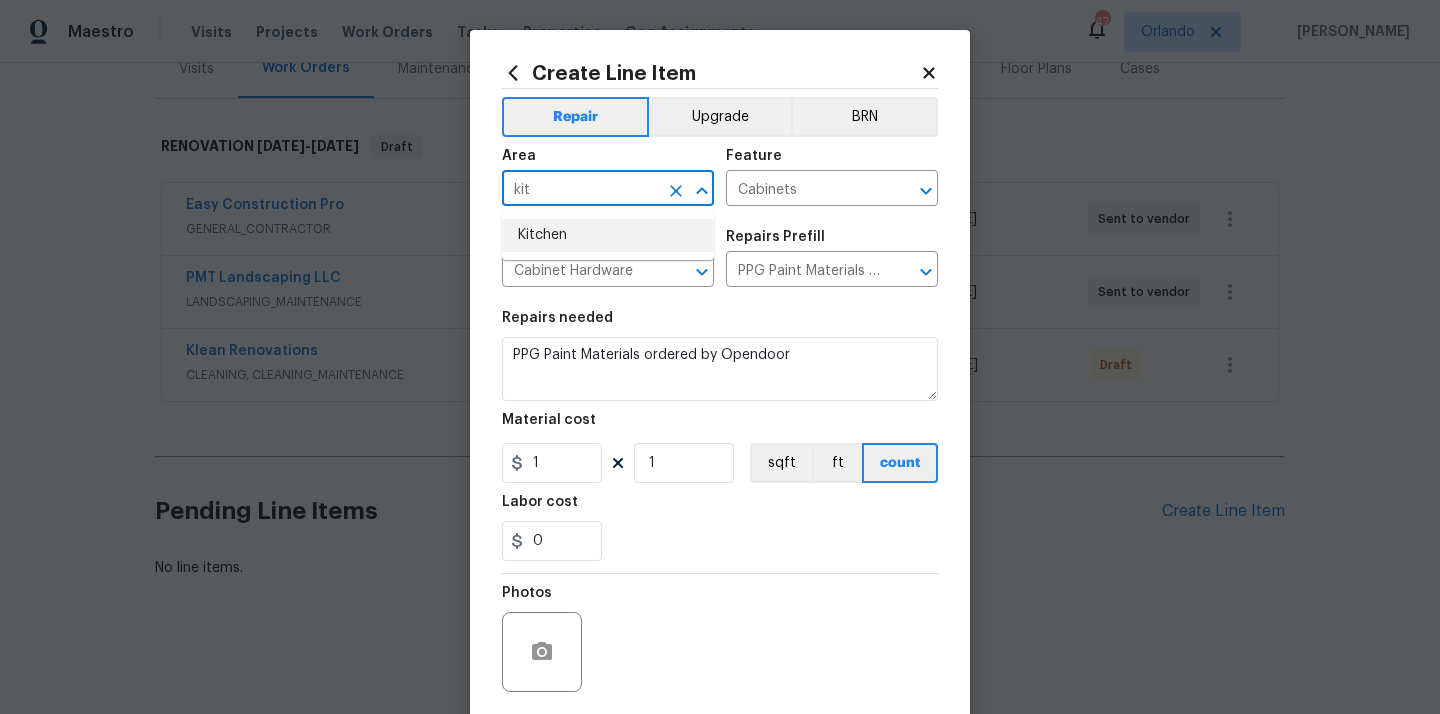 click on "Kitchen" at bounding box center (608, 235) 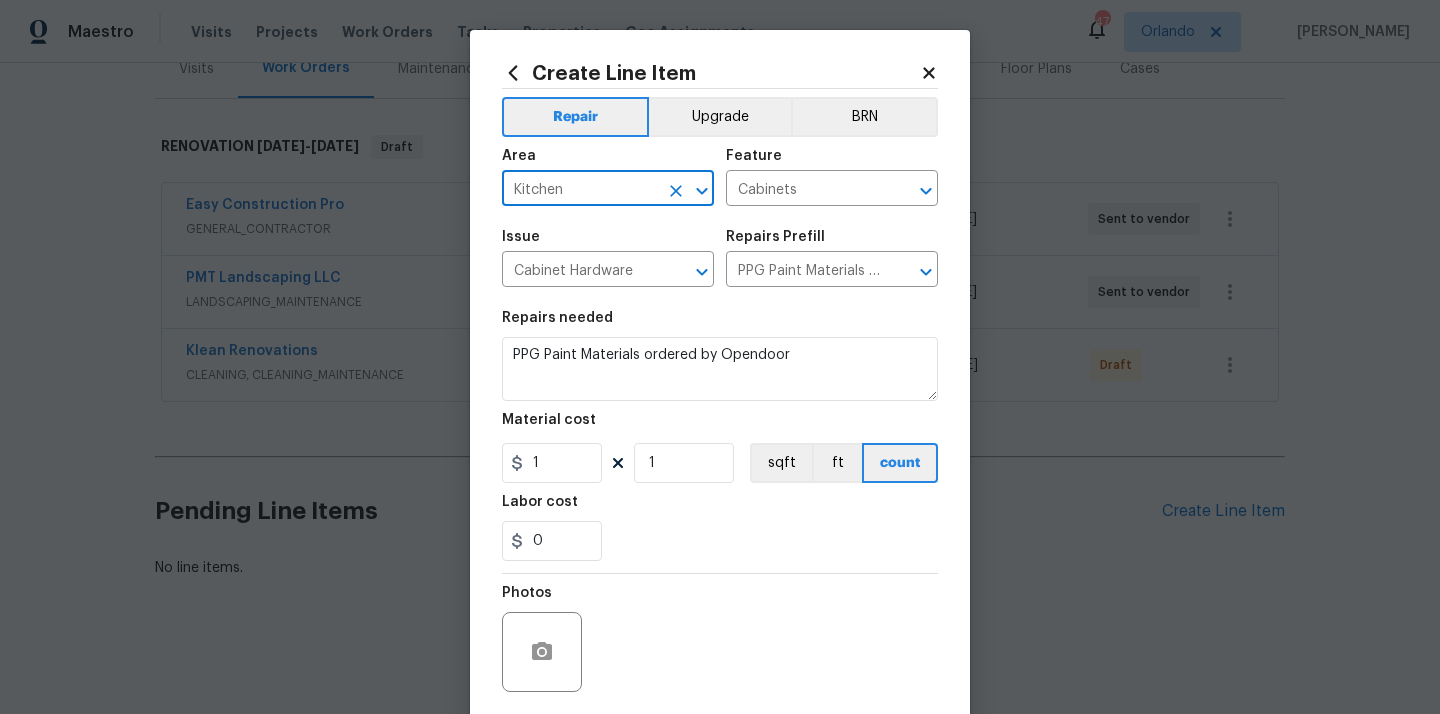 type on "Kitchen" 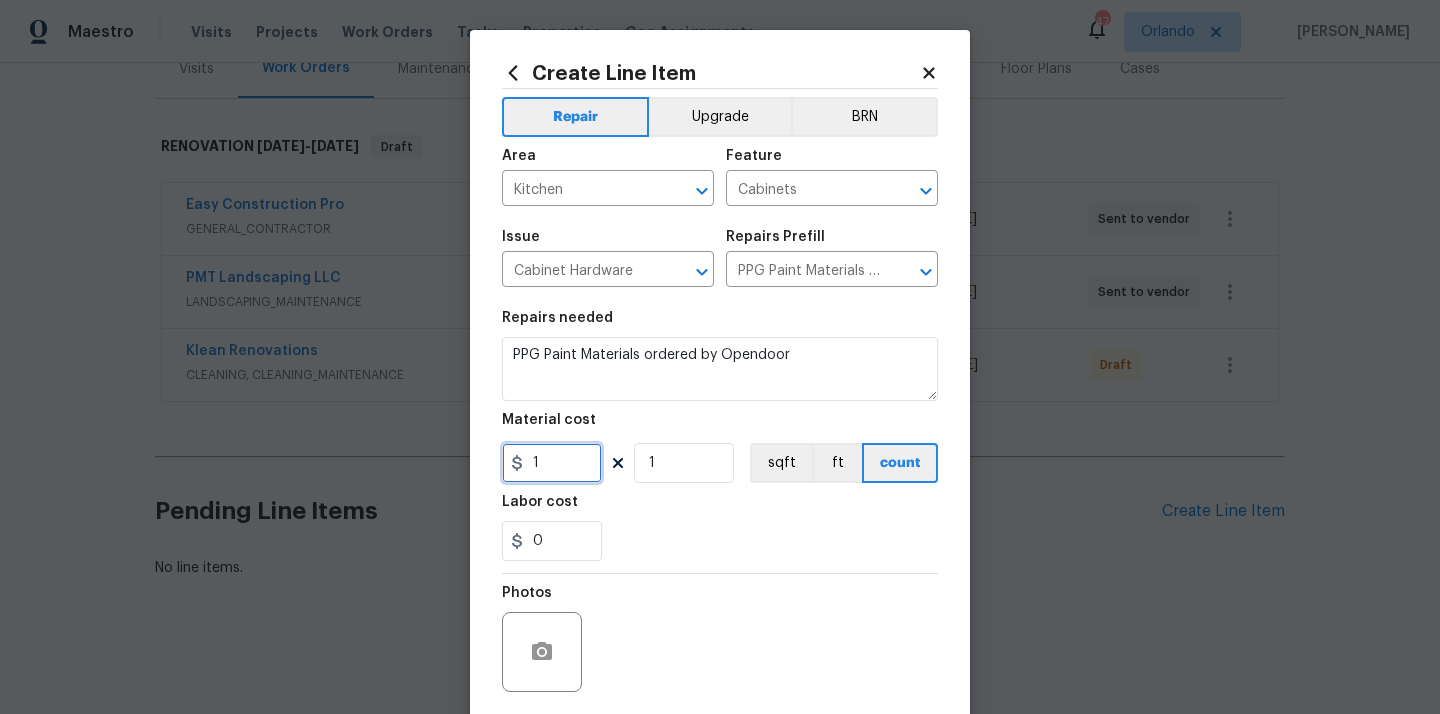 drag, startPoint x: 561, startPoint y: 457, endPoint x: 496, endPoint y: 457, distance: 65 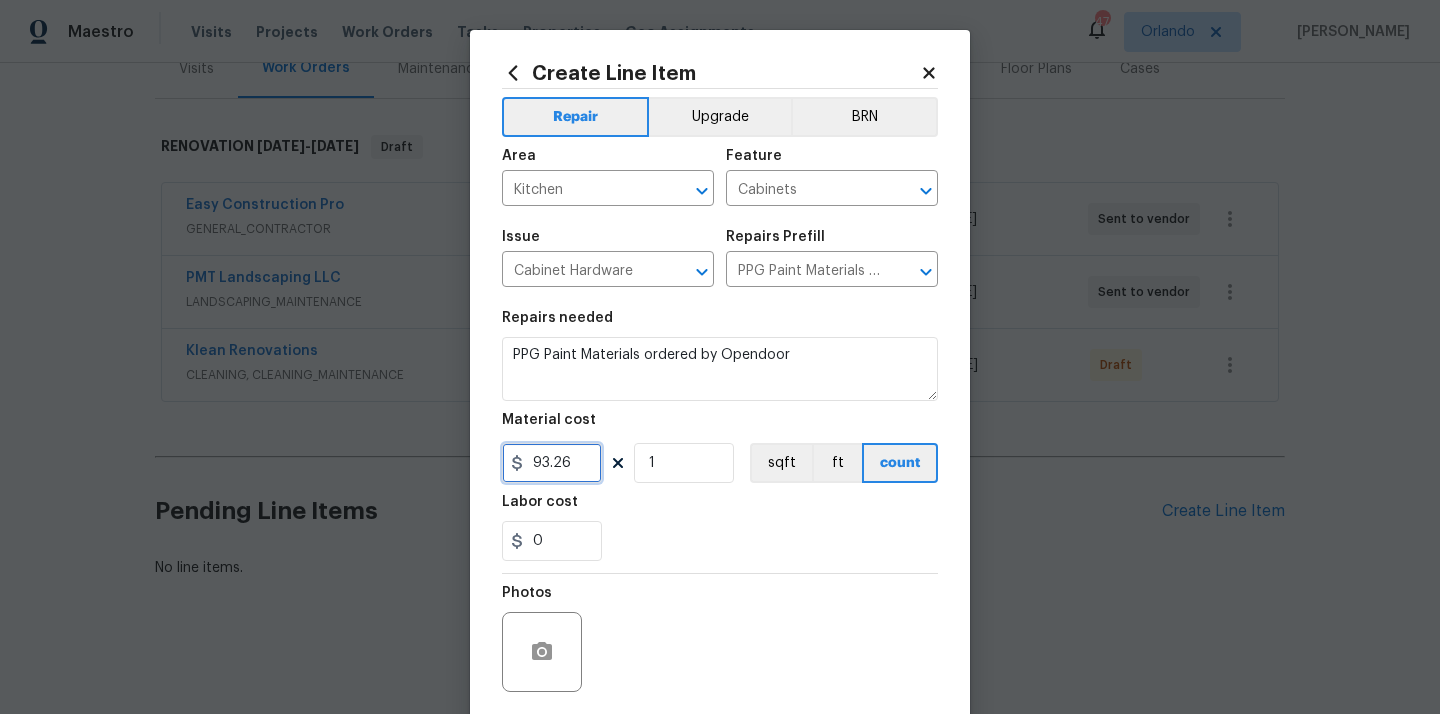 type on "93.26" 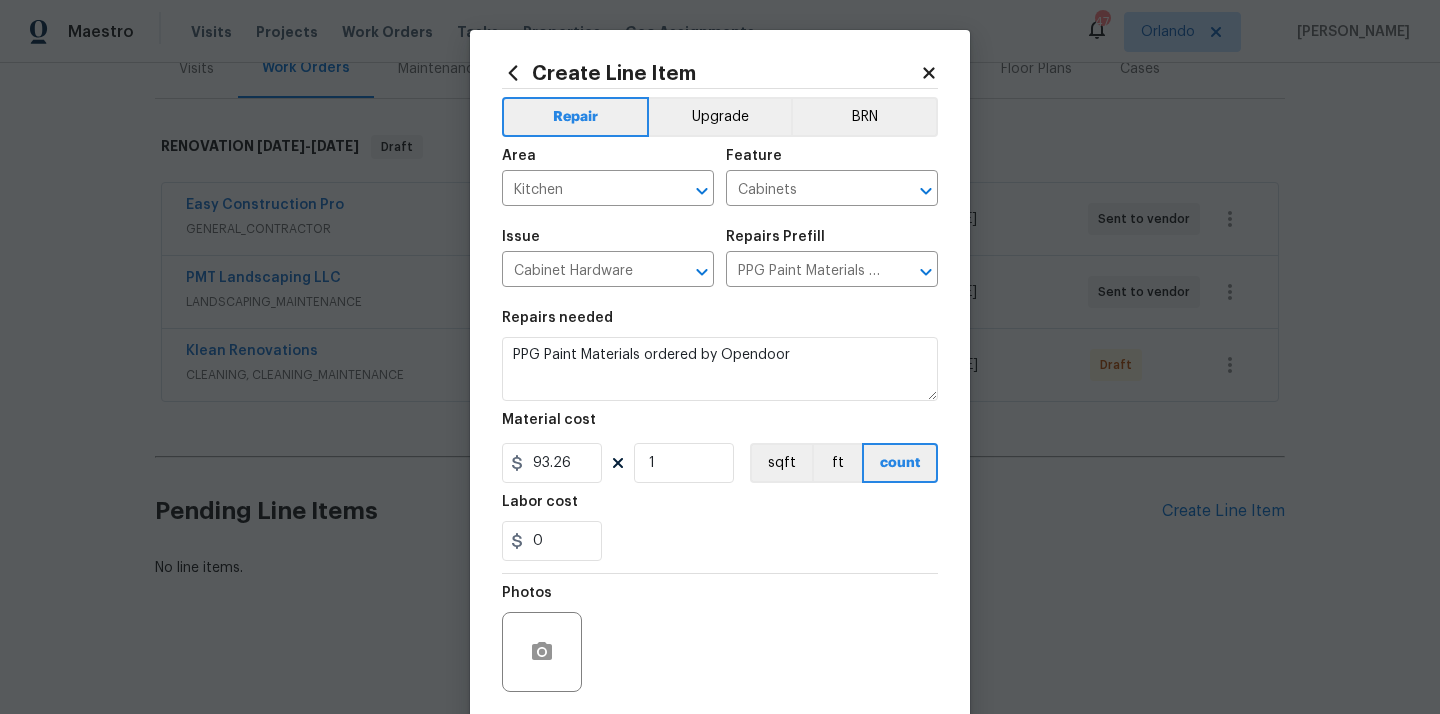 click on "Labor cost" at bounding box center (720, 508) 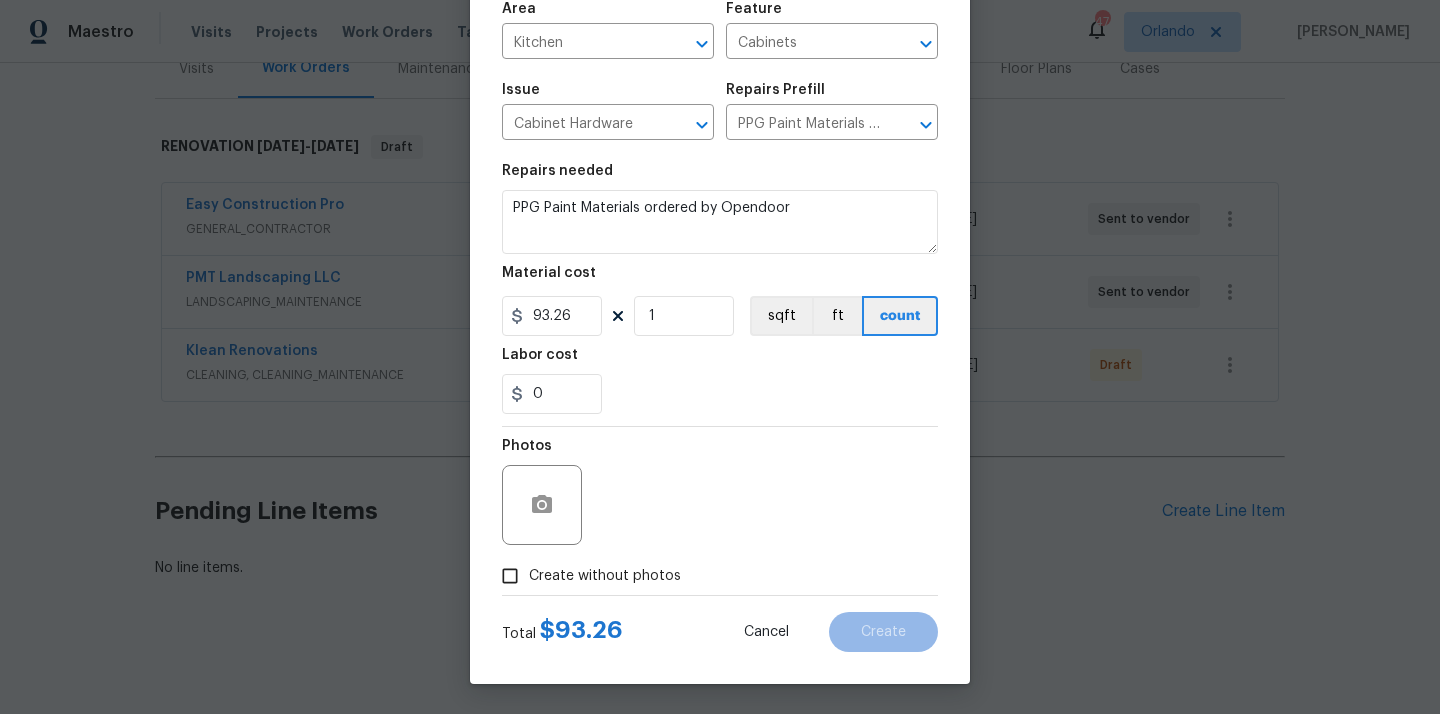 click on "Create without photos" at bounding box center [605, 576] 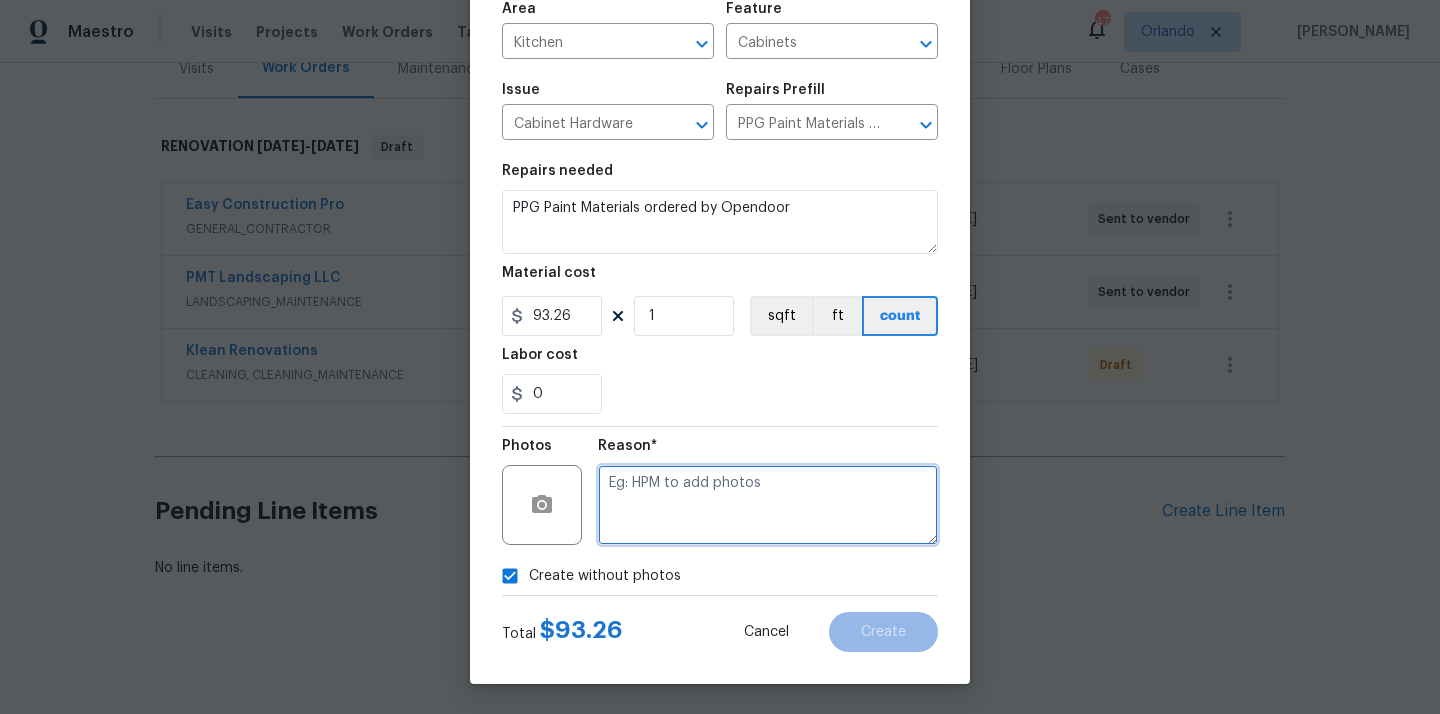 click at bounding box center [768, 505] 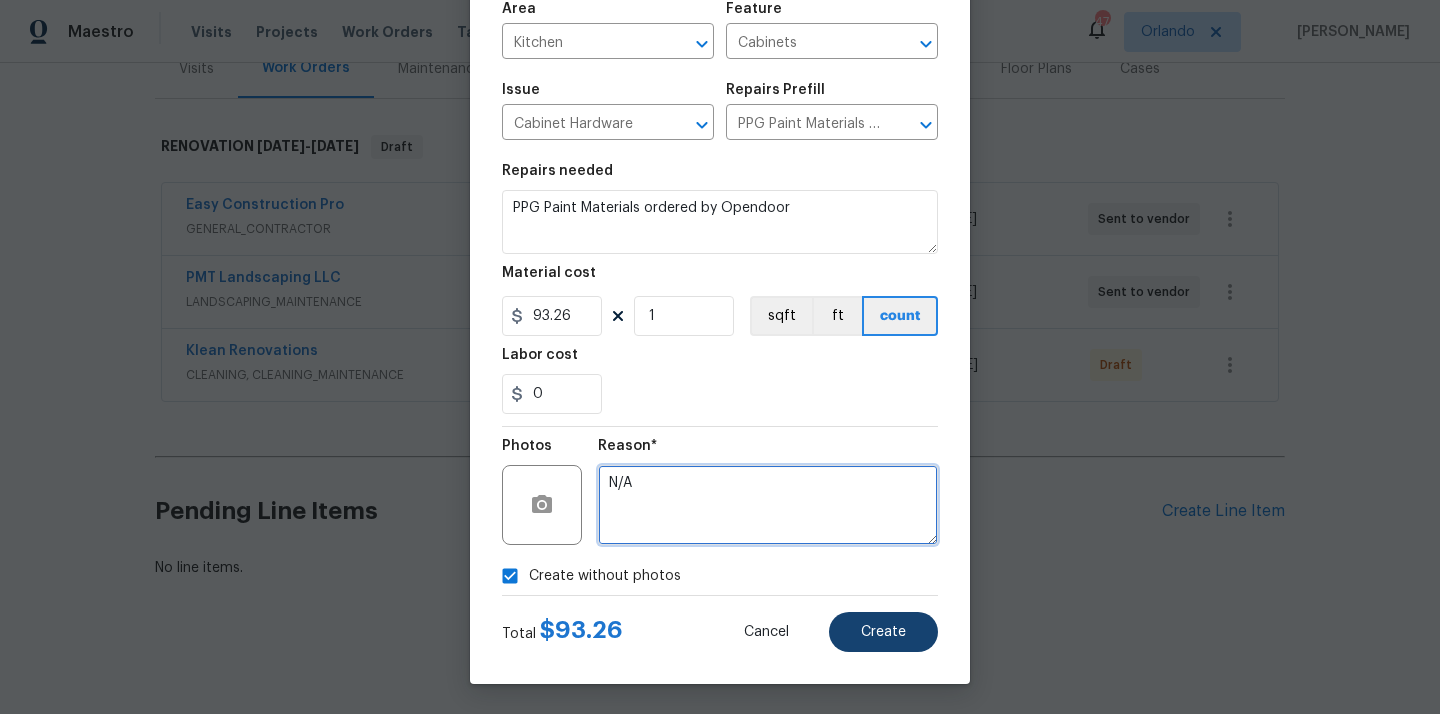 type on "N/A" 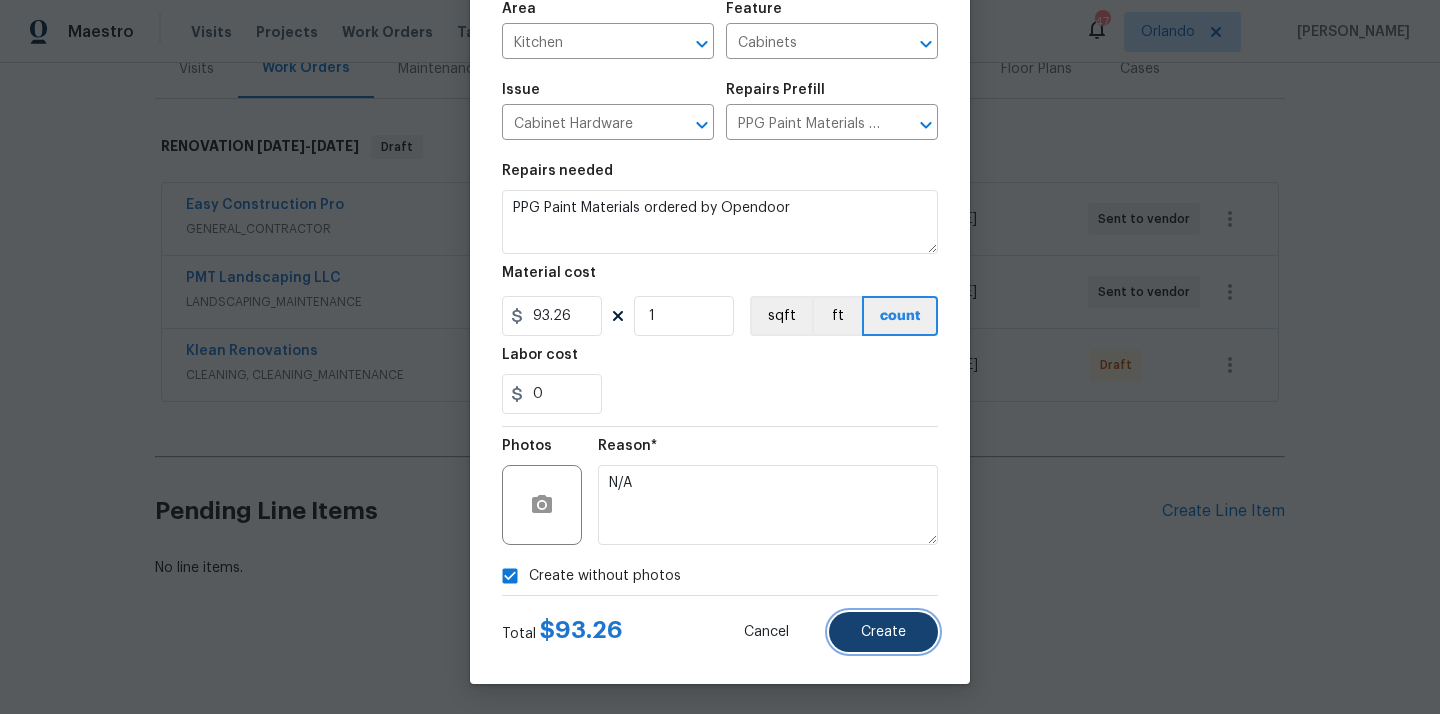 click on "Create" at bounding box center [883, 632] 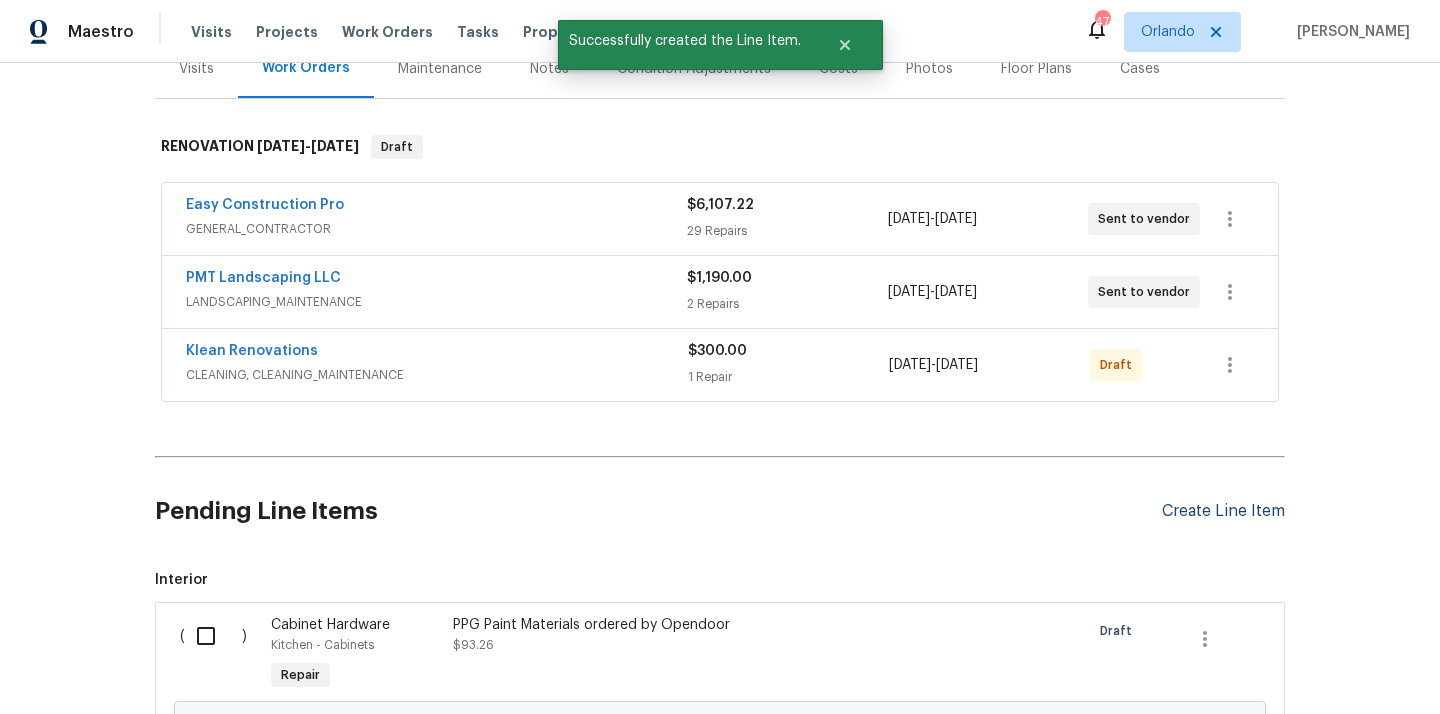 click on "Create Line Item" at bounding box center (1223, 511) 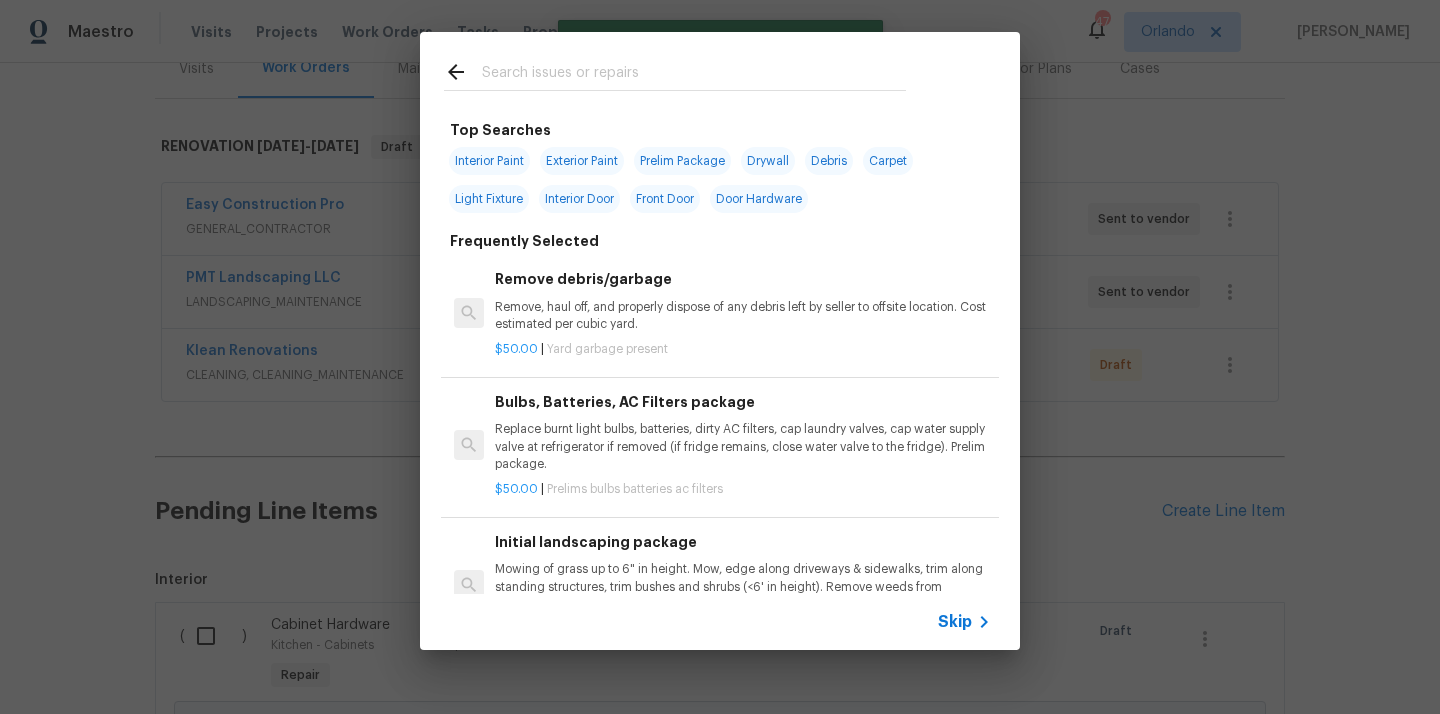 click at bounding box center (694, 75) 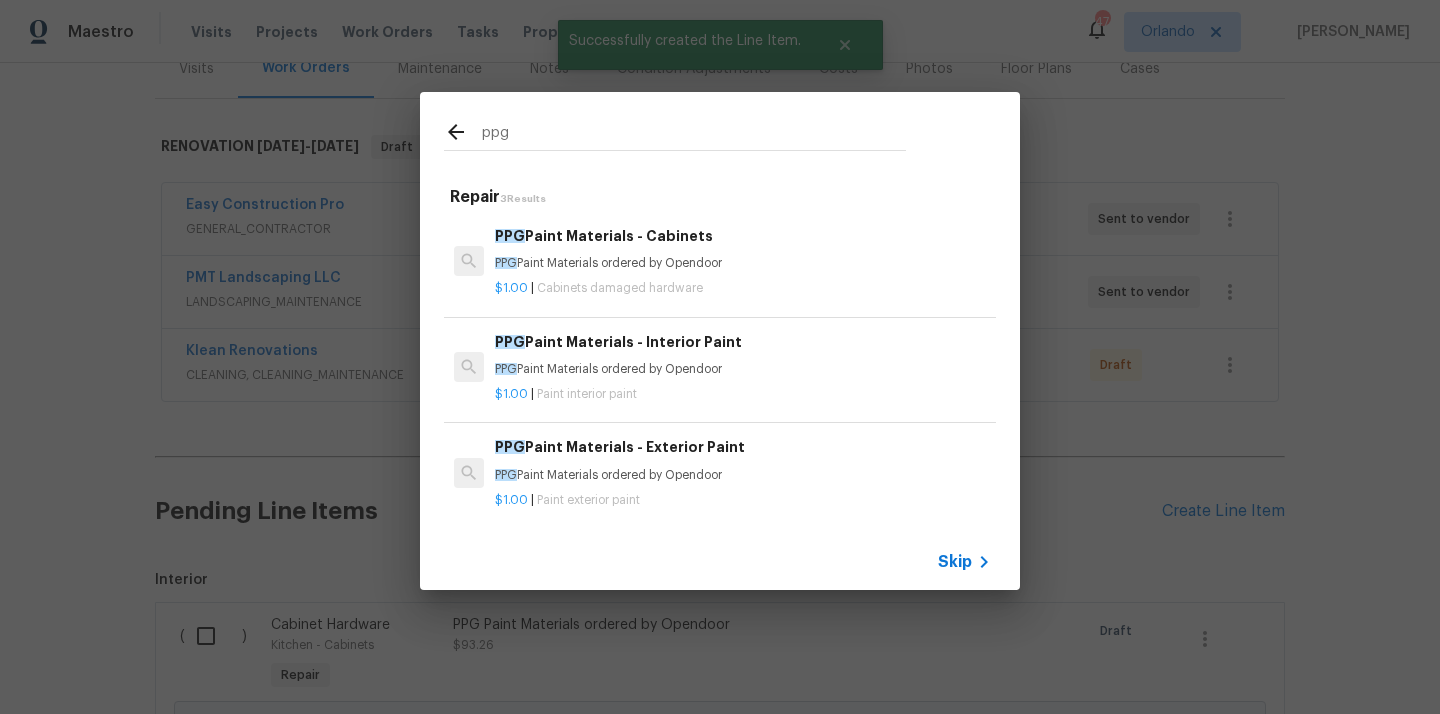 type on "ppg" 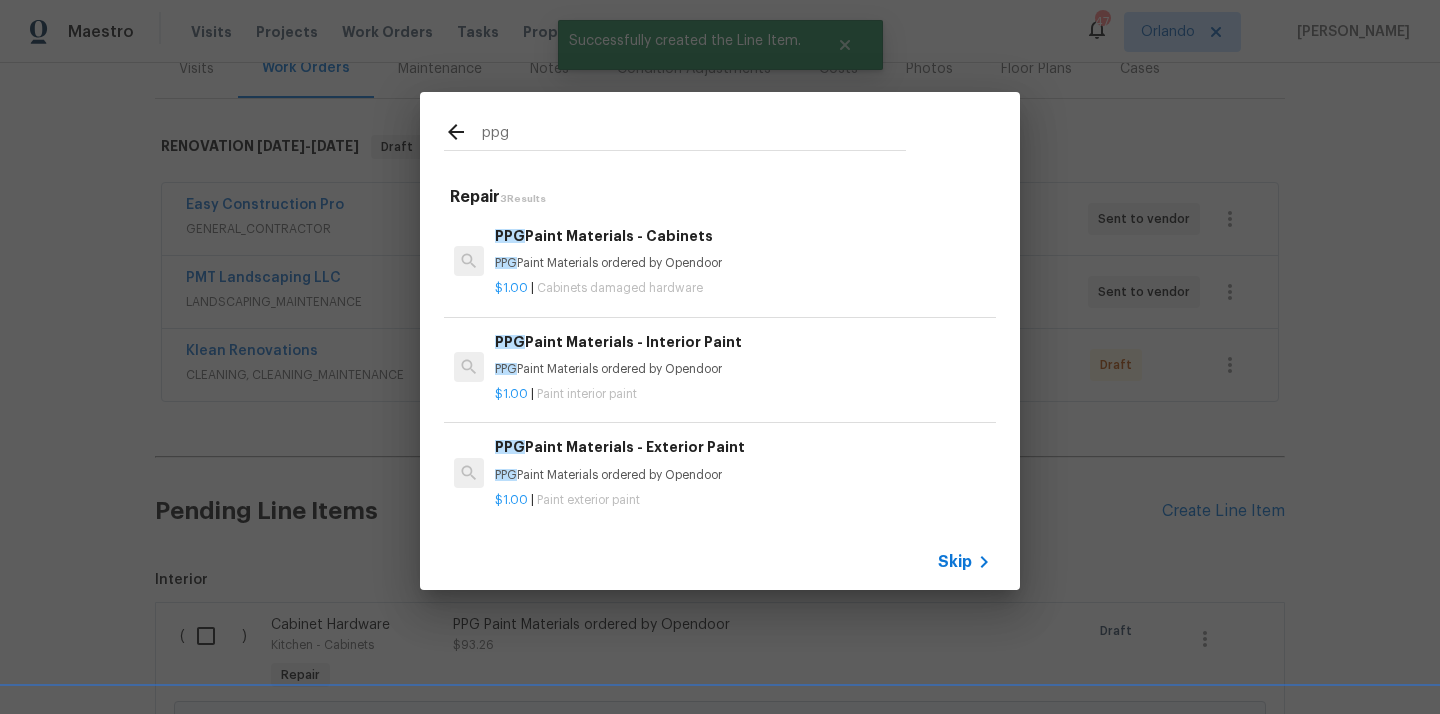 click on "PPG  Paint Materials - Interior Paint PPG  Paint Materials ordered by Opendoor" at bounding box center (743, 355) 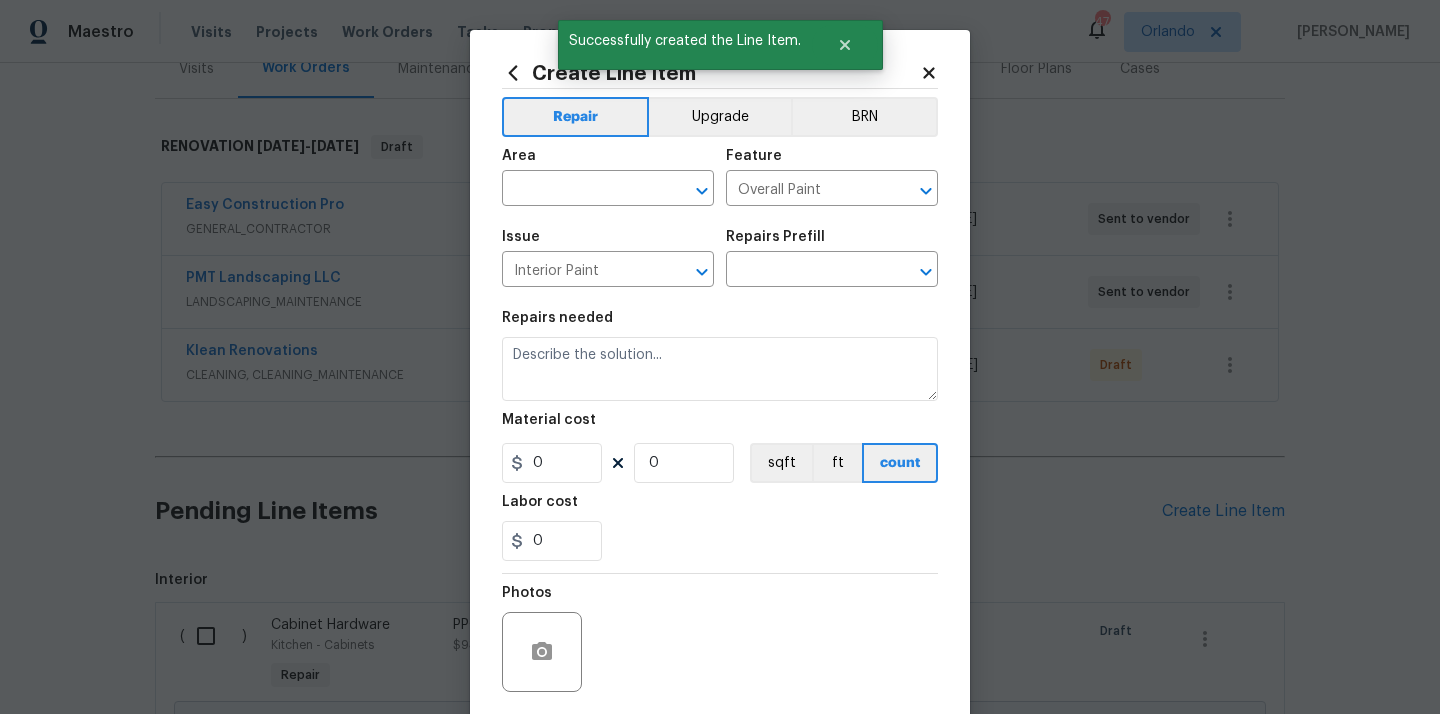 type on "PPG Paint Materials - Interior Paint $1.00" 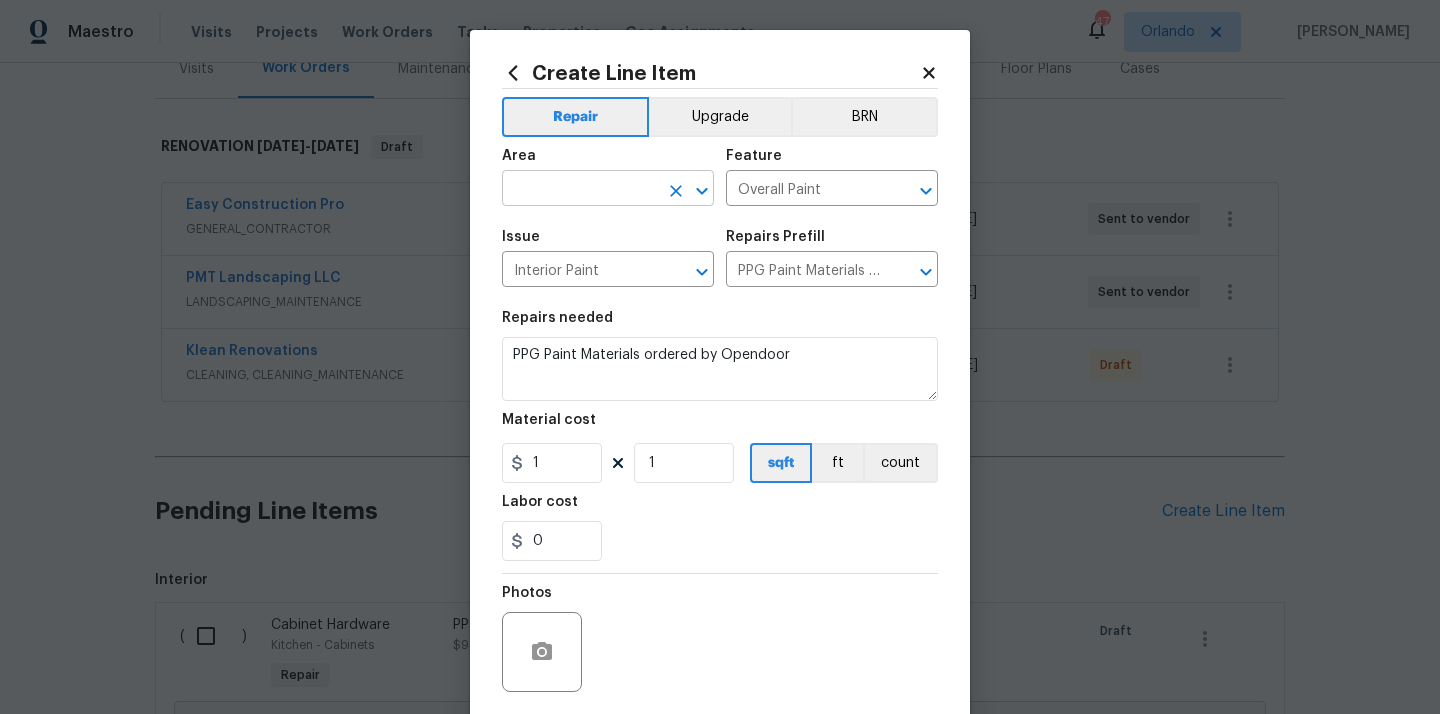 click at bounding box center [580, 190] 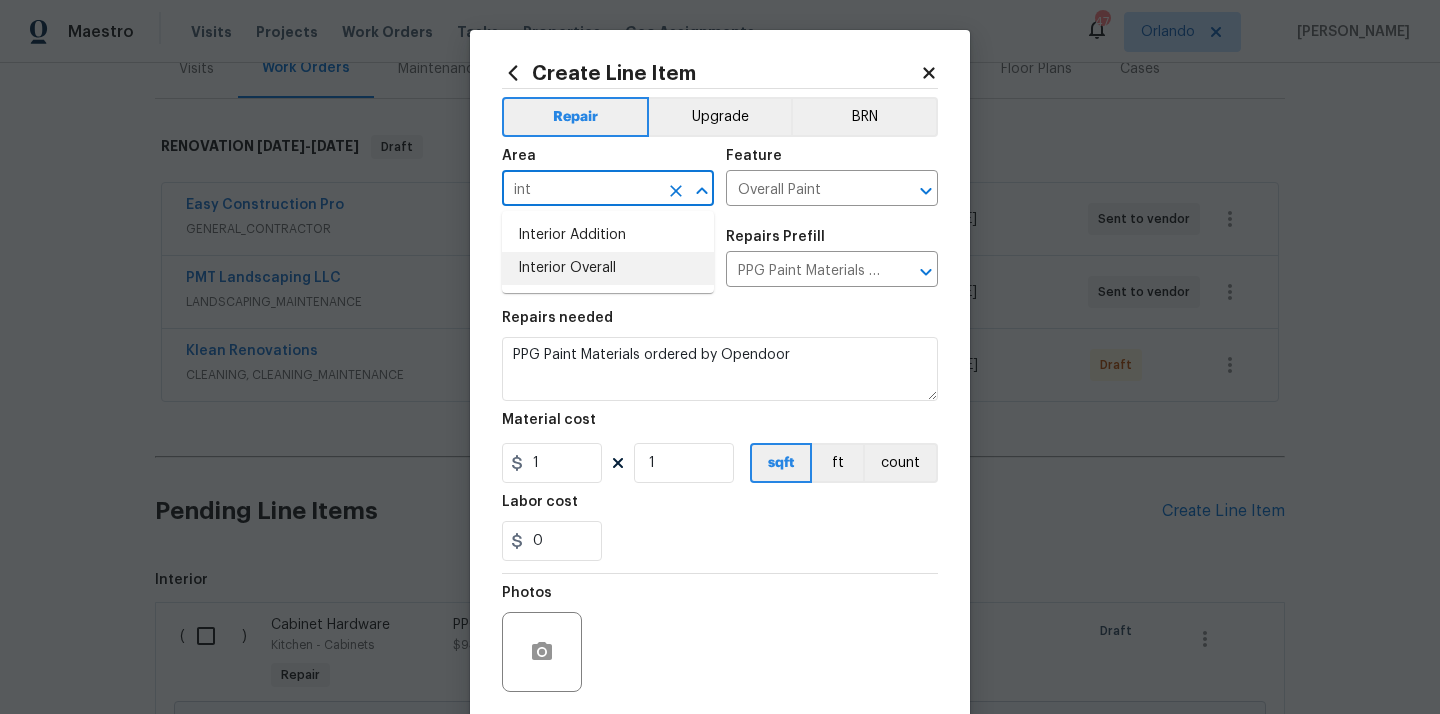 click on "Interior Overall" at bounding box center [608, 268] 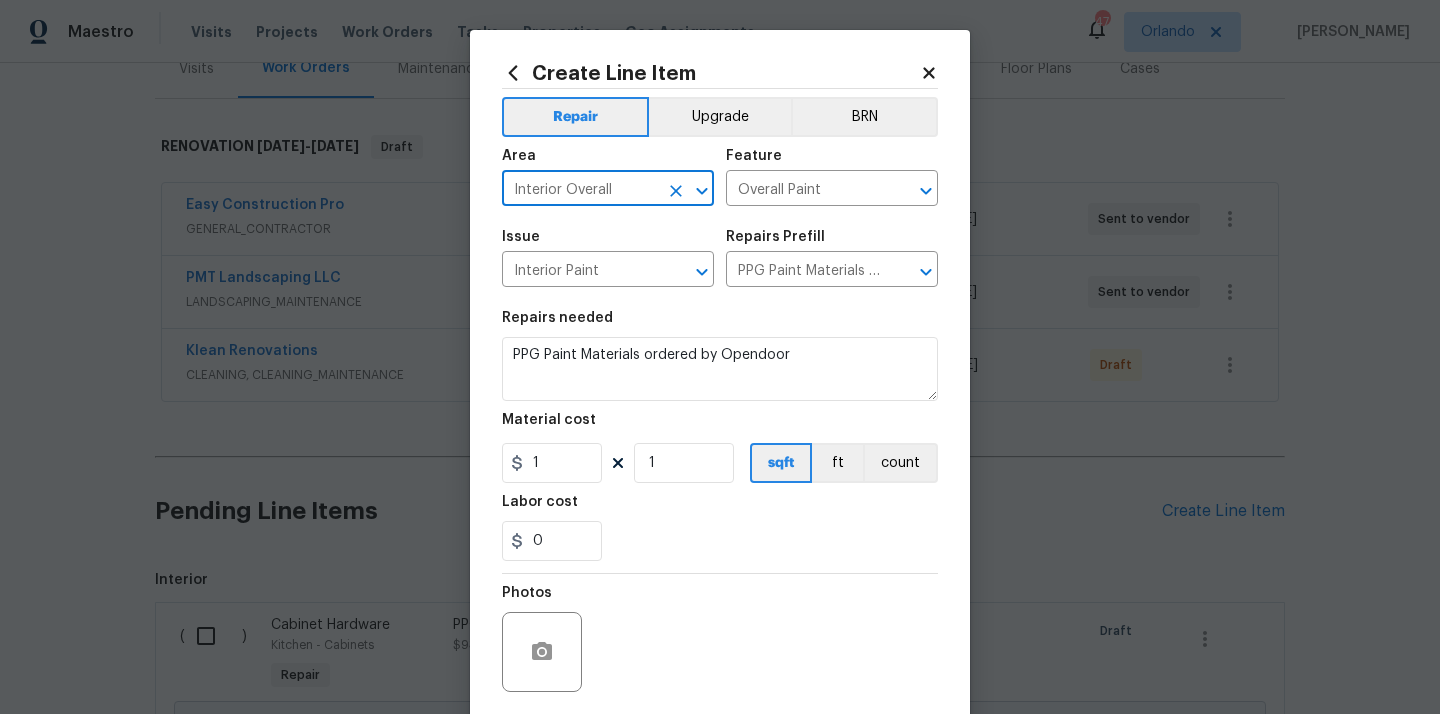 type on "Interior Overall" 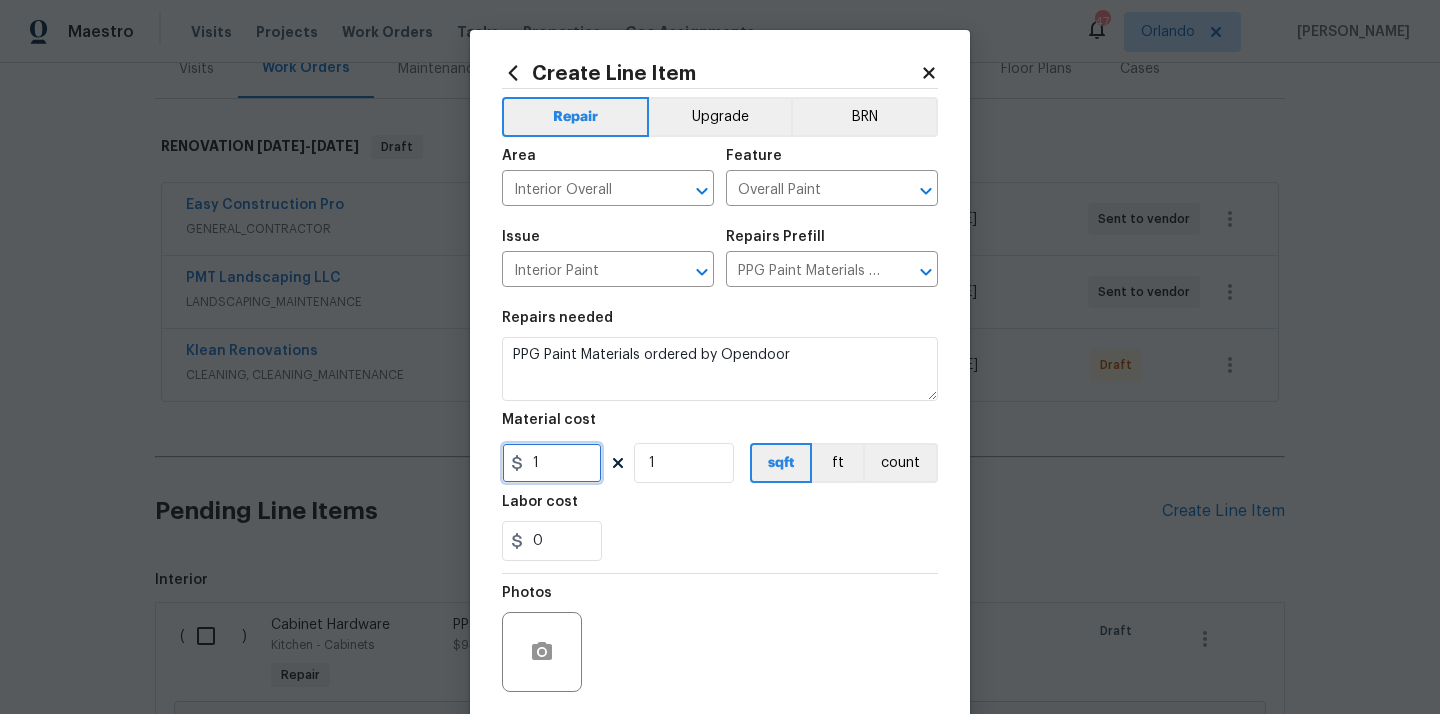 drag, startPoint x: 555, startPoint y: 454, endPoint x: 507, endPoint y: 453, distance: 48.010414 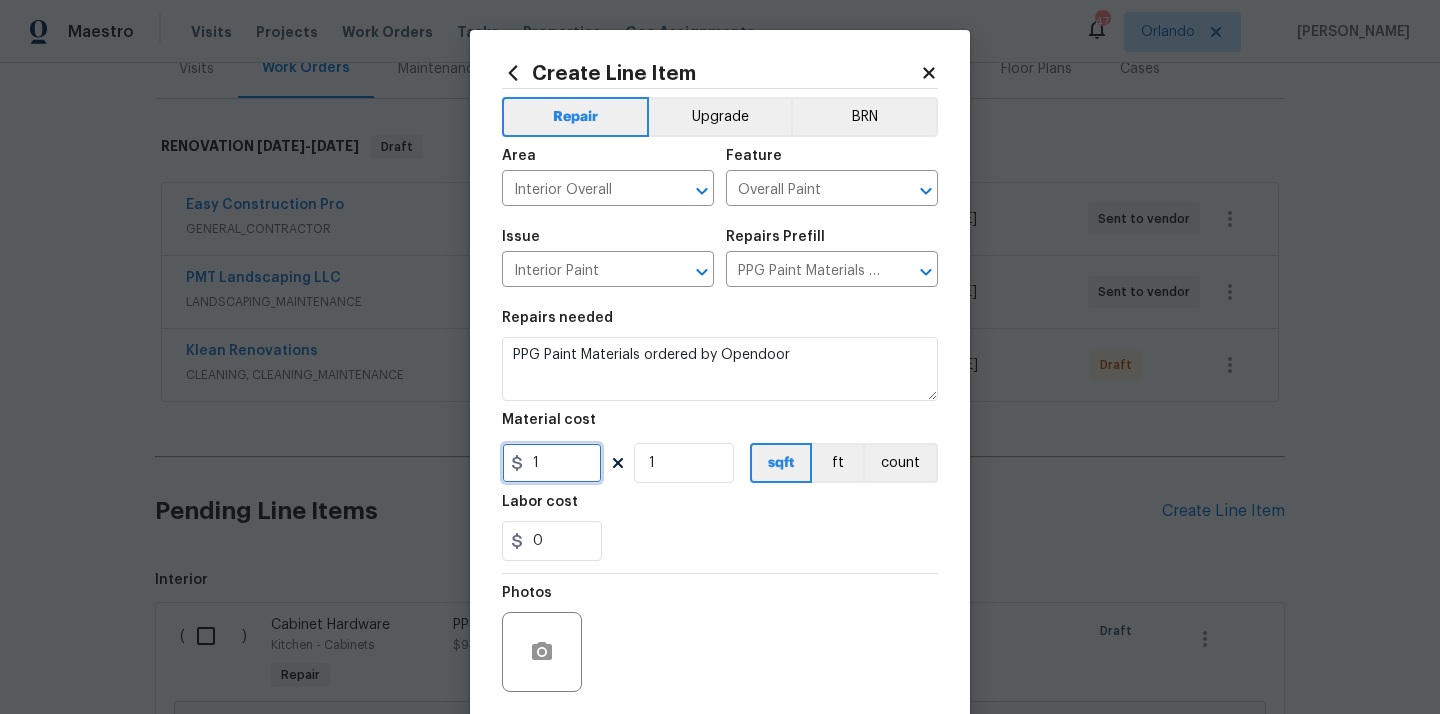 click on "1" at bounding box center (552, 463) 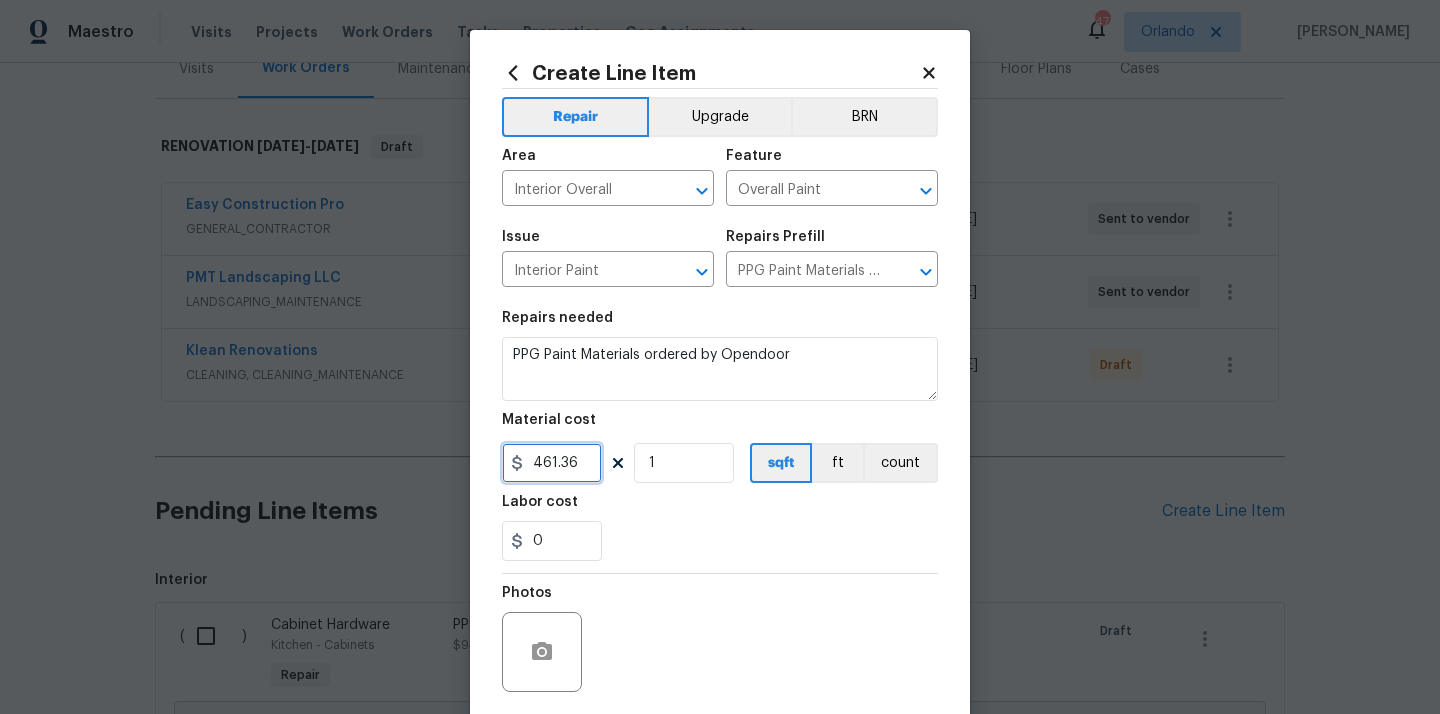 type on "461.36" 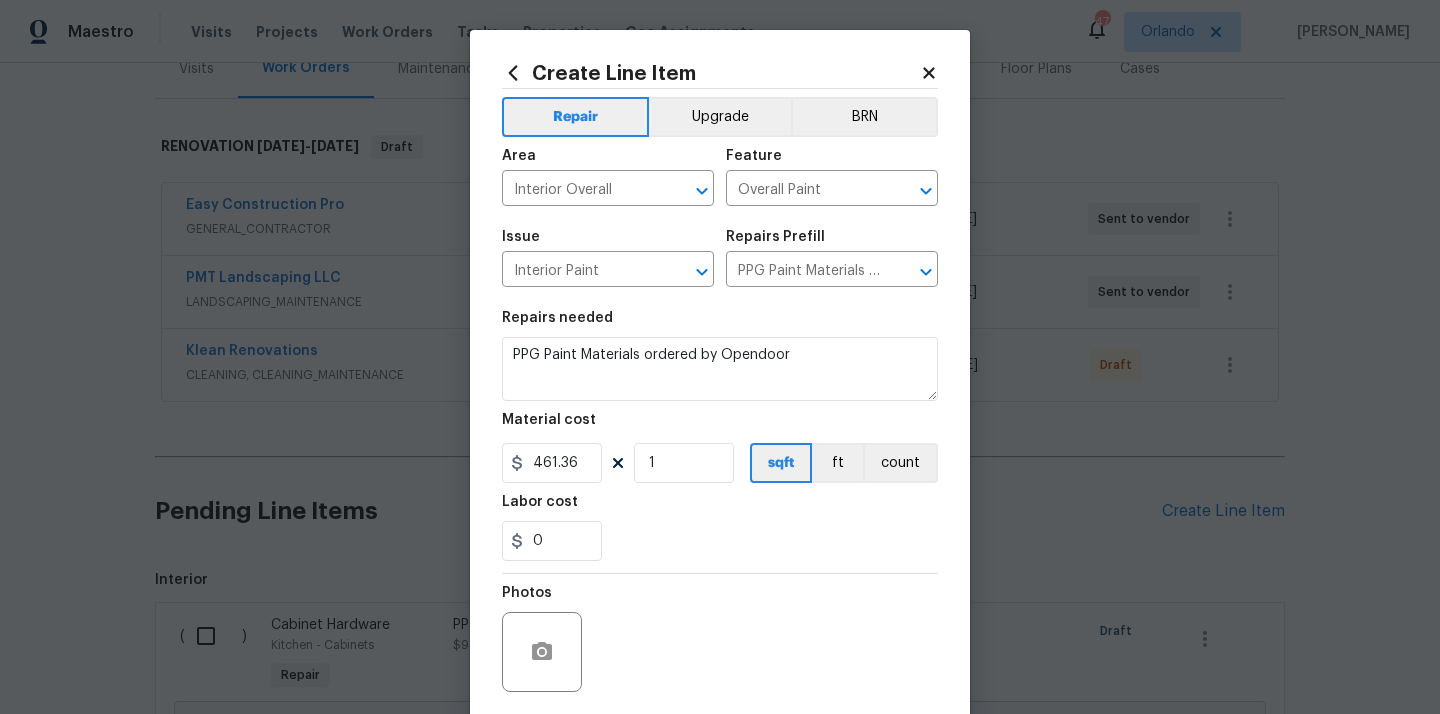 click on "0" at bounding box center [720, 541] 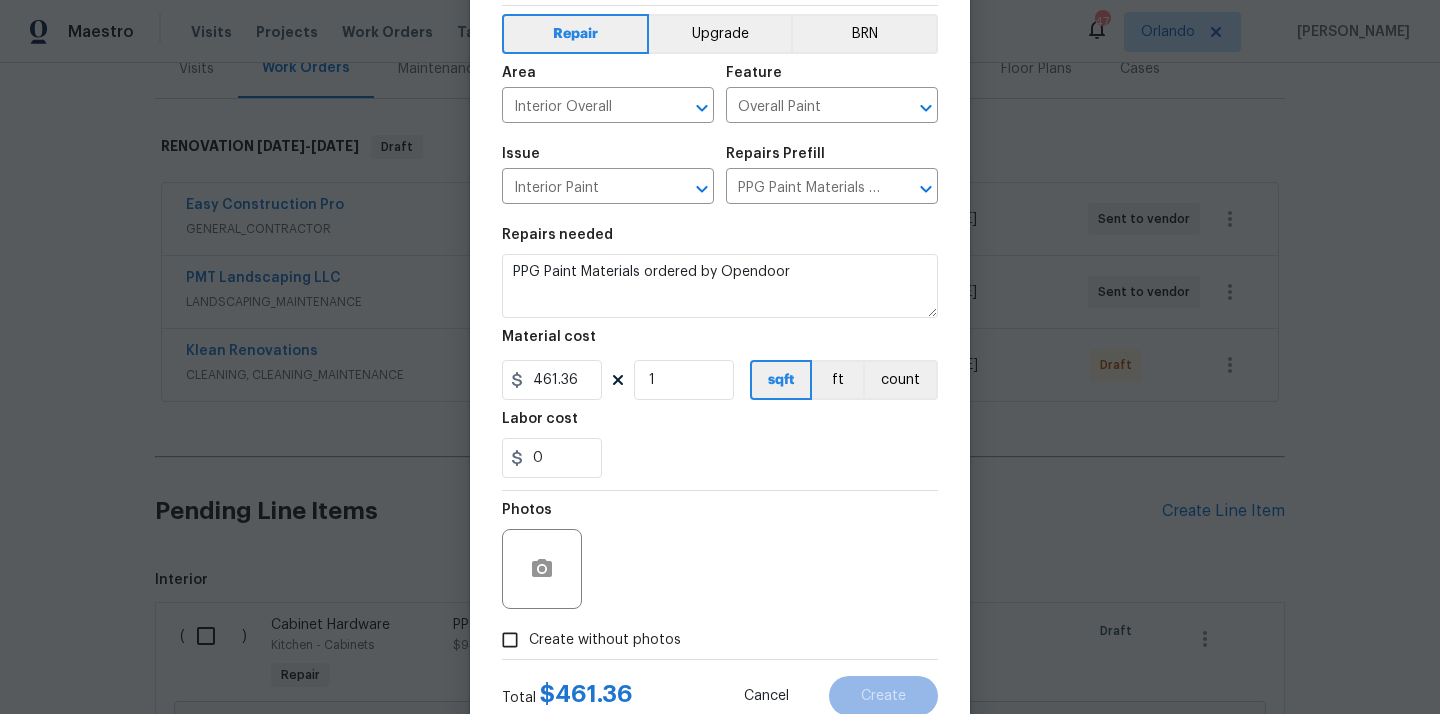 scroll, scrollTop: 148, scrollLeft: 0, axis: vertical 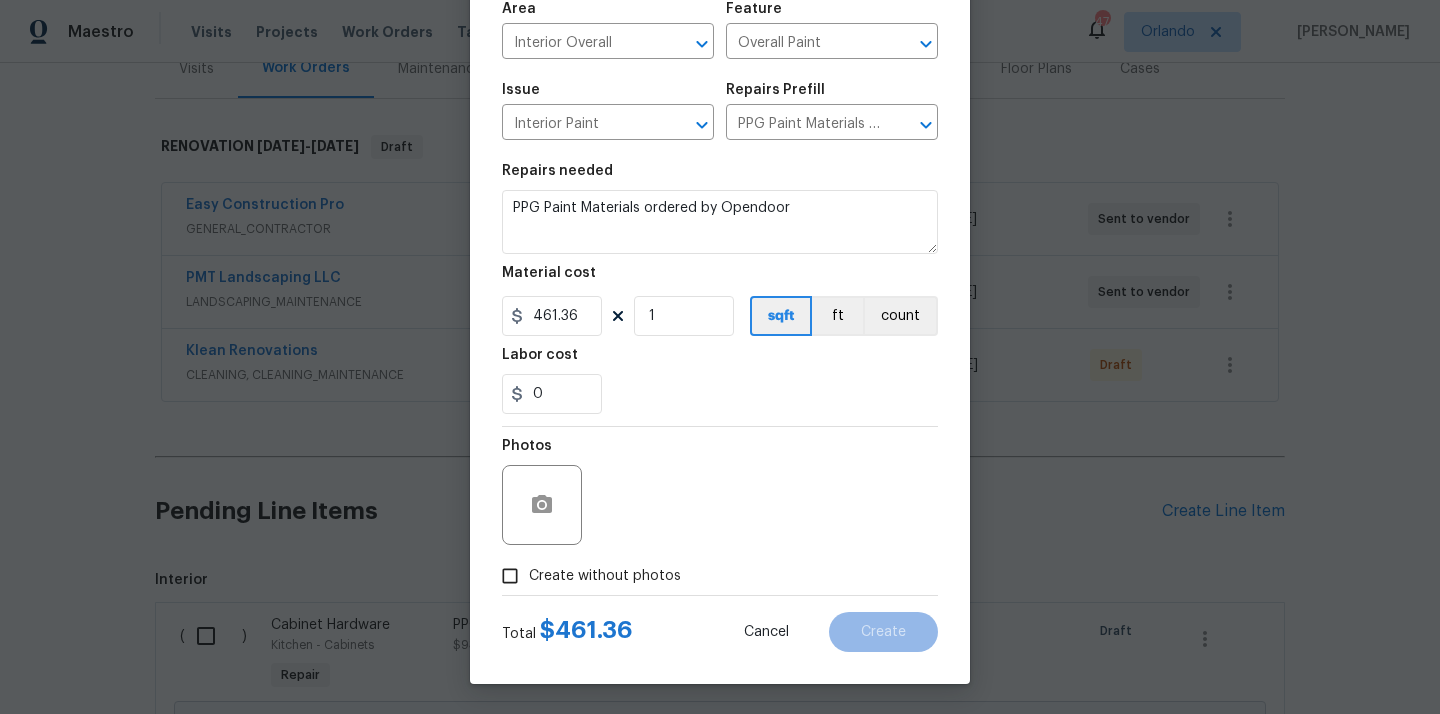 click on "Create without photos" at bounding box center [605, 576] 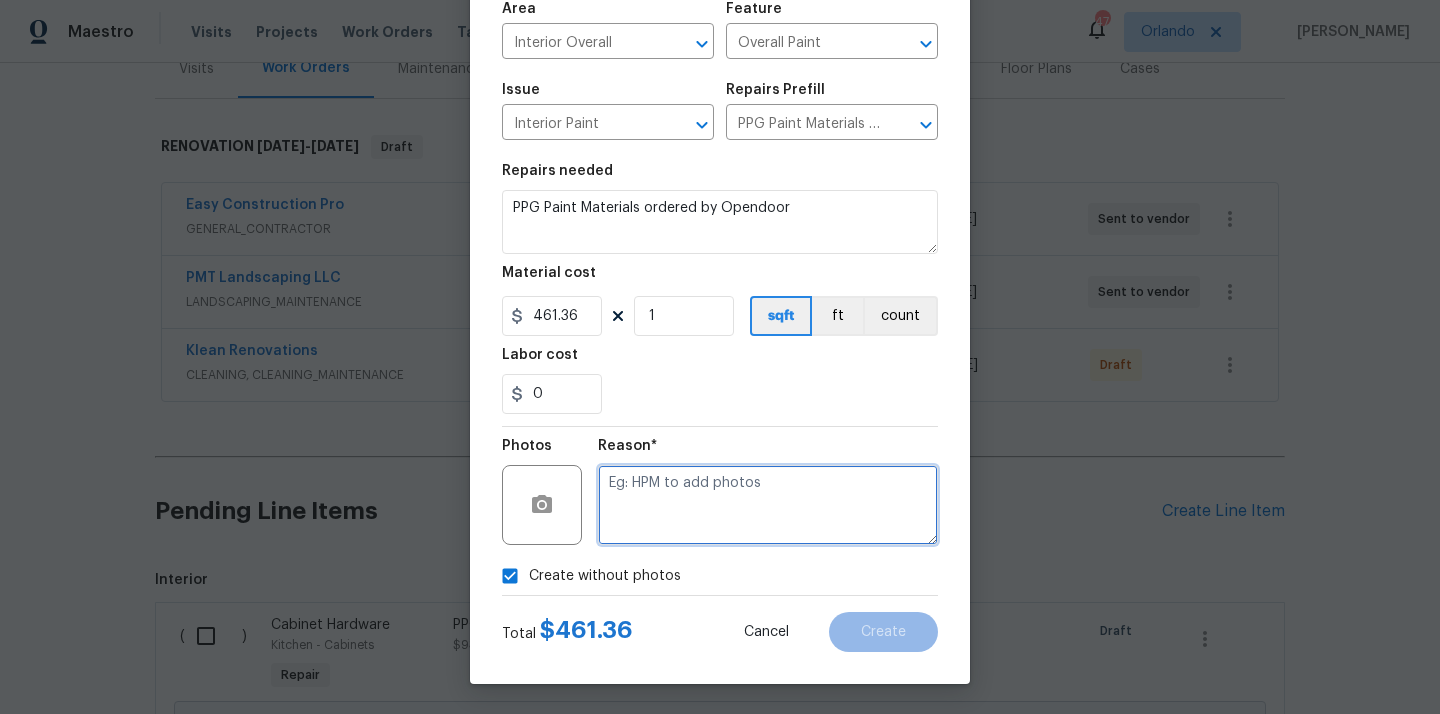 drag, startPoint x: 682, startPoint y: 532, endPoint x: 684, endPoint y: 522, distance: 10.198039 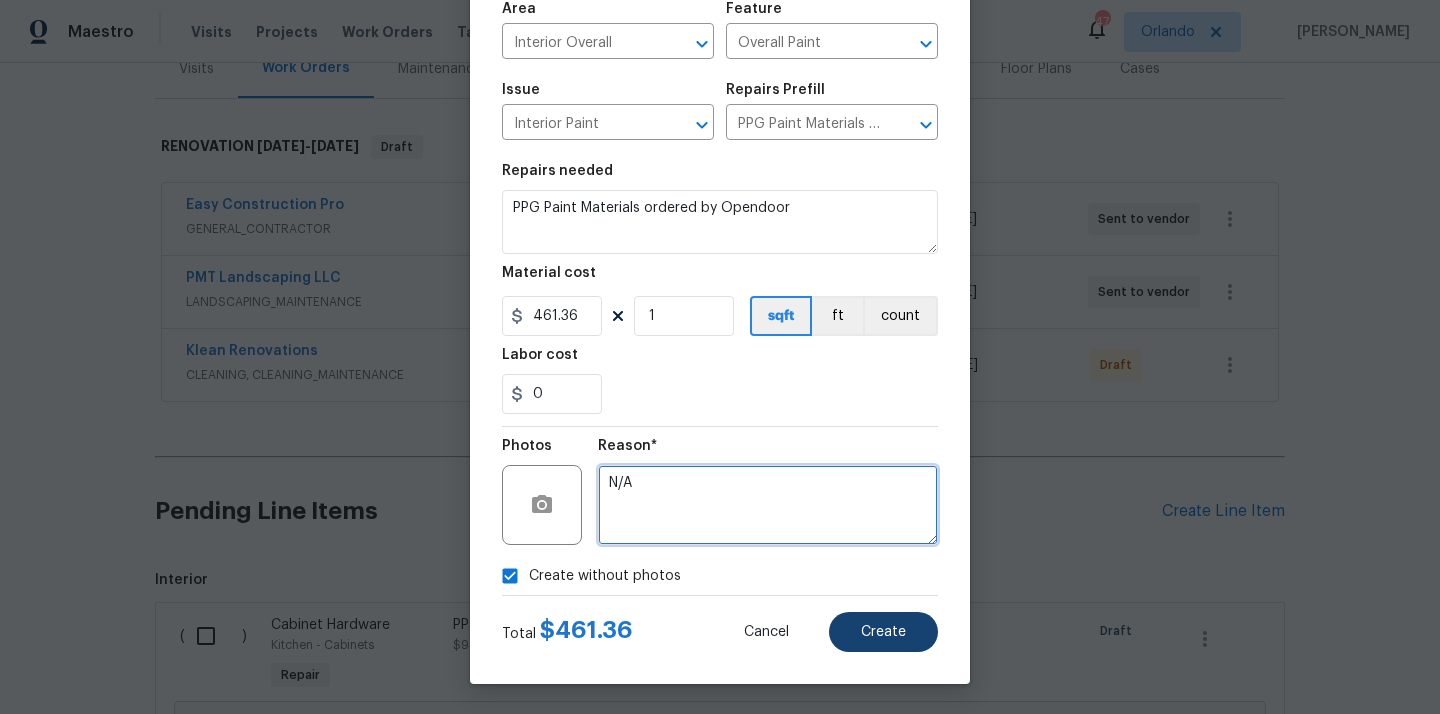 type on "N/A" 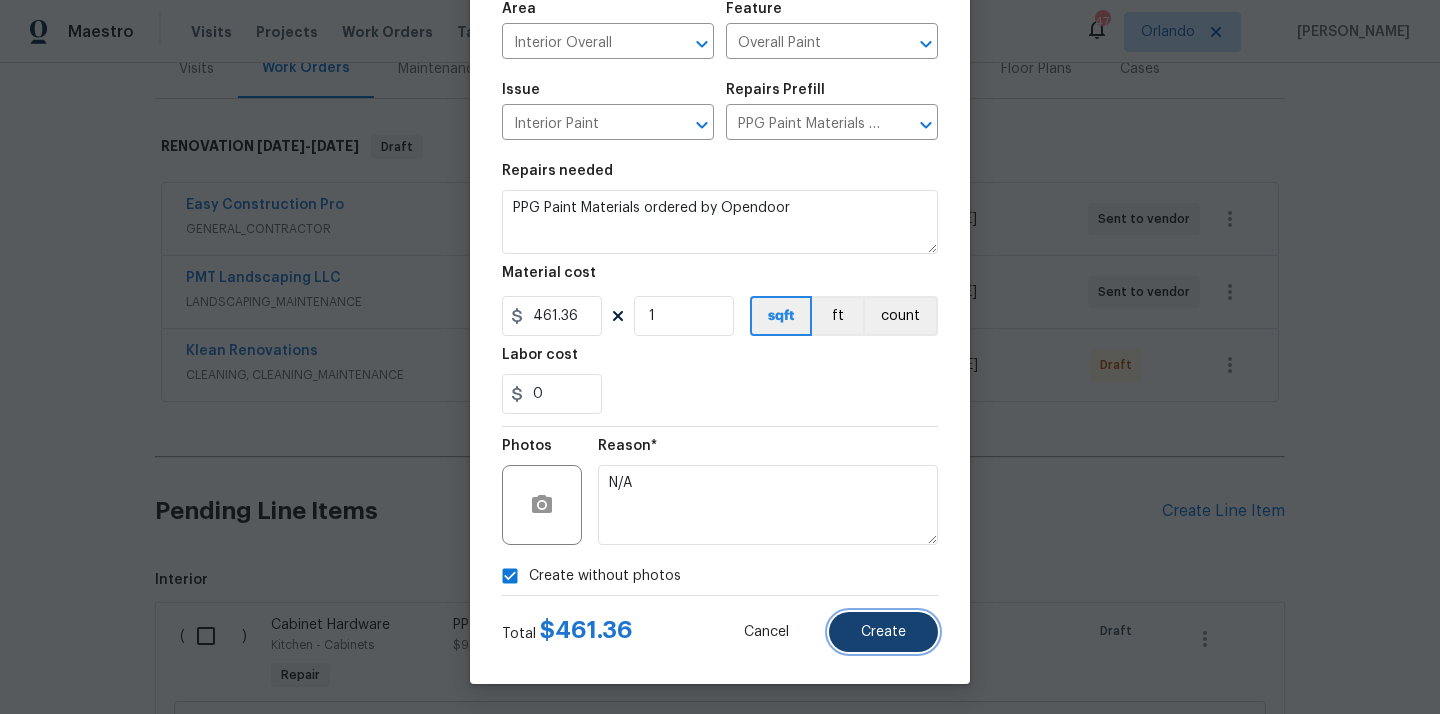 click on "Create" at bounding box center (883, 632) 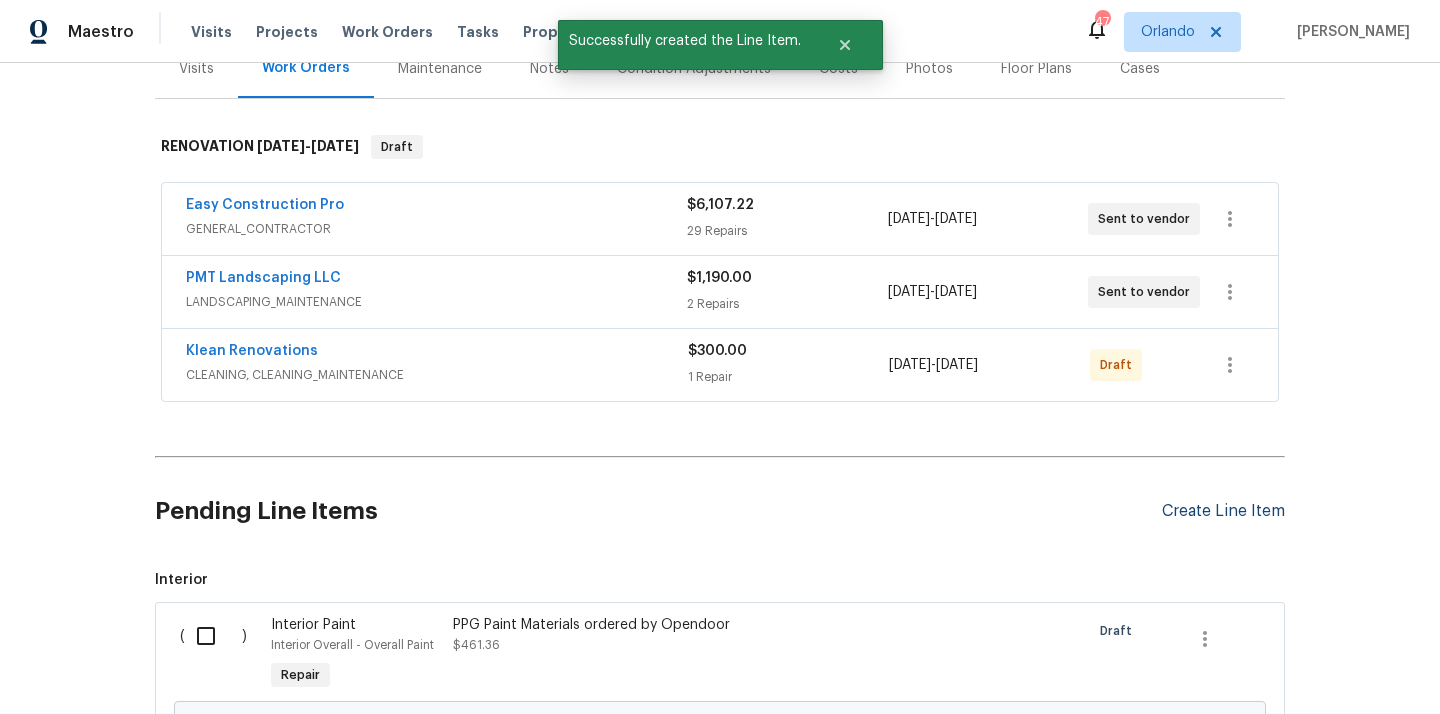 click on "Create Line Item" at bounding box center [1223, 511] 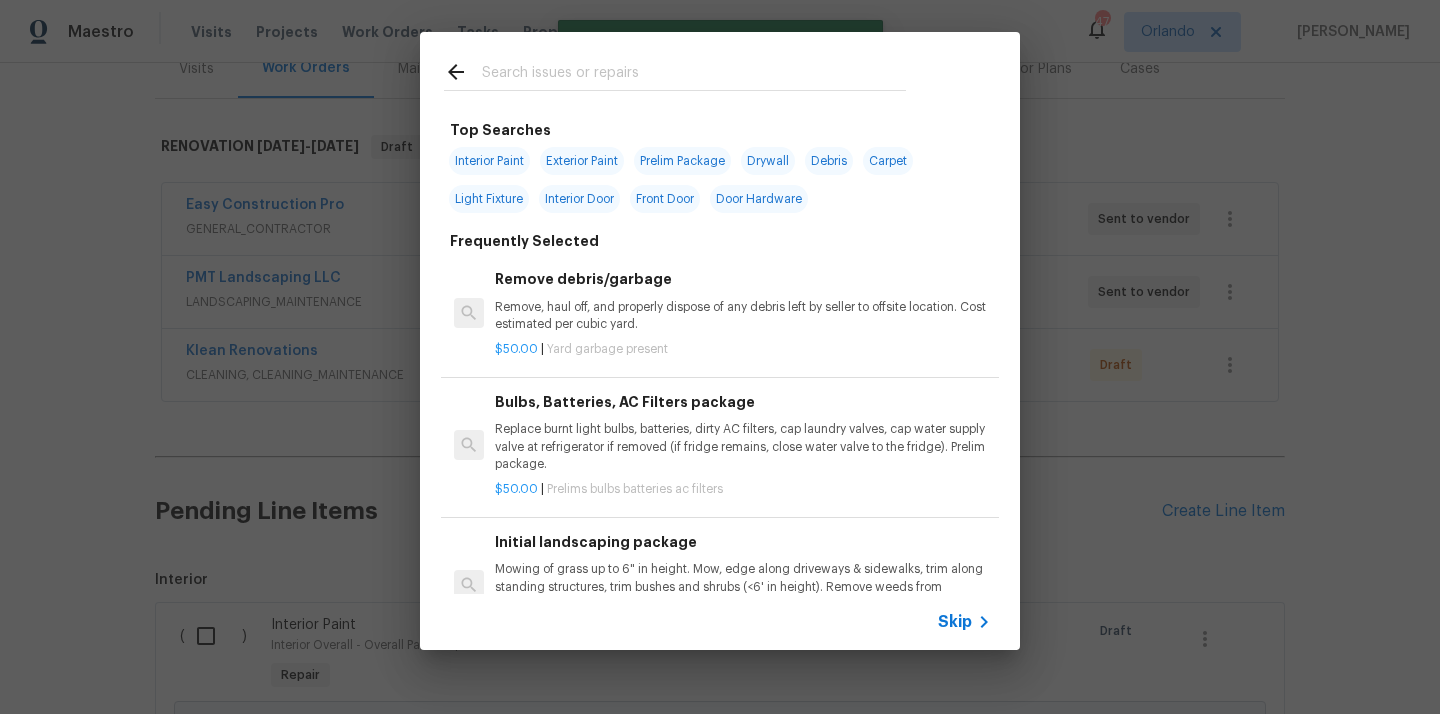 click at bounding box center (694, 75) 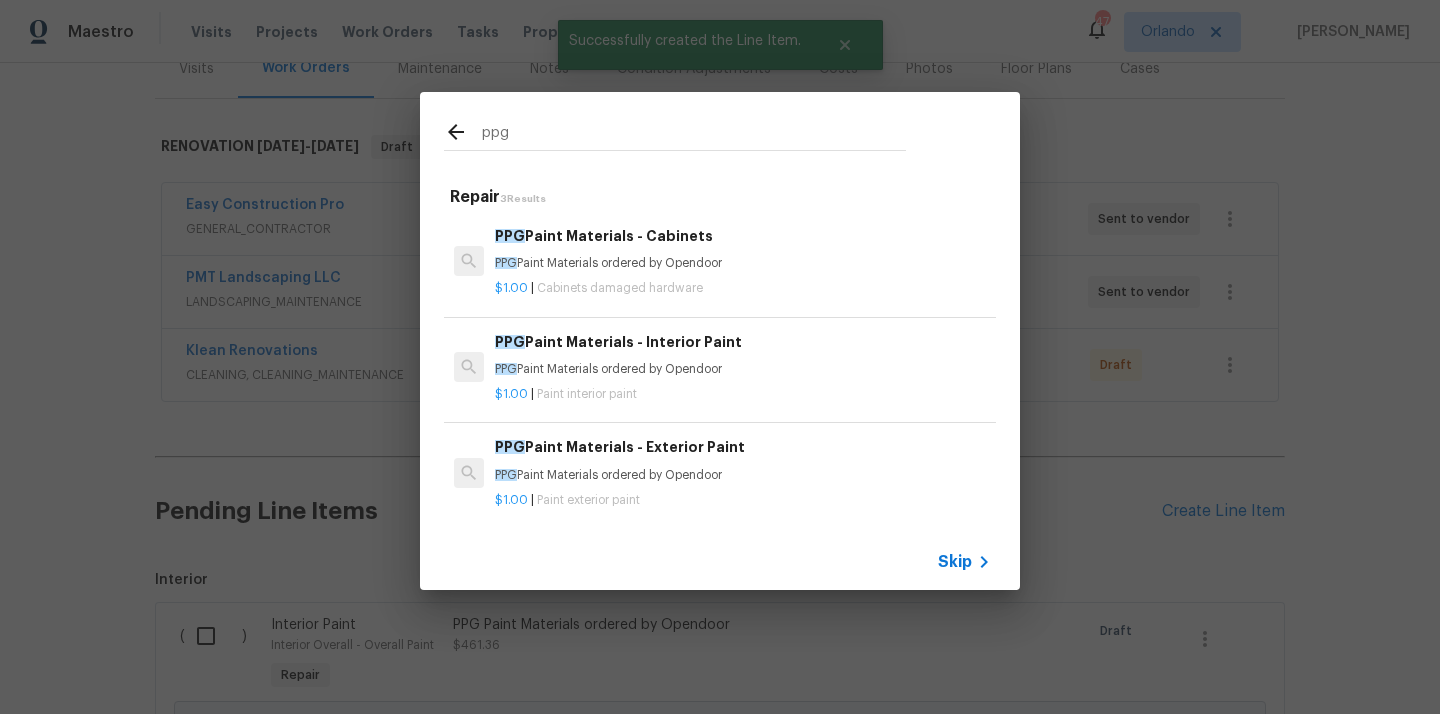 type on "ppg" 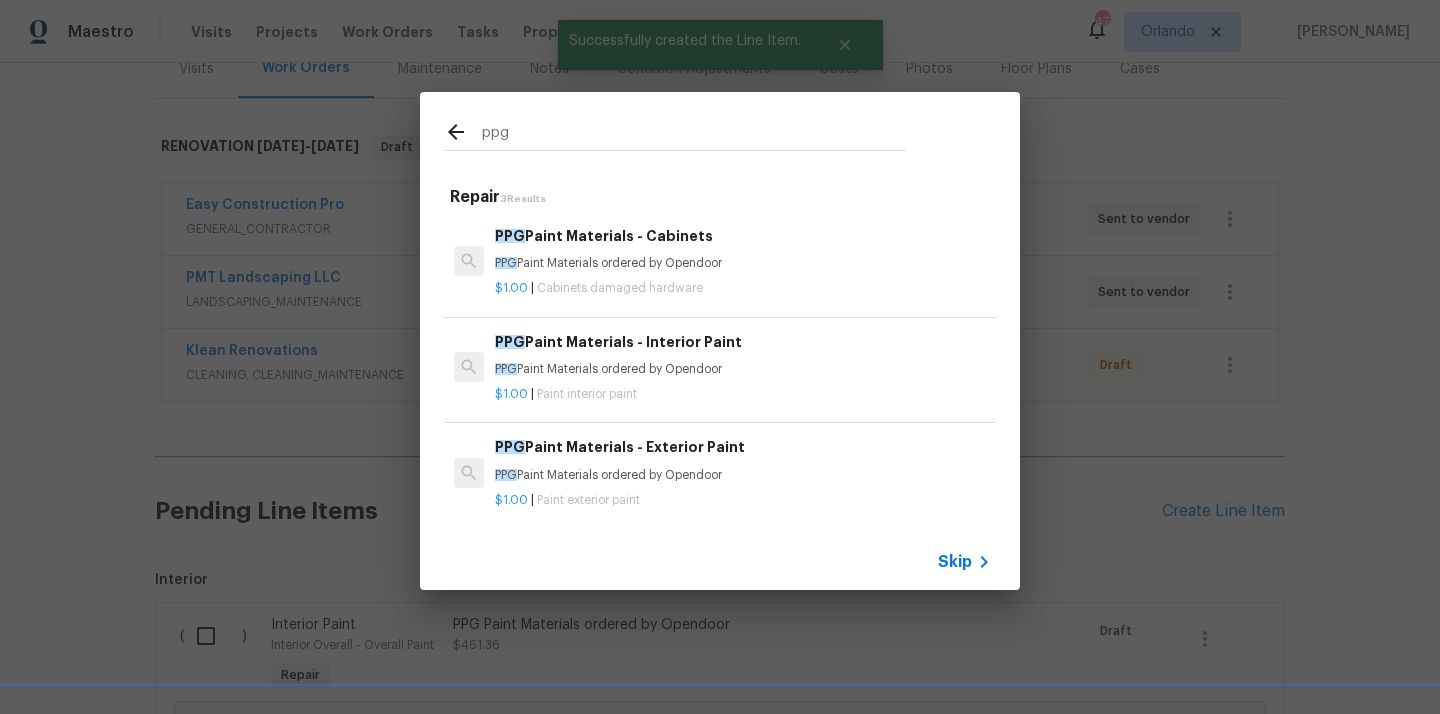 click on "PPG  Paint Materials - Exterior Paint PPG  Paint Materials ordered by Opendoor" at bounding box center (743, 460) 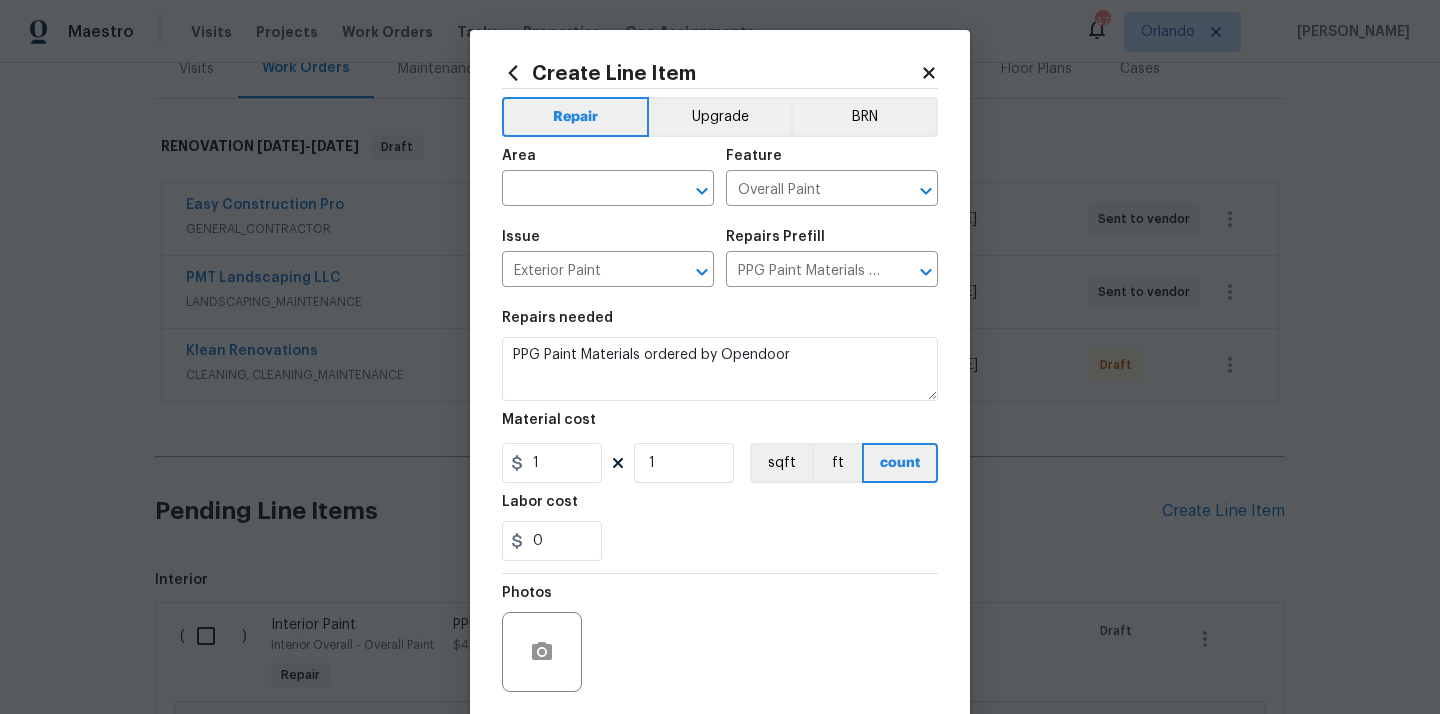 click on "Area" at bounding box center (608, 162) 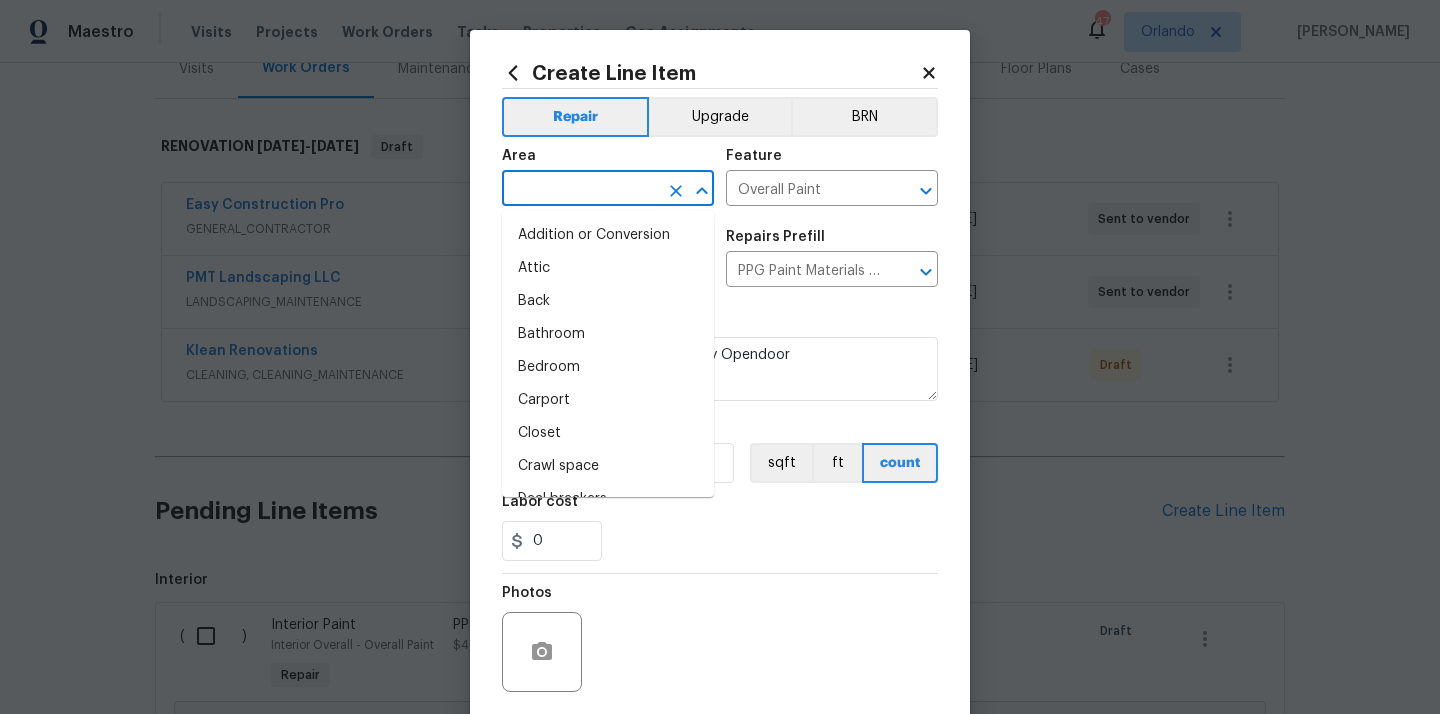 click at bounding box center [580, 190] 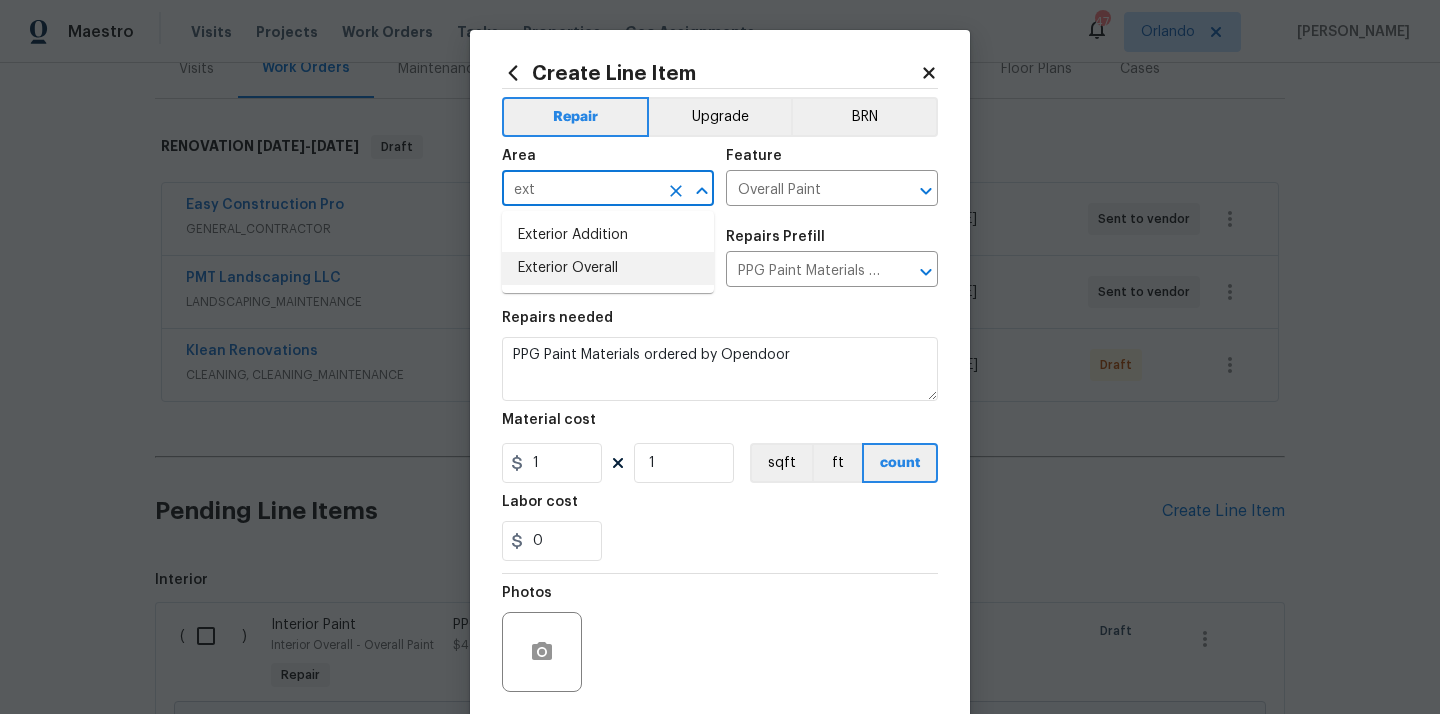 click on "Exterior Overall" at bounding box center (608, 268) 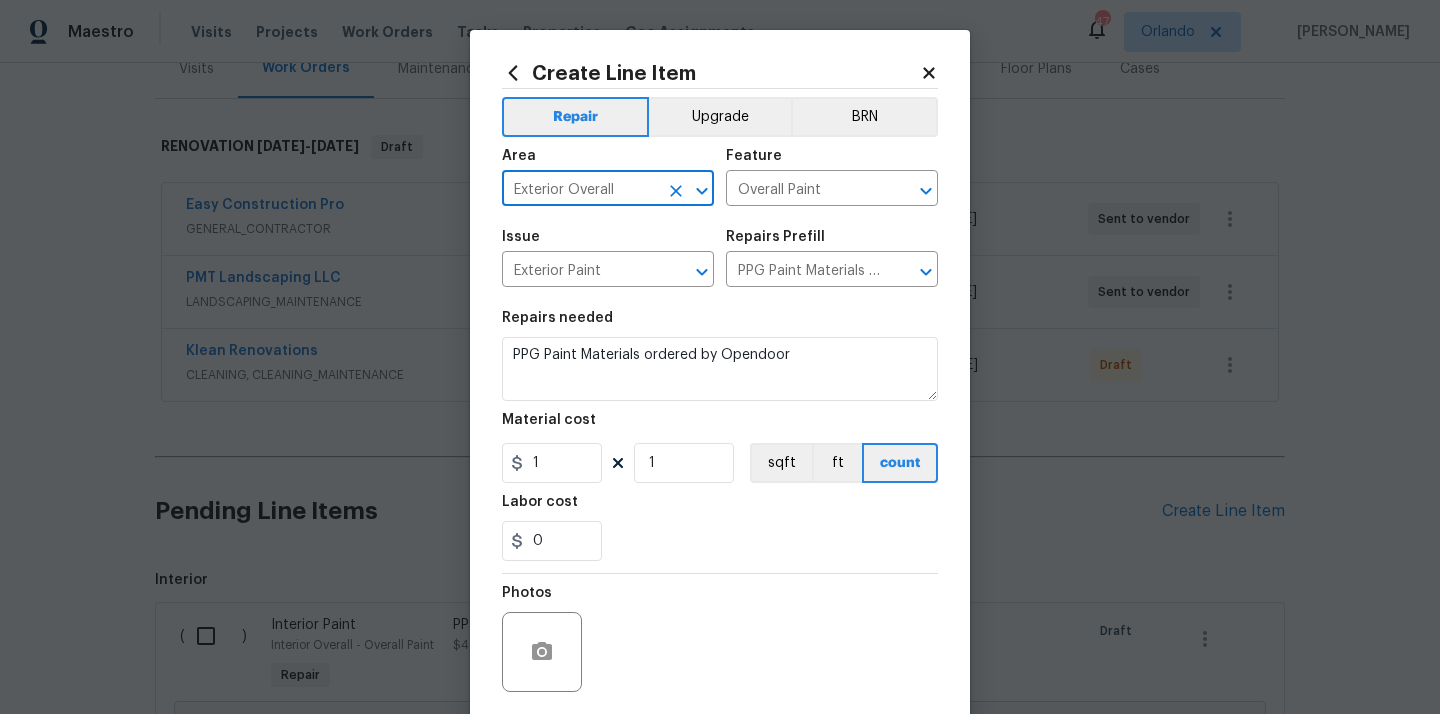 type on "Exterior Overall" 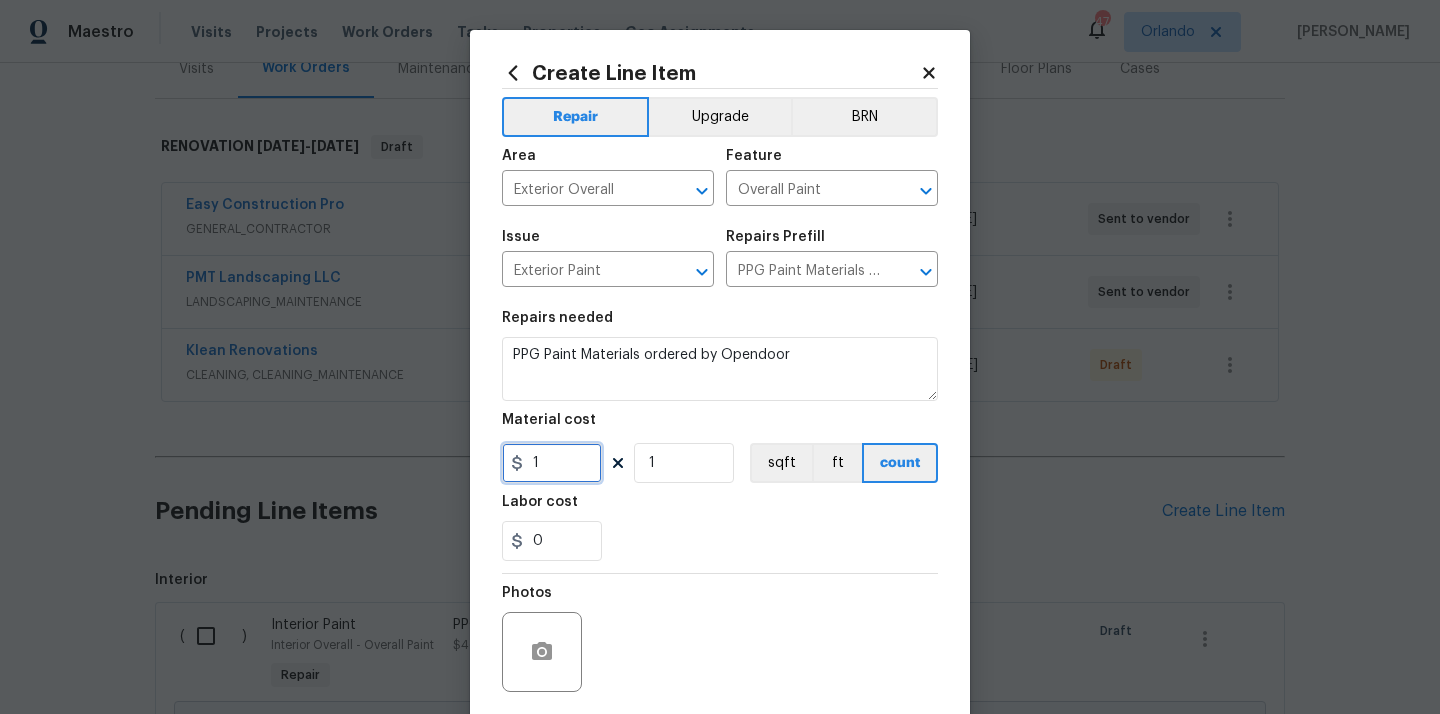 drag, startPoint x: 551, startPoint y: 463, endPoint x: 495, endPoint y: 455, distance: 56.568542 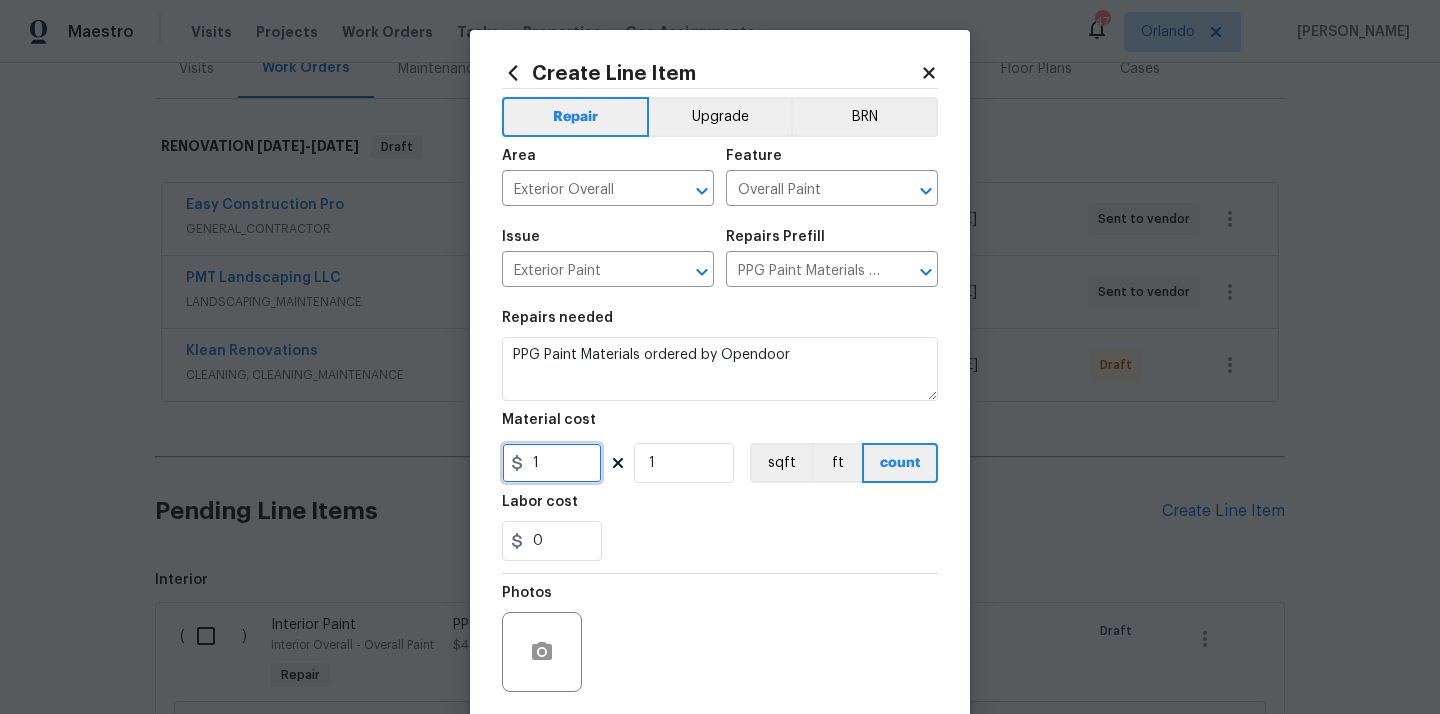 paste on "89.14" 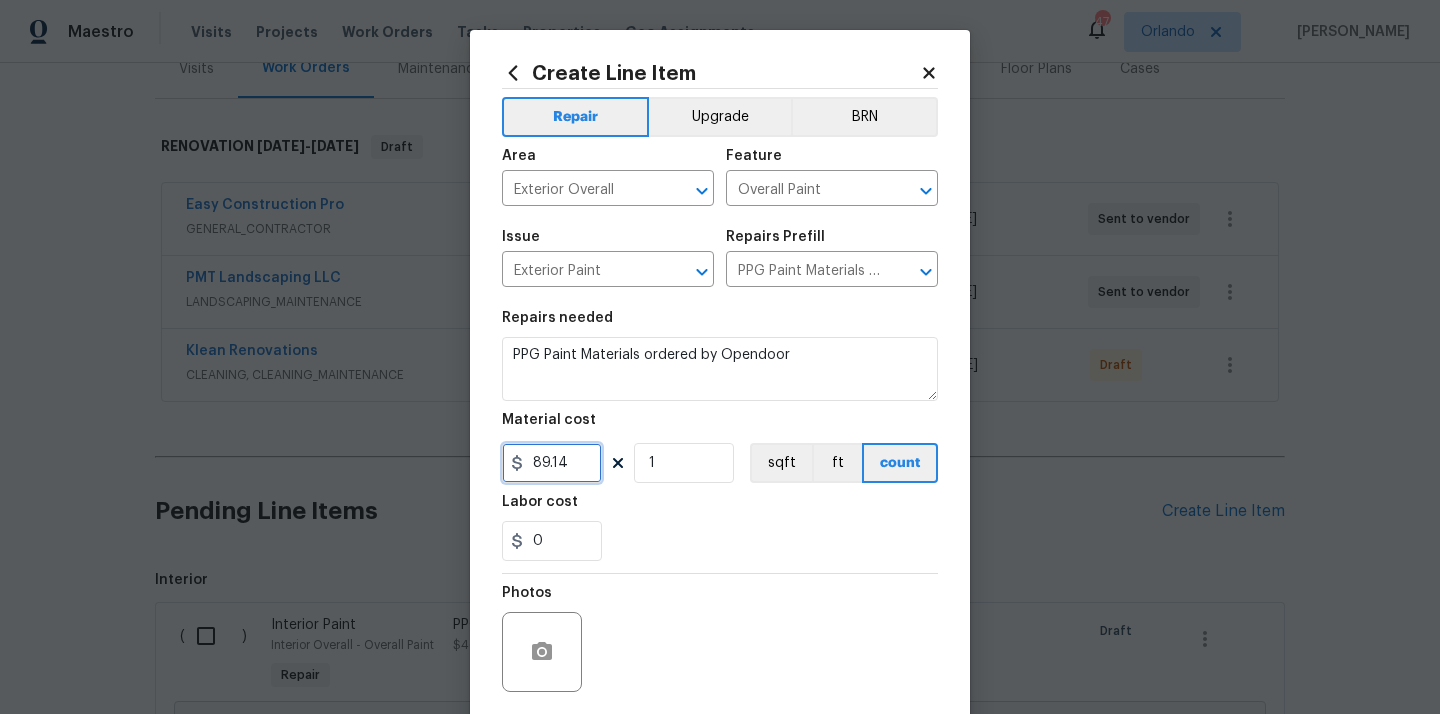 type on "89.14" 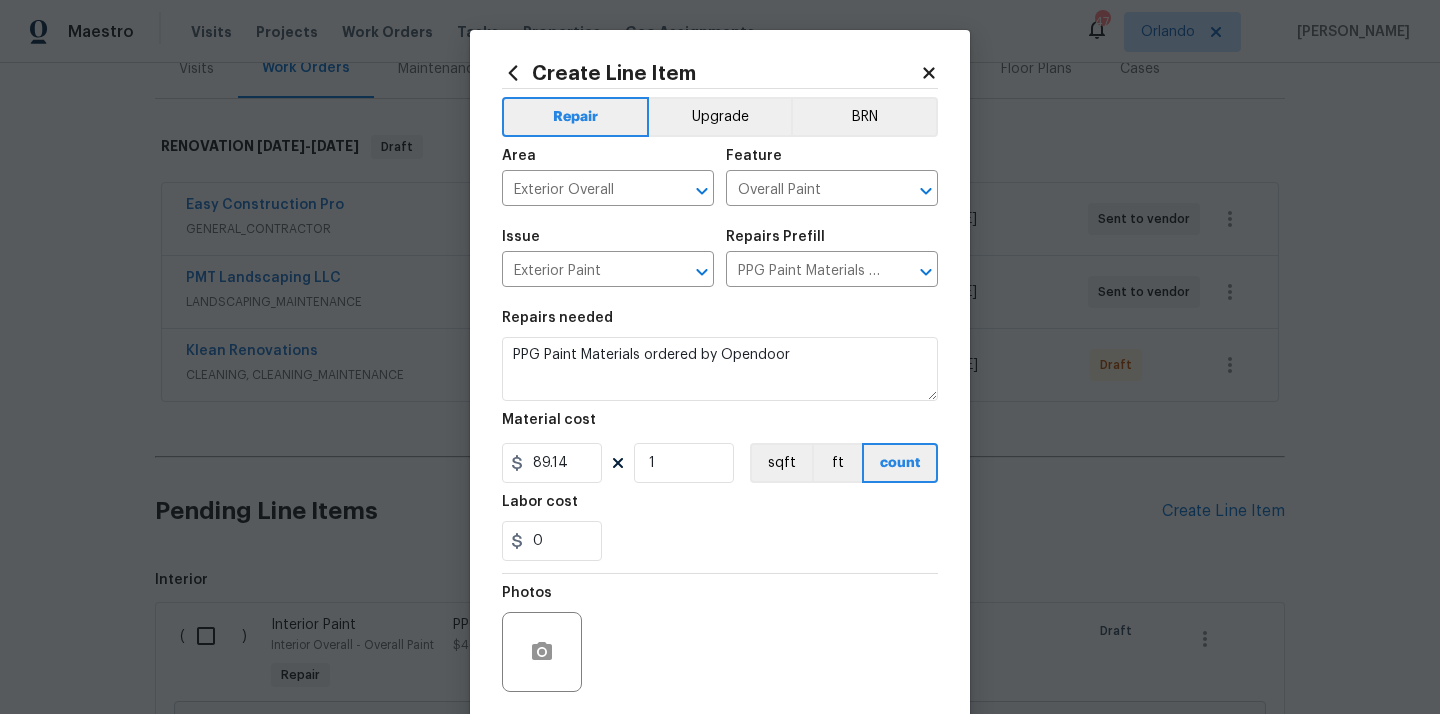 click on "Labor cost" at bounding box center (720, 508) 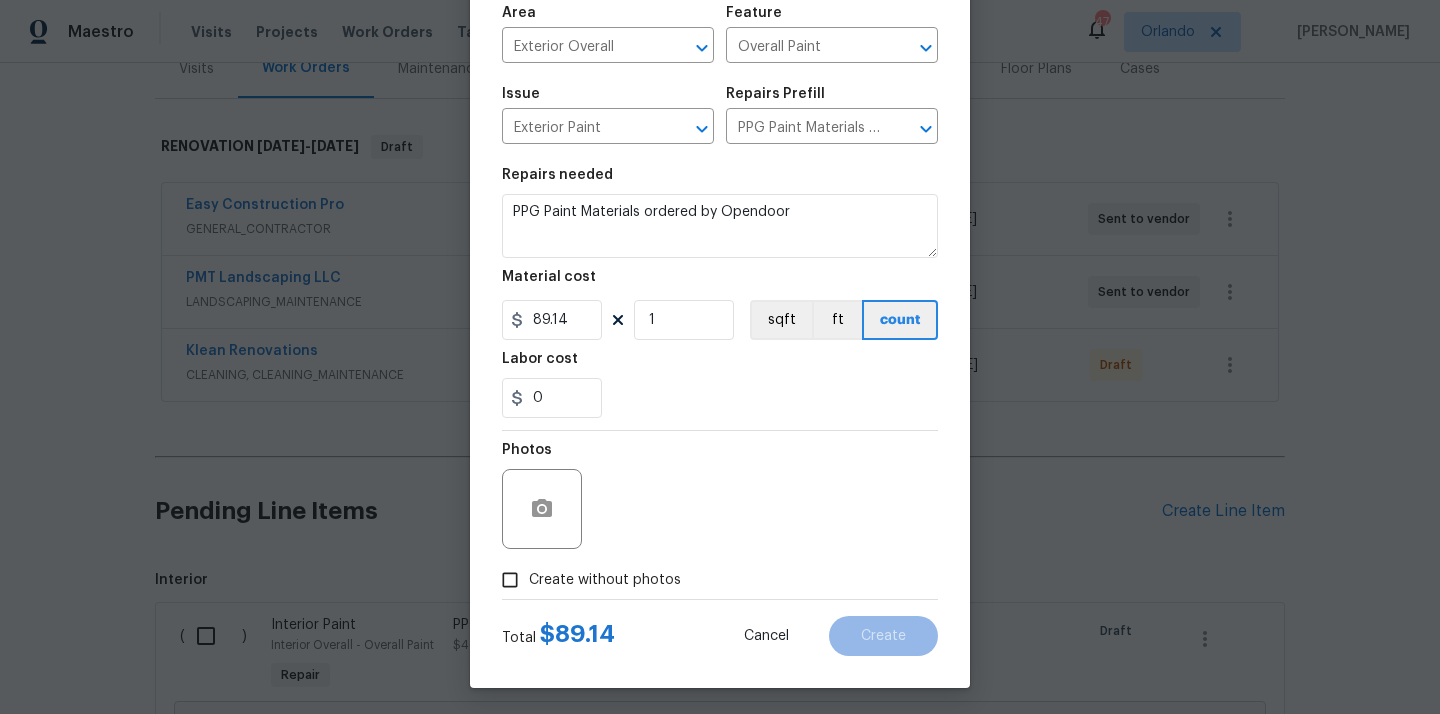 scroll, scrollTop: 148, scrollLeft: 0, axis: vertical 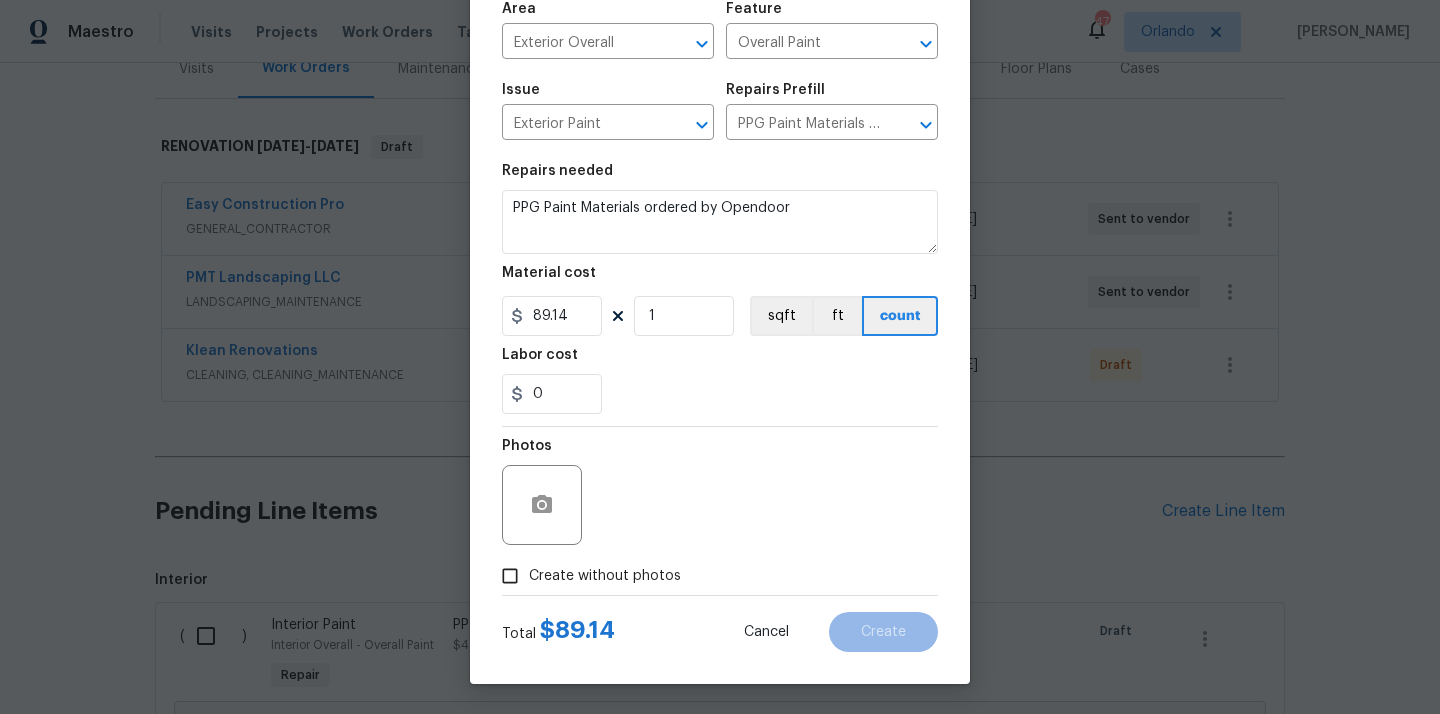 click on "Create without photos" at bounding box center [605, 576] 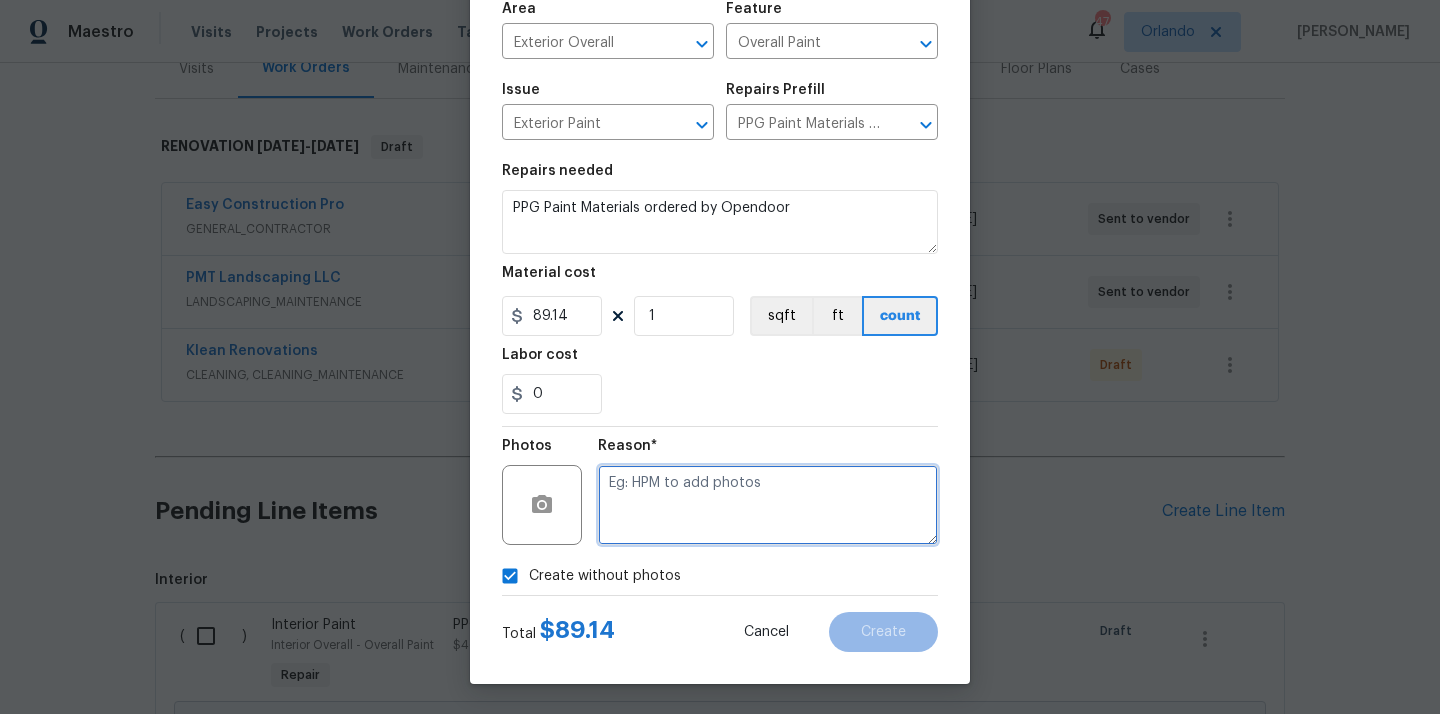 click at bounding box center [768, 505] 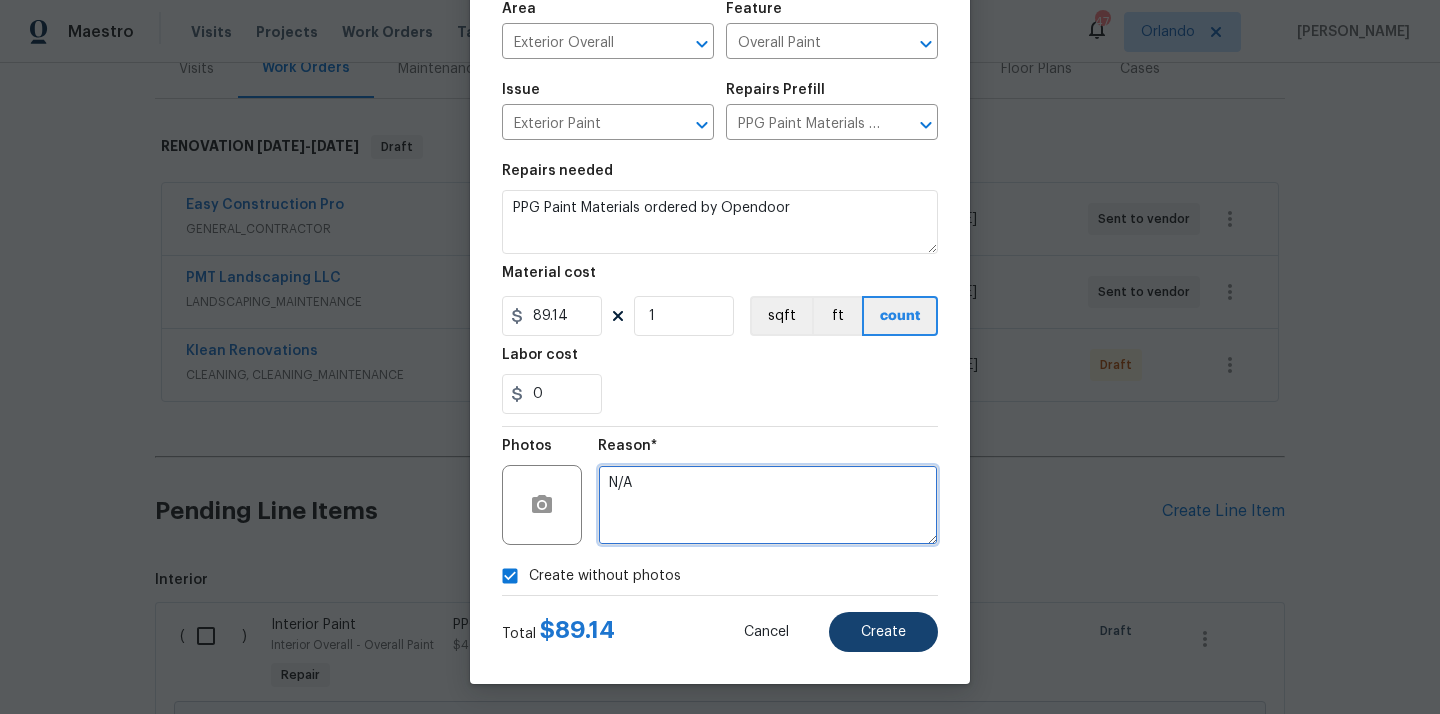 type on "N/A" 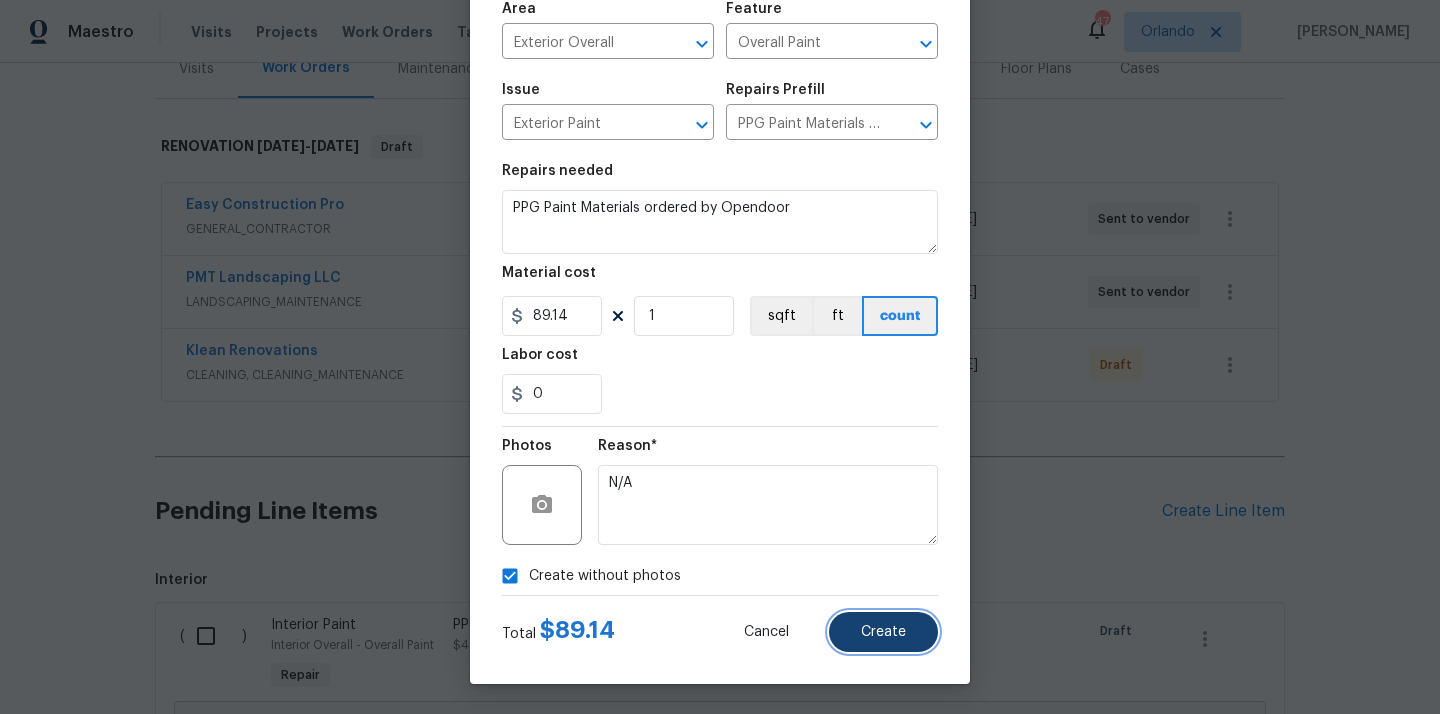 click on "Create" at bounding box center [883, 632] 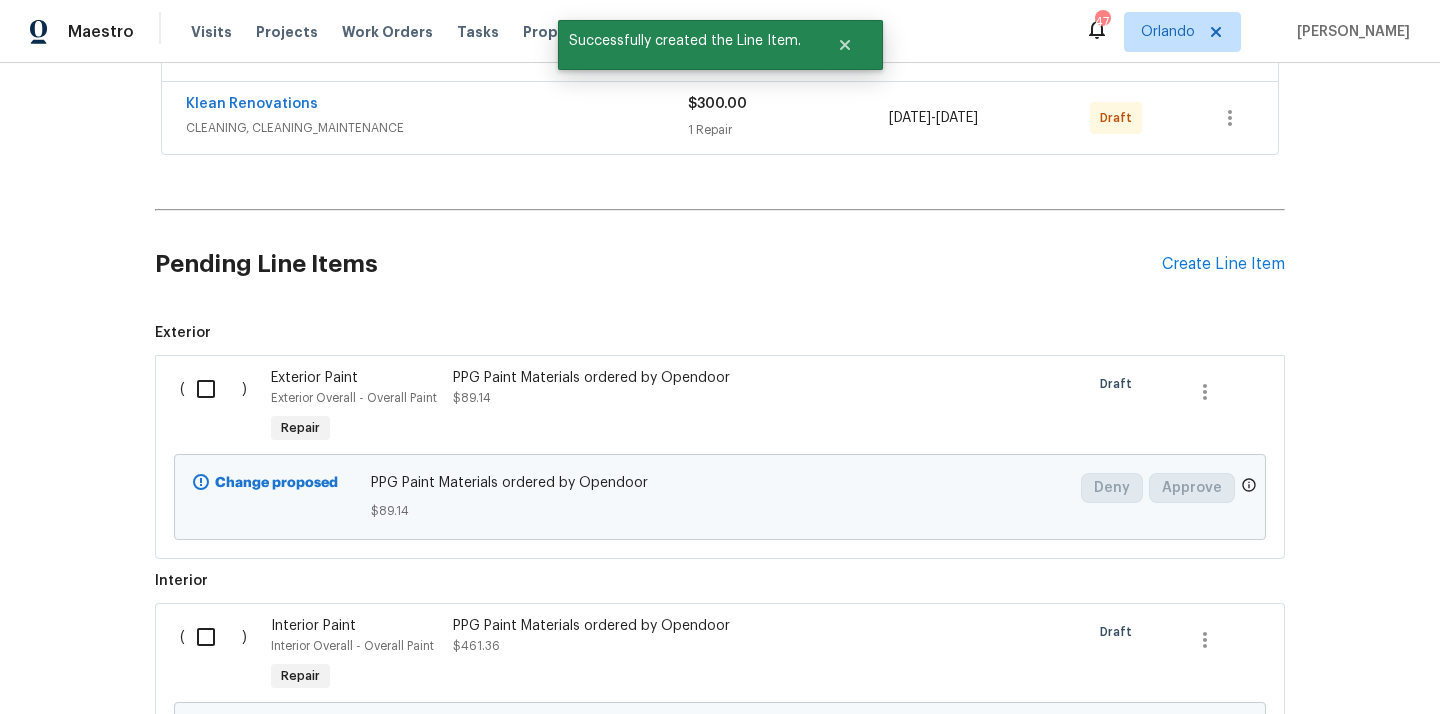 scroll, scrollTop: 629, scrollLeft: 0, axis: vertical 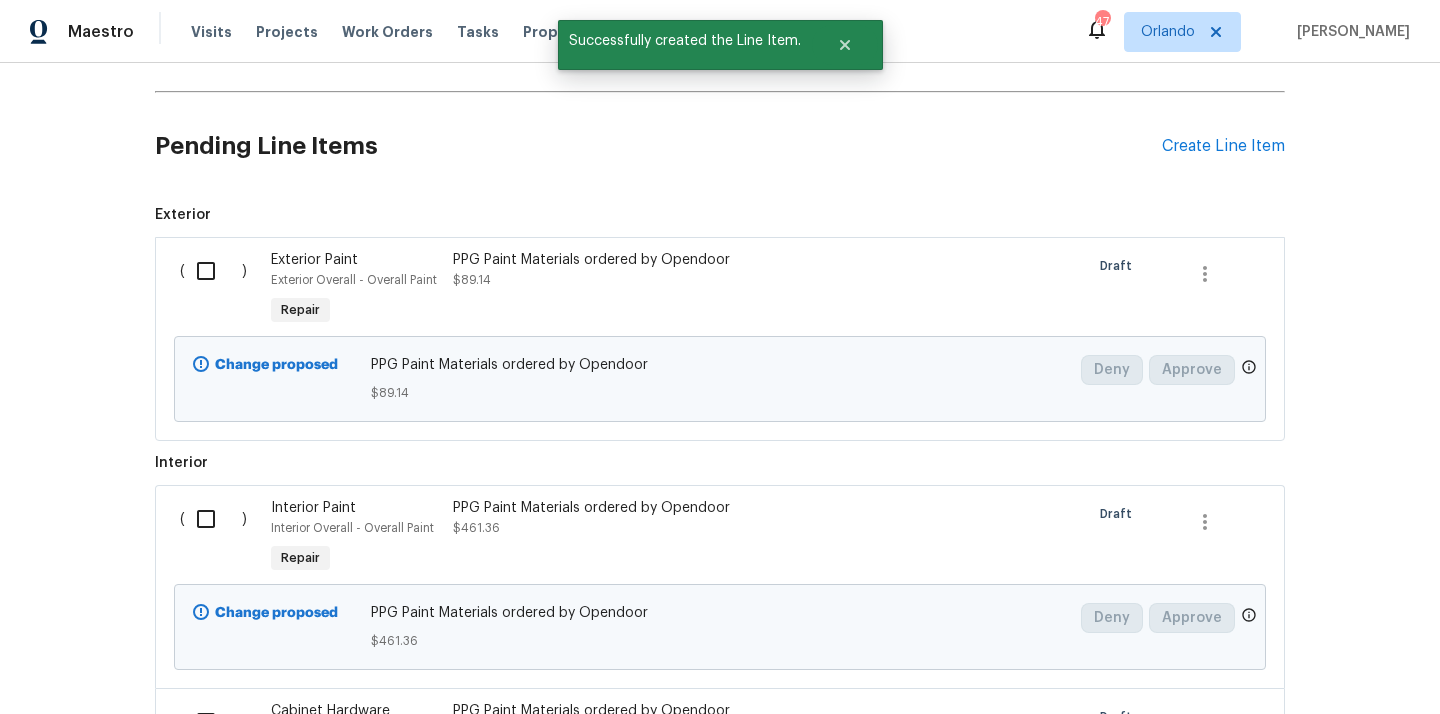 click at bounding box center [213, 271] 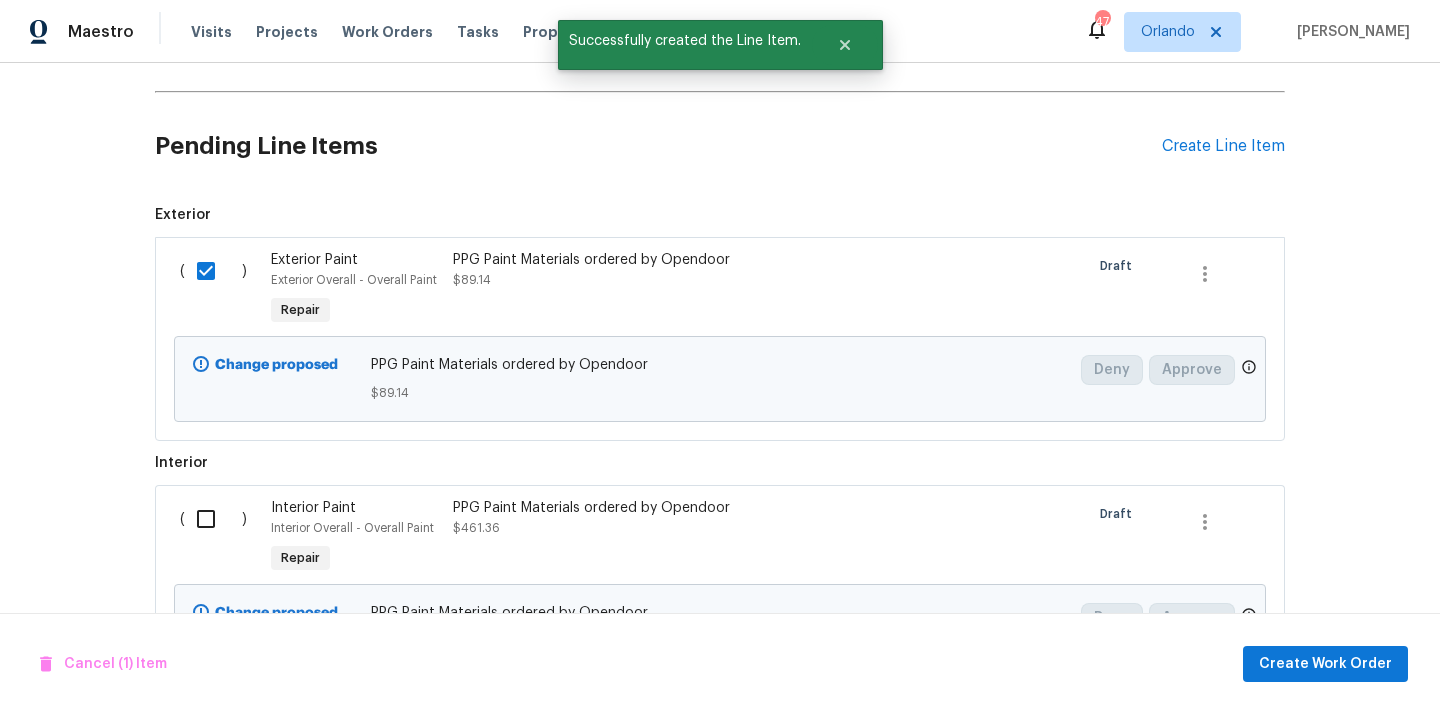 click on "( )" at bounding box center [219, 538] 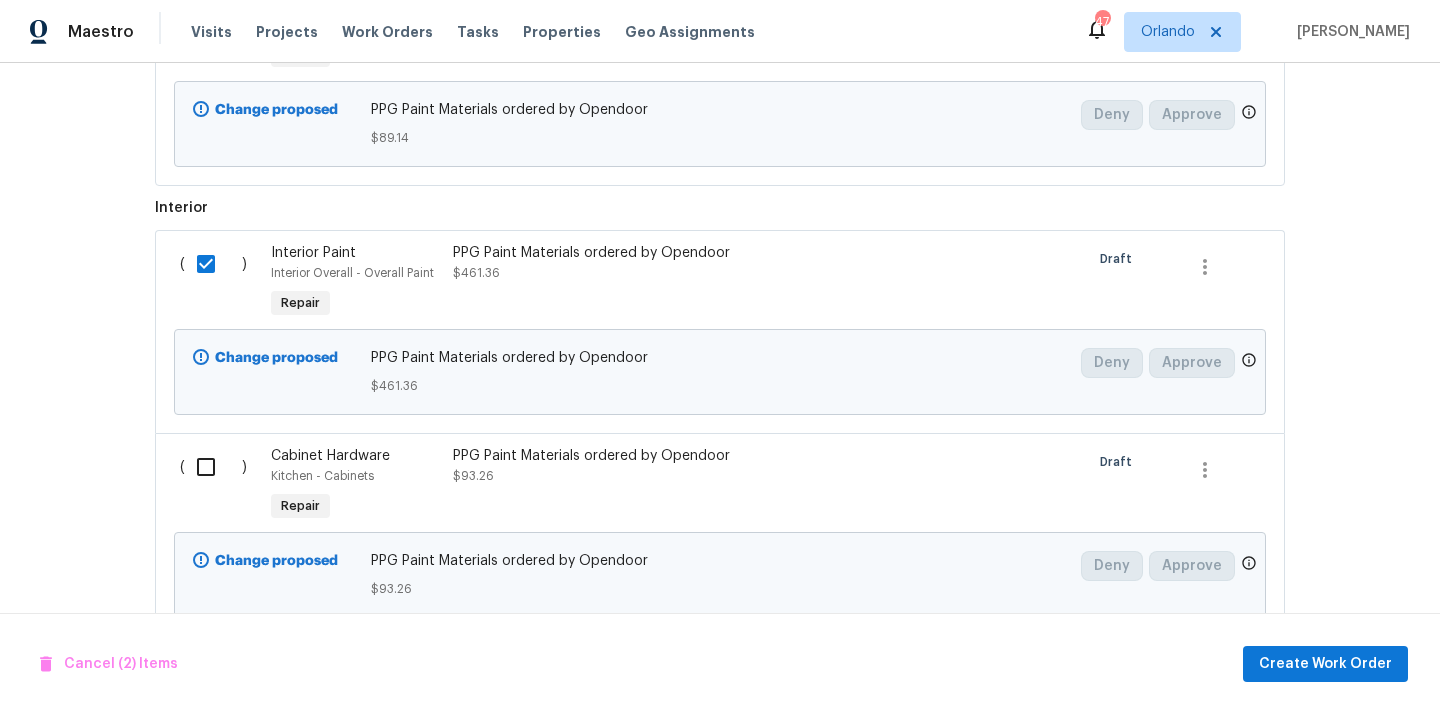 scroll, scrollTop: 944, scrollLeft: 0, axis: vertical 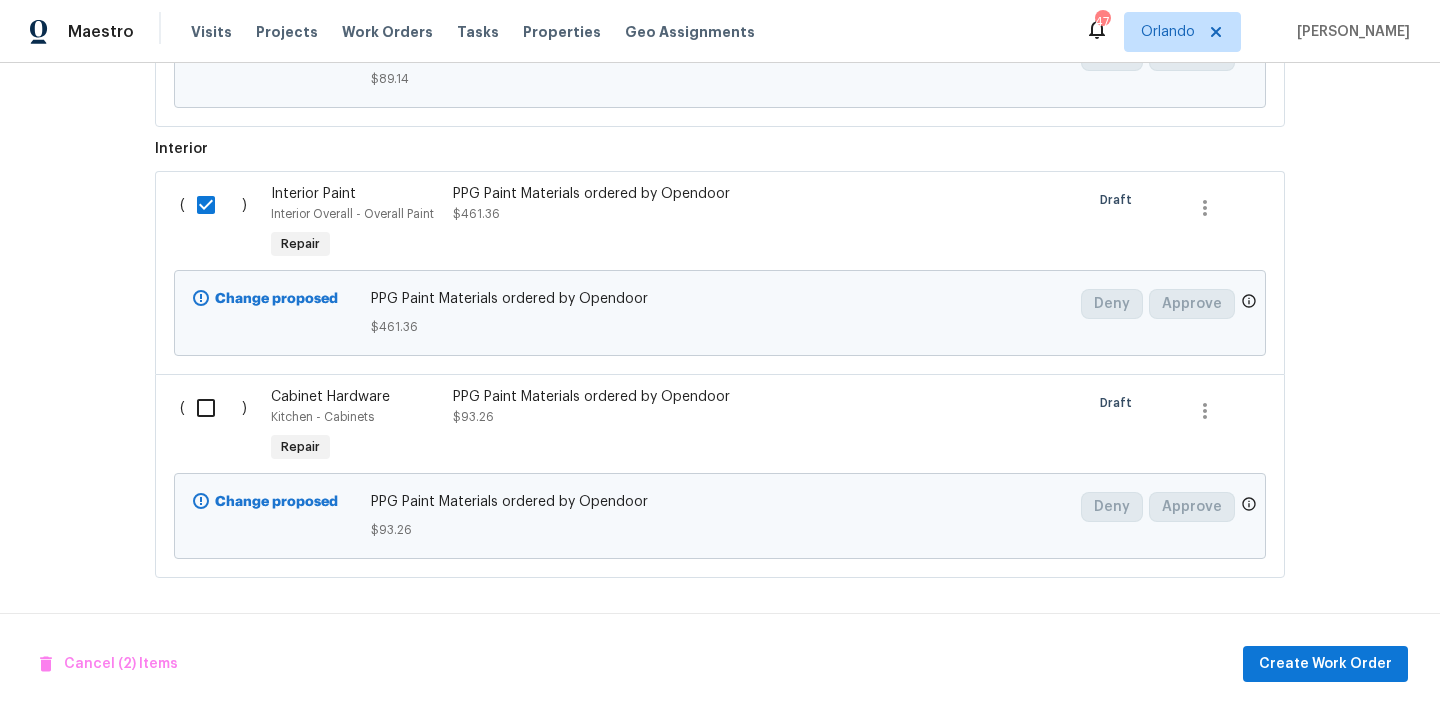 click at bounding box center [213, 408] 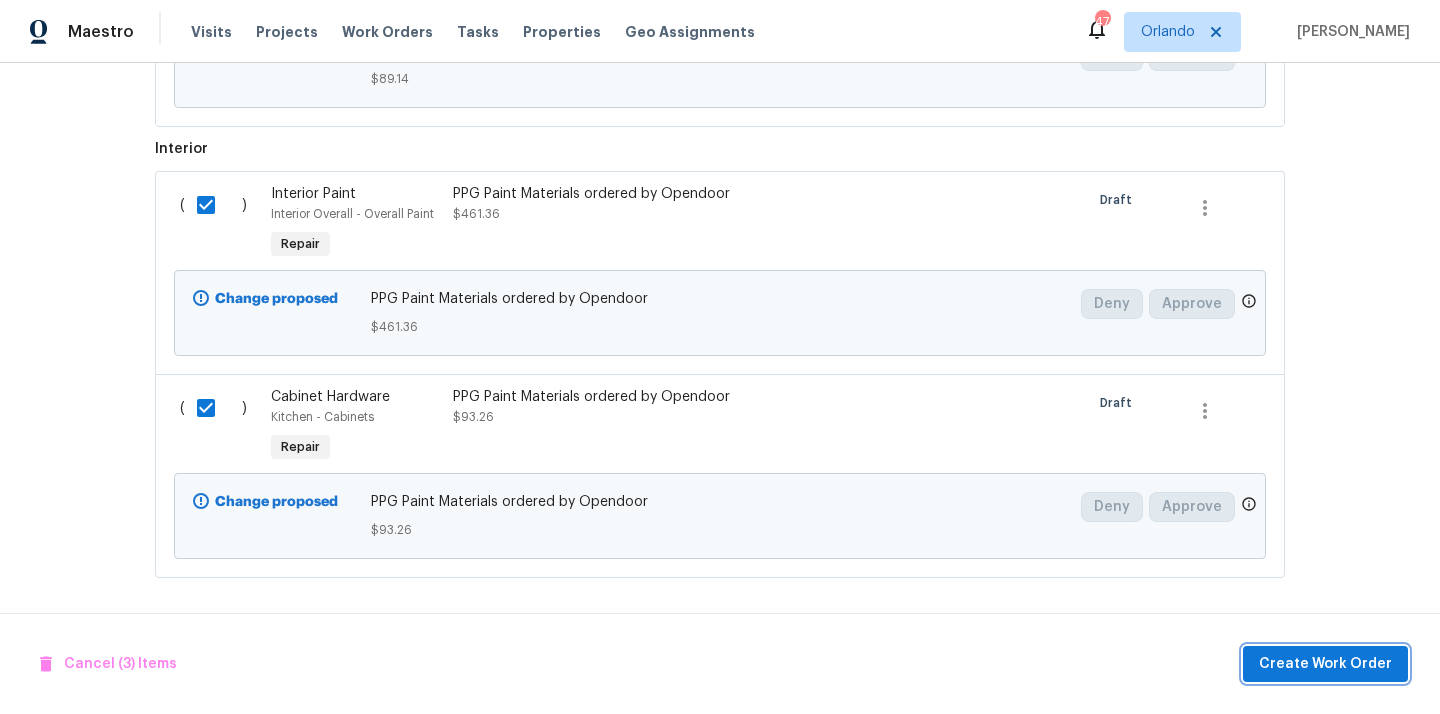 click on "Create Work Order" at bounding box center [1325, 664] 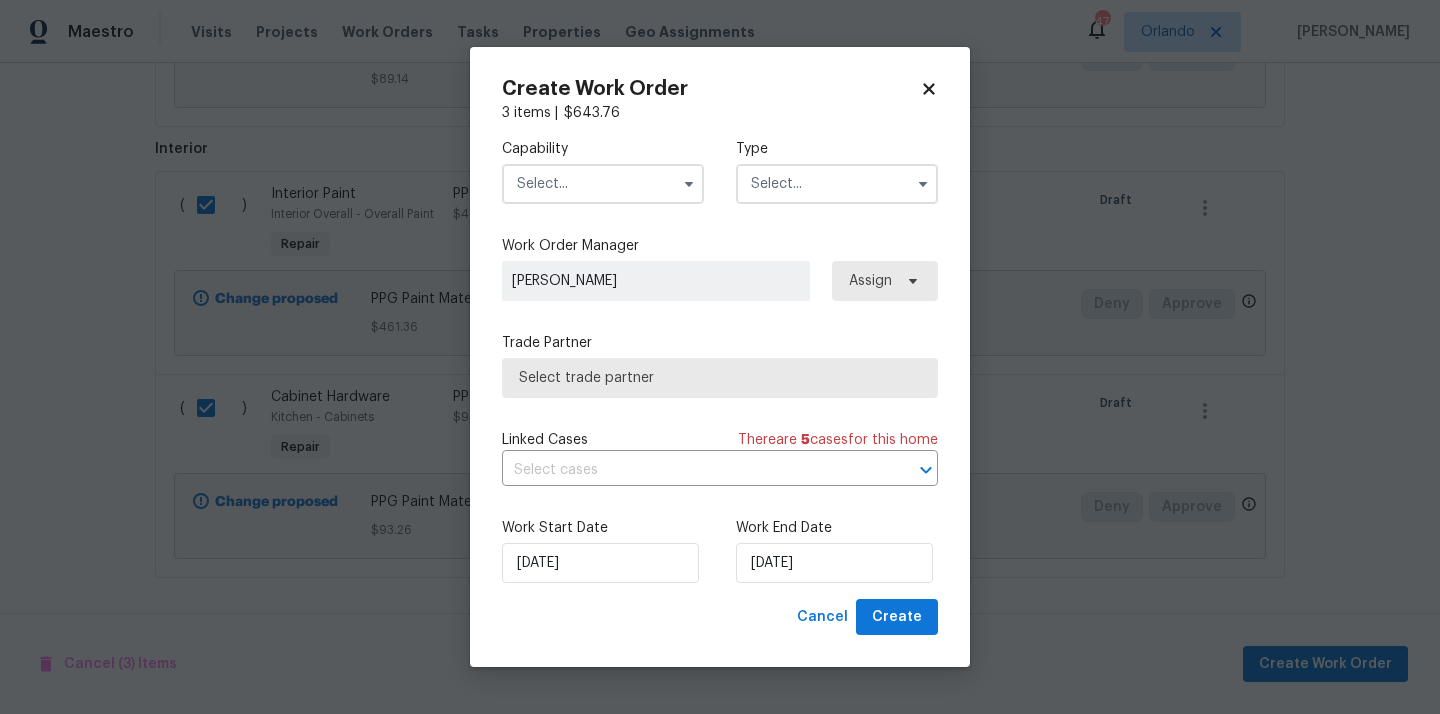 click at bounding box center (603, 184) 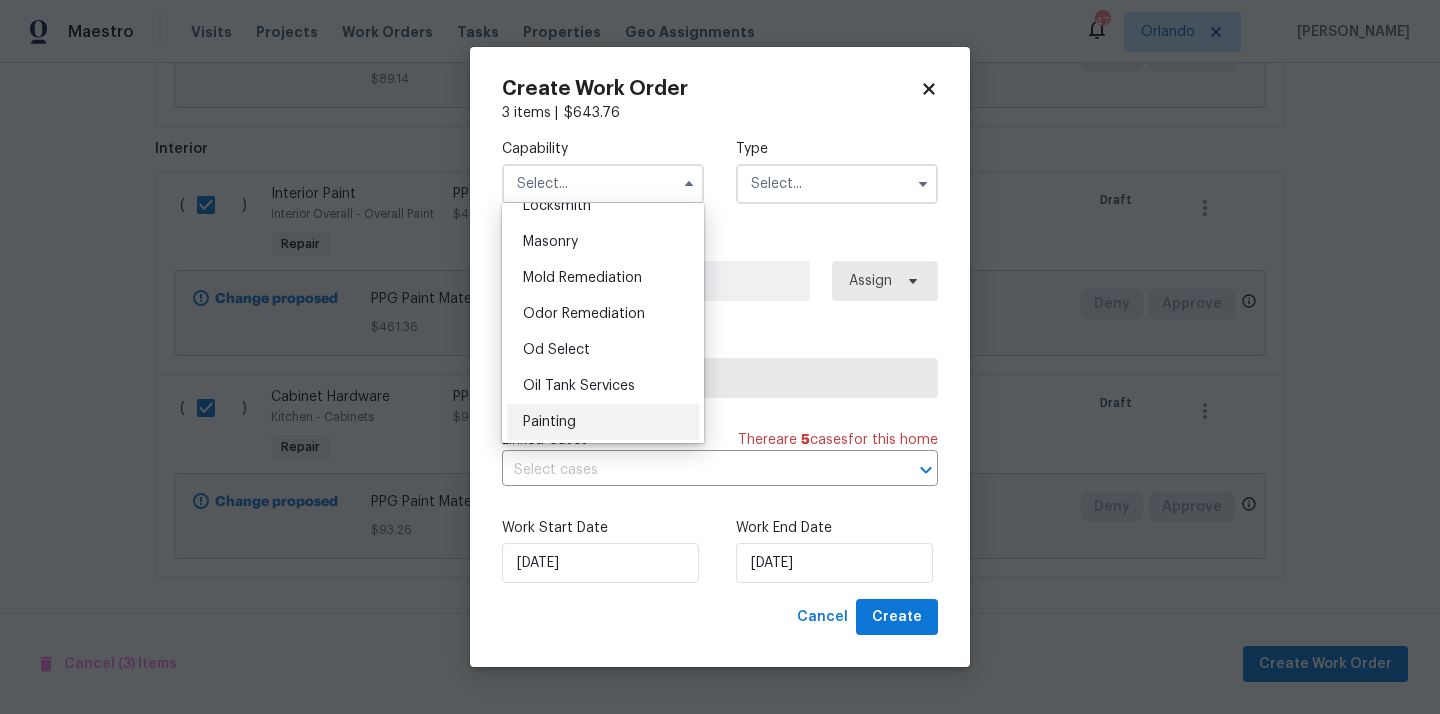 click on "Painting" at bounding box center (603, 422) 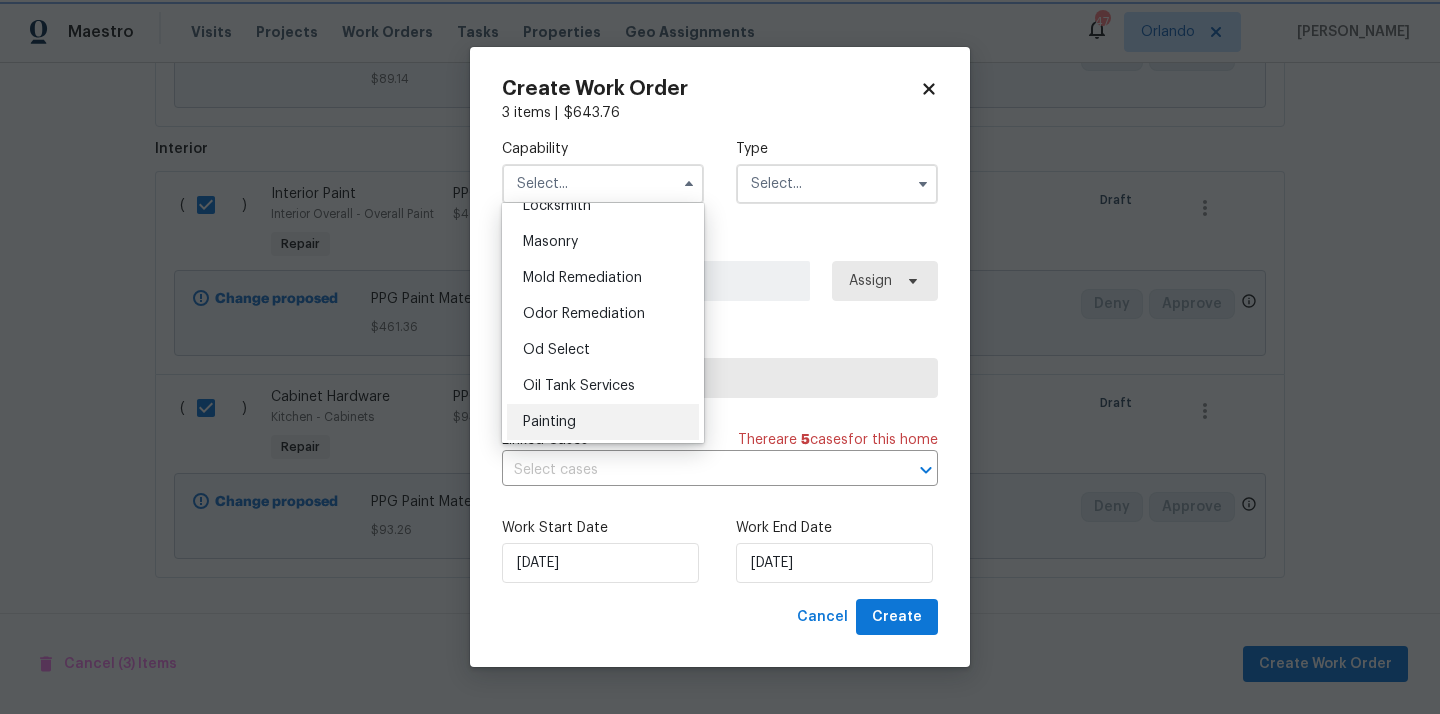 type on "Painting" 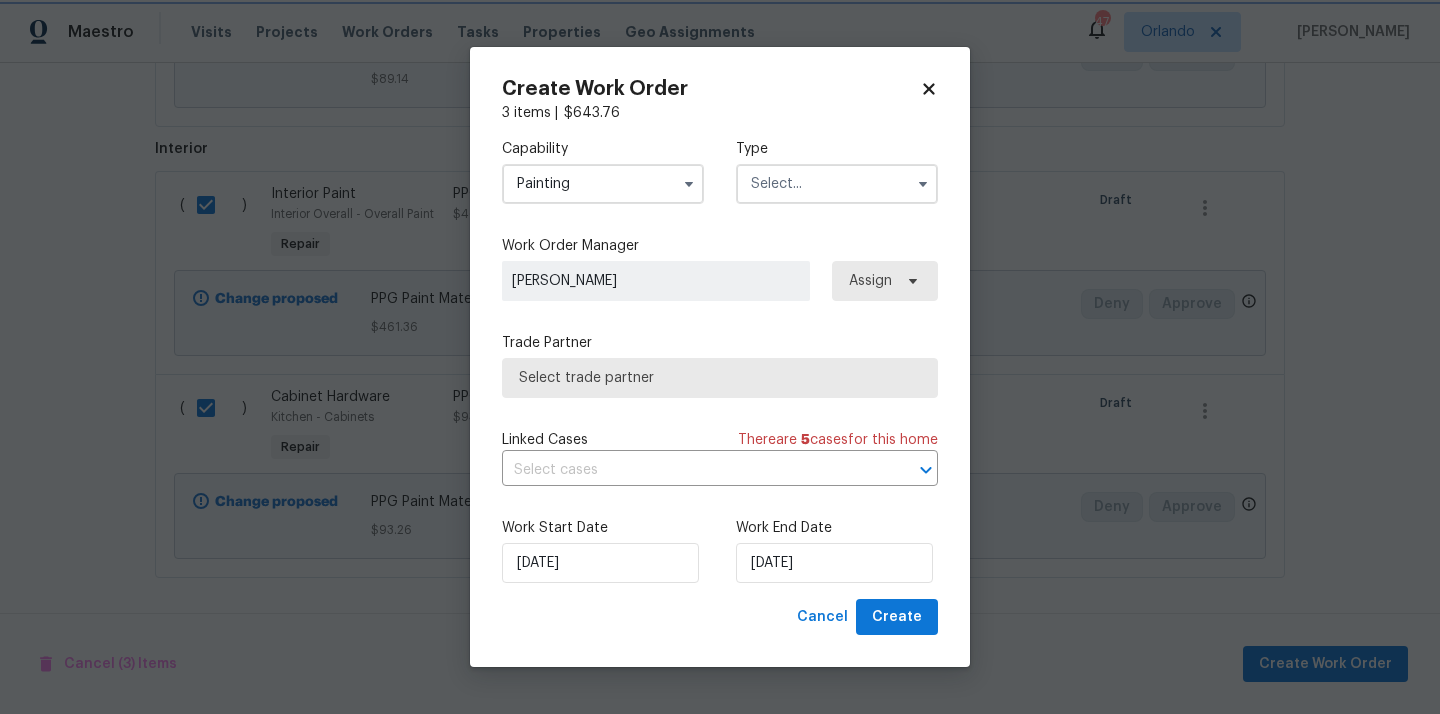 scroll, scrollTop: 1522, scrollLeft: 0, axis: vertical 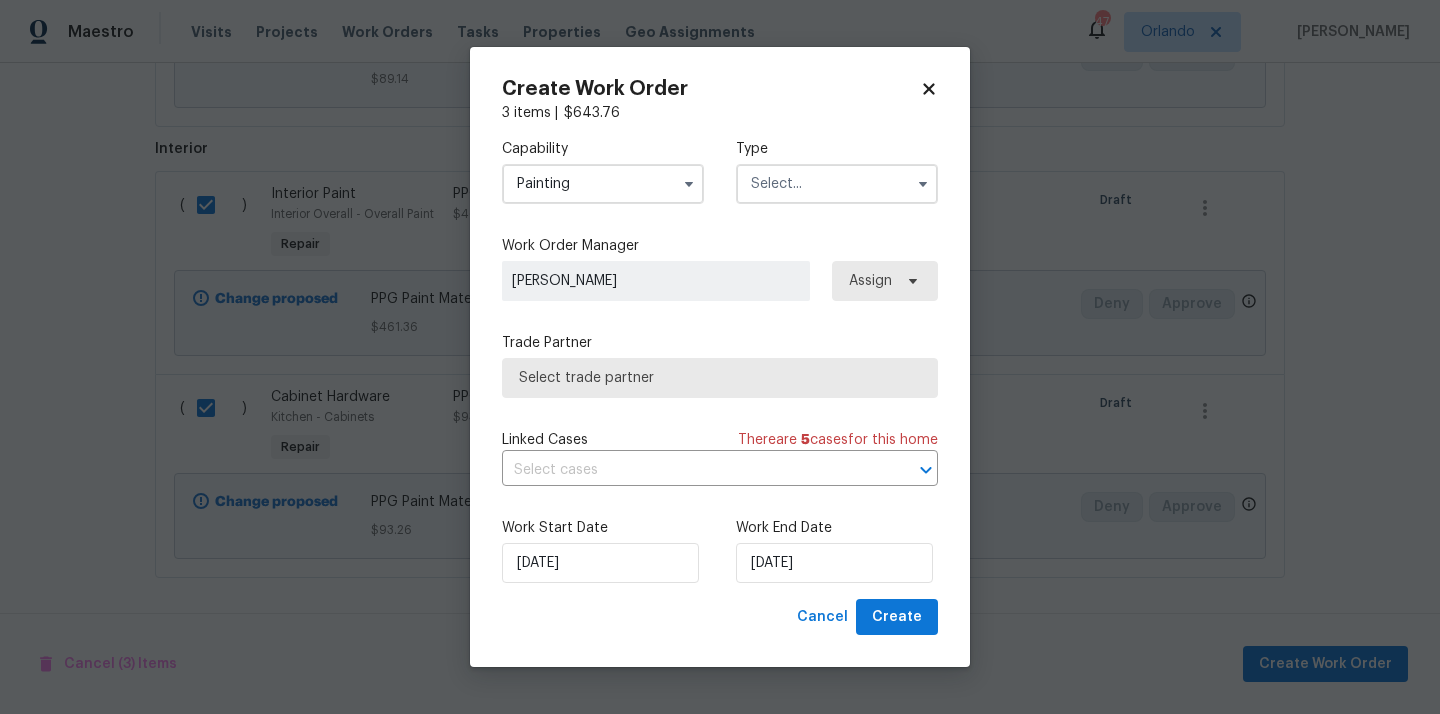click at bounding box center (837, 184) 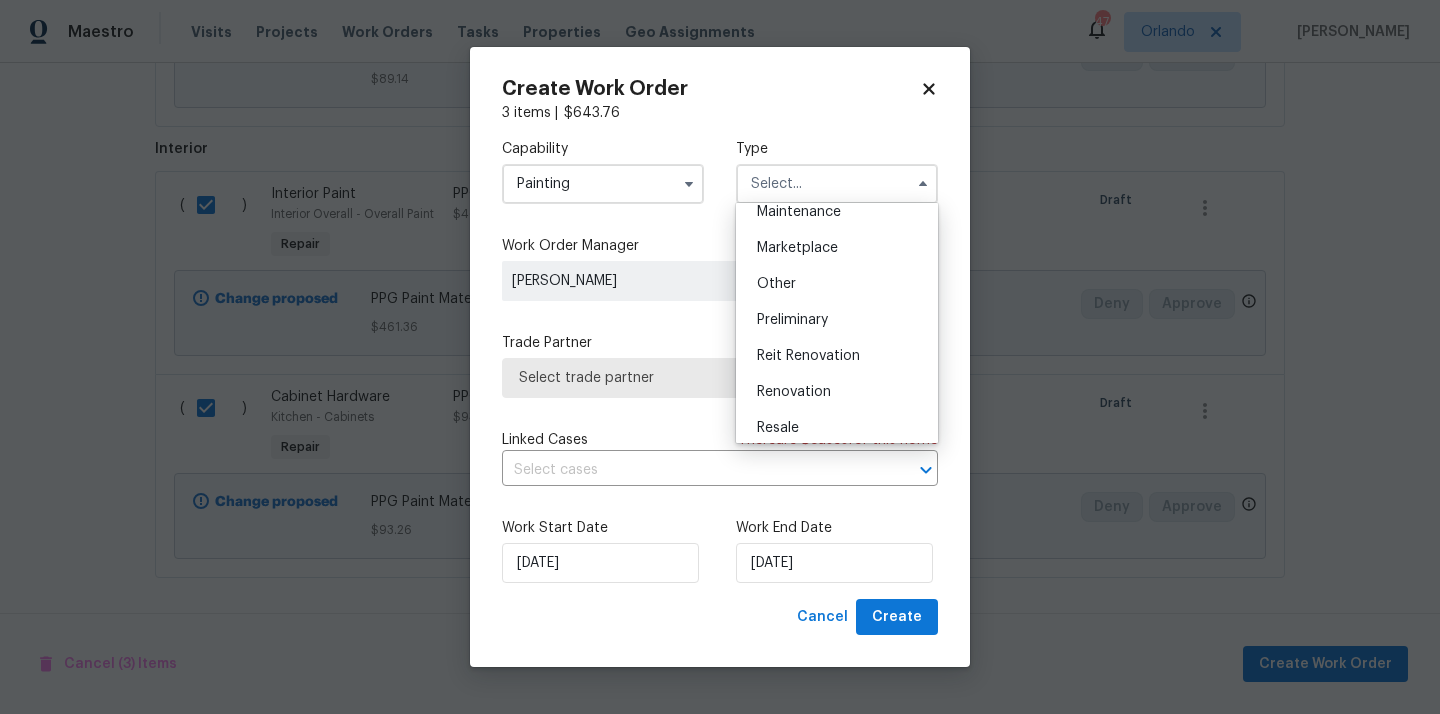 scroll, scrollTop: 454, scrollLeft: 0, axis: vertical 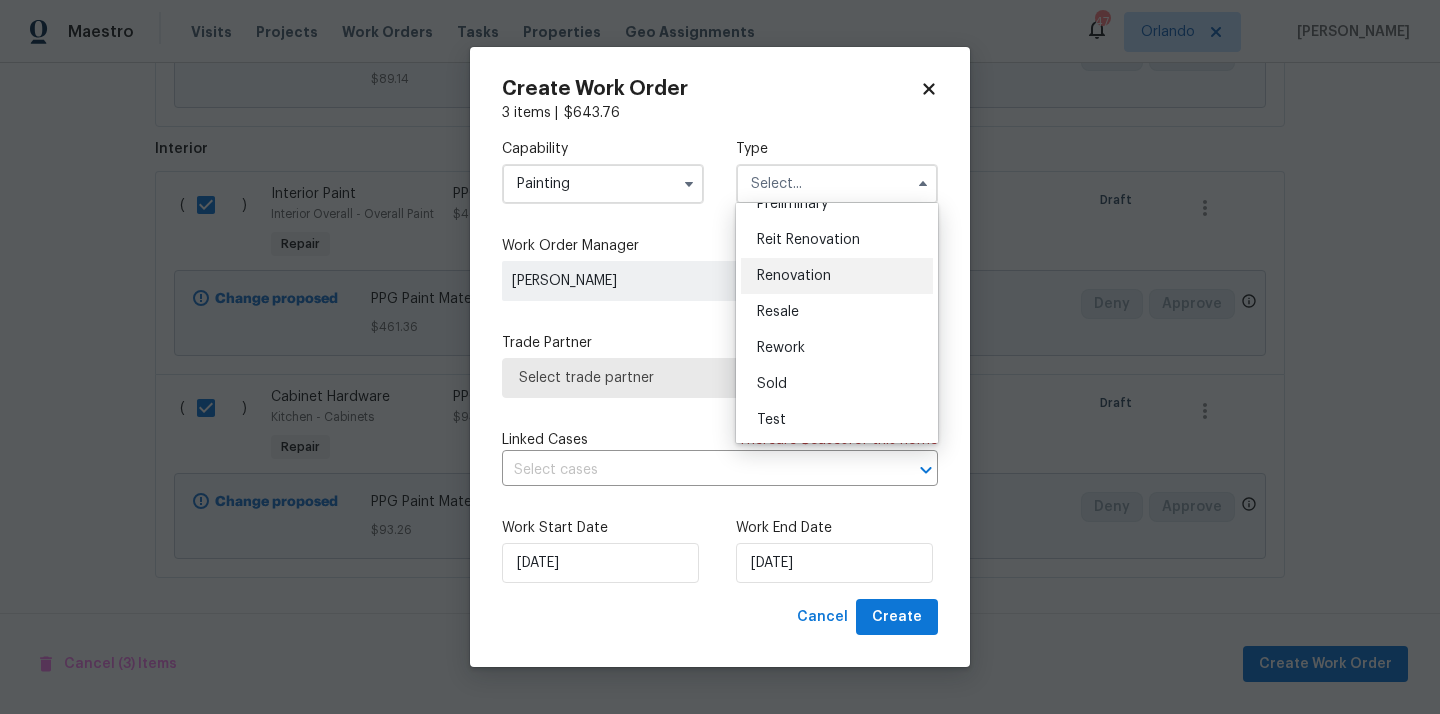 click on "Renovation" at bounding box center [837, 276] 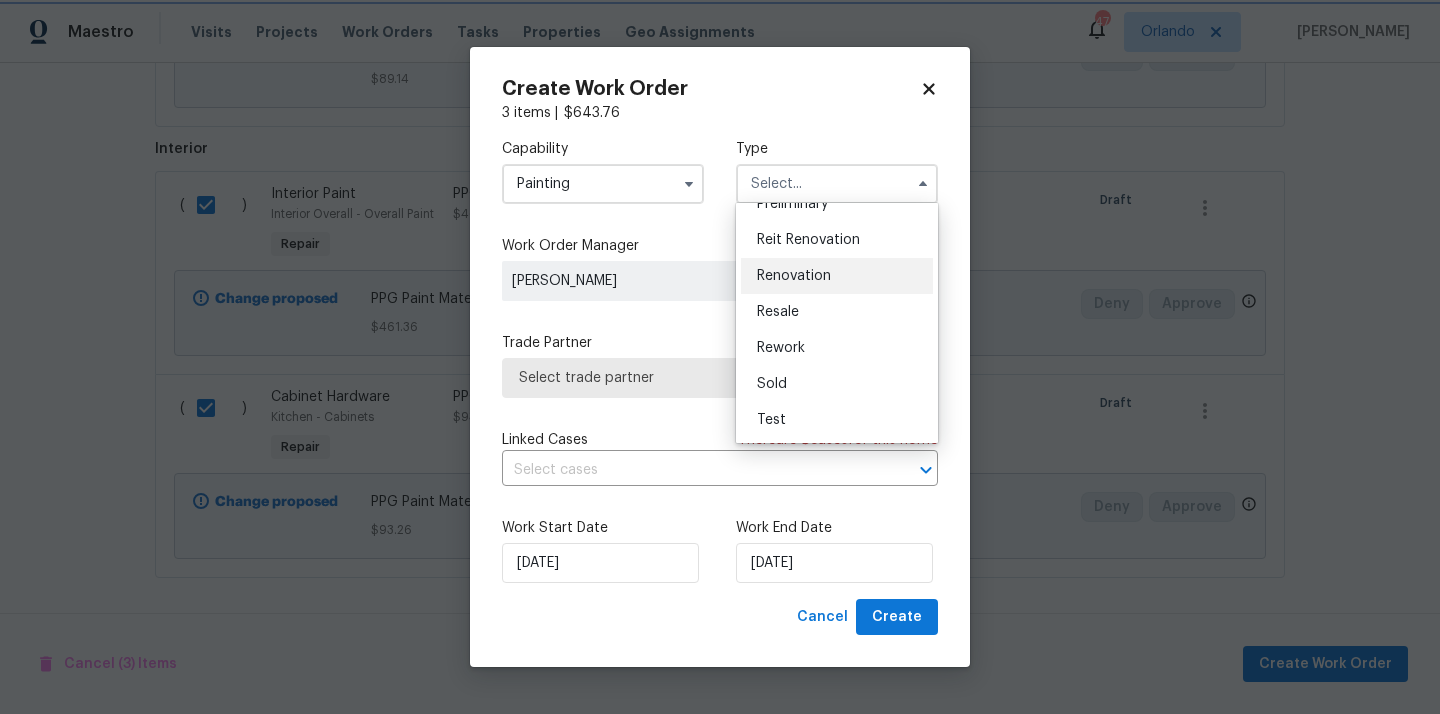 type on "Renovation" 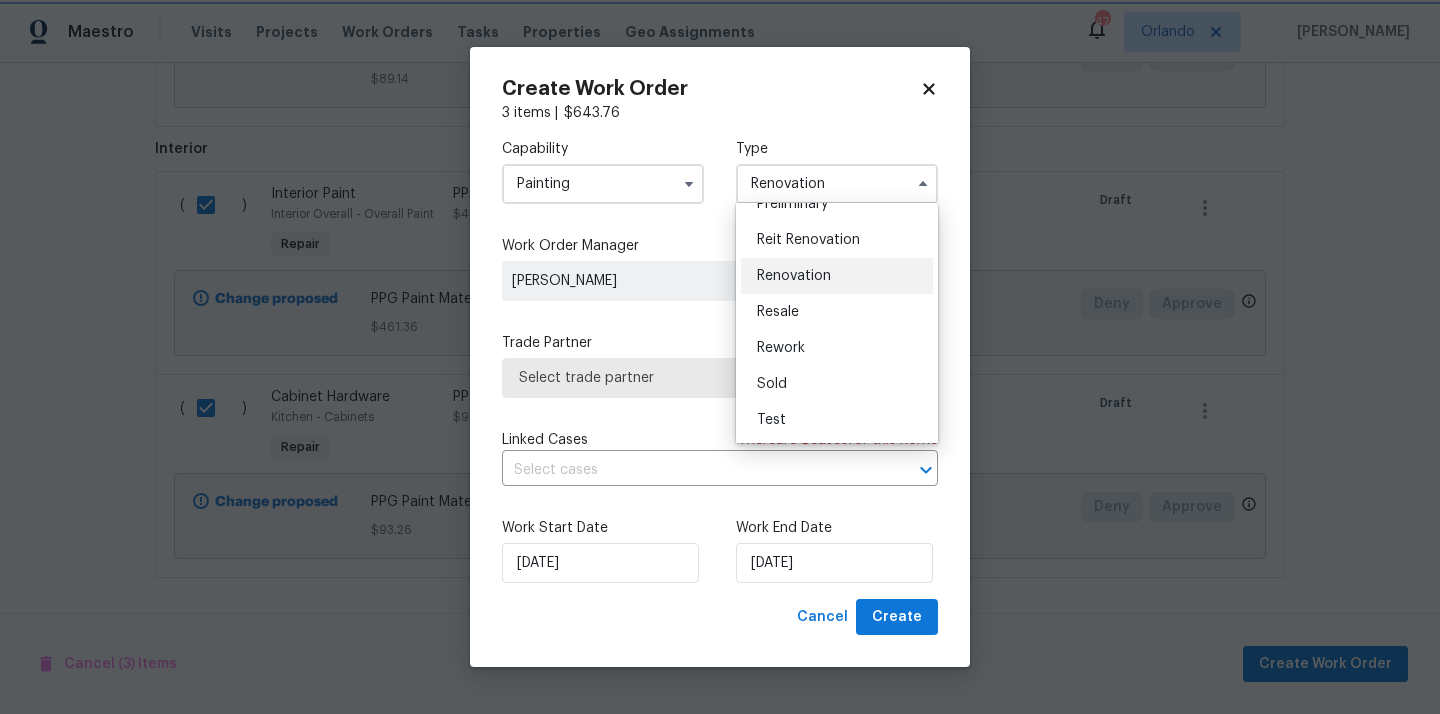 scroll, scrollTop: 0, scrollLeft: 0, axis: both 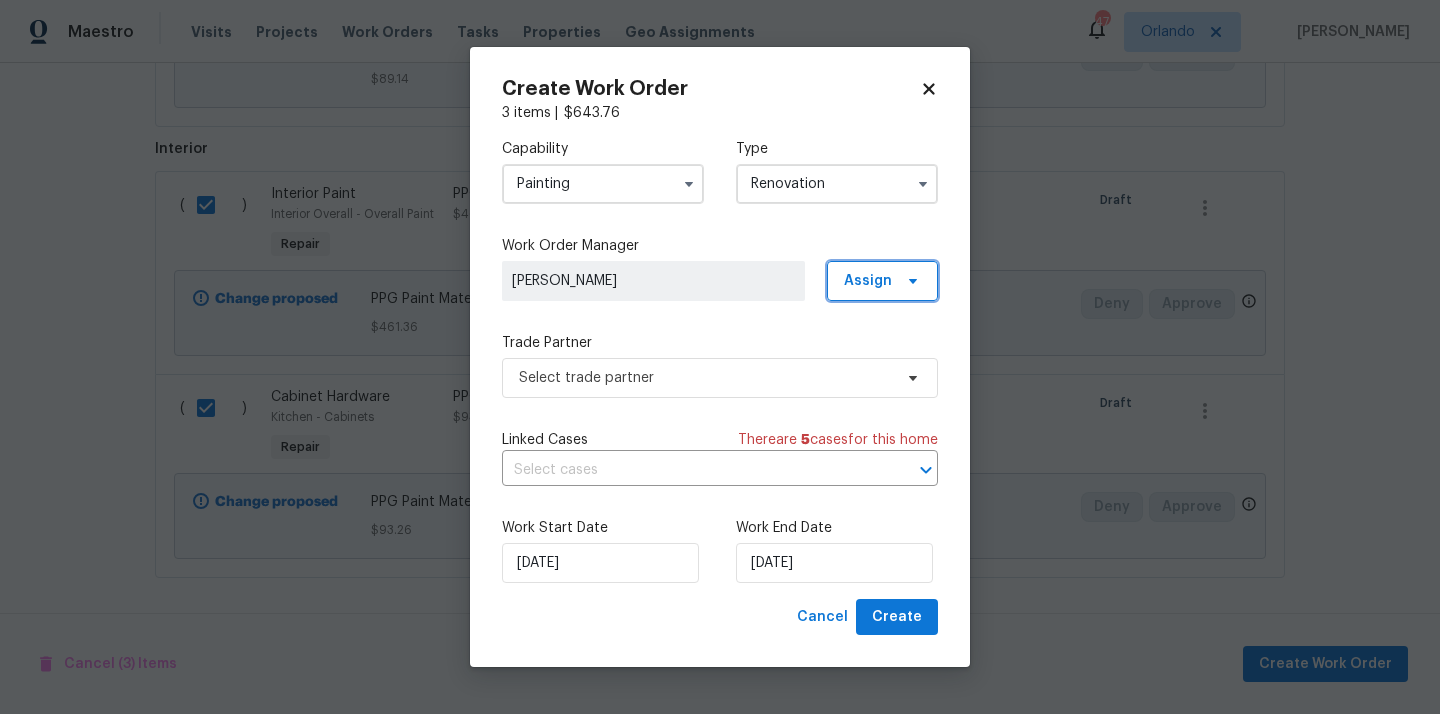 click 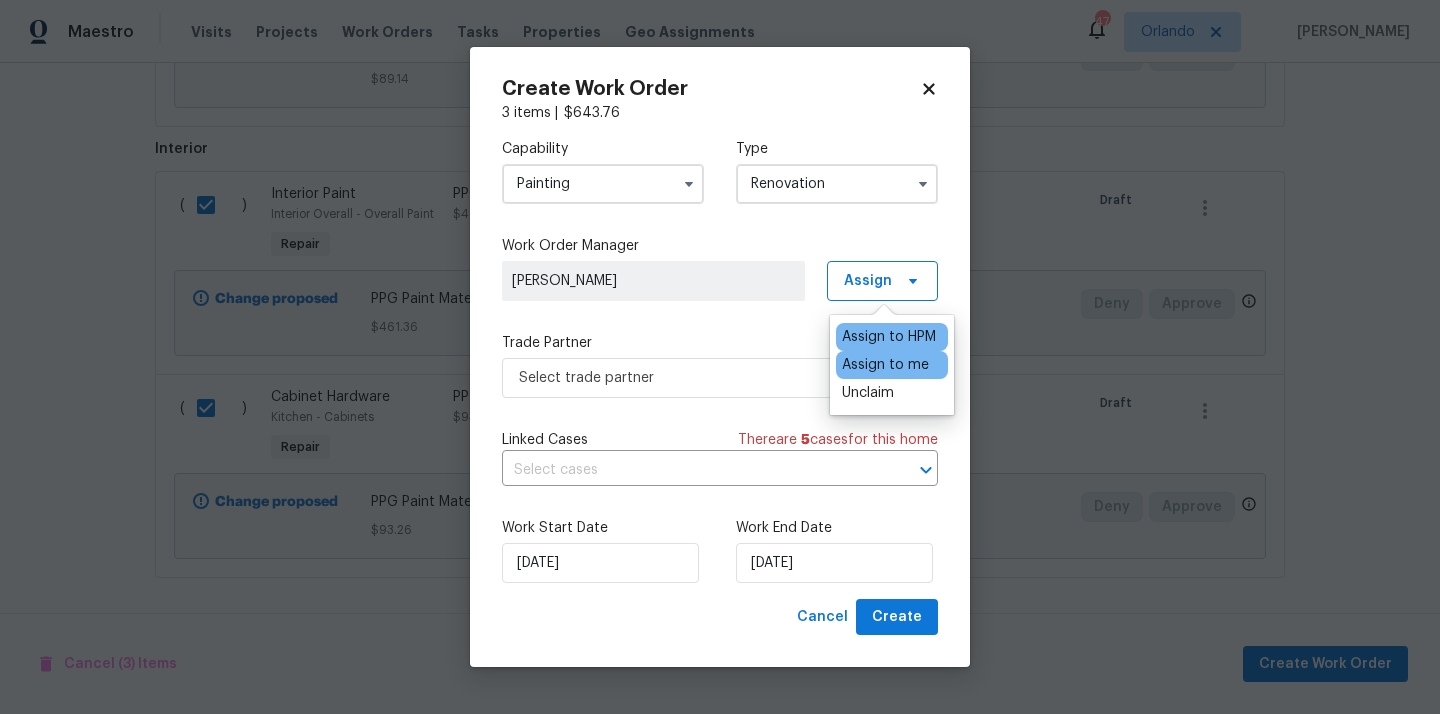 click on "Assign to me" at bounding box center (885, 365) 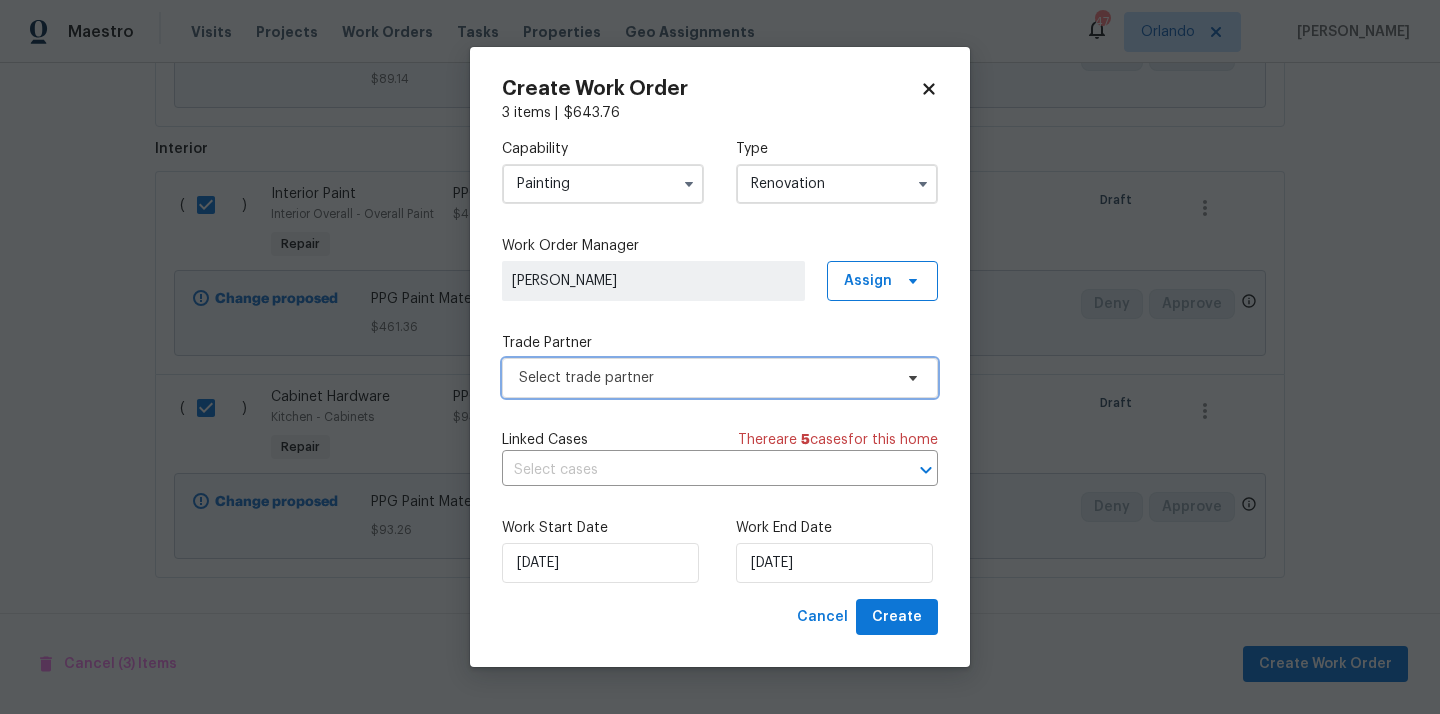 click on "Select trade partner" at bounding box center (705, 378) 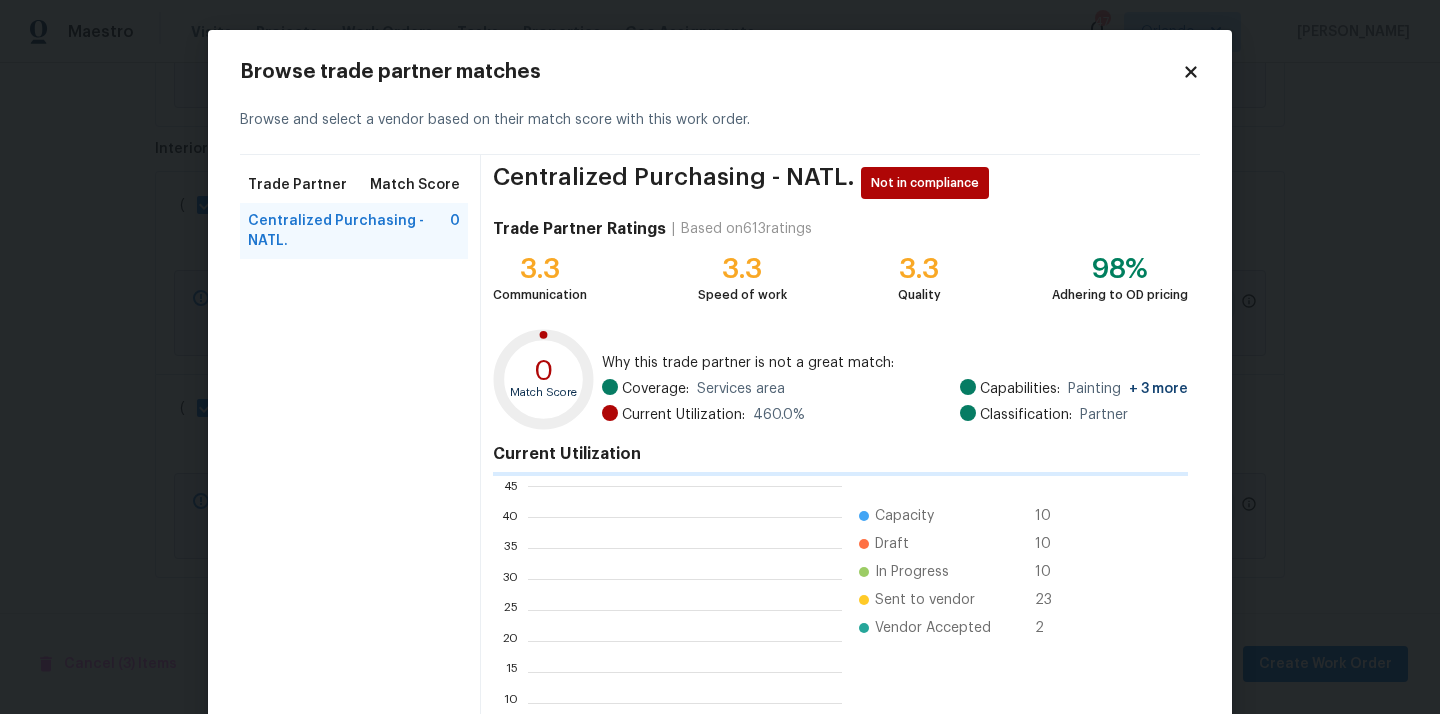 scroll, scrollTop: 2, scrollLeft: 1, axis: both 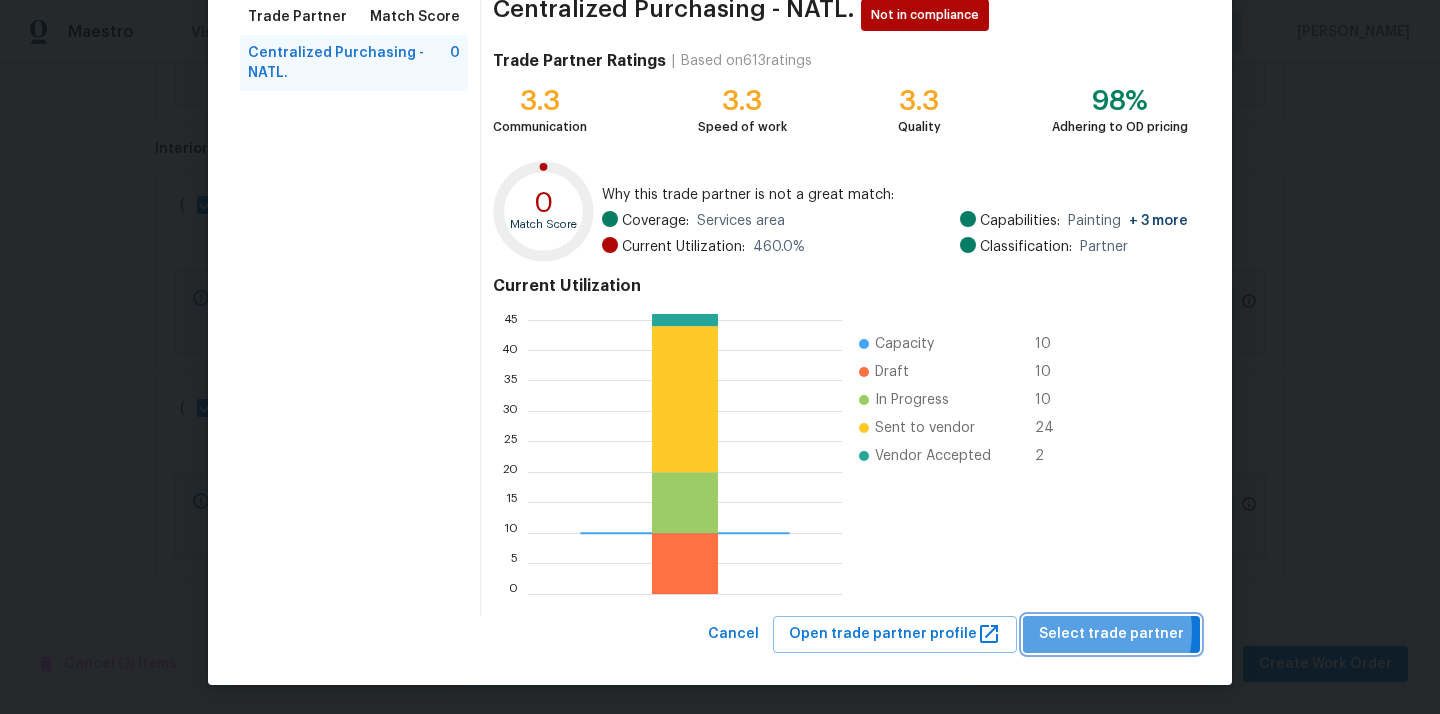 click on "Select trade partner" at bounding box center [1111, 634] 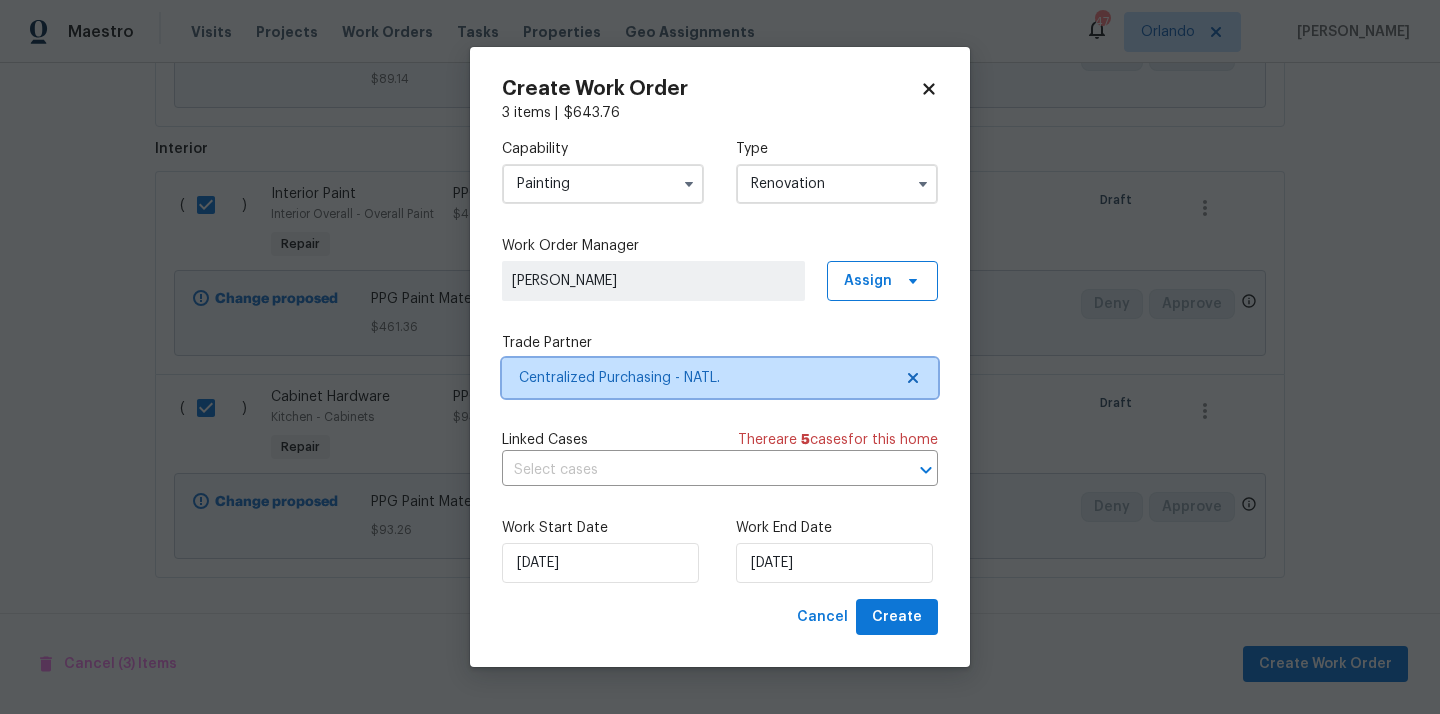 scroll, scrollTop: 0, scrollLeft: 0, axis: both 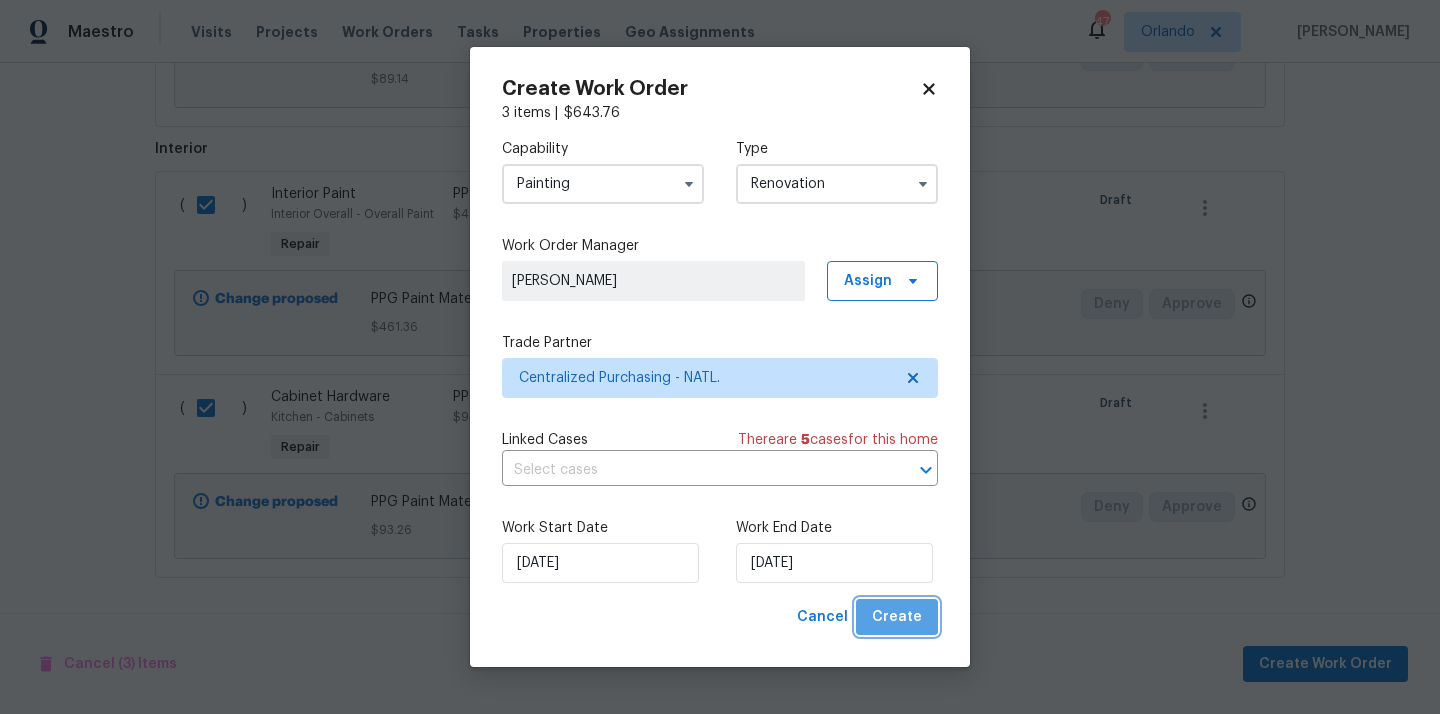 click on "Create" at bounding box center (897, 617) 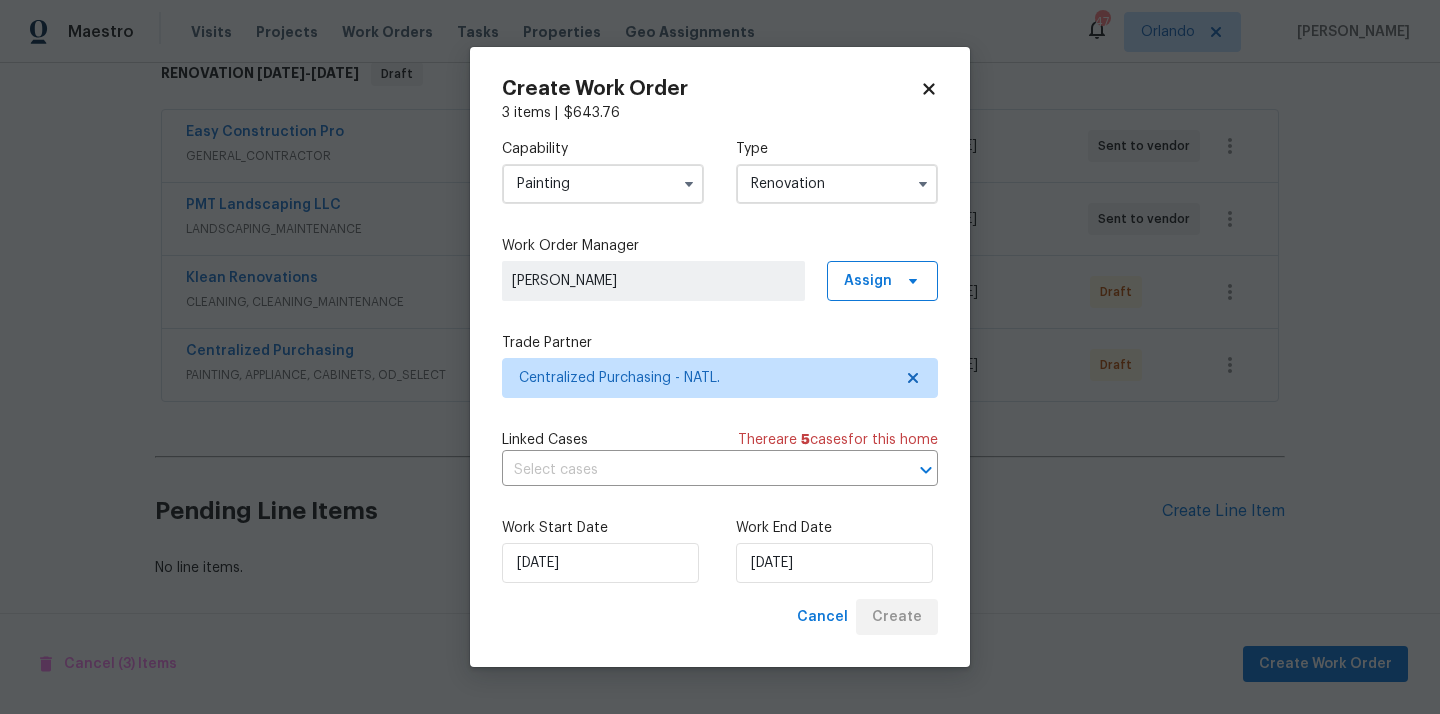 scroll, scrollTop: 337, scrollLeft: 0, axis: vertical 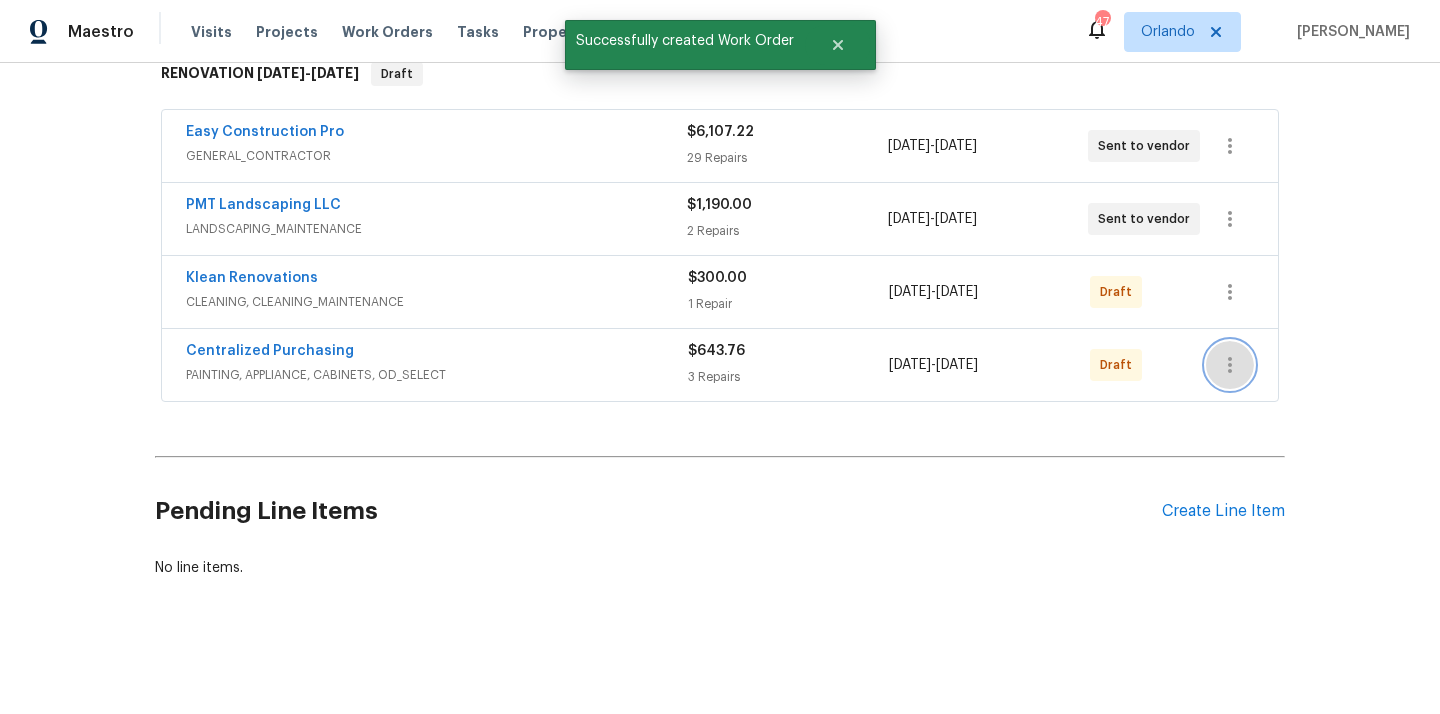 click 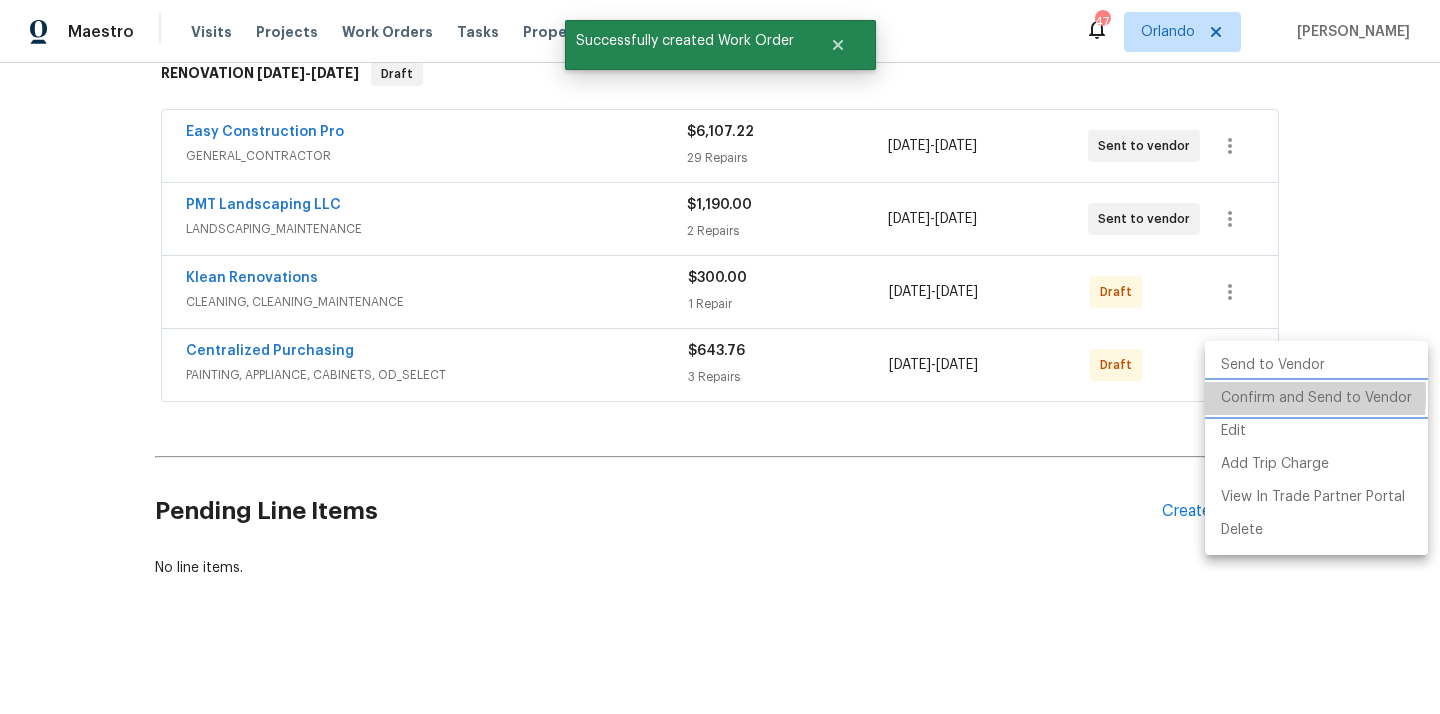 click on "Confirm and Send to Vendor" at bounding box center (1316, 398) 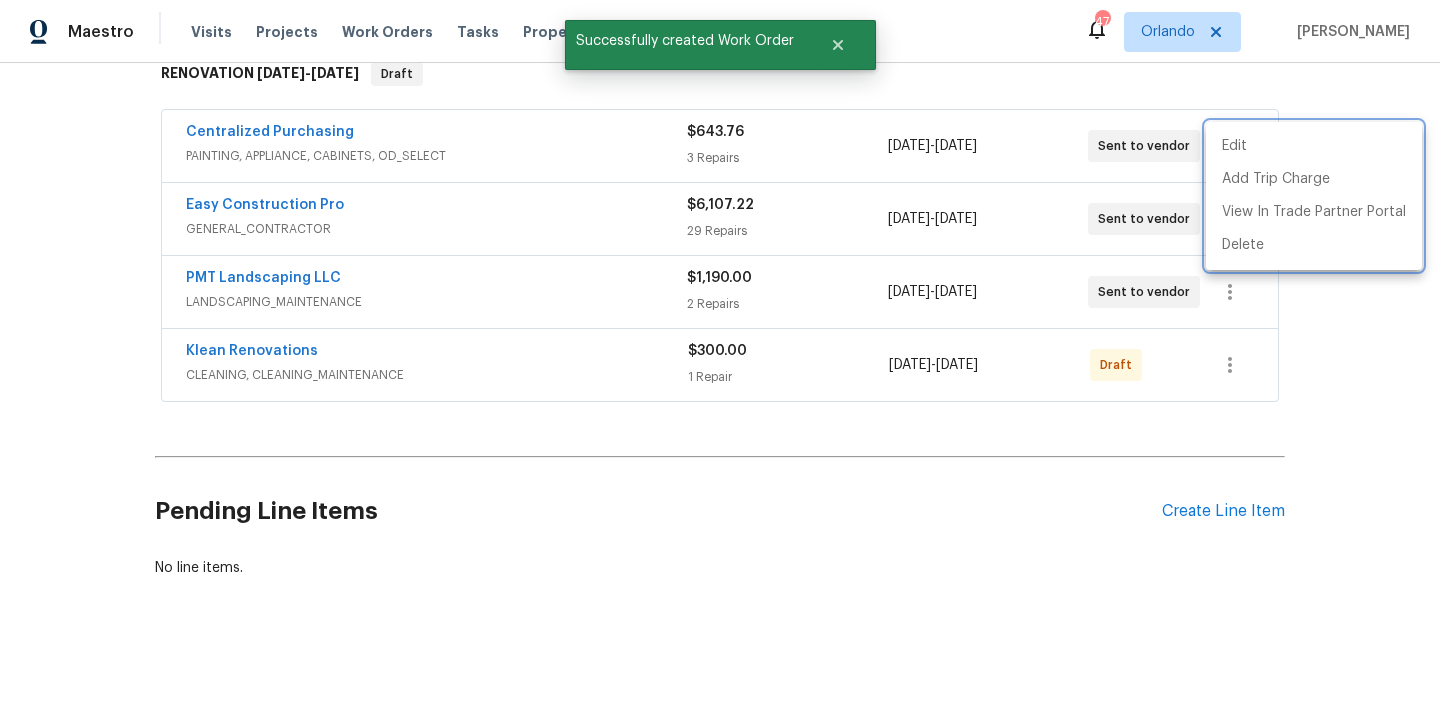 click at bounding box center (720, 357) 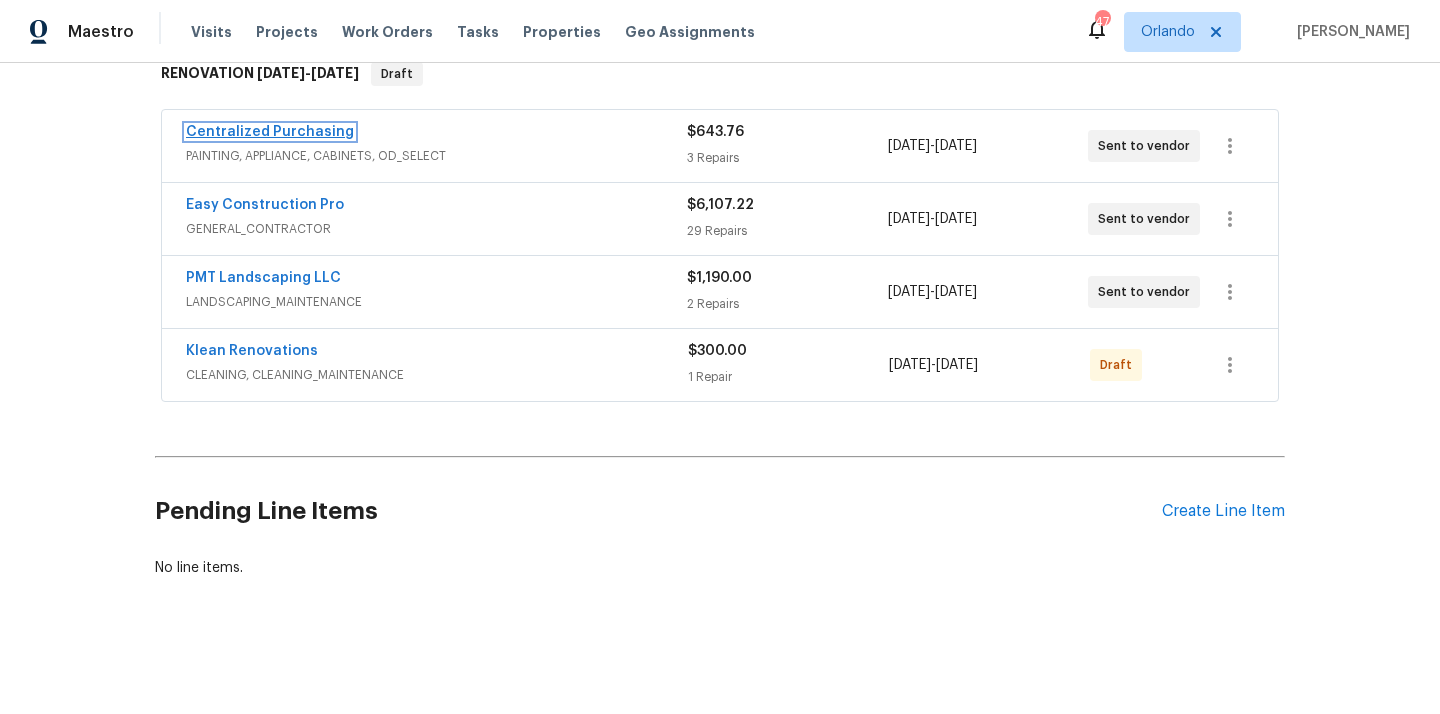 click on "Centralized Purchasing" at bounding box center [270, 132] 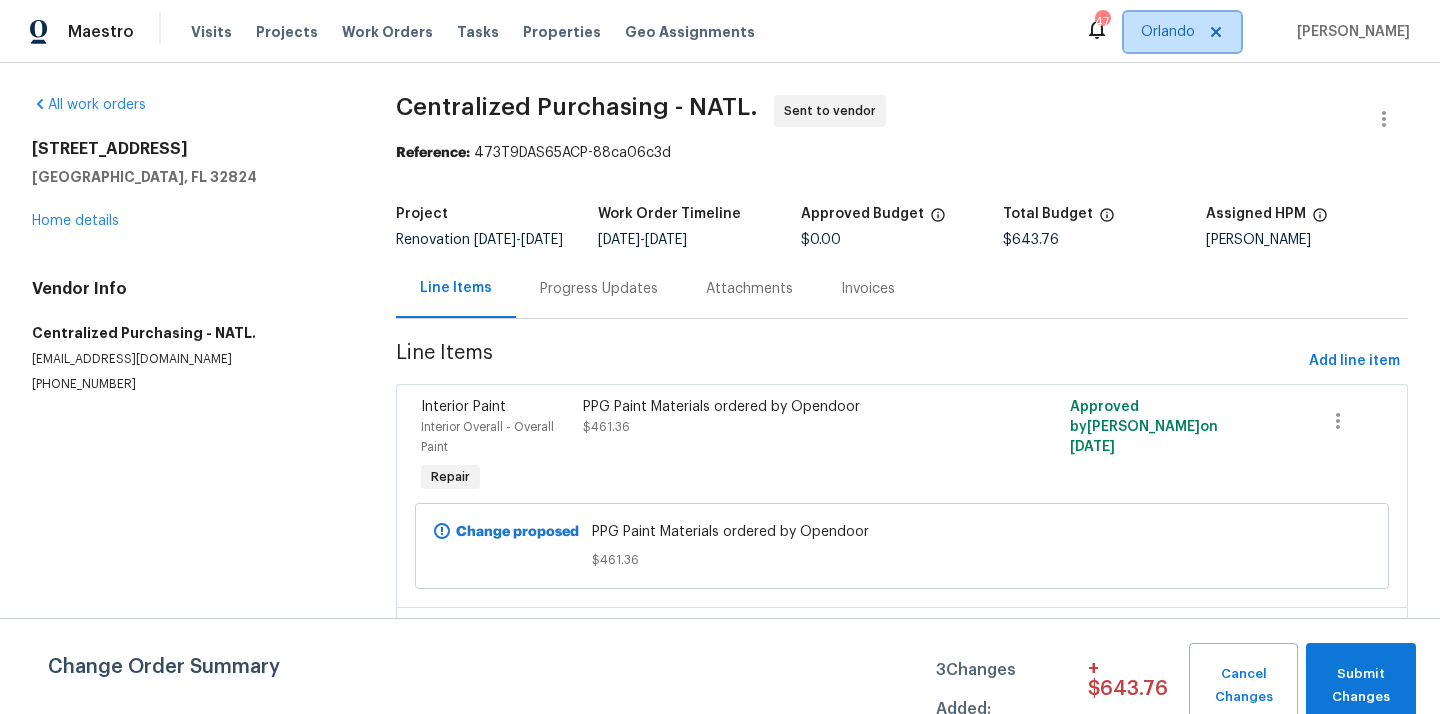 click on "Orlando" at bounding box center (1168, 32) 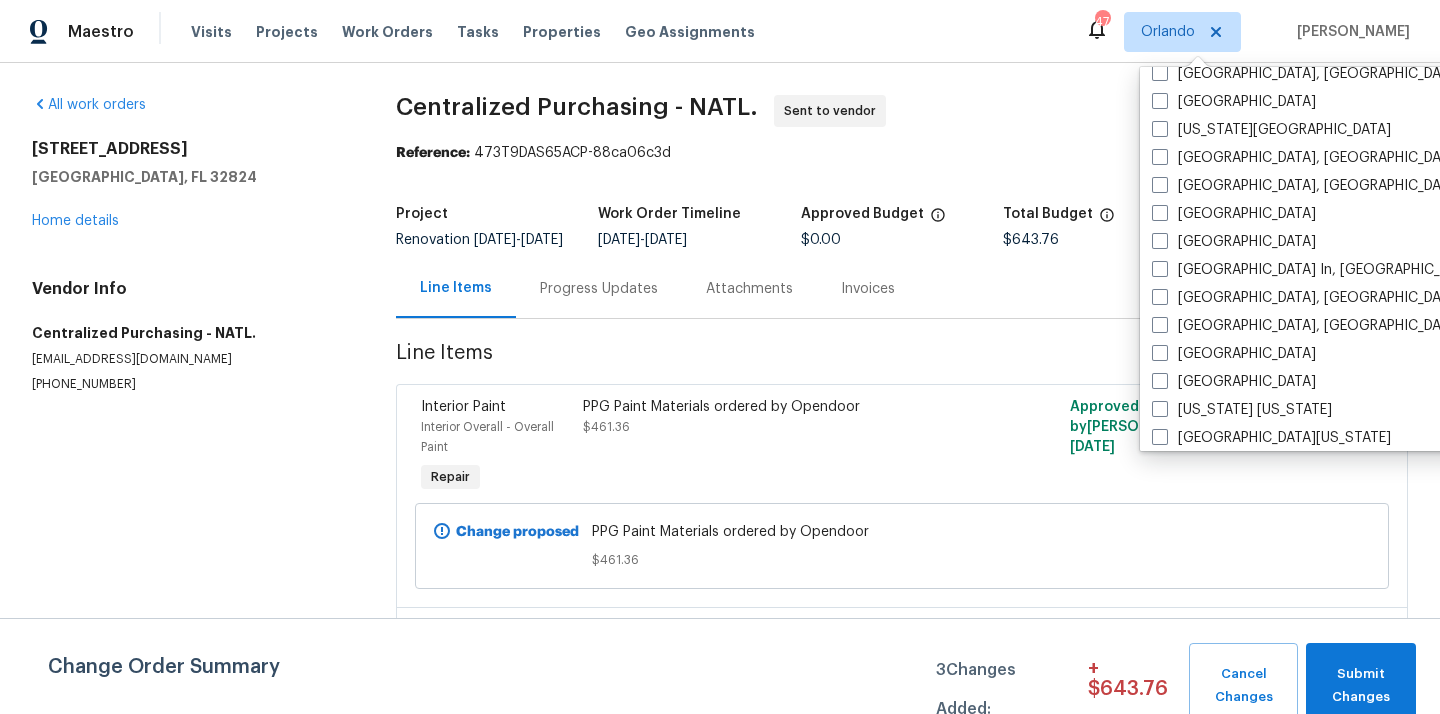 scroll, scrollTop: 1340, scrollLeft: 0, axis: vertical 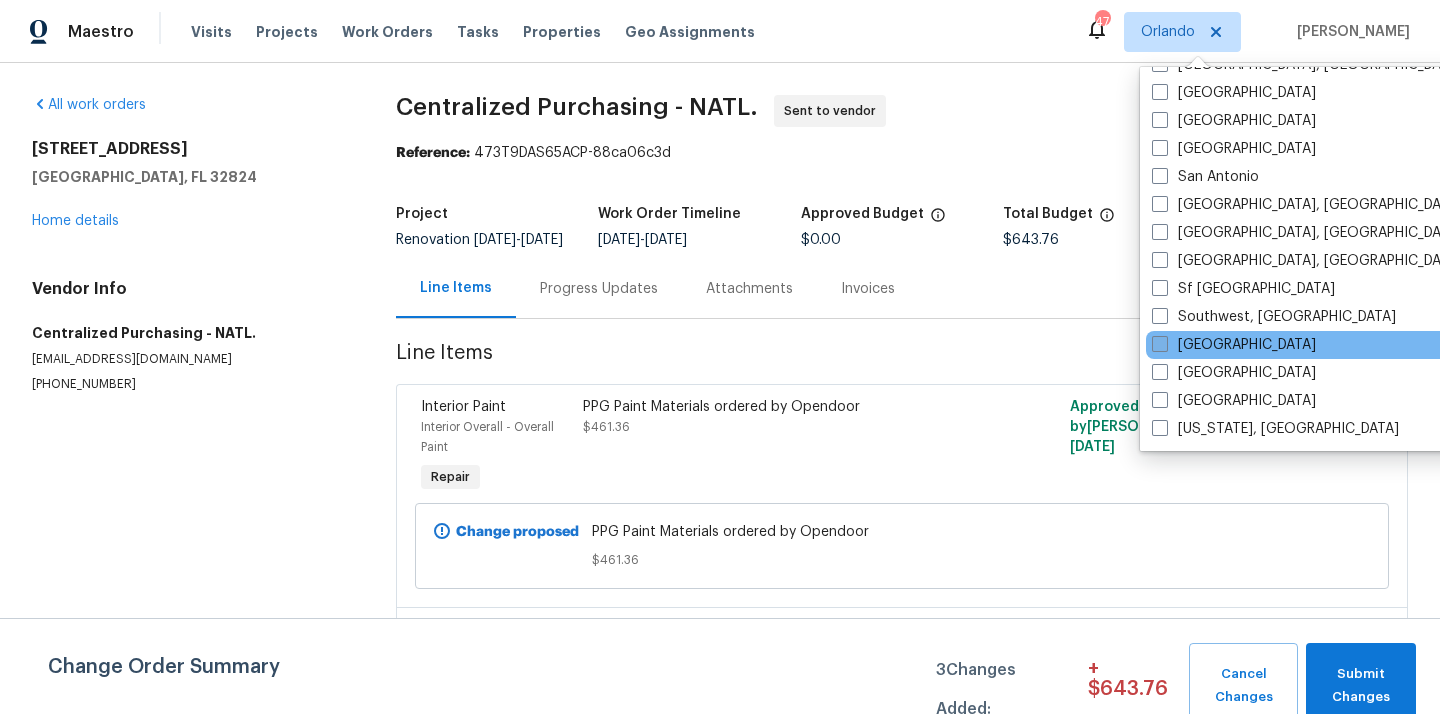 click on "[GEOGRAPHIC_DATA]" at bounding box center [1234, 345] 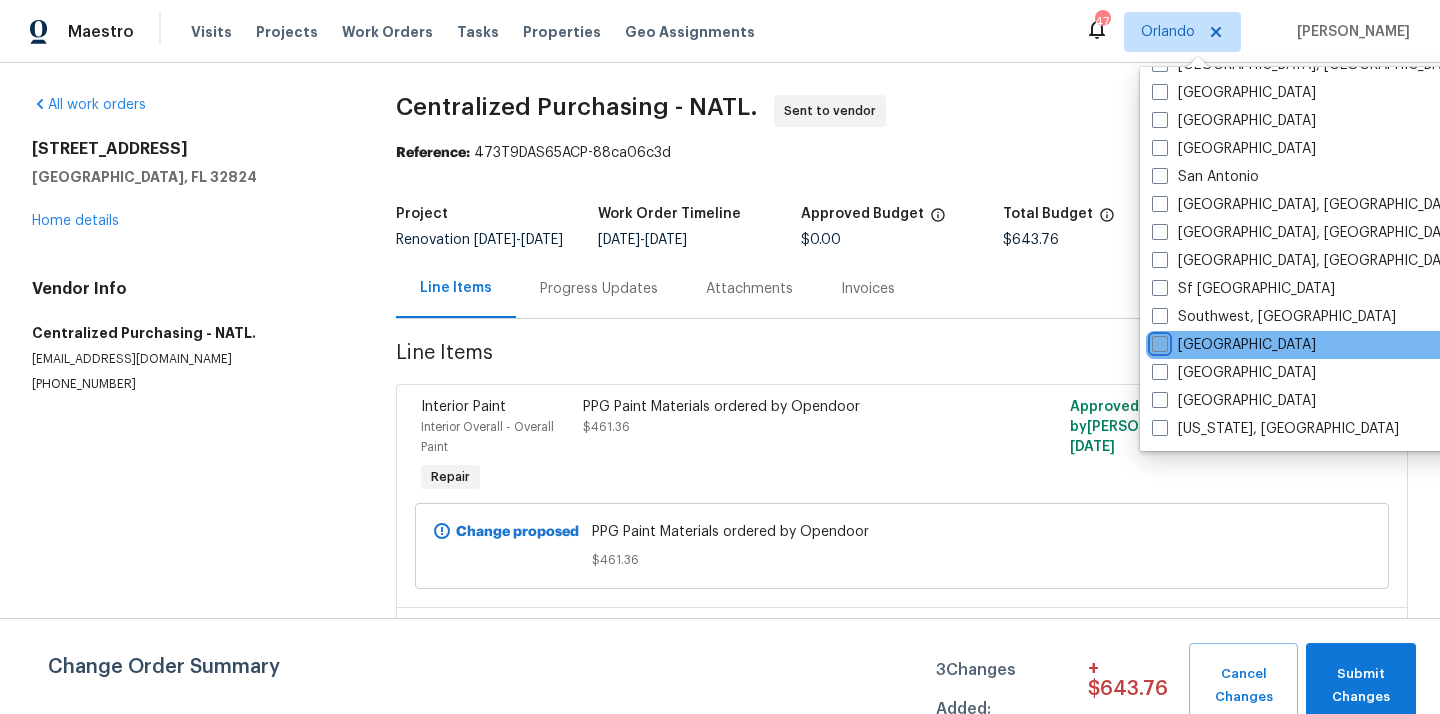 click on "[GEOGRAPHIC_DATA]" at bounding box center (1158, 341) 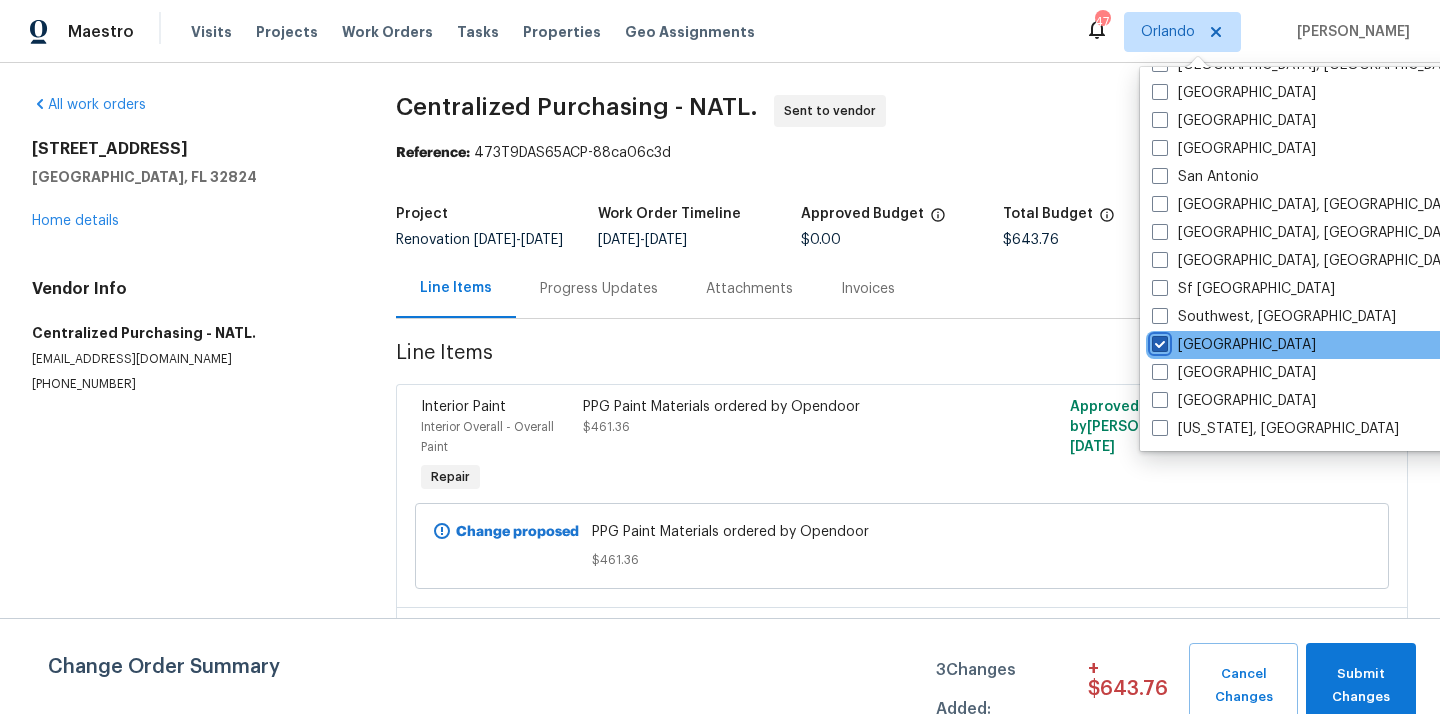 checkbox on "true" 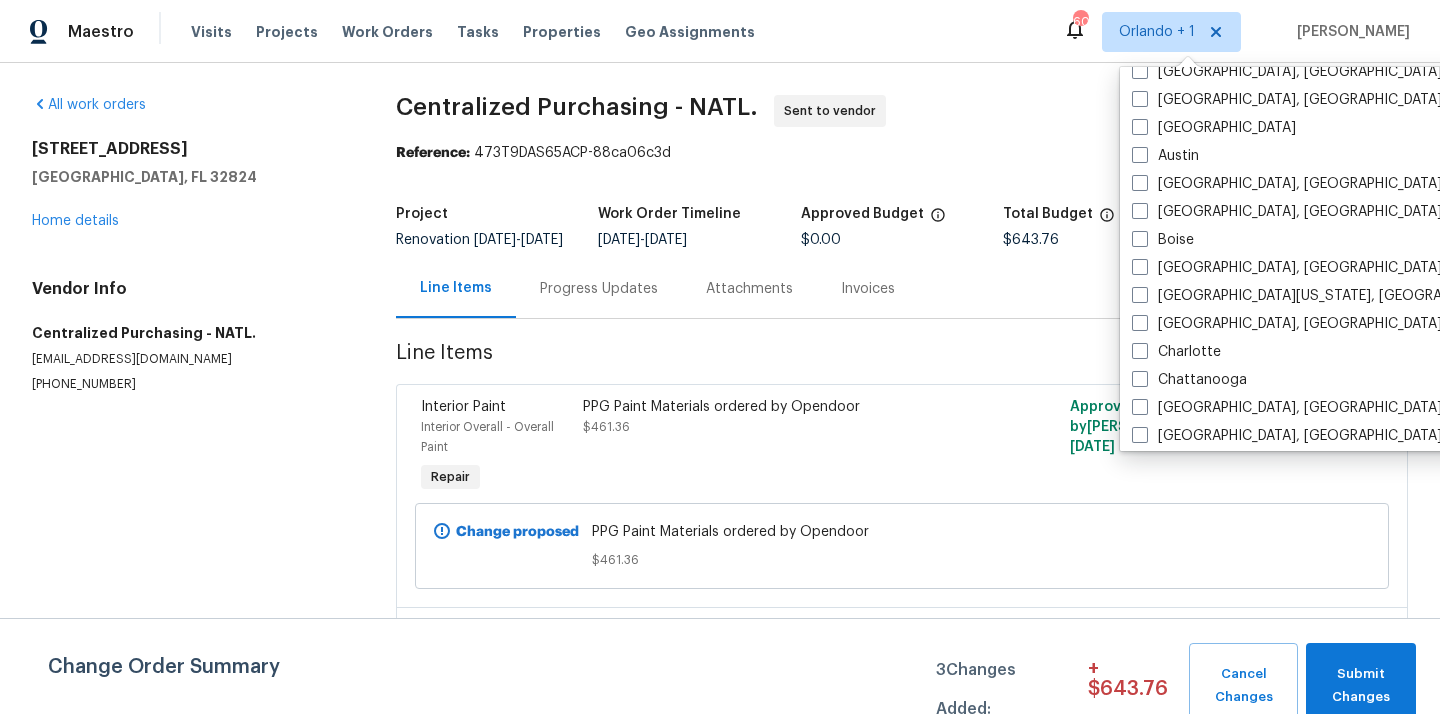 scroll, scrollTop: 0, scrollLeft: 0, axis: both 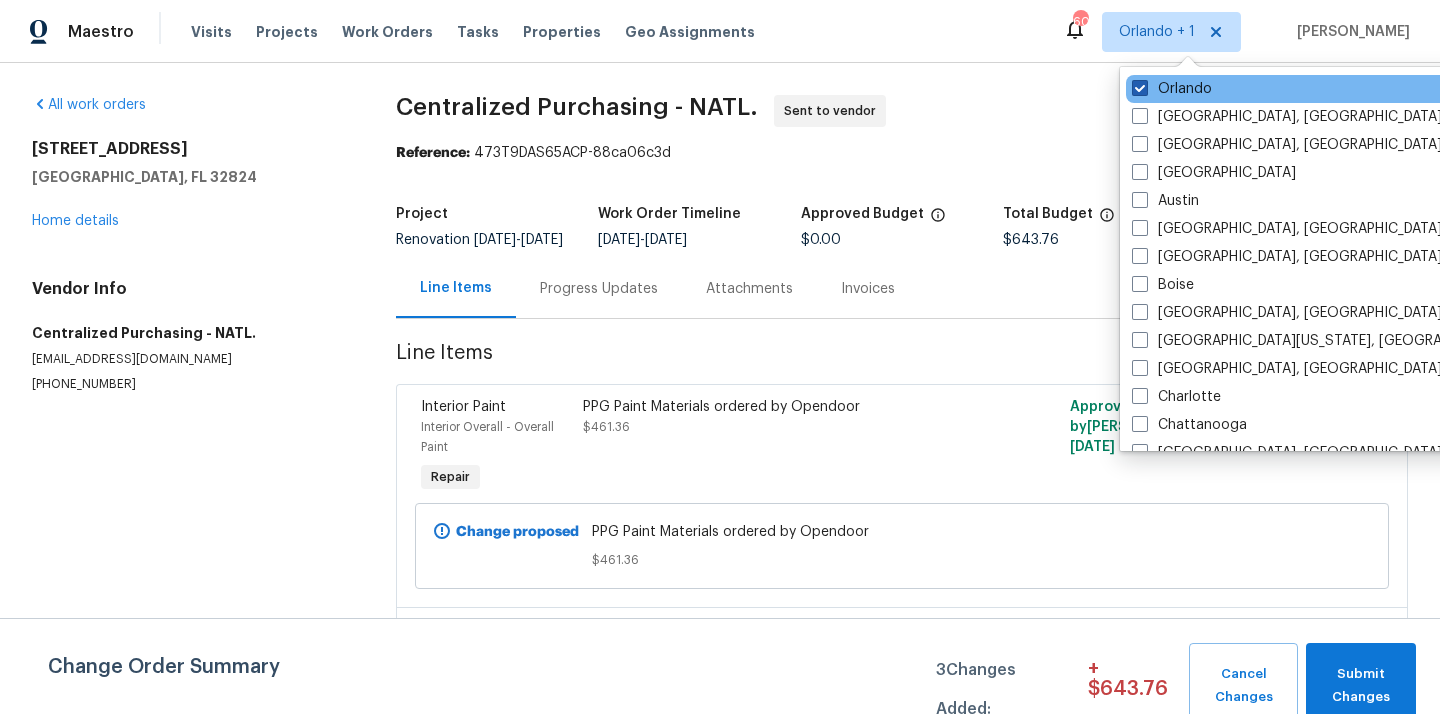 click on "Orlando" at bounding box center (1172, 89) 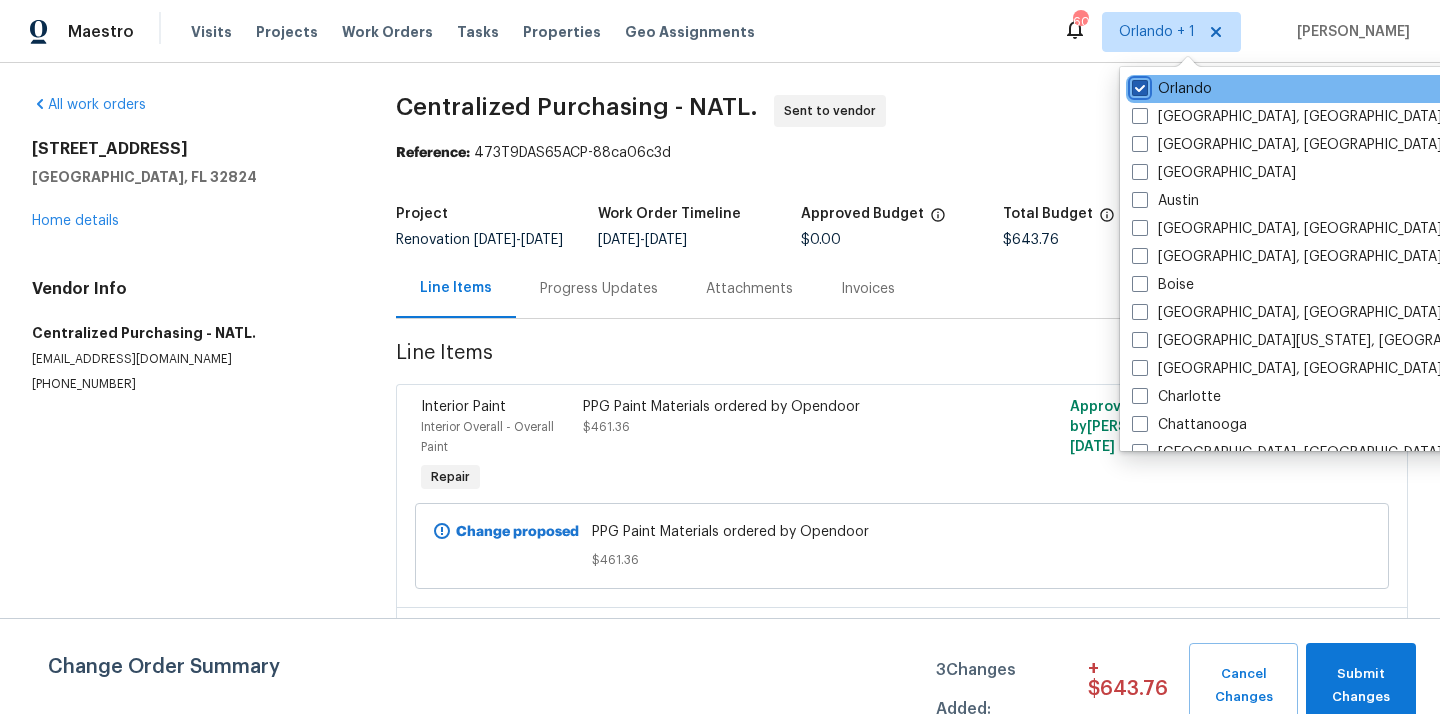 click on "Orlando" at bounding box center (1138, 85) 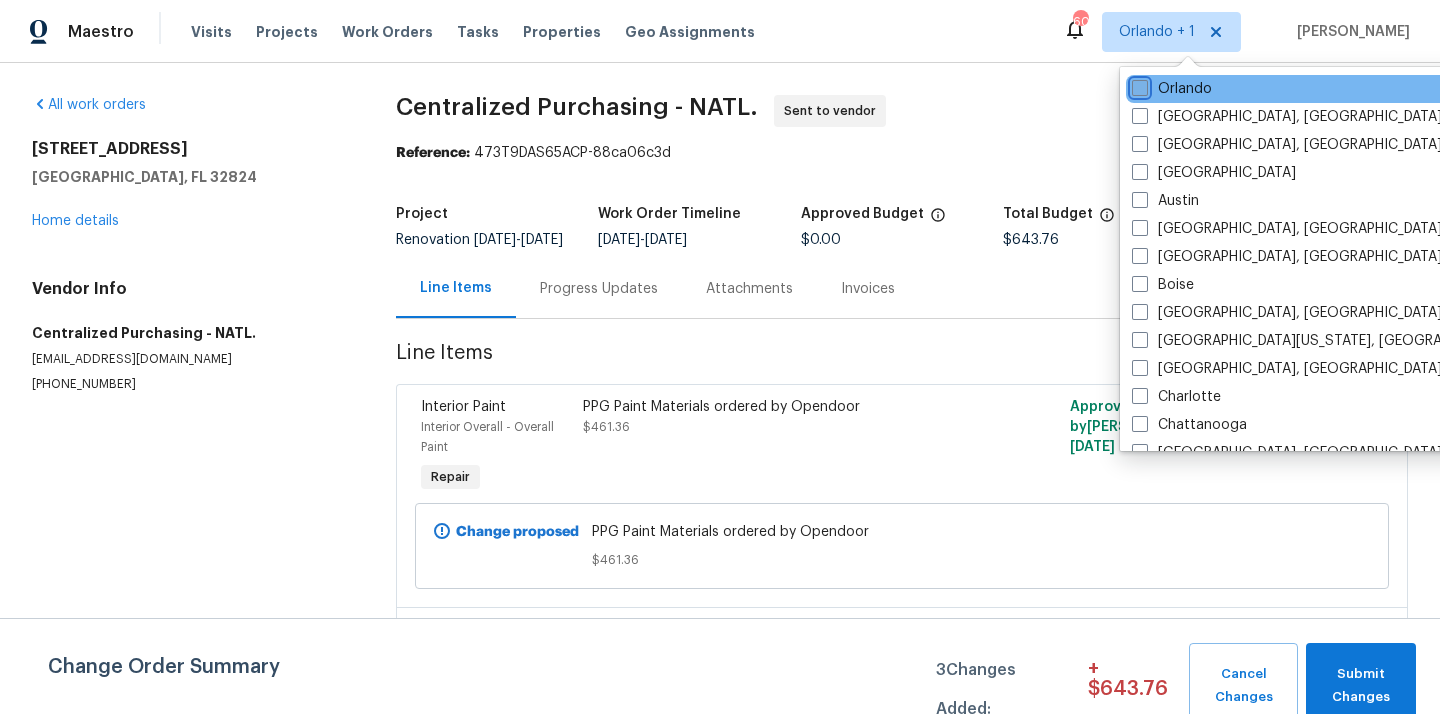 checkbox on "false" 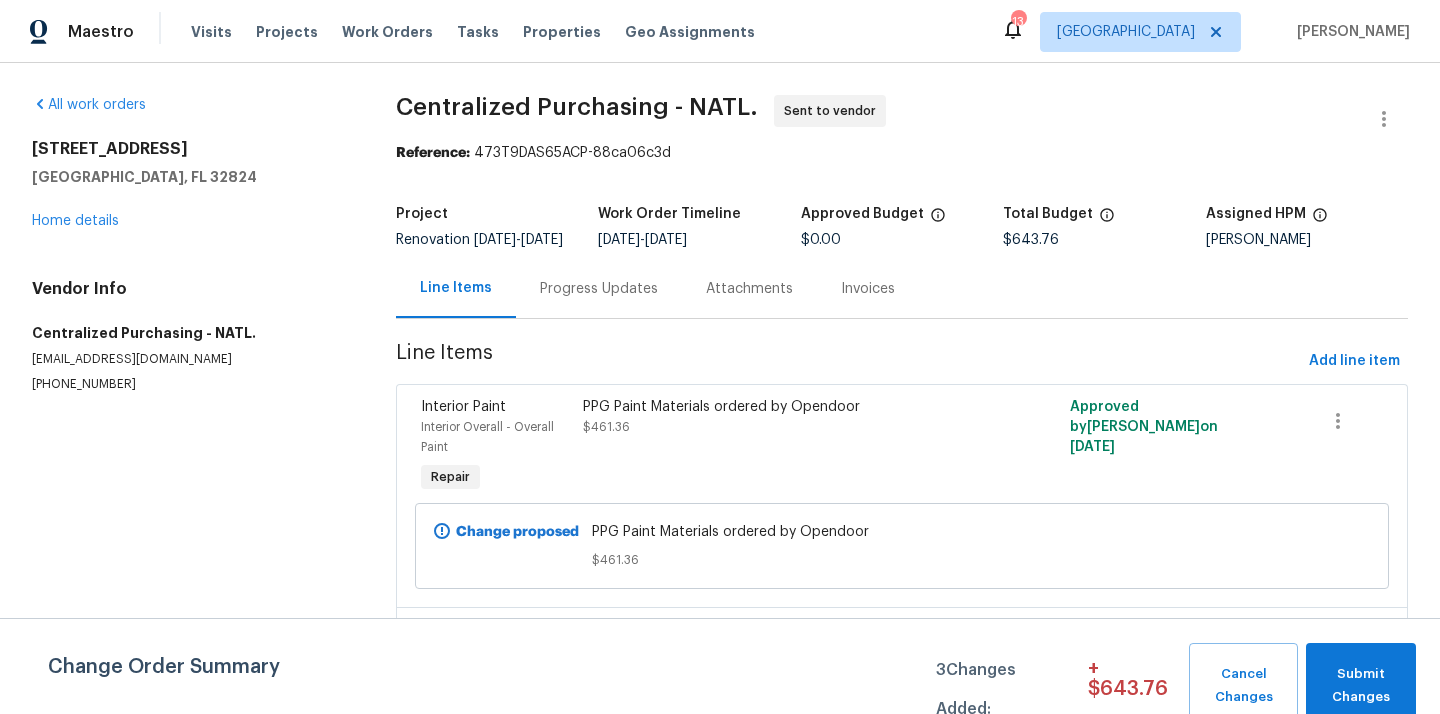 click on "Visits Projects Work Orders Tasks Properties Geo Assignments" at bounding box center [485, 32] 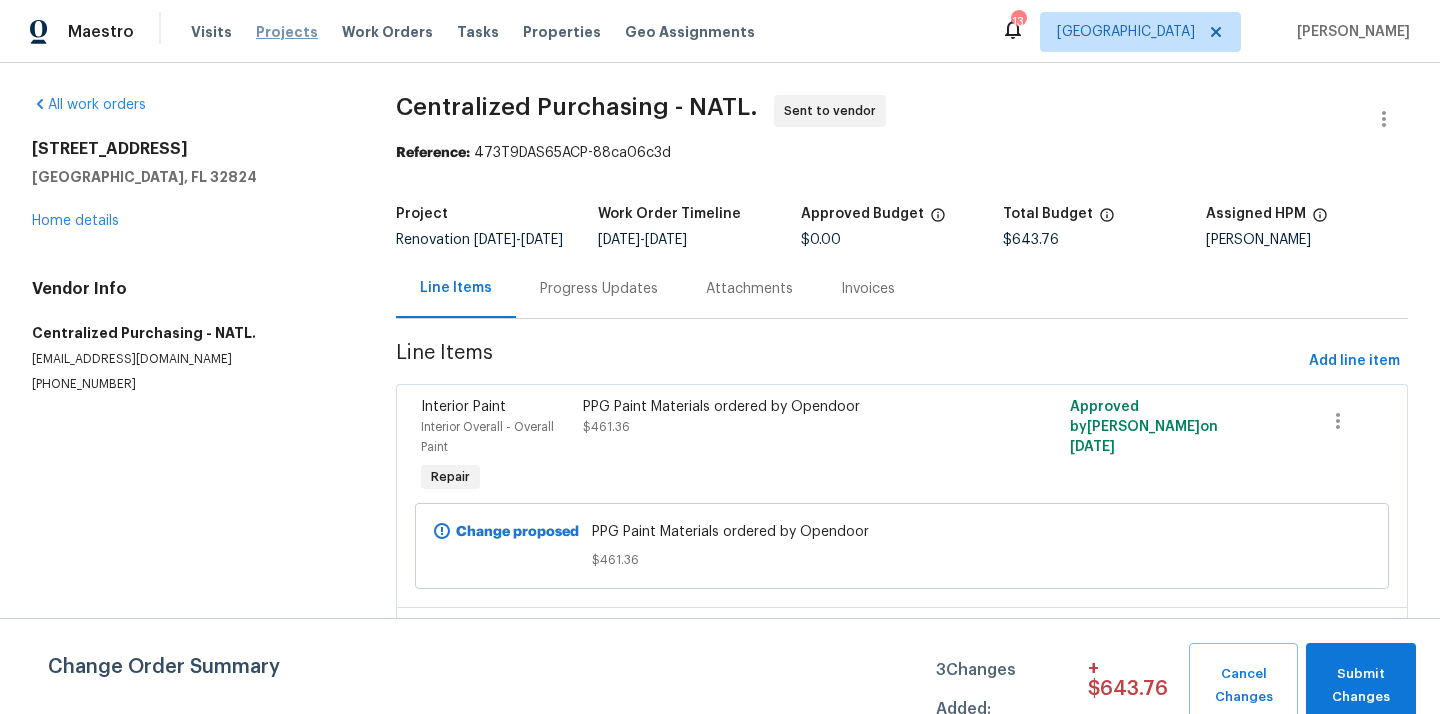 click on "Projects" at bounding box center [287, 32] 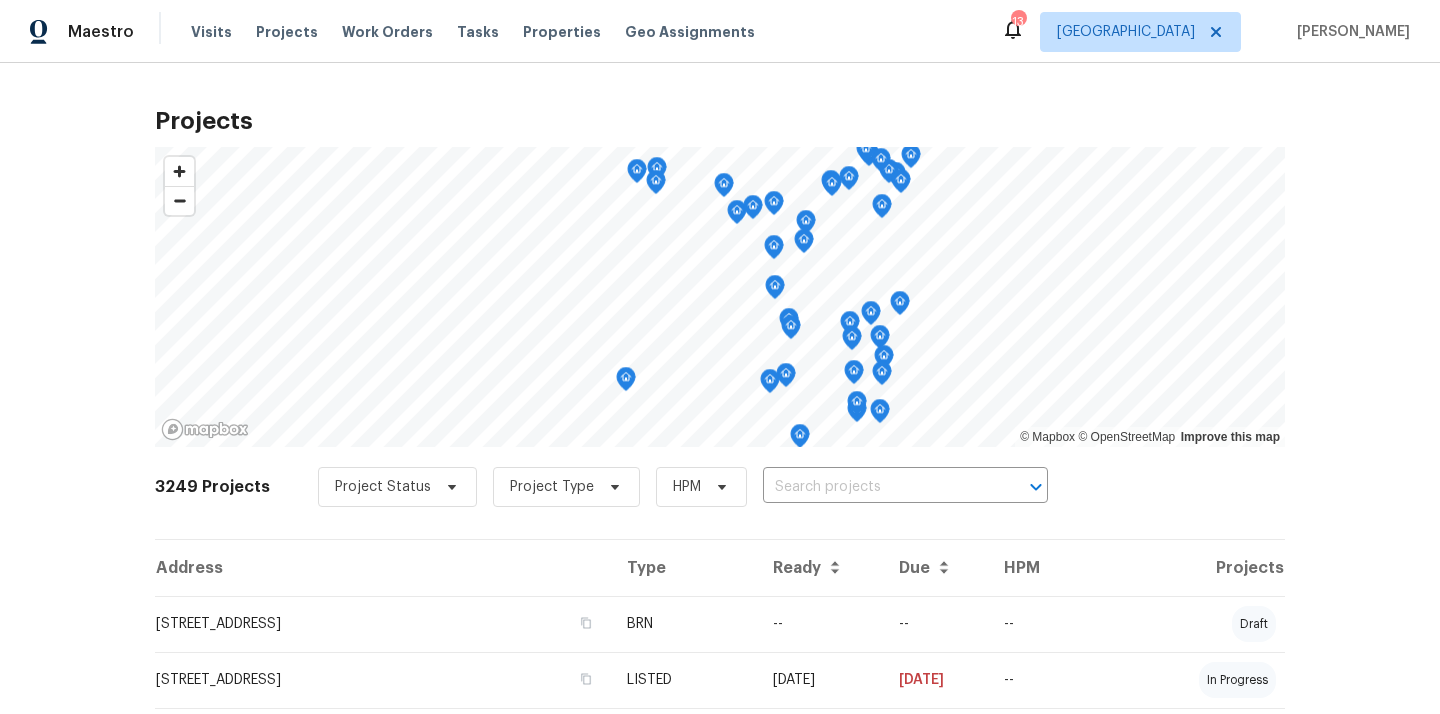 click at bounding box center [877, 487] 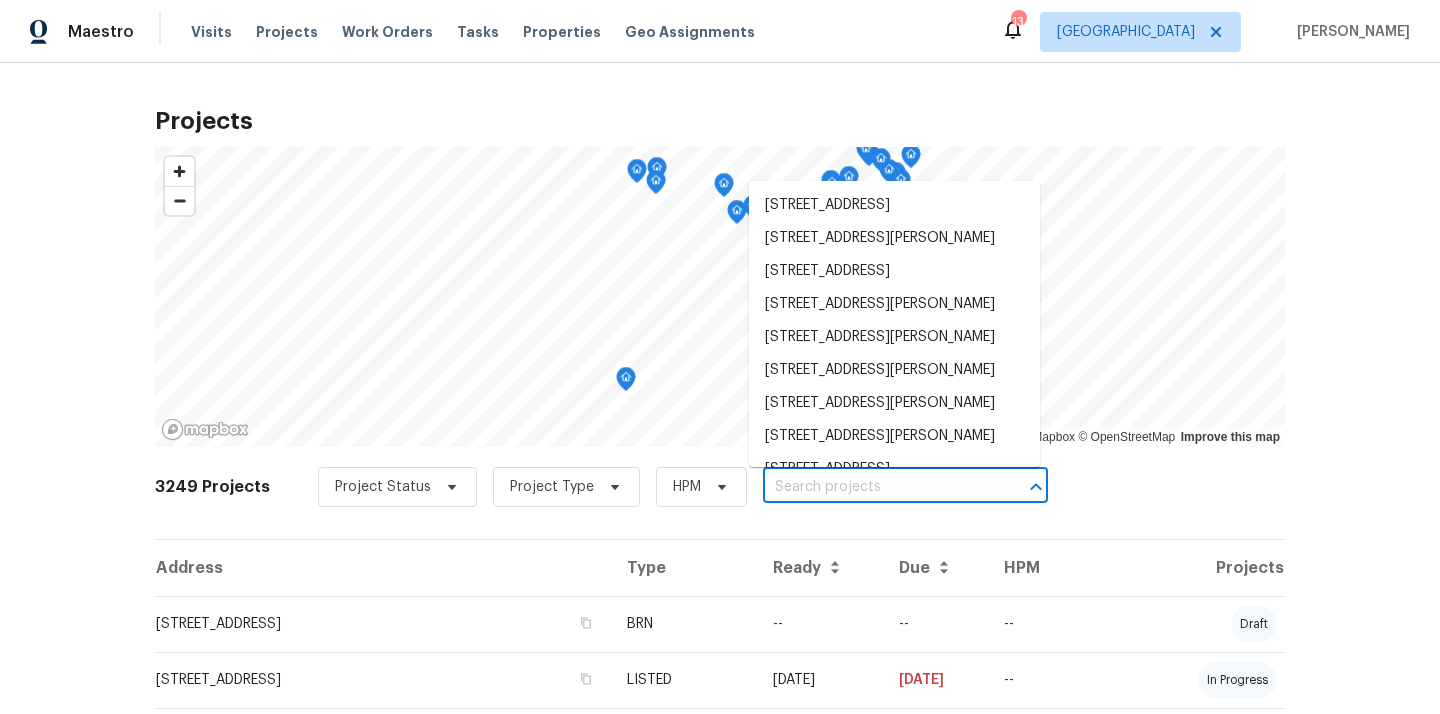 paste on "12 Wallach Dr, Fenton, MO 63026" 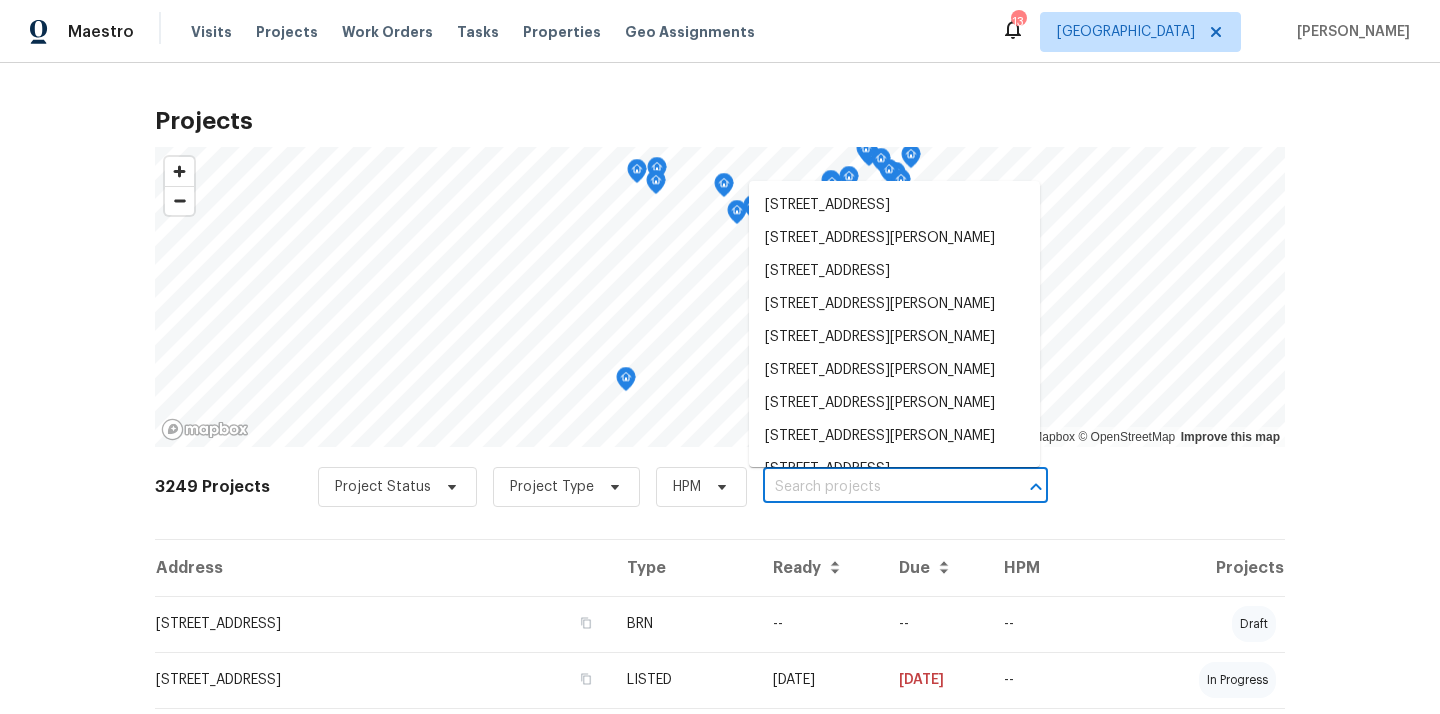 type on "12 Wallach Dr, Fenton, MO 63026" 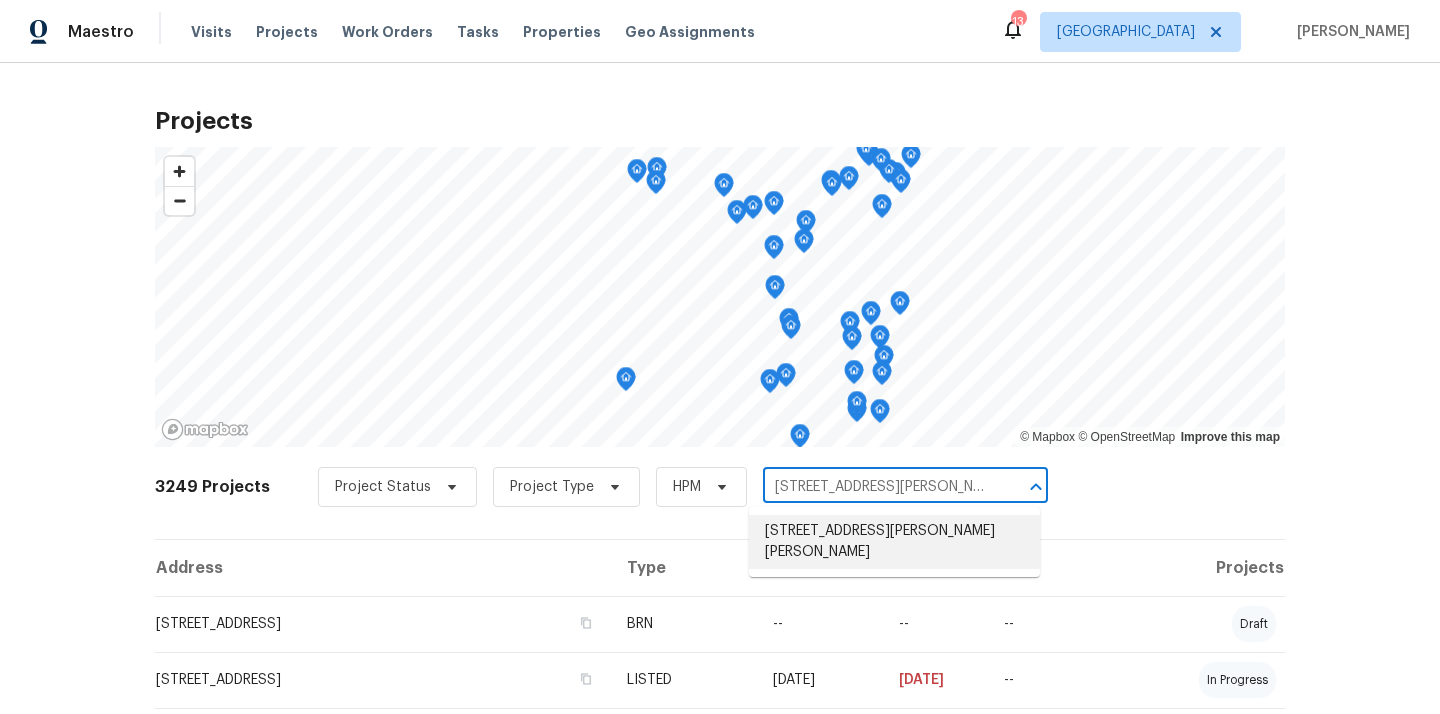 click on "12 Wallach Dr, Fenton, MO 63026" at bounding box center (894, 542) 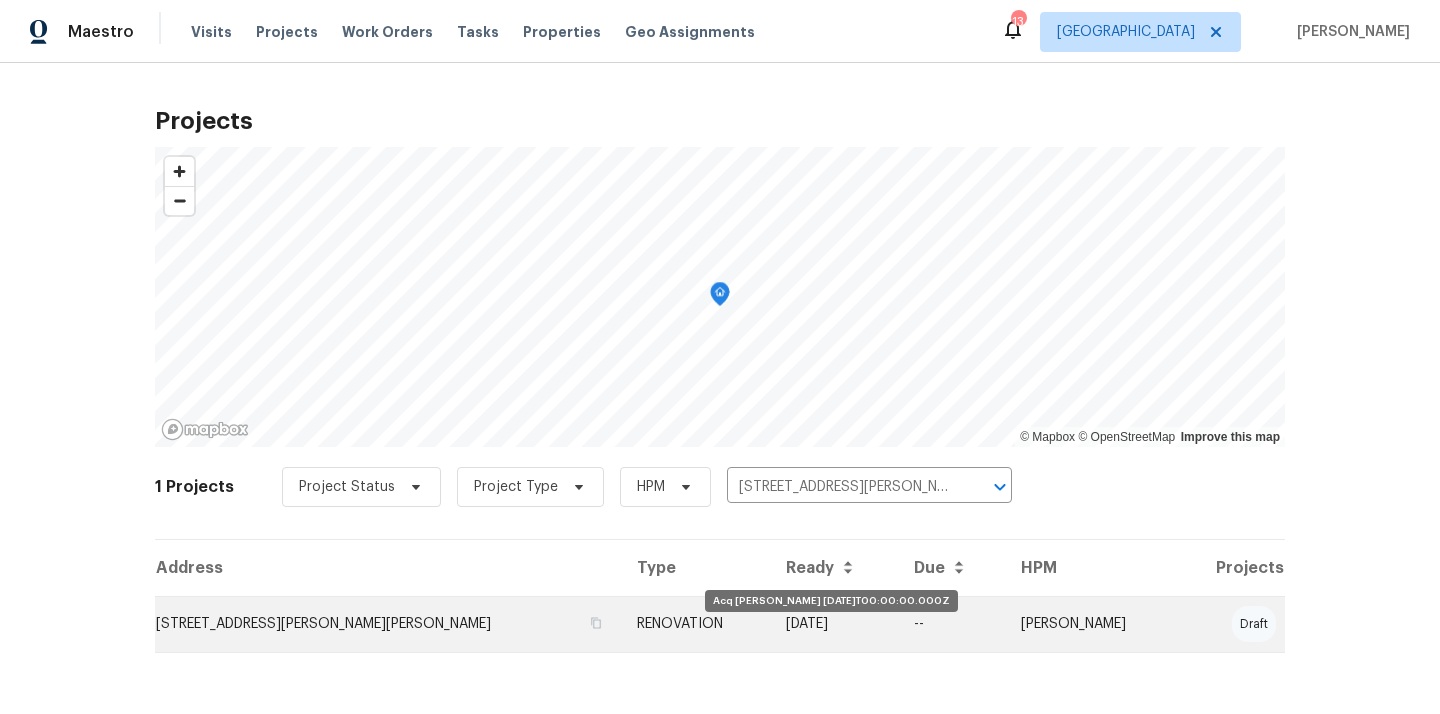 click on "[DATE]" at bounding box center (834, 624) 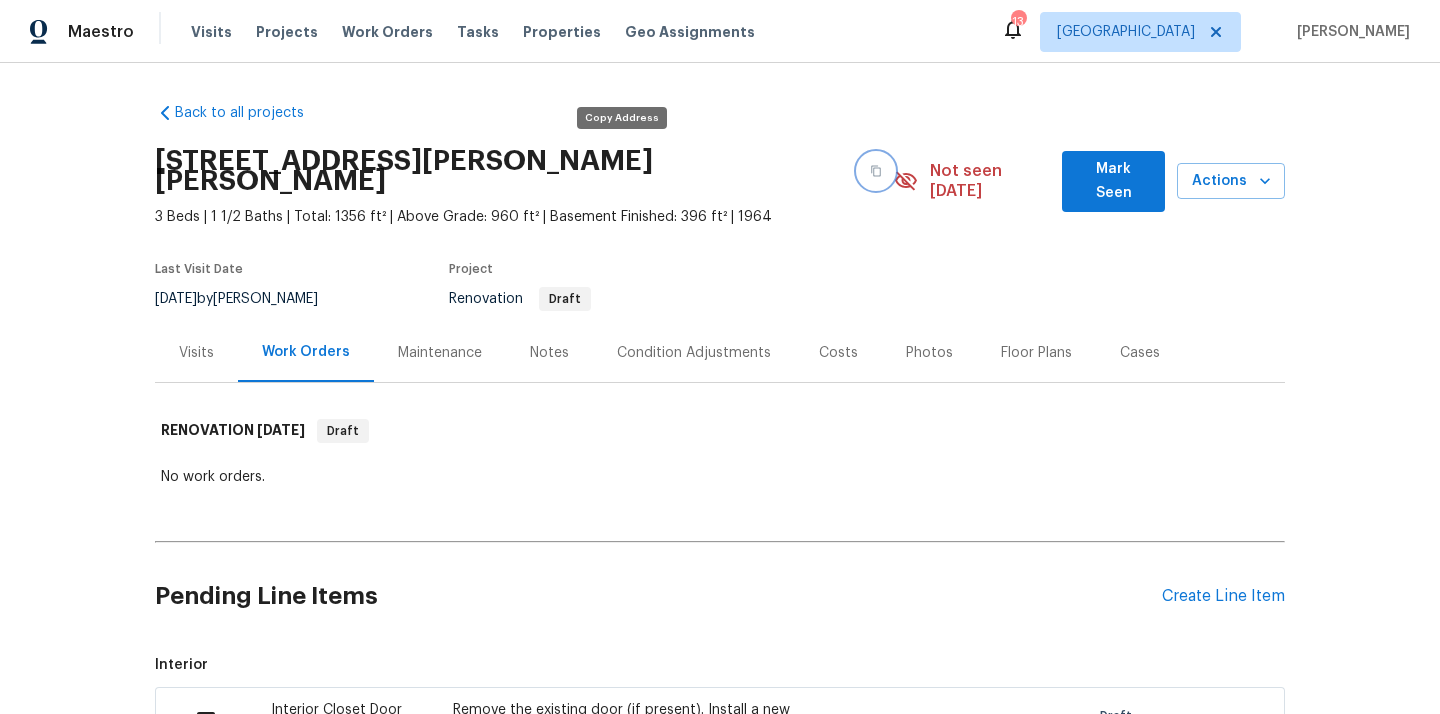 click at bounding box center [876, 171] 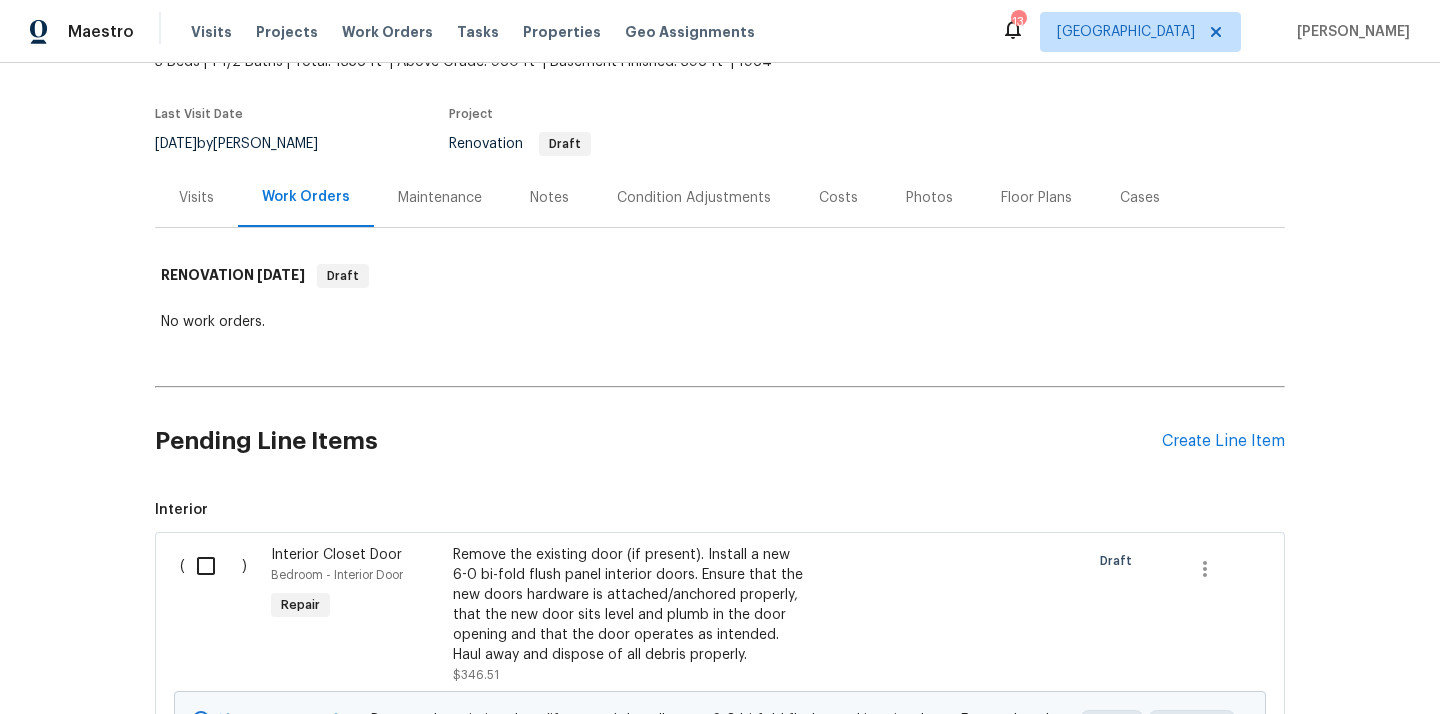 scroll, scrollTop: 339, scrollLeft: 0, axis: vertical 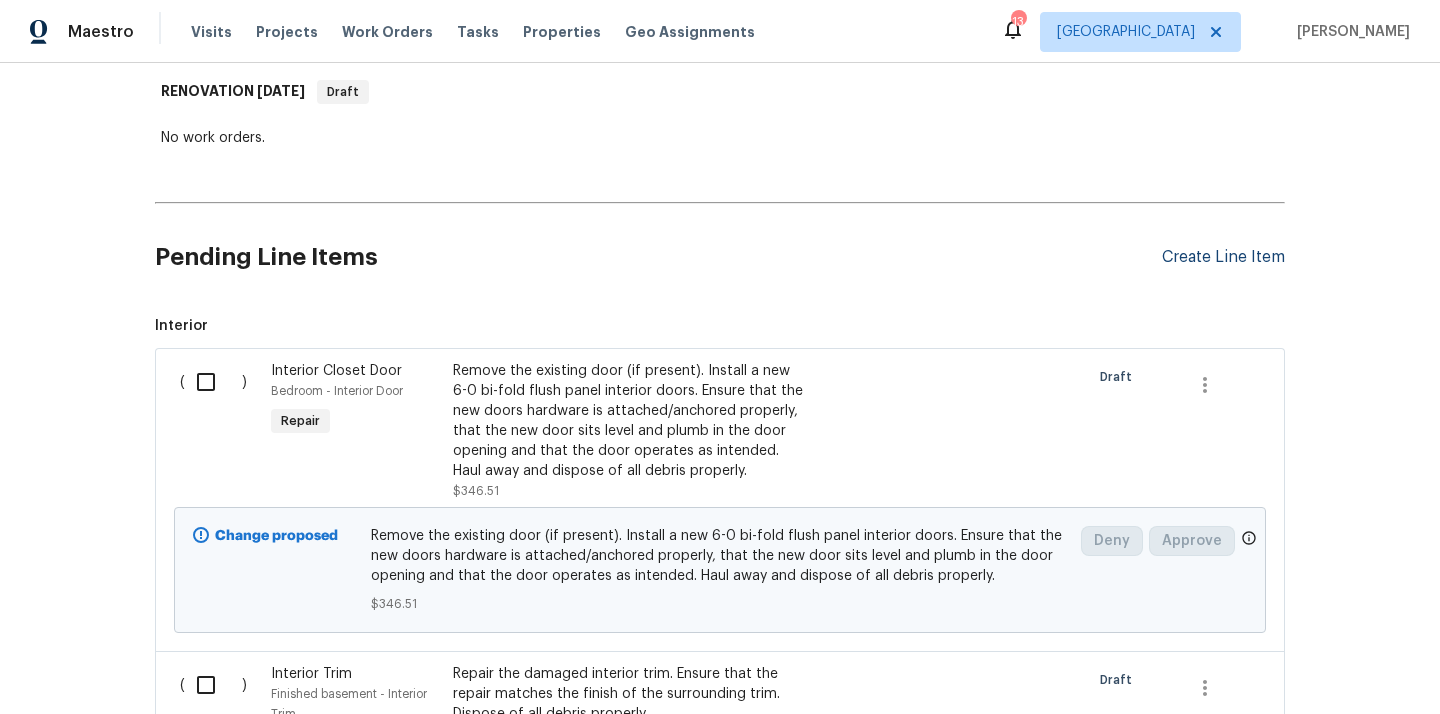 click on "Create Line Item" at bounding box center [1223, 257] 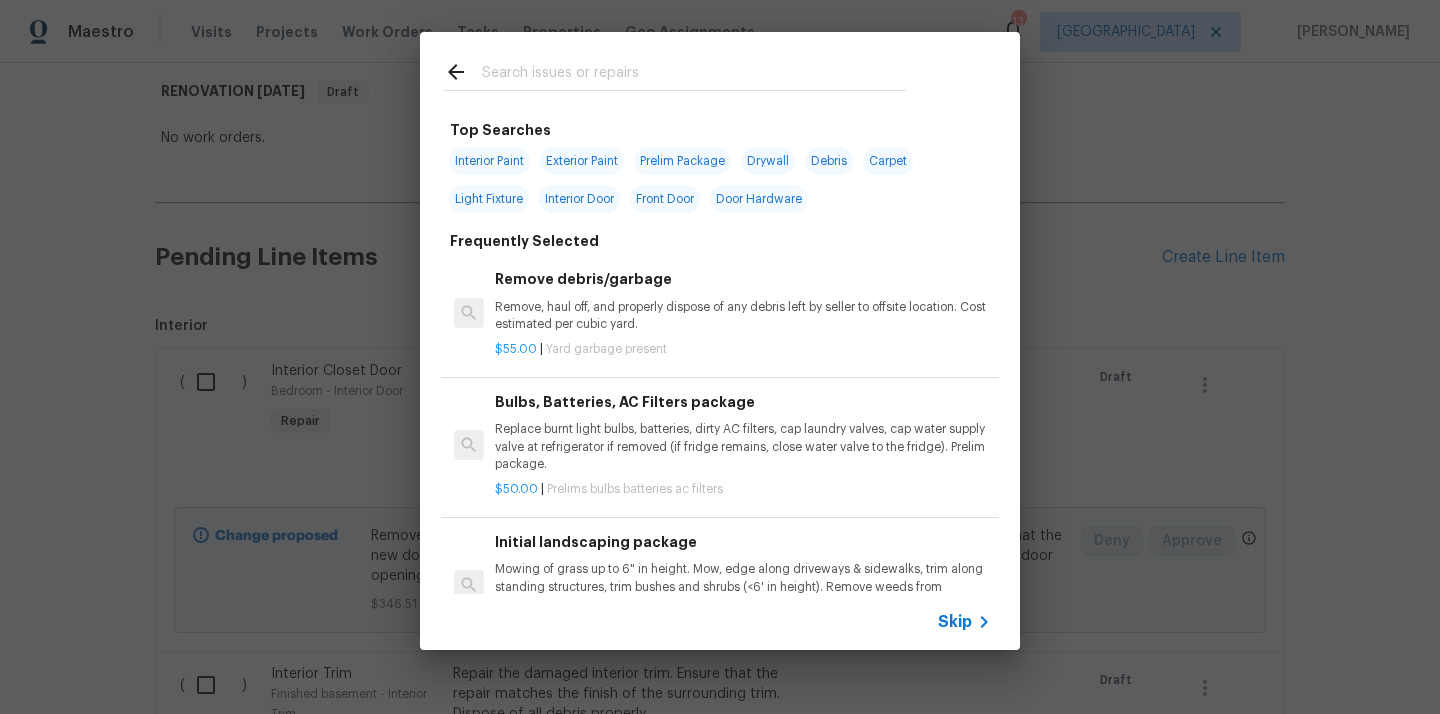 click at bounding box center (694, 75) 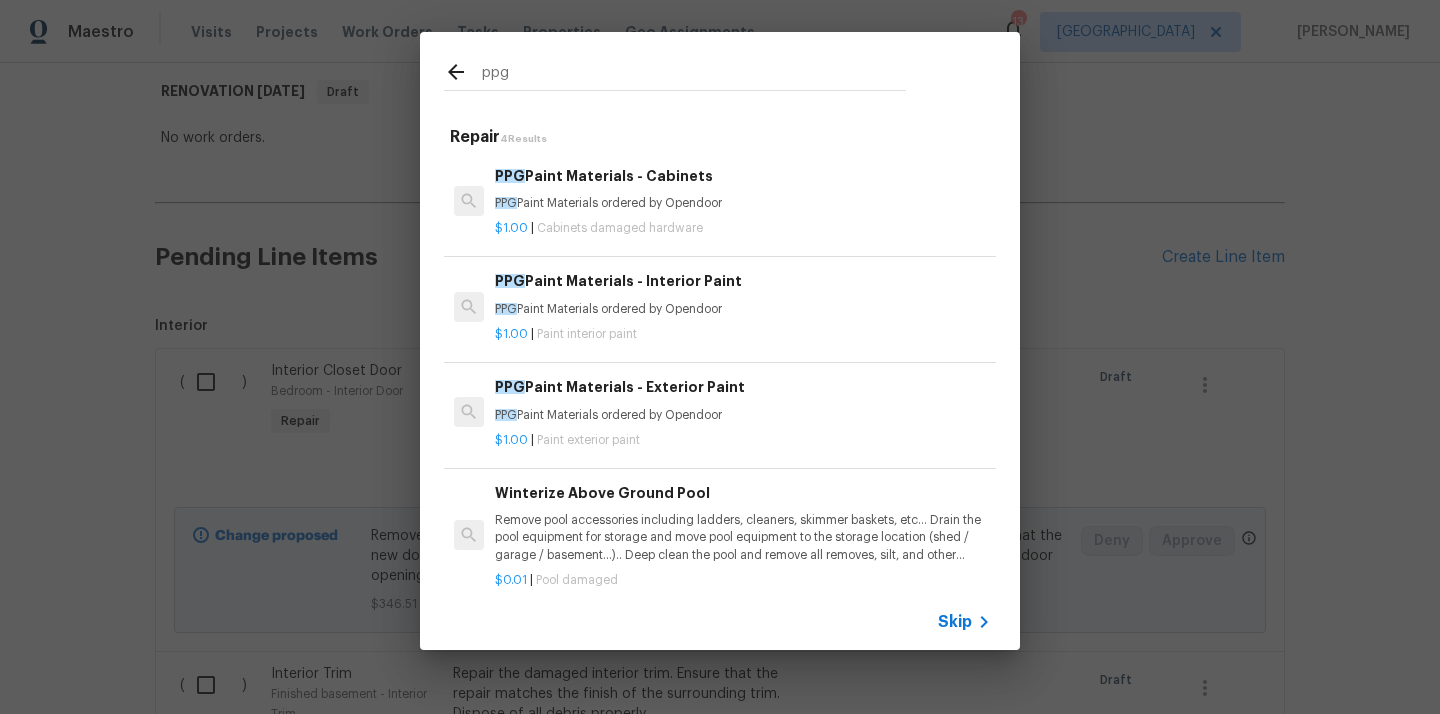 type on "ppg" 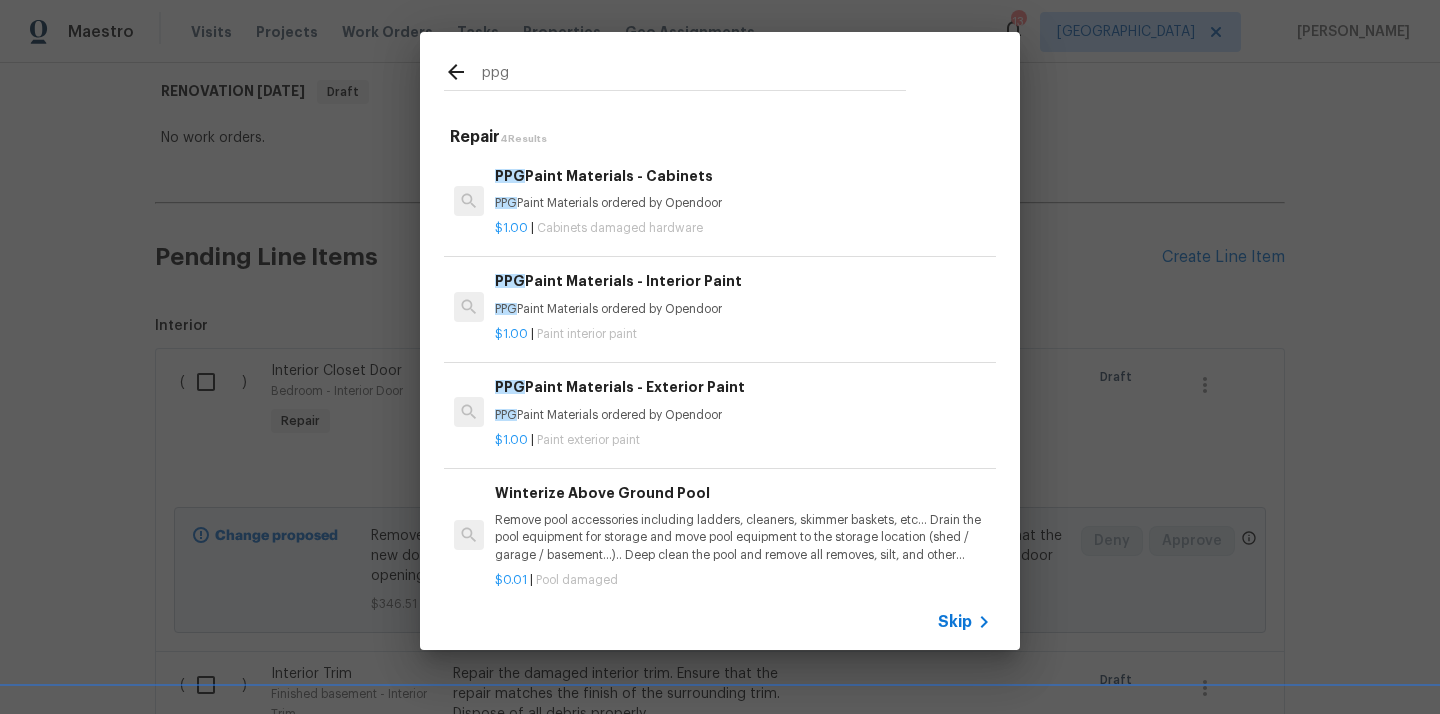 click on "PPG  Paint Materials ordered by Opendoor" at bounding box center (743, 309) 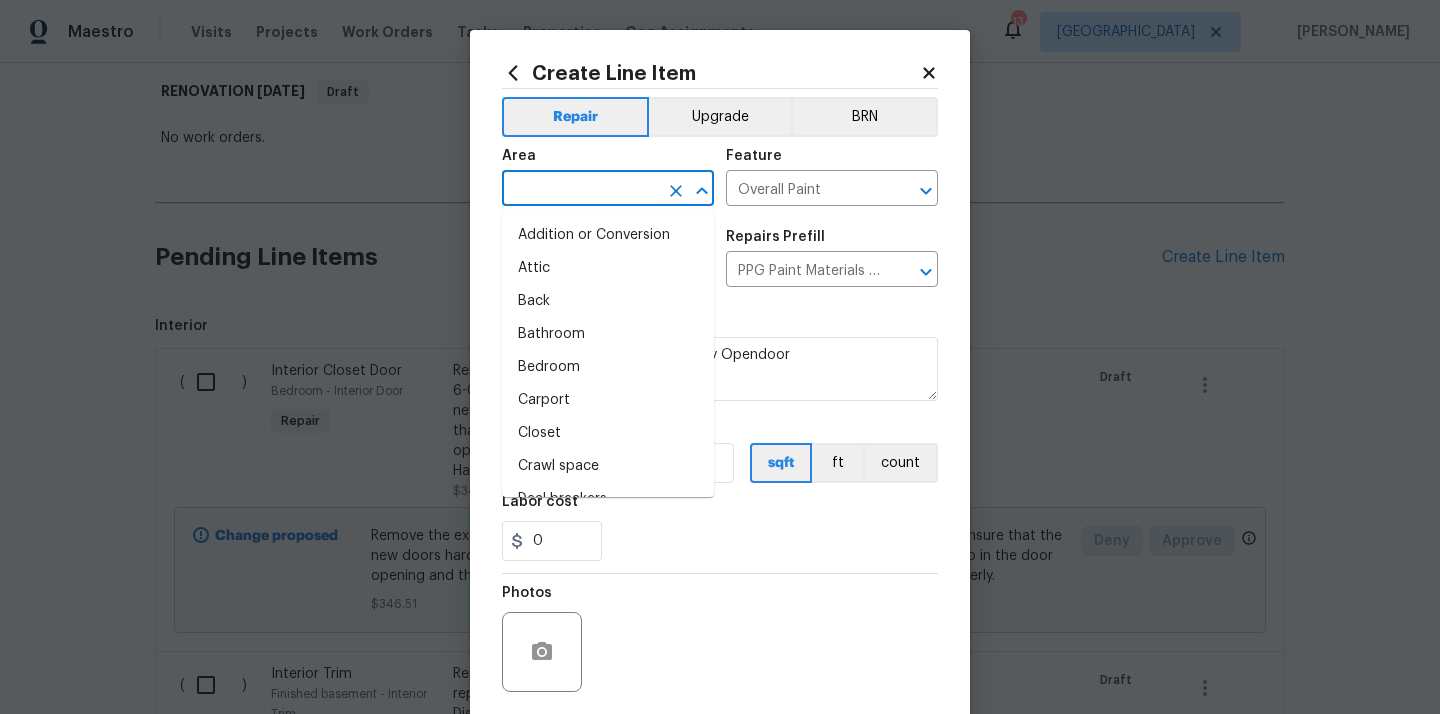 click at bounding box center (580, 190) 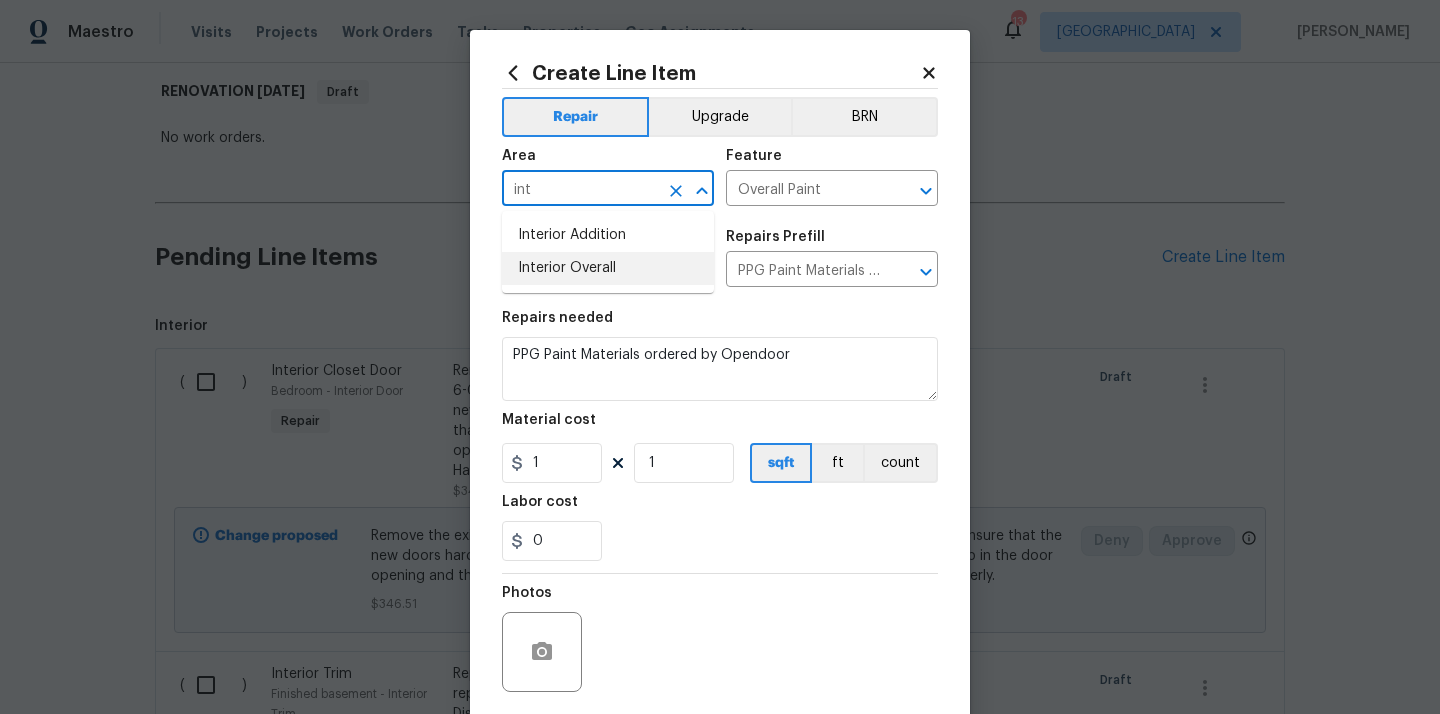 click on "Interior Overall" at bounding box center (608, 268) 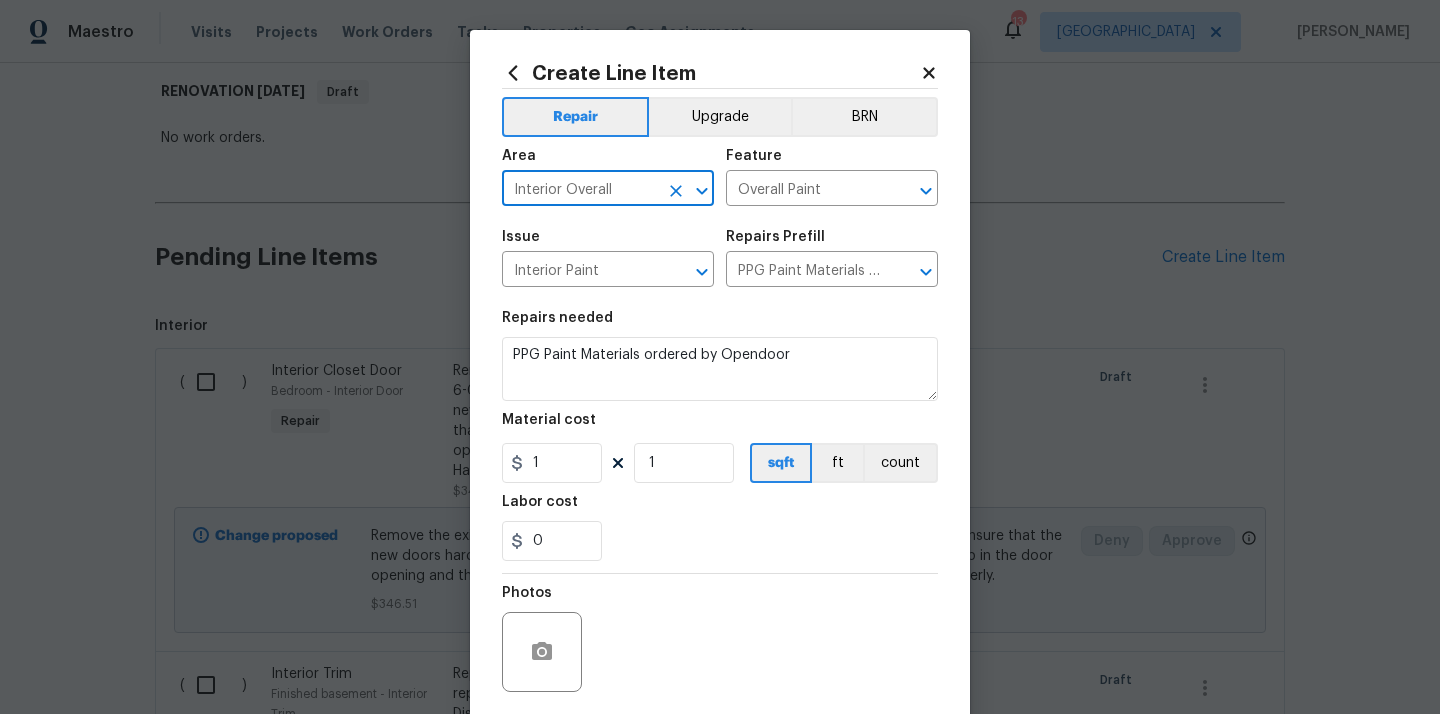 type on "Interior Overall" 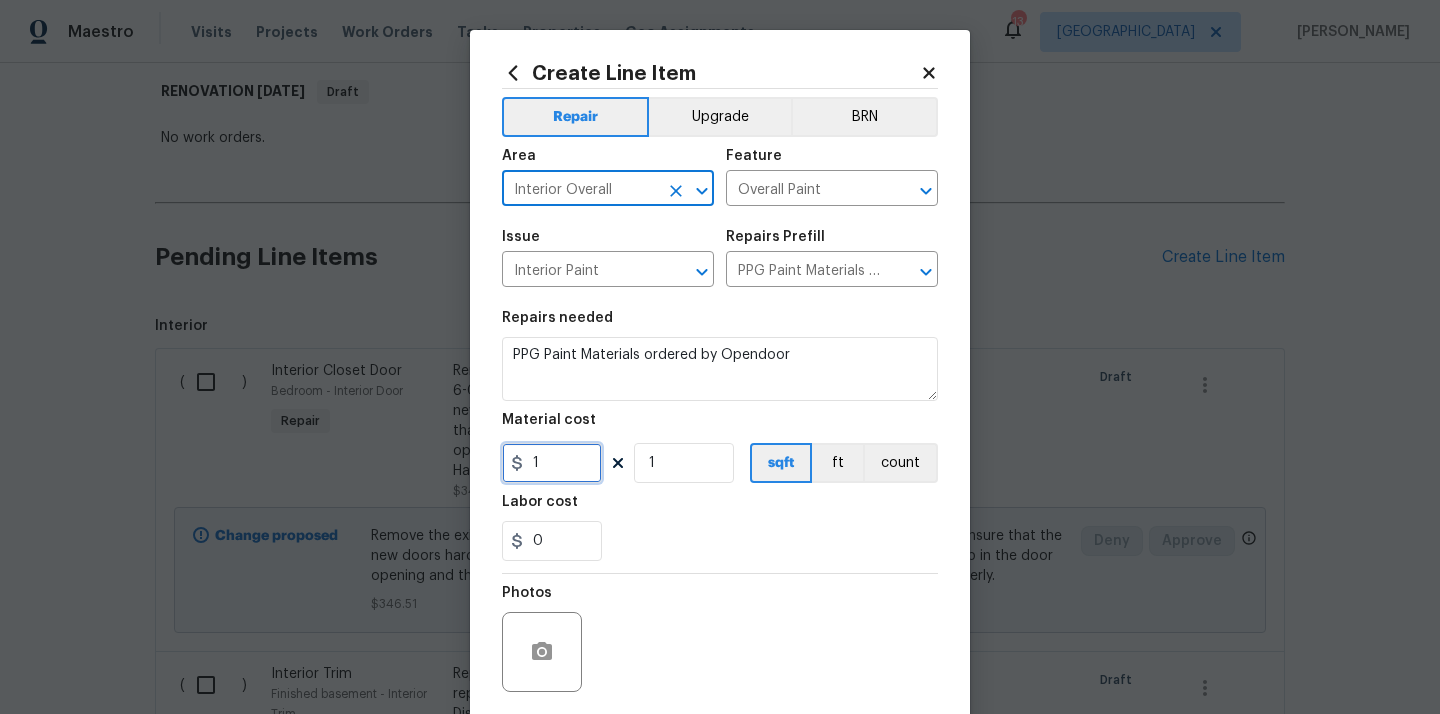 drag, startPoint x: 547, startPoint y: 469, endPoint x: 491, endPoint y: 467, distance: 56.0357 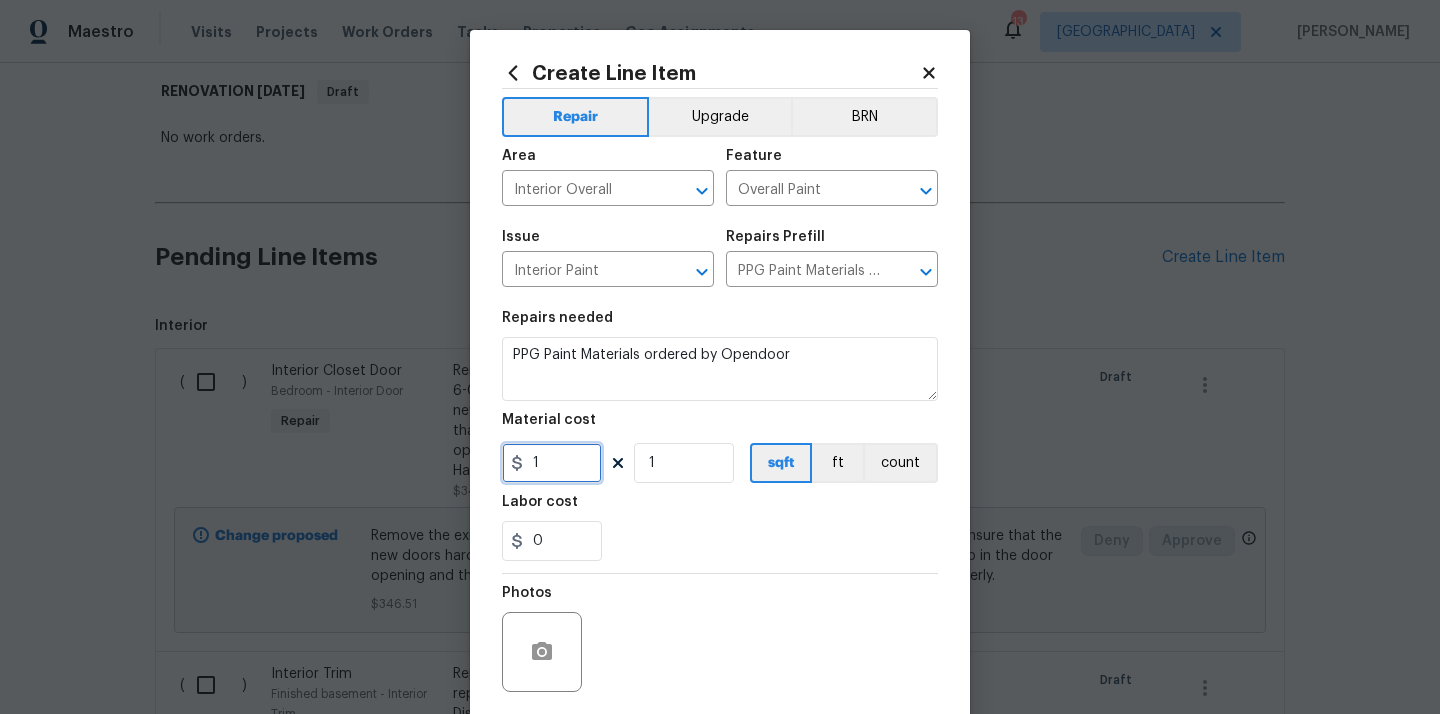 paste on "461.16" 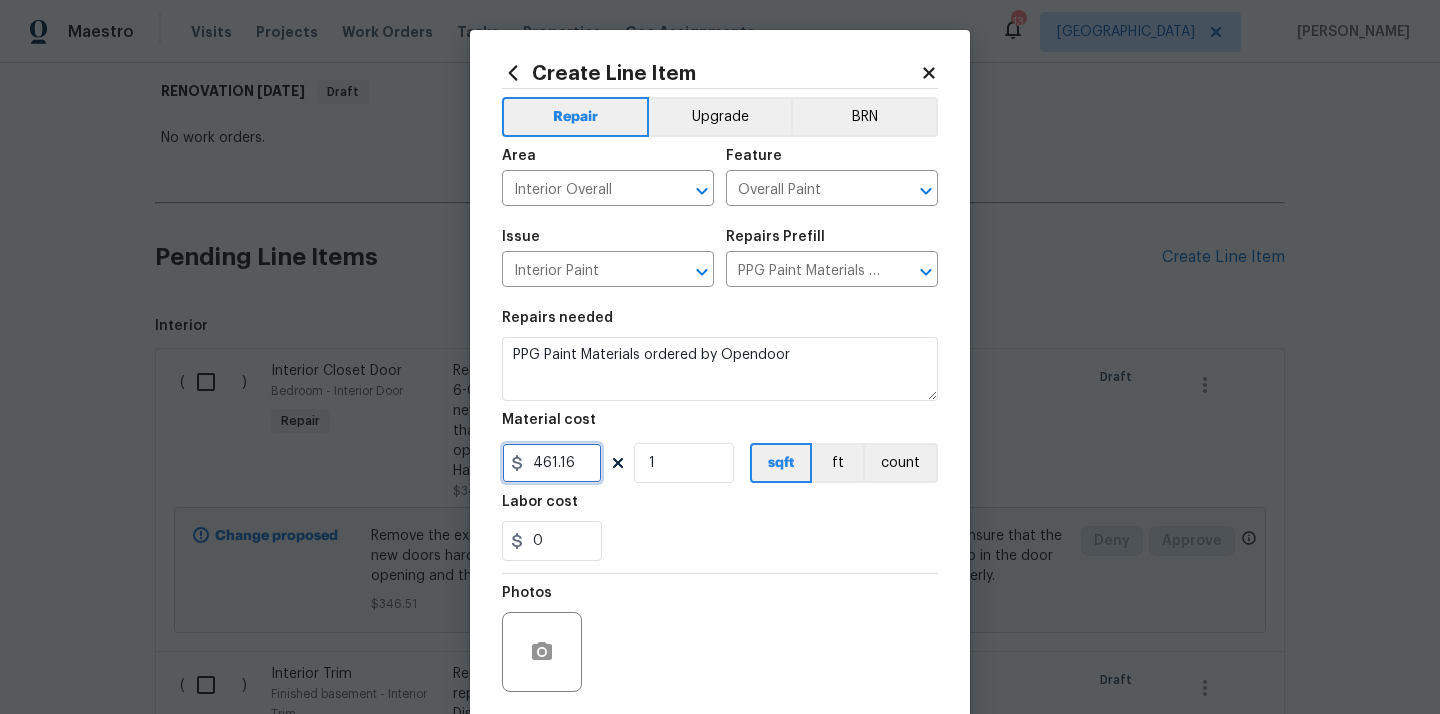 type on "461.16" 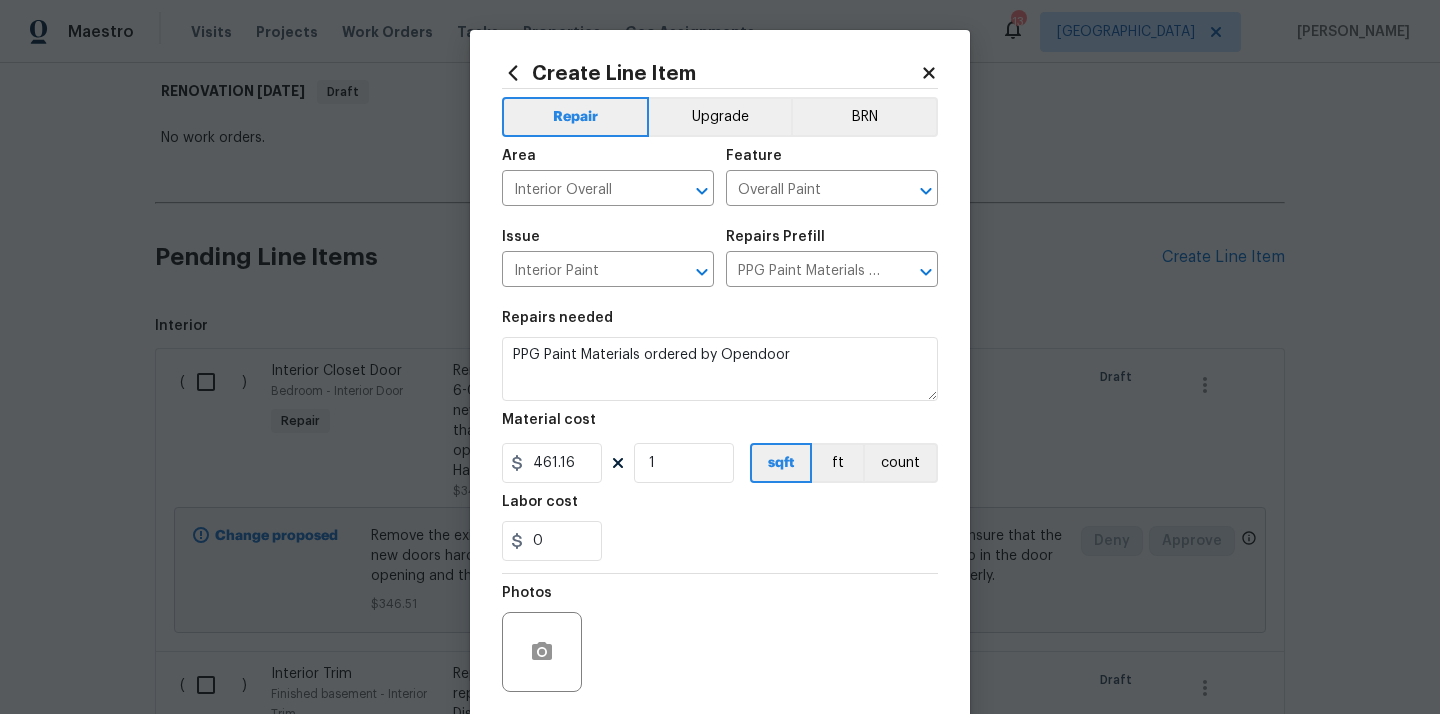 click on "Labor cost" at bounding box center [720, 508] 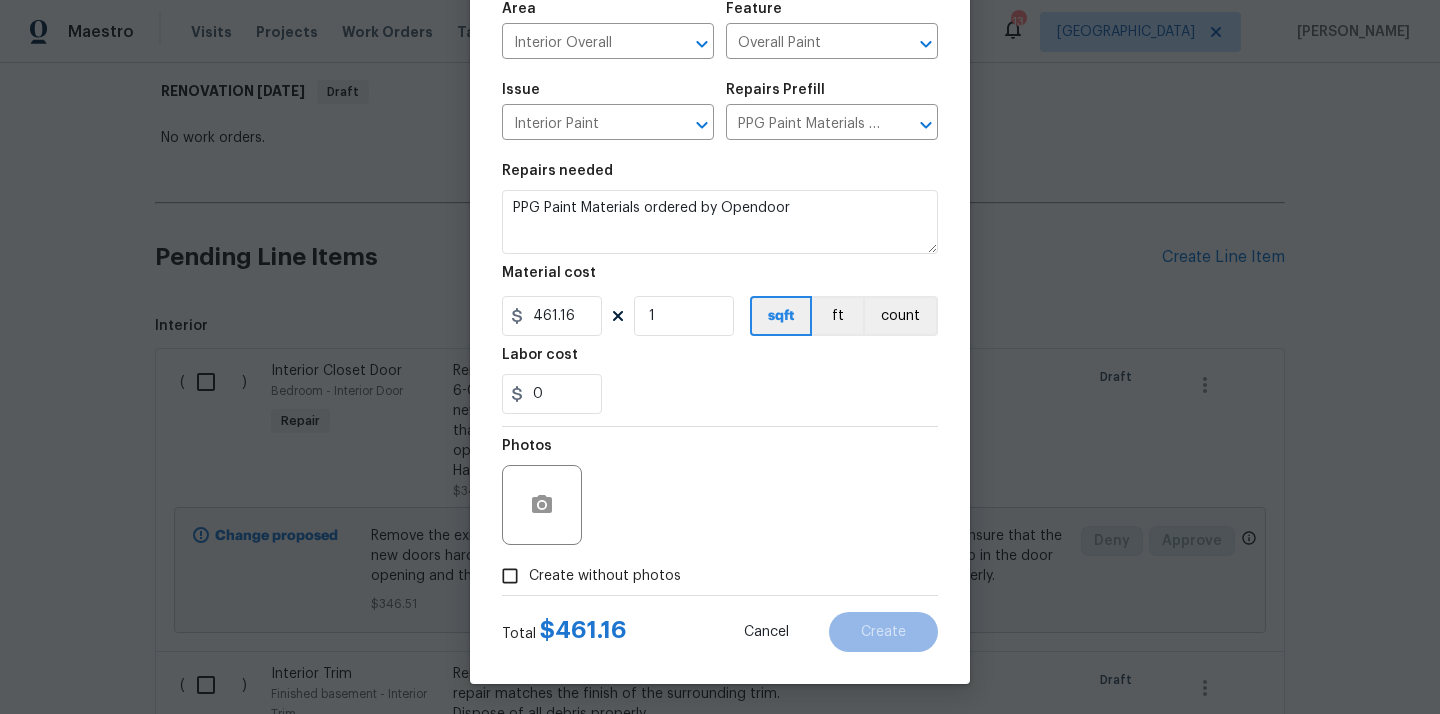 click on "Create without photos" at bounding box center (586, 576) 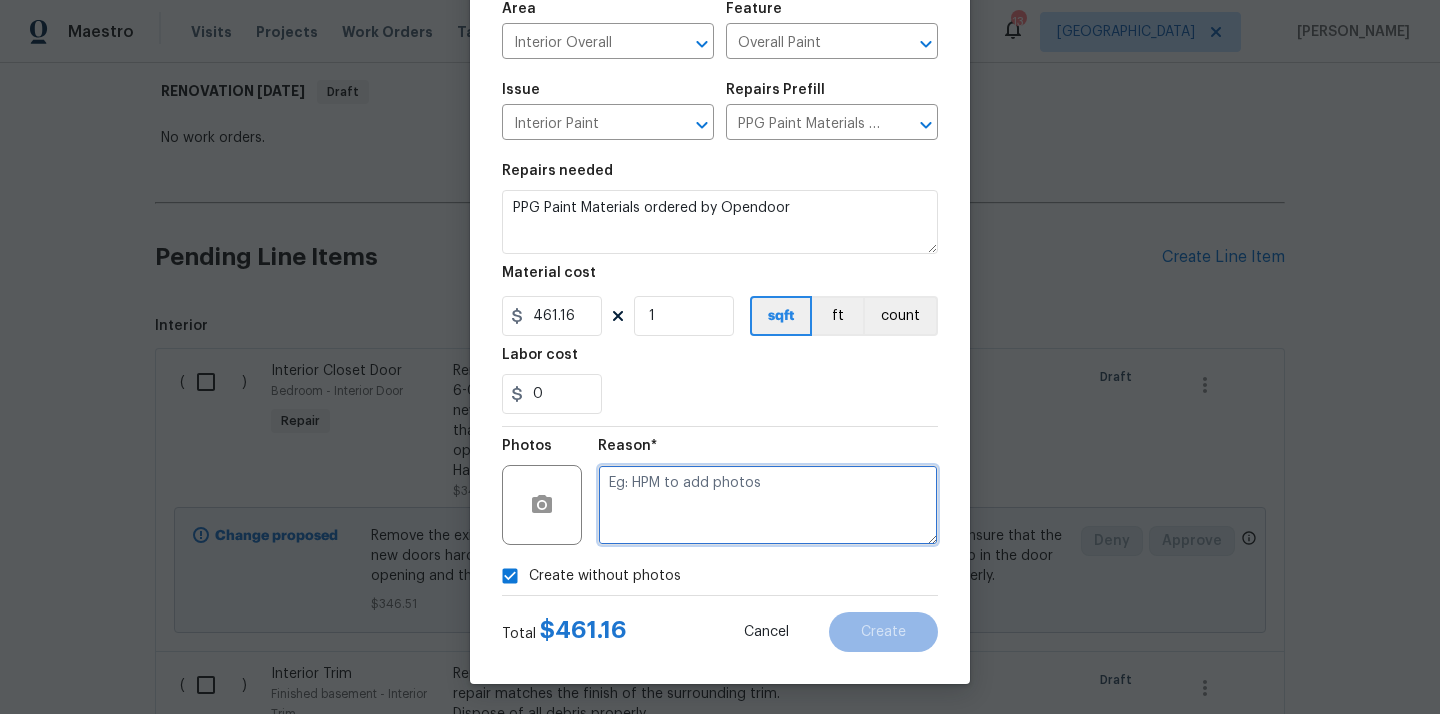 click at bounding box center (768, 505) 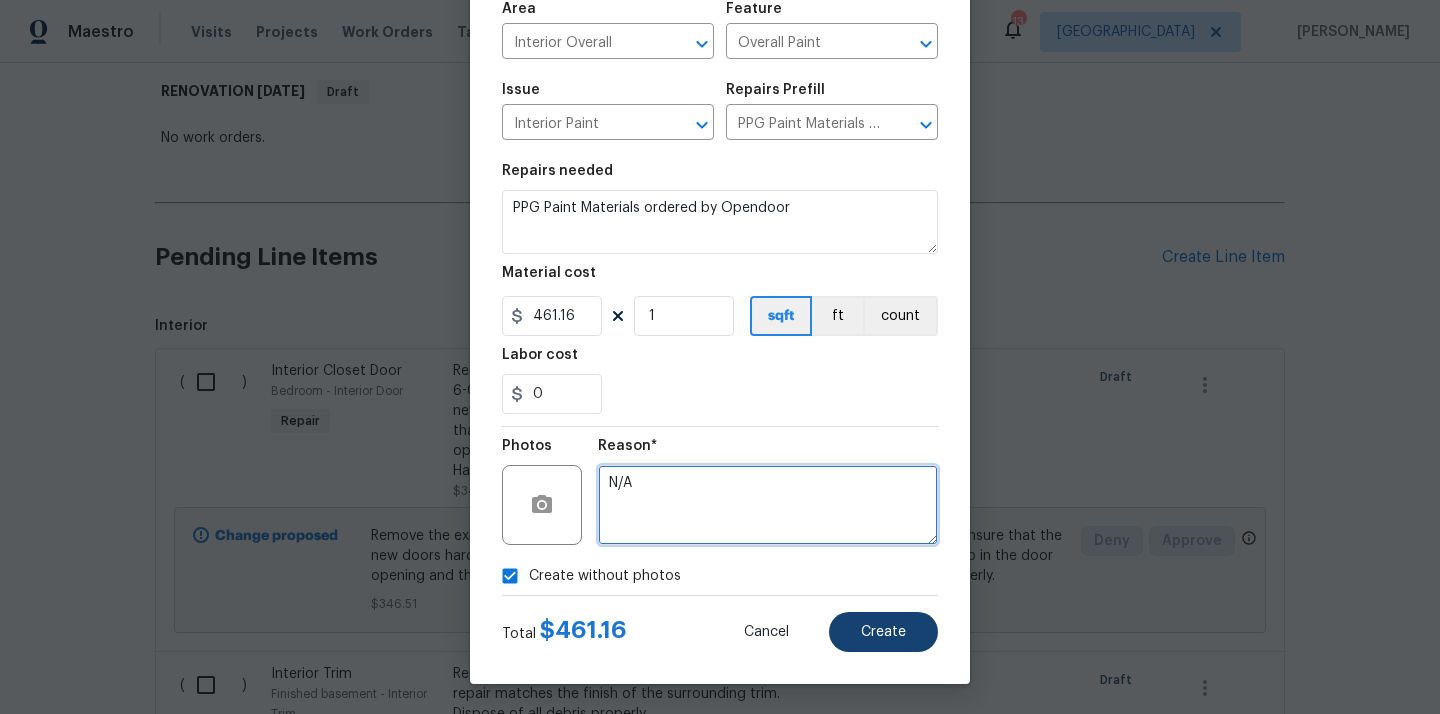 type on "N/A" 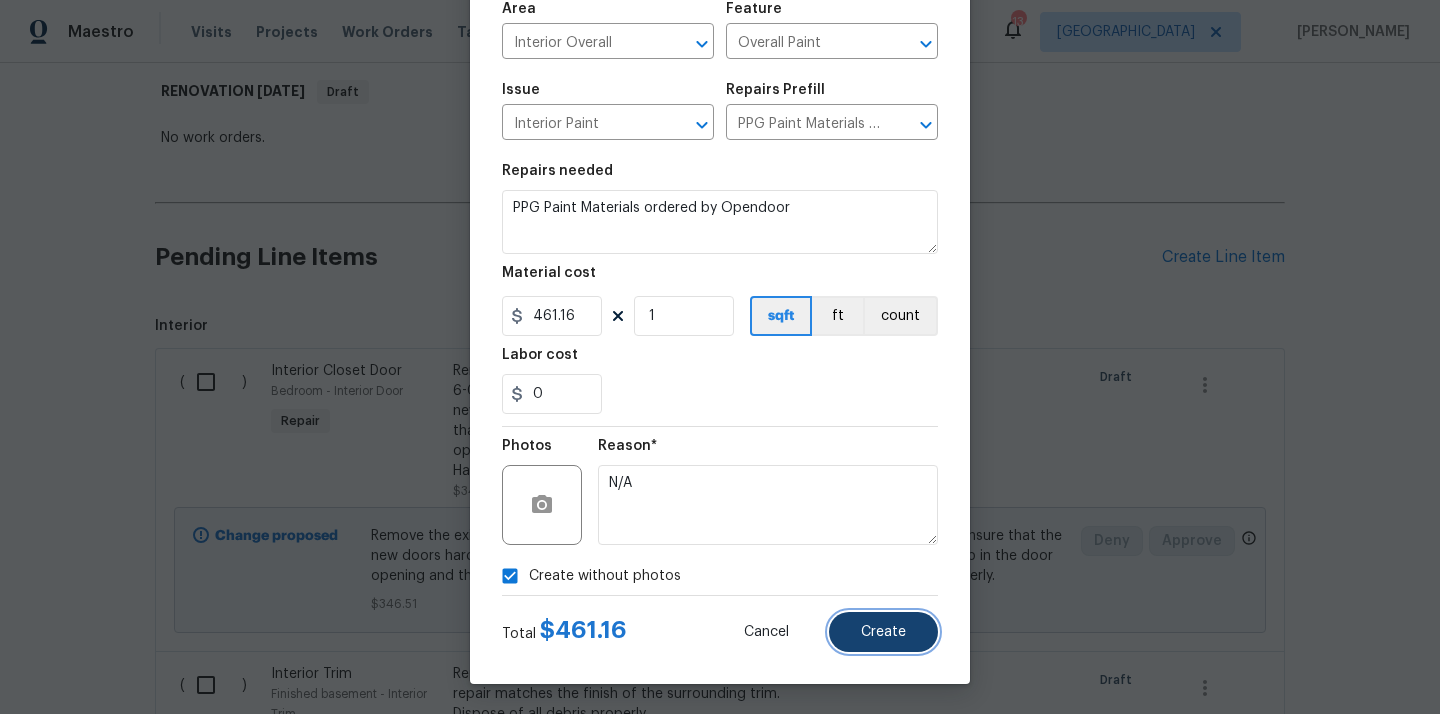 click on "Create" at bounding box center [883, 632] 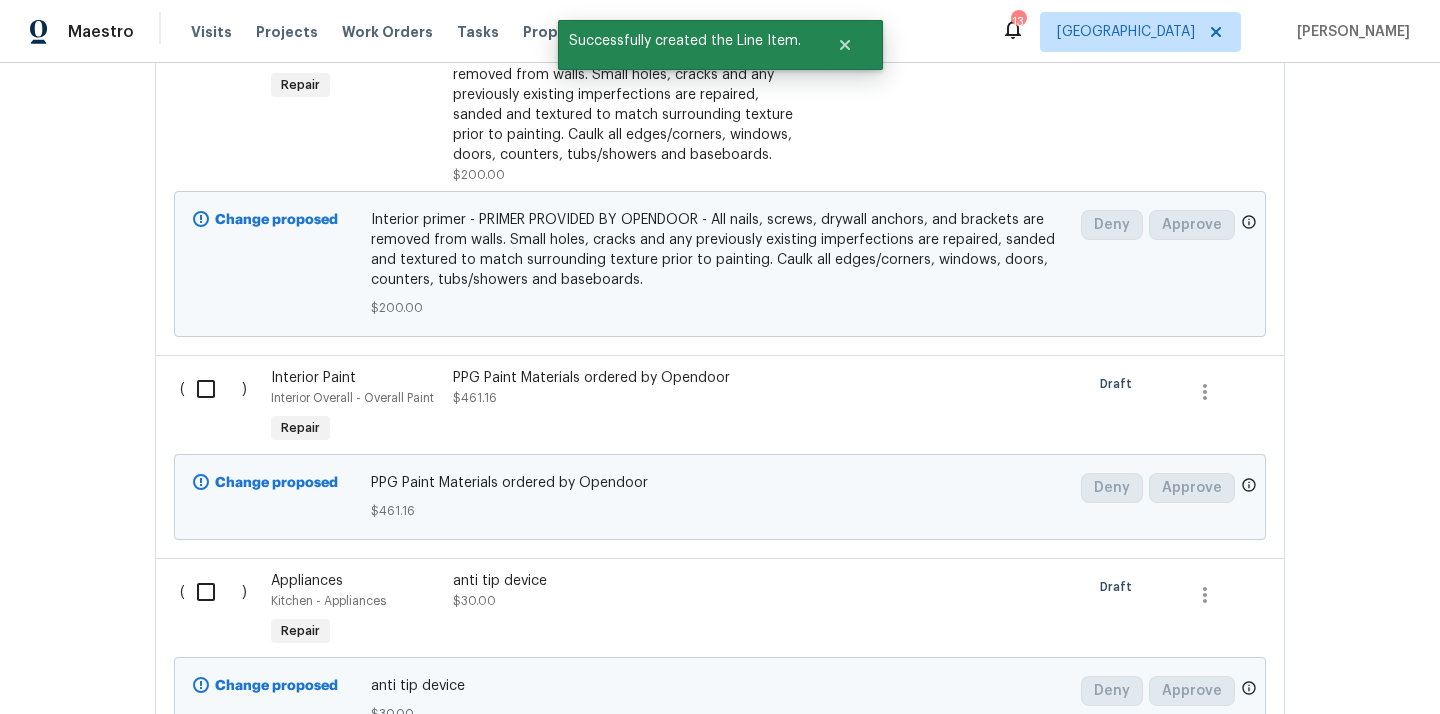scroll, scrollTop: 3325, scrollLeft: 0, axis: vertical 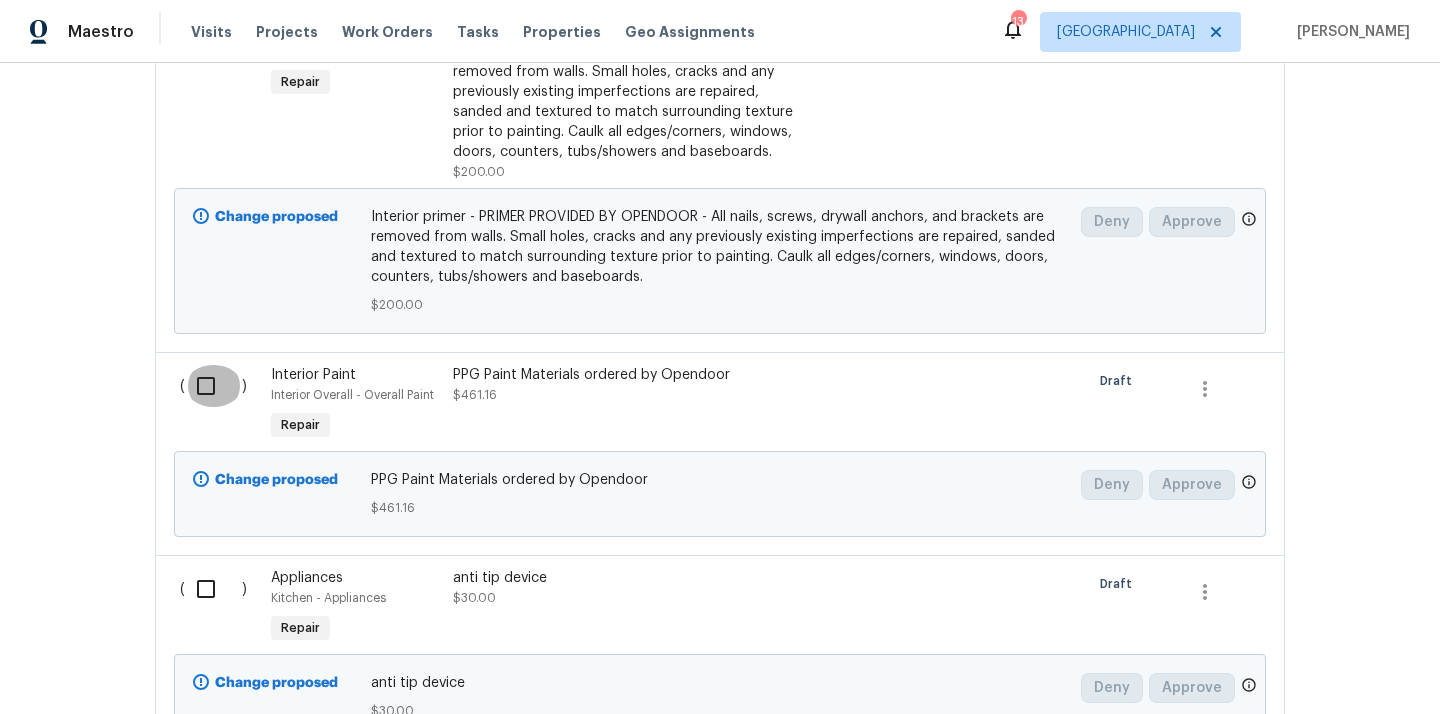click at bounding box center [213, 386] 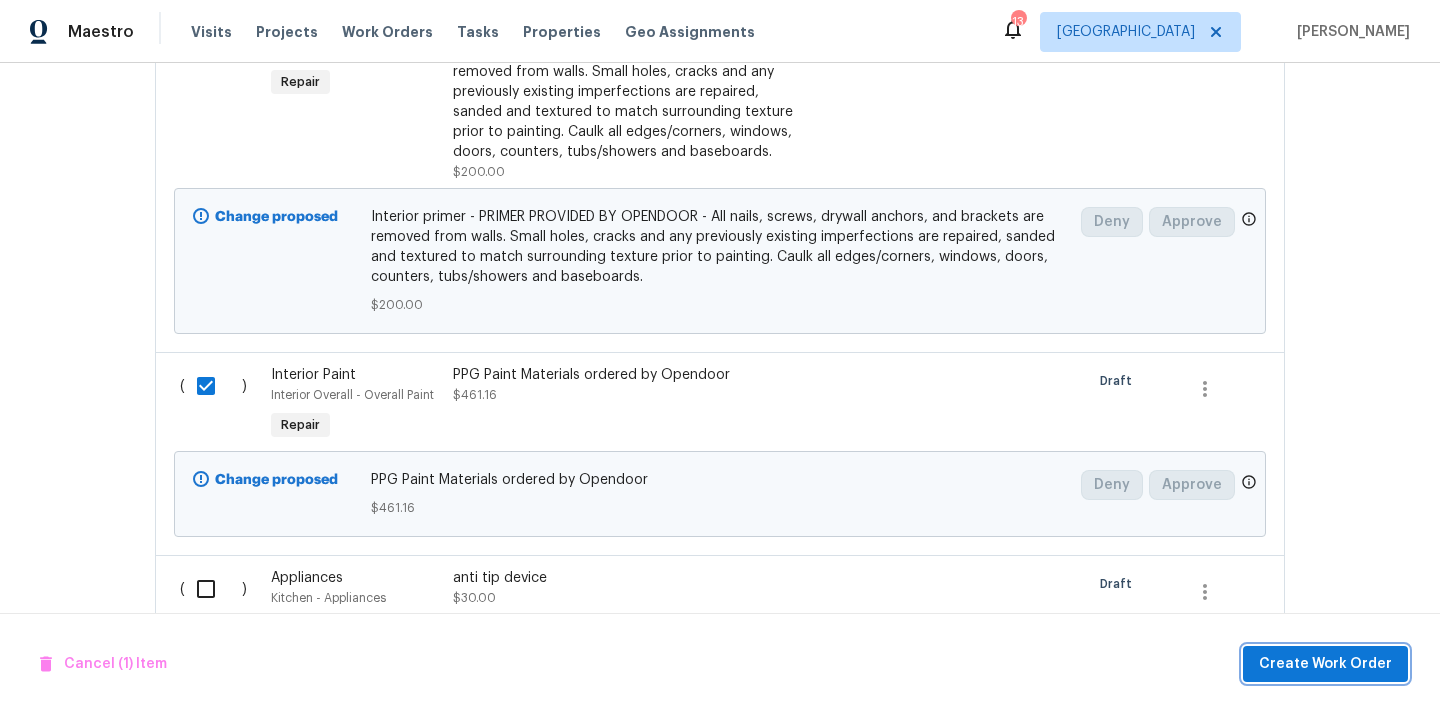 click on "Create Work Order" at bounding box center (1325, 664) 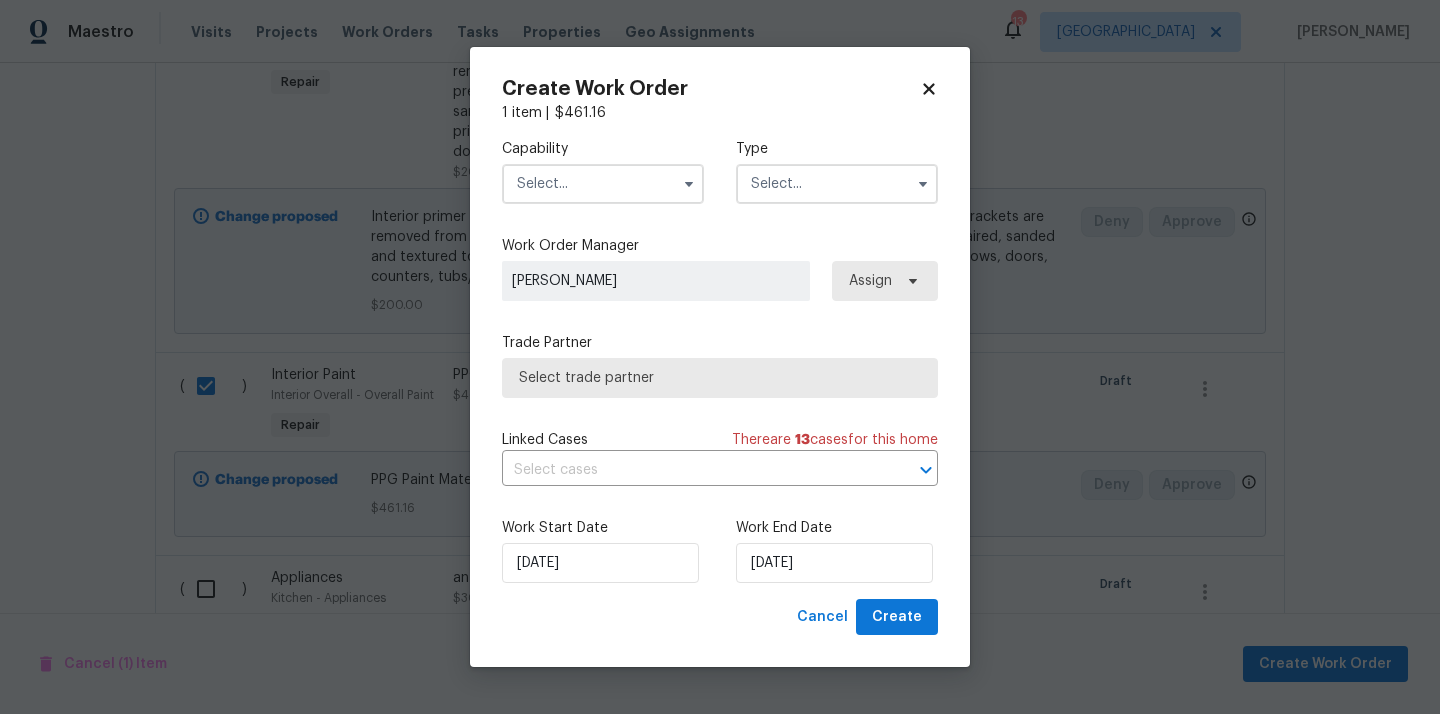 click on "Capability" at bounding box center [603, 171] 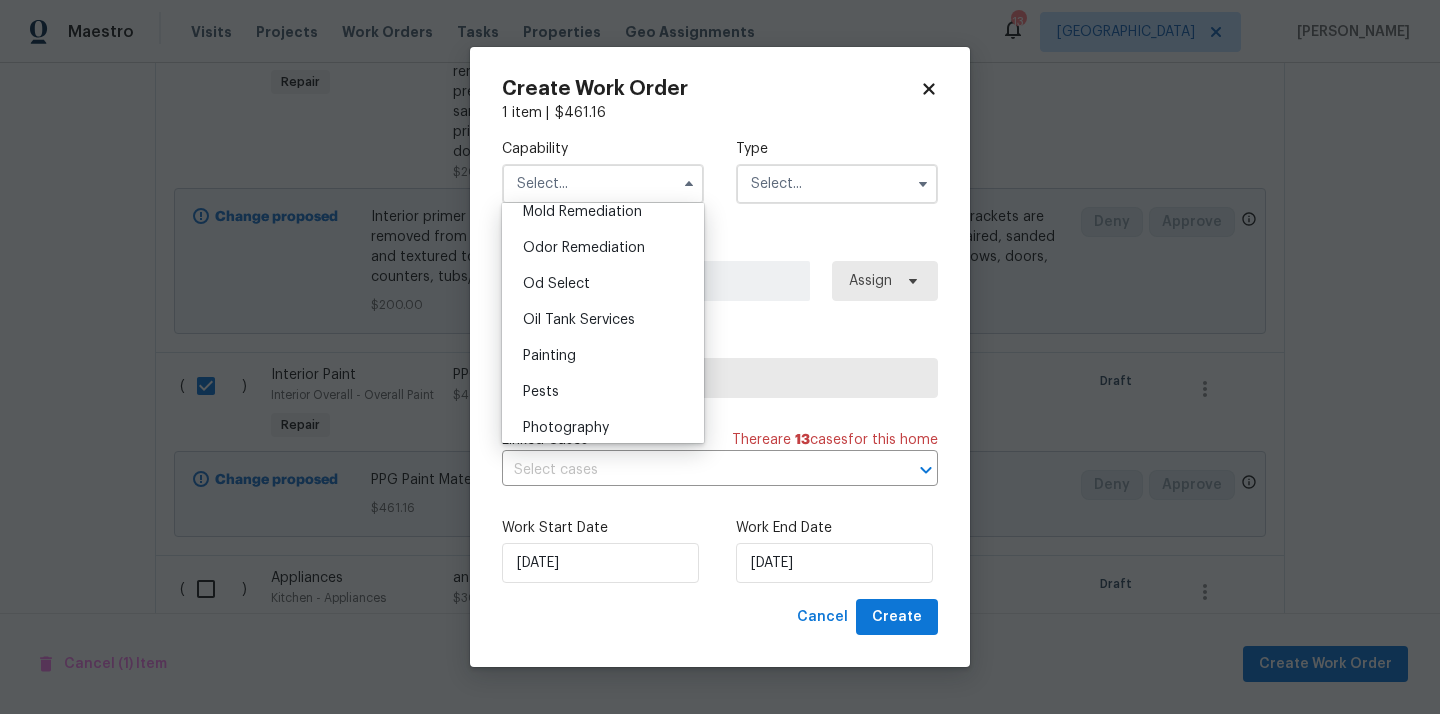 scroll, scrollTop: 1549, scrollLeft: 0, axis: vertical 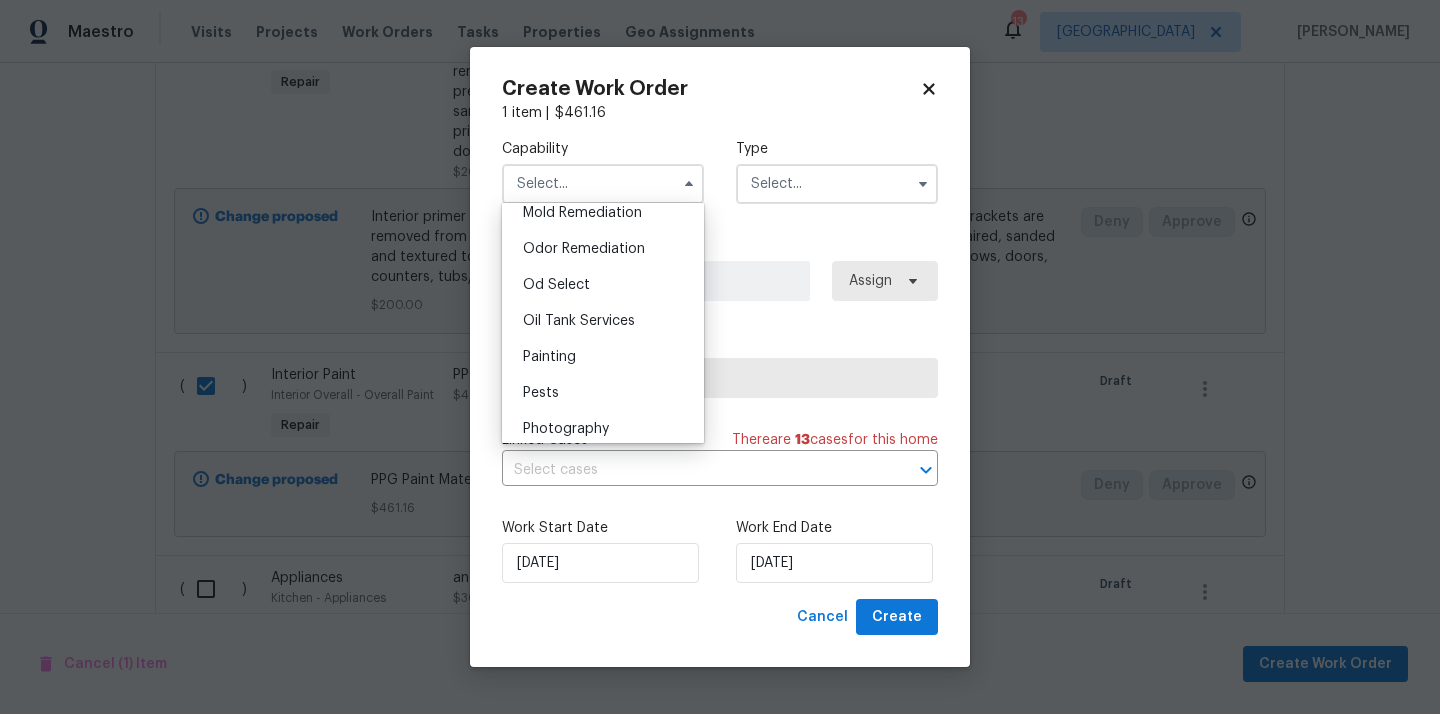 click on "Painting" at bounding box center (603, 357) 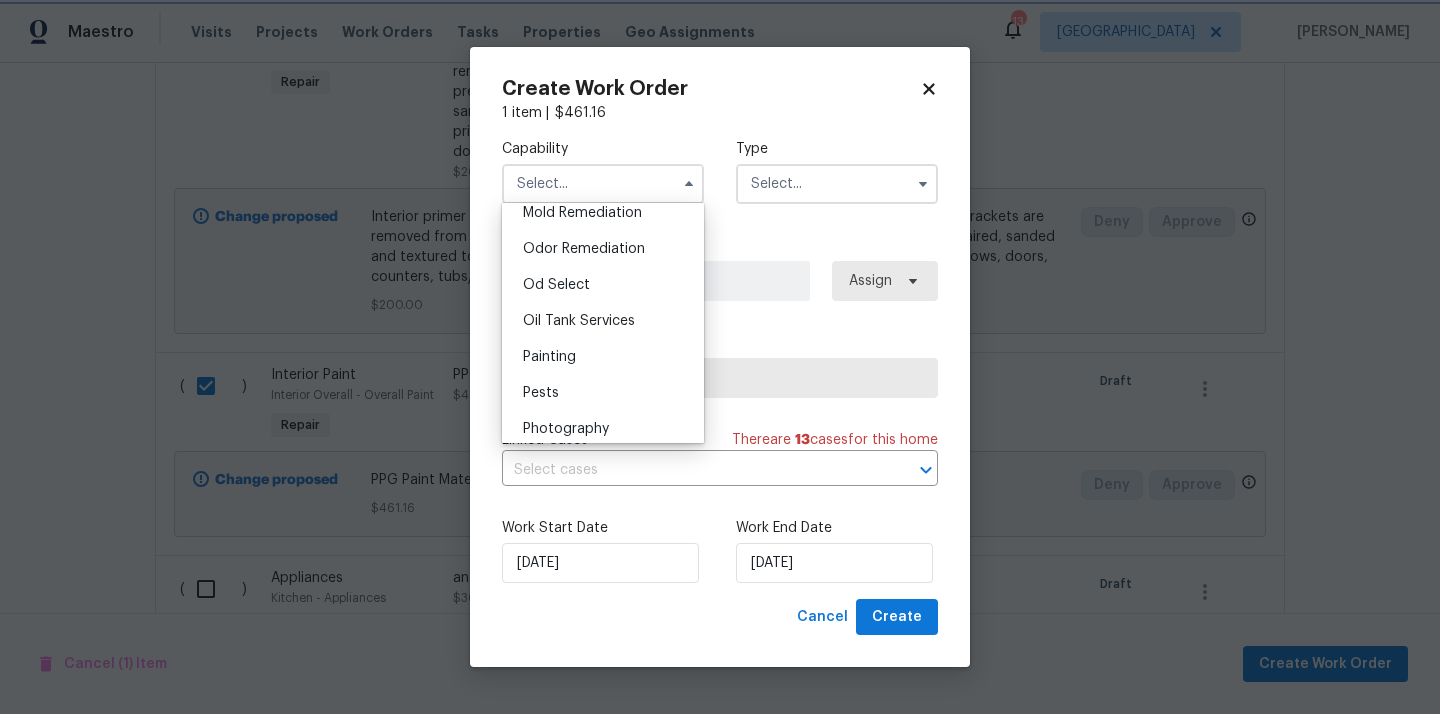 type on "Painting" 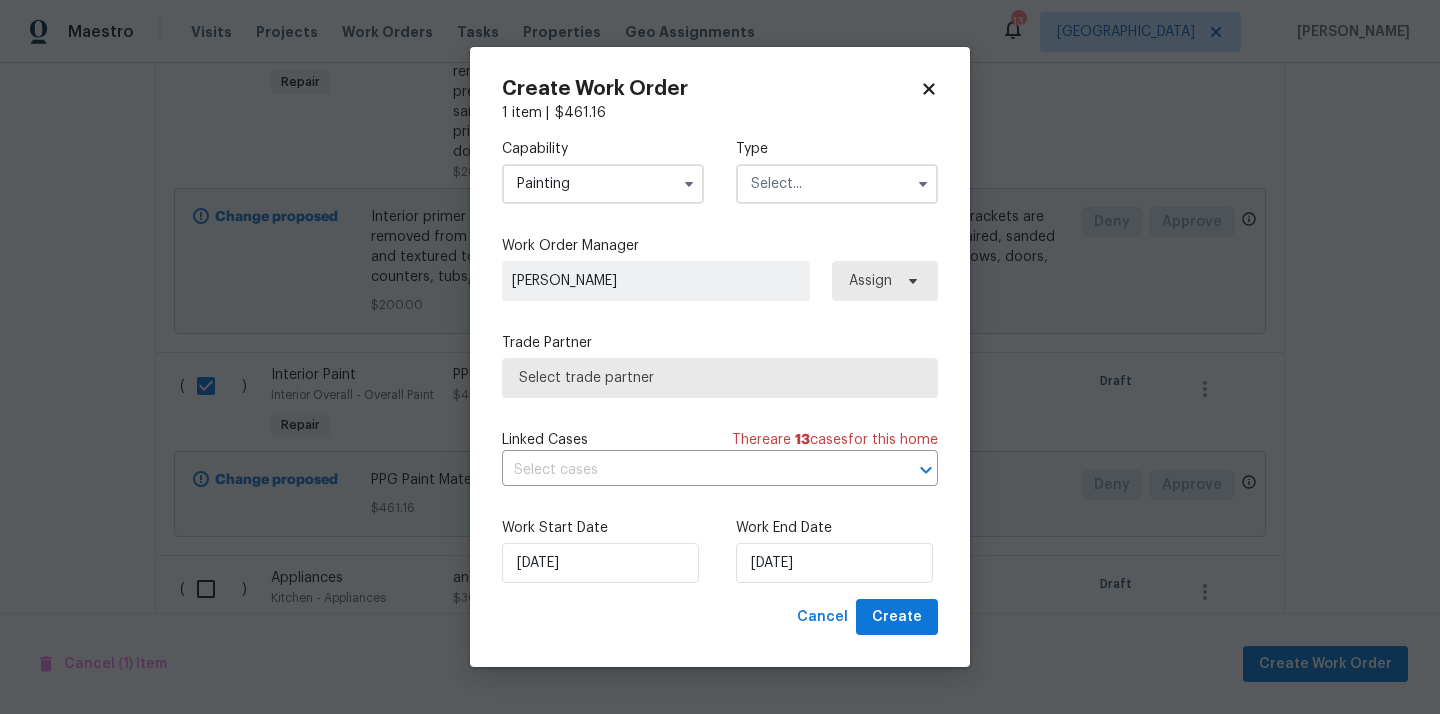 click at bounding box center [837, 184] 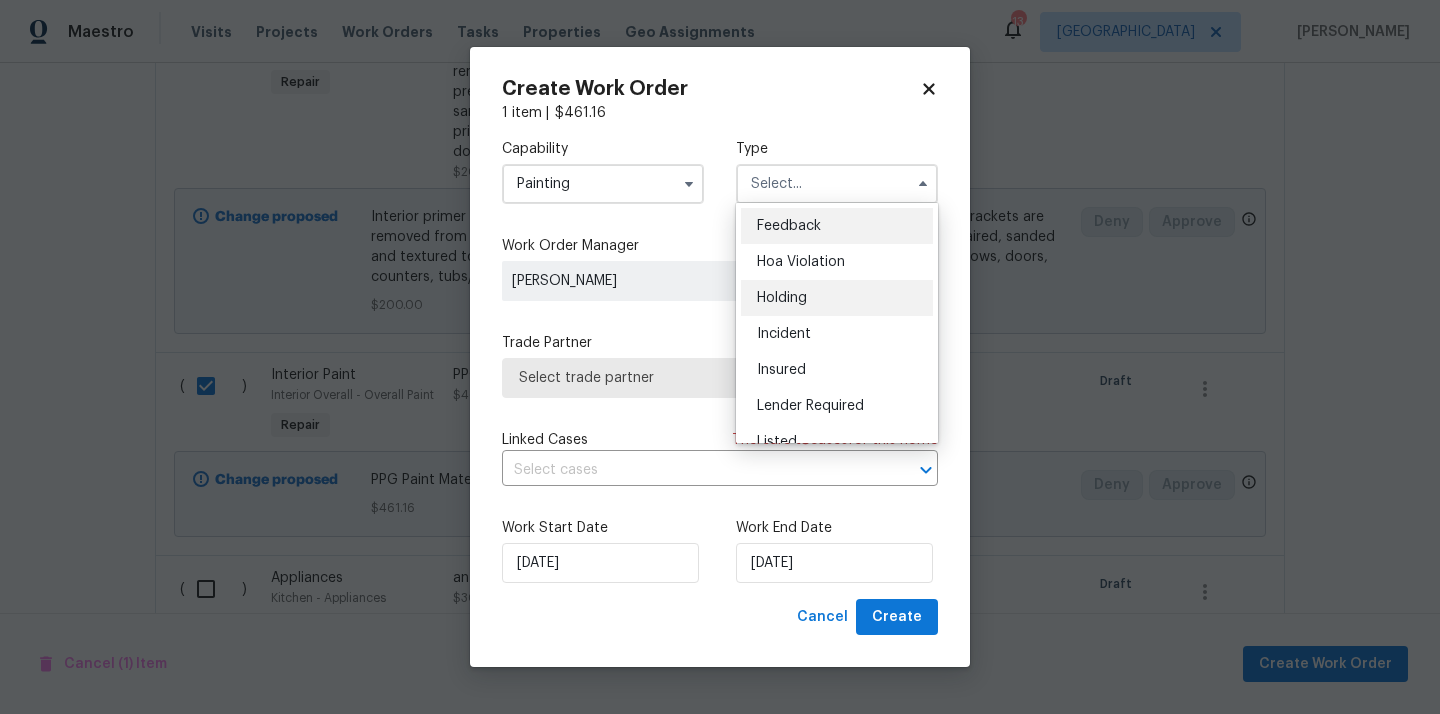 scroll, scrollTop: 454, scrollLeft: 0, axis: vertical 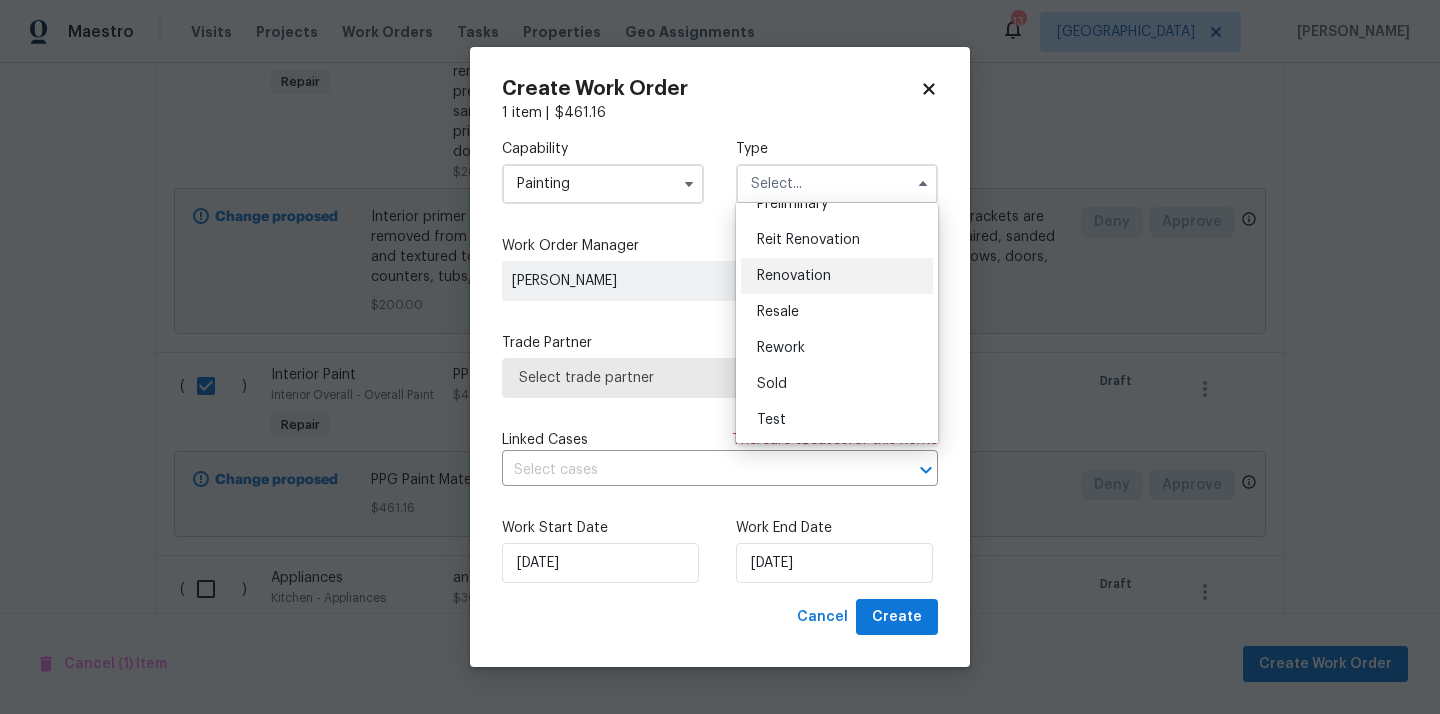 click on "Renovation" at bounding box center [794, 276] 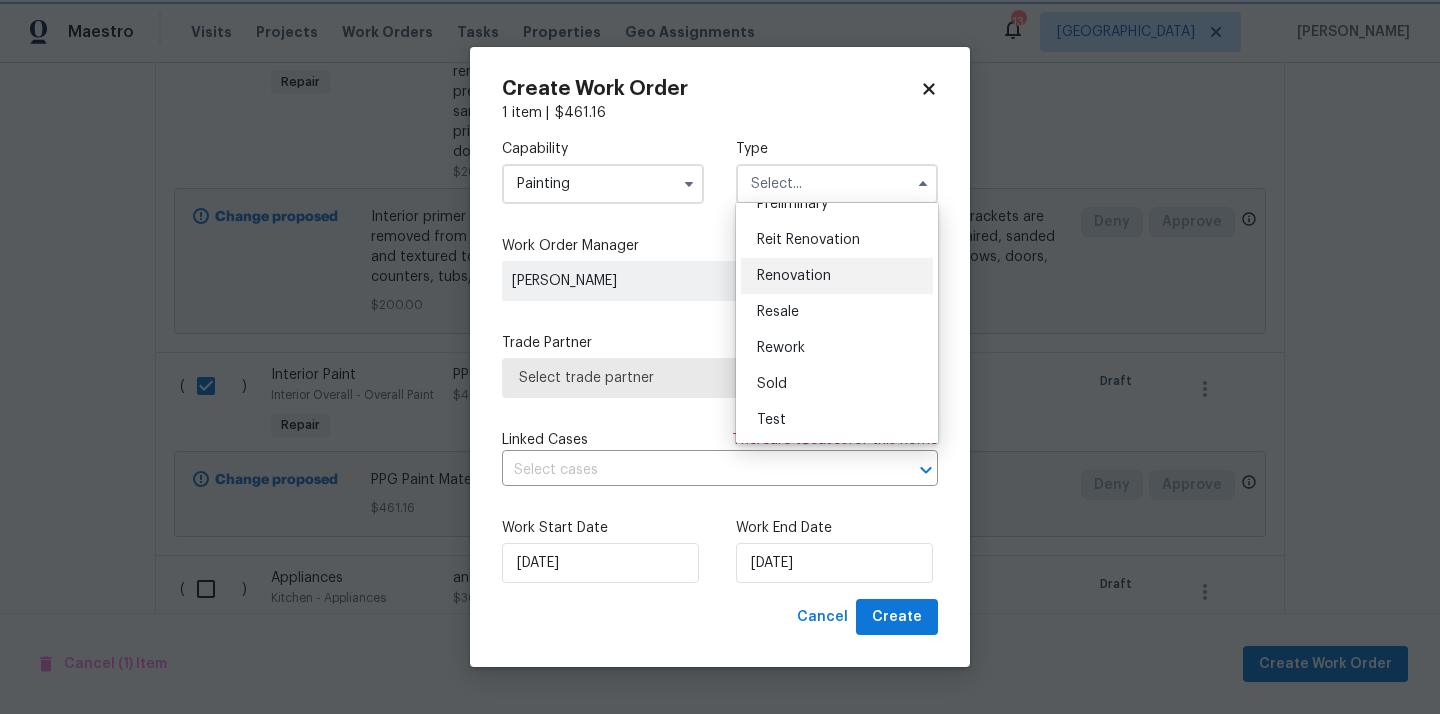 type on "Renovation" 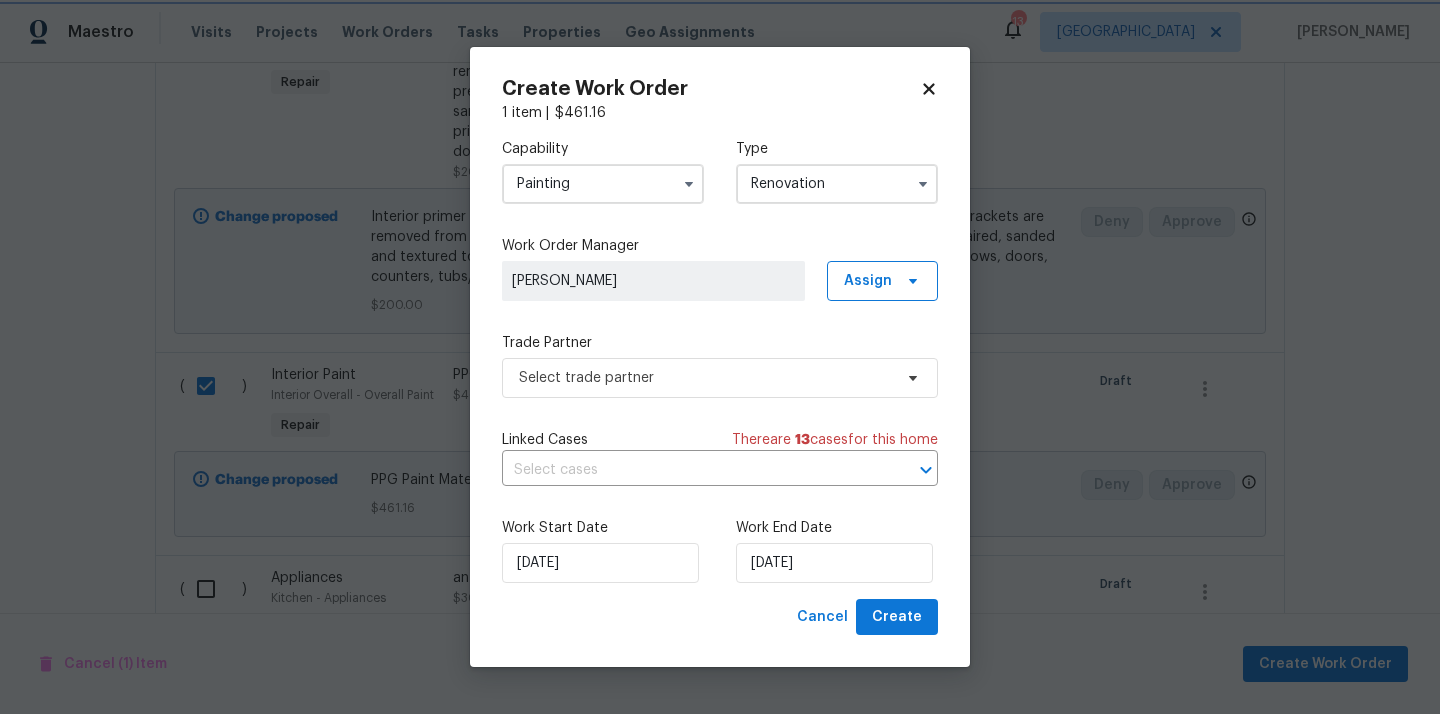 scroll, scrollTop: 0, scrollLeft: 0, axis: both 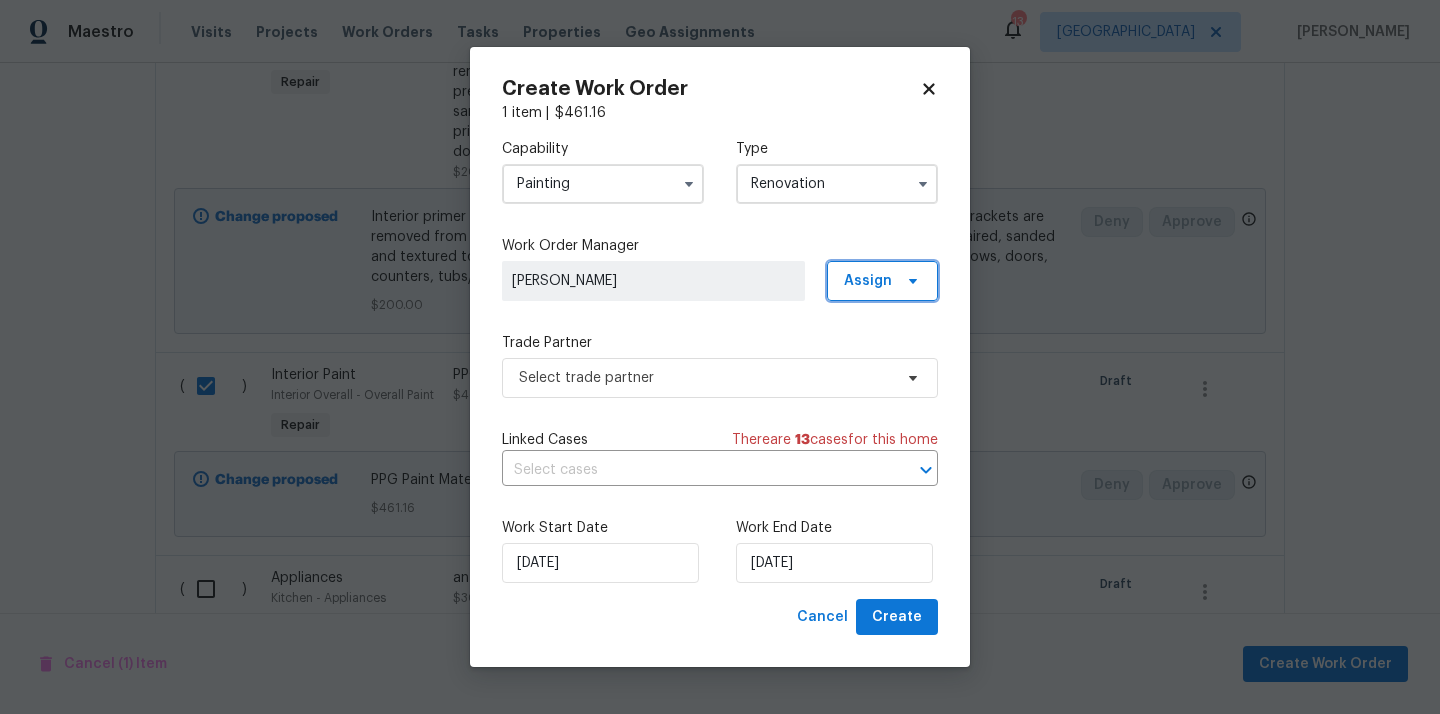 click on "Assign" at bounding box center (868, 281) 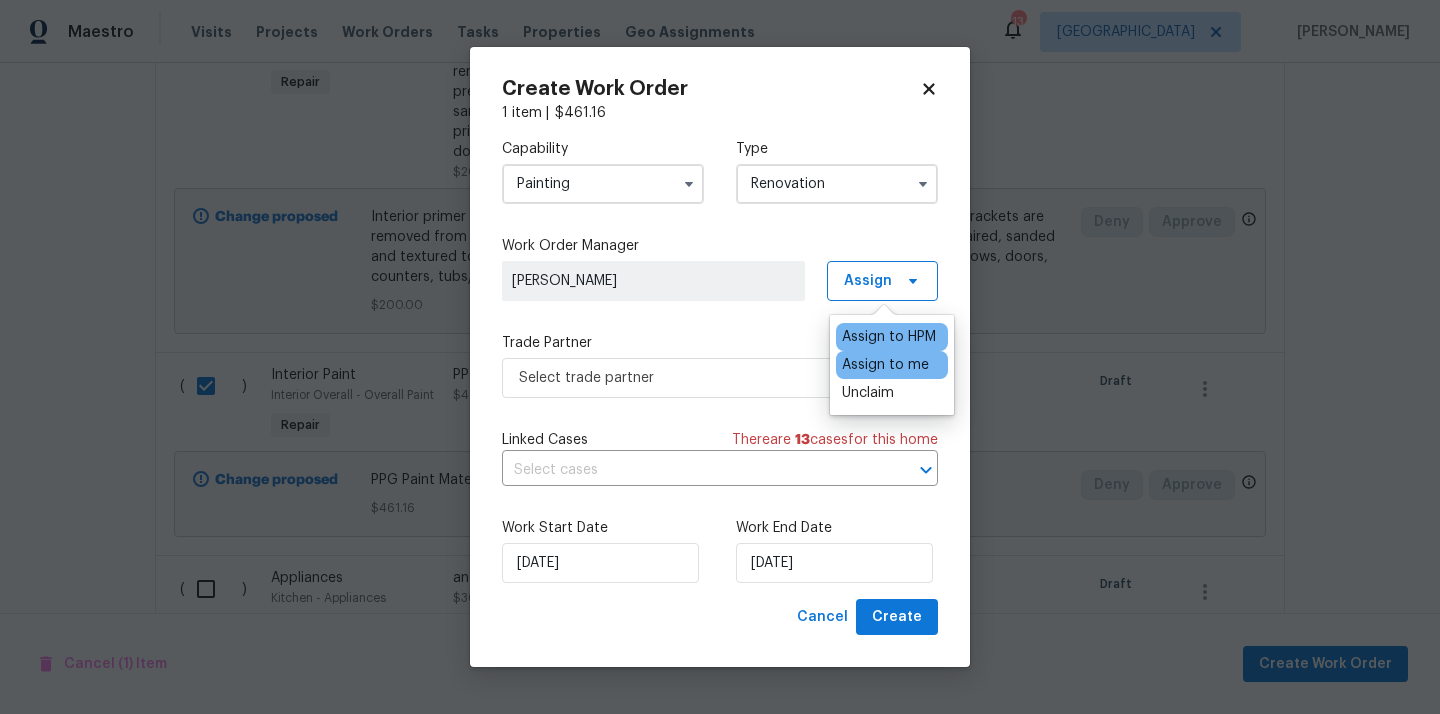 click on "Assign to me" at bounding box center (885, 365) 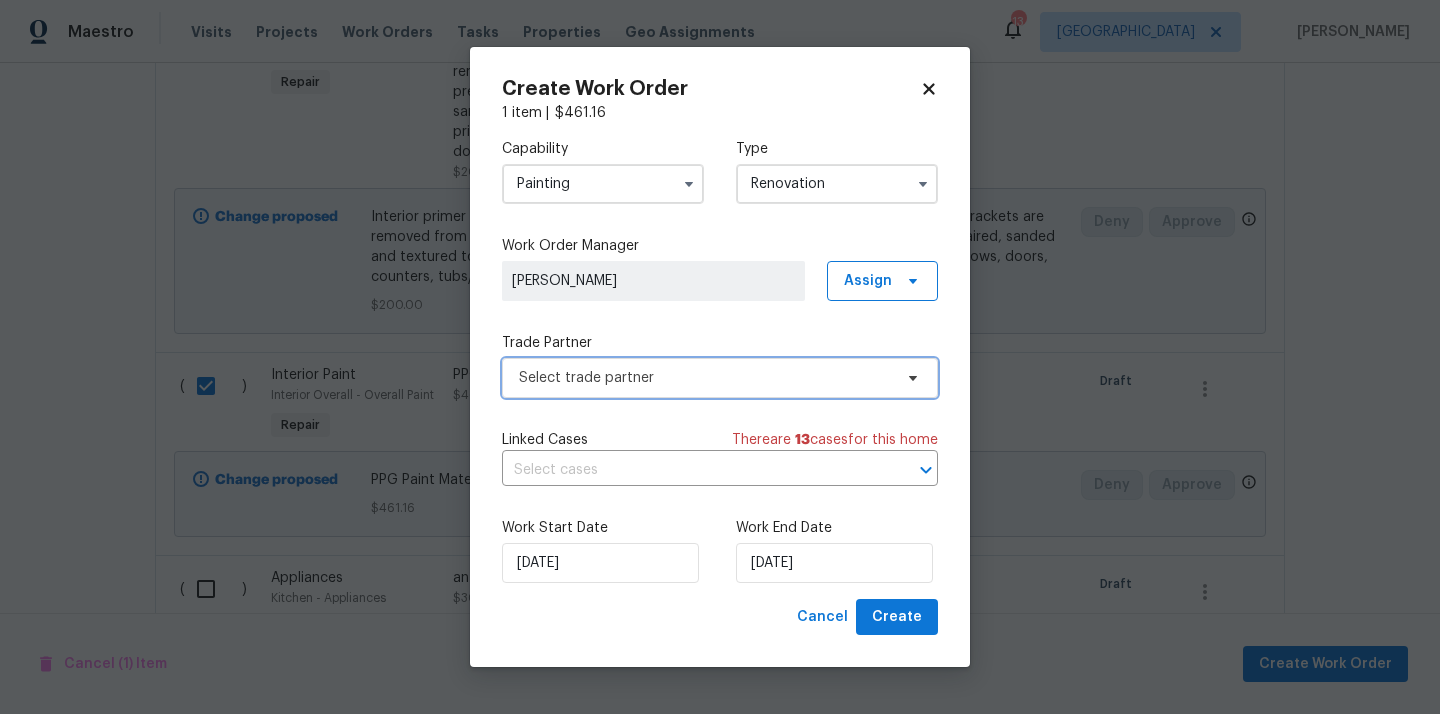 click on "Select trade partner" at bounding box center [705, 378] 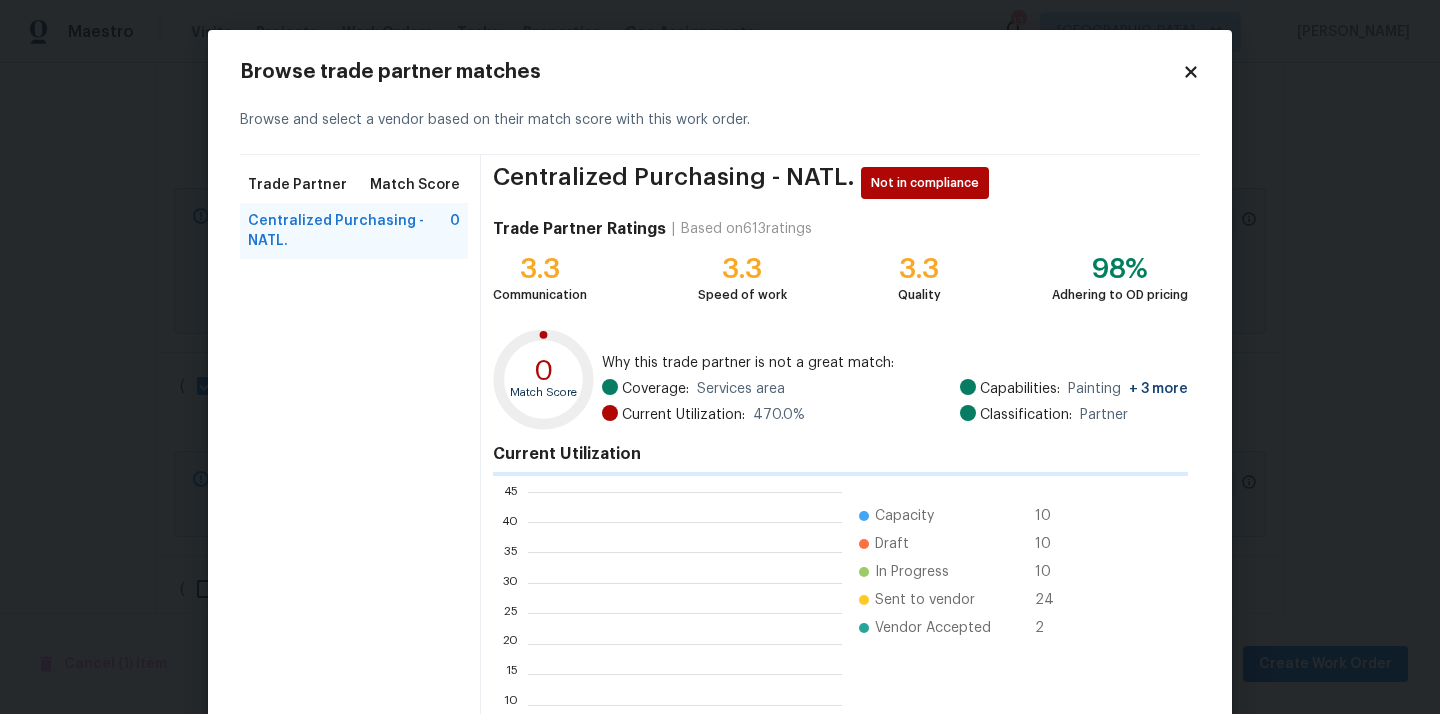 scroll, scrollTop: 2, scrollLeft: 1, axis: both 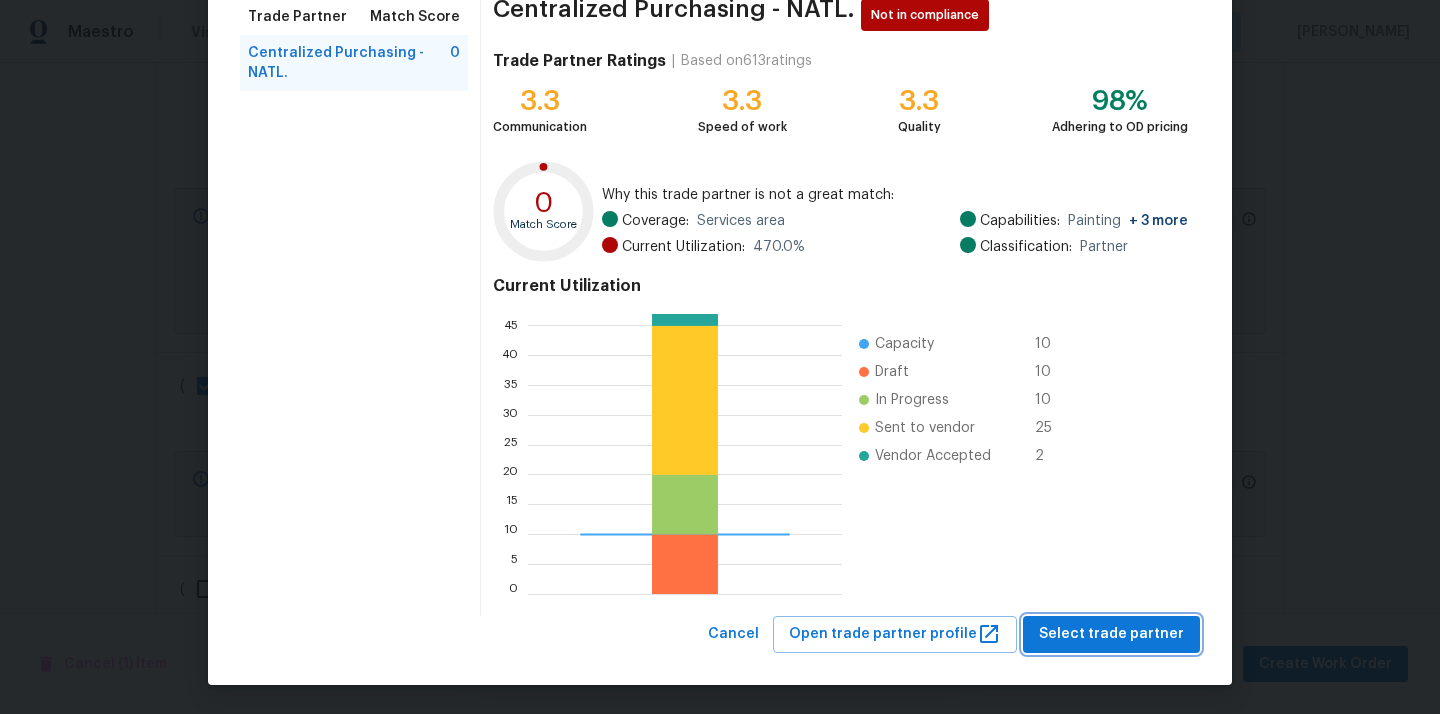 click on "Select trade partner" at bounding box center [1111, 634] 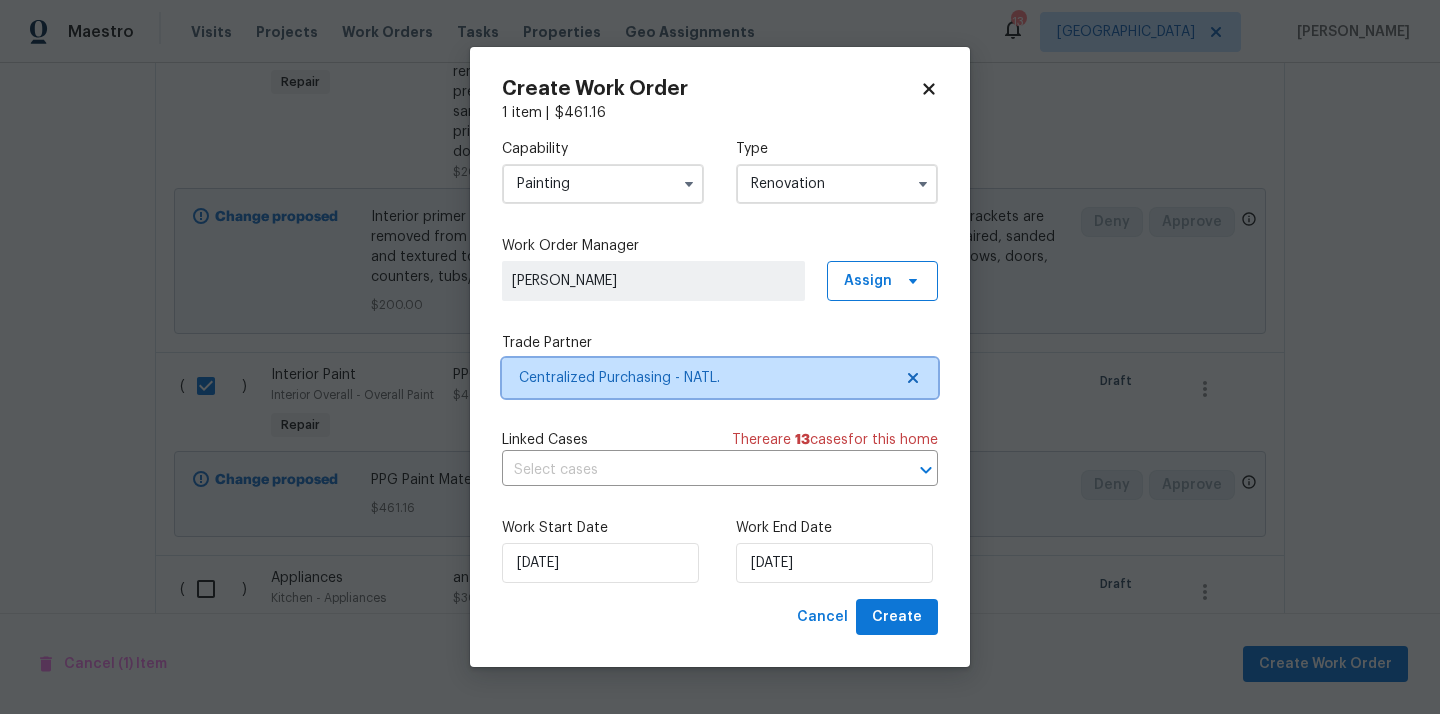 scroll, scrollTop: 0, scrollLeft: 0, axis: both 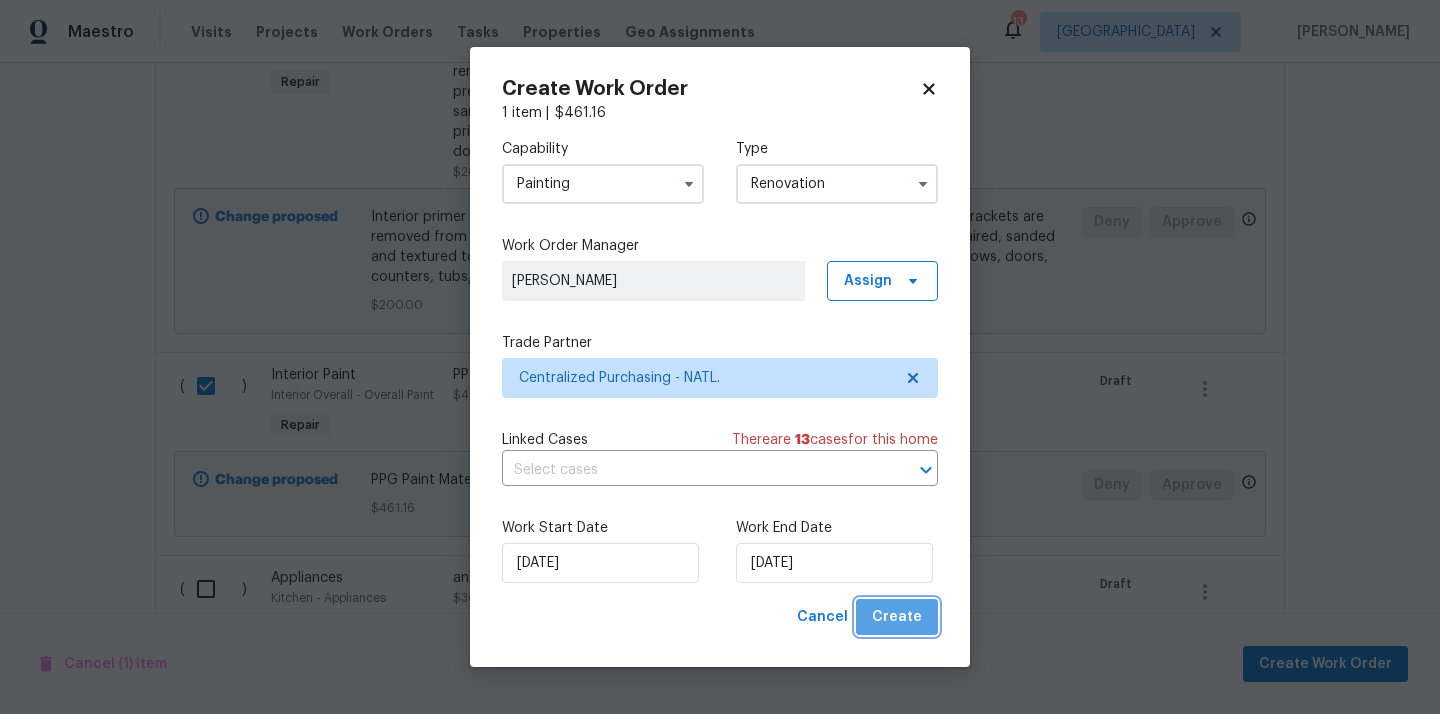 click on "Create" at bounding box center (897, 617) 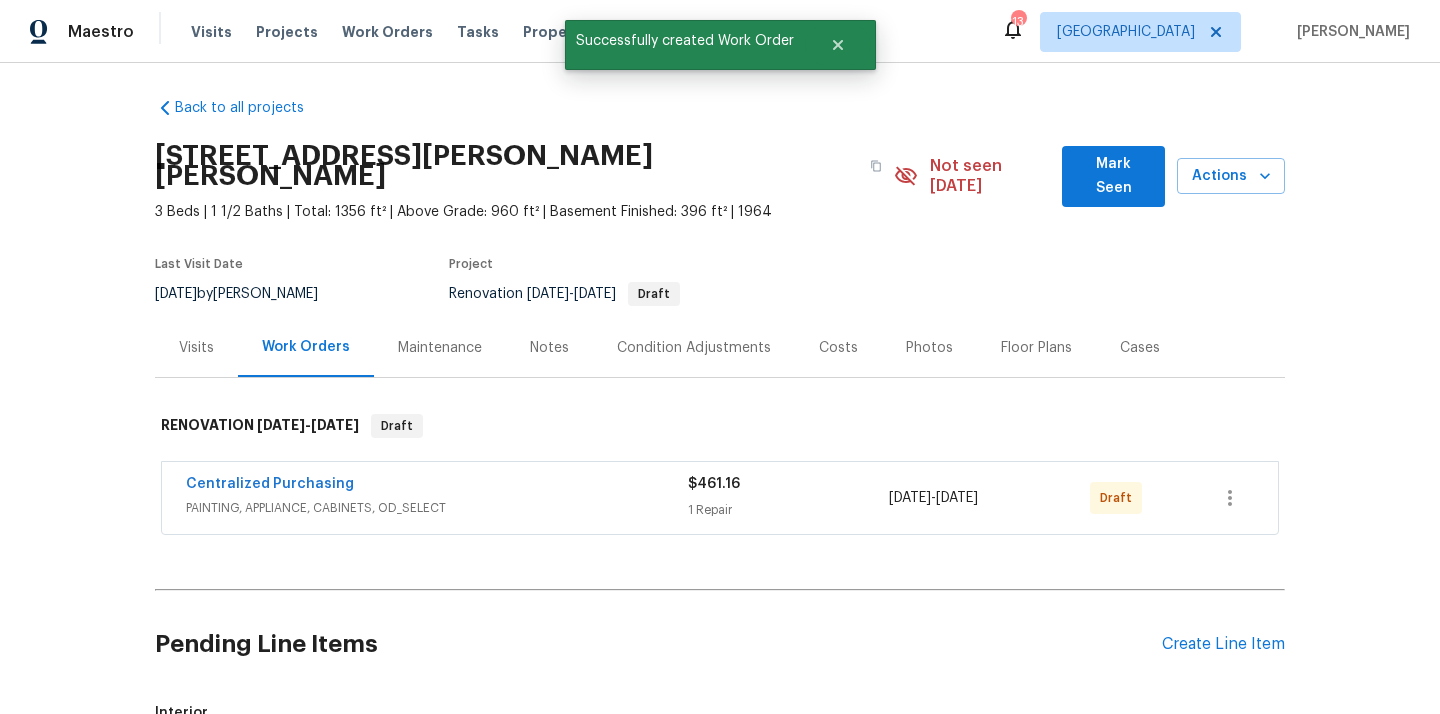 scroll, scrollTop: 0, scrollLeft: 0, axis: both 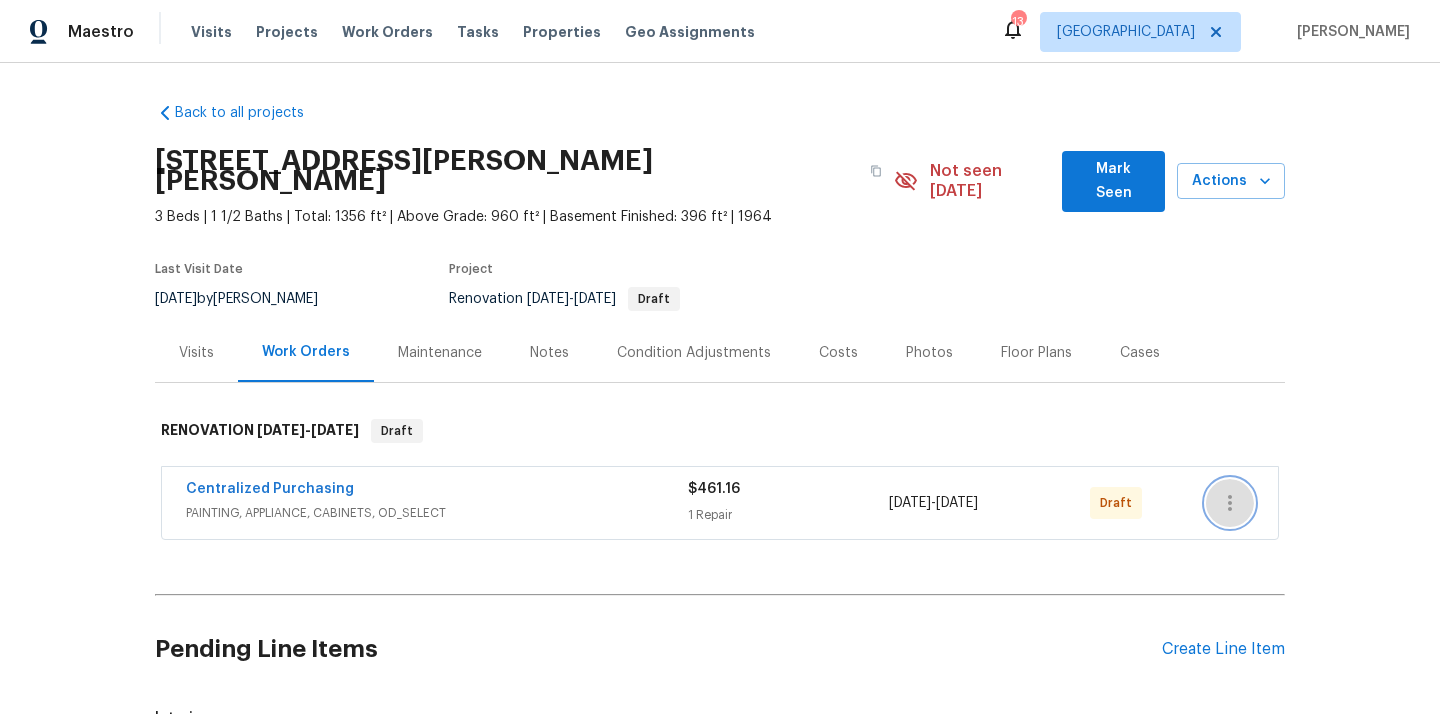 click 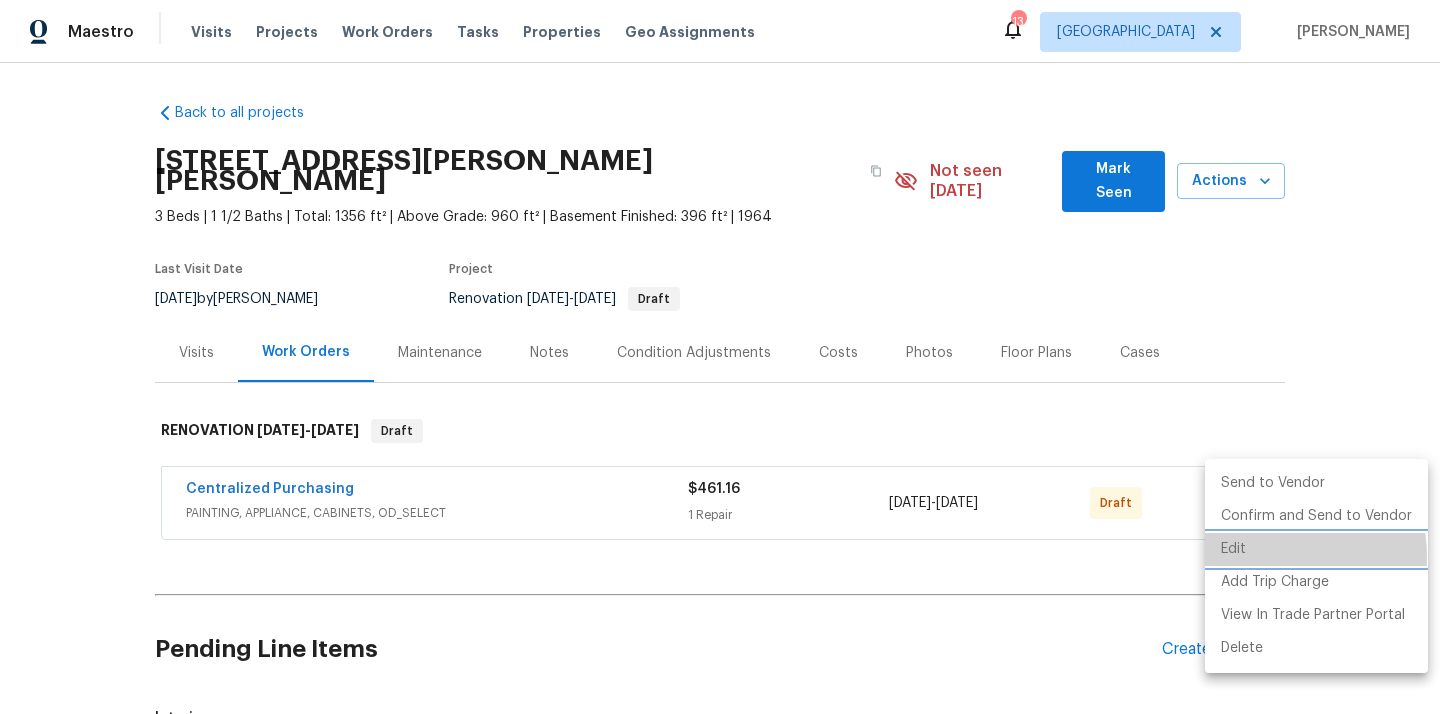 click on "Edit" at bounding box center [1316, 549] 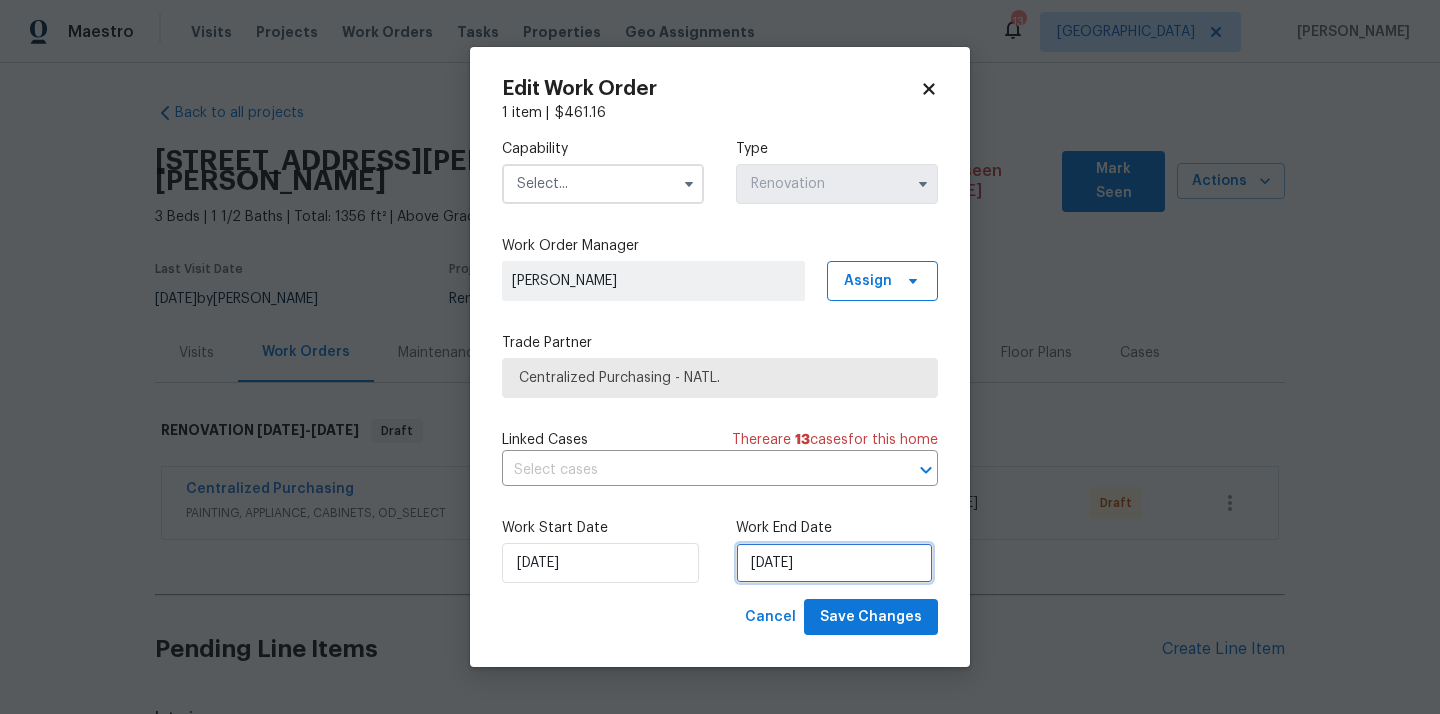 click on "[DATE]" at bounding box center (834, 563) 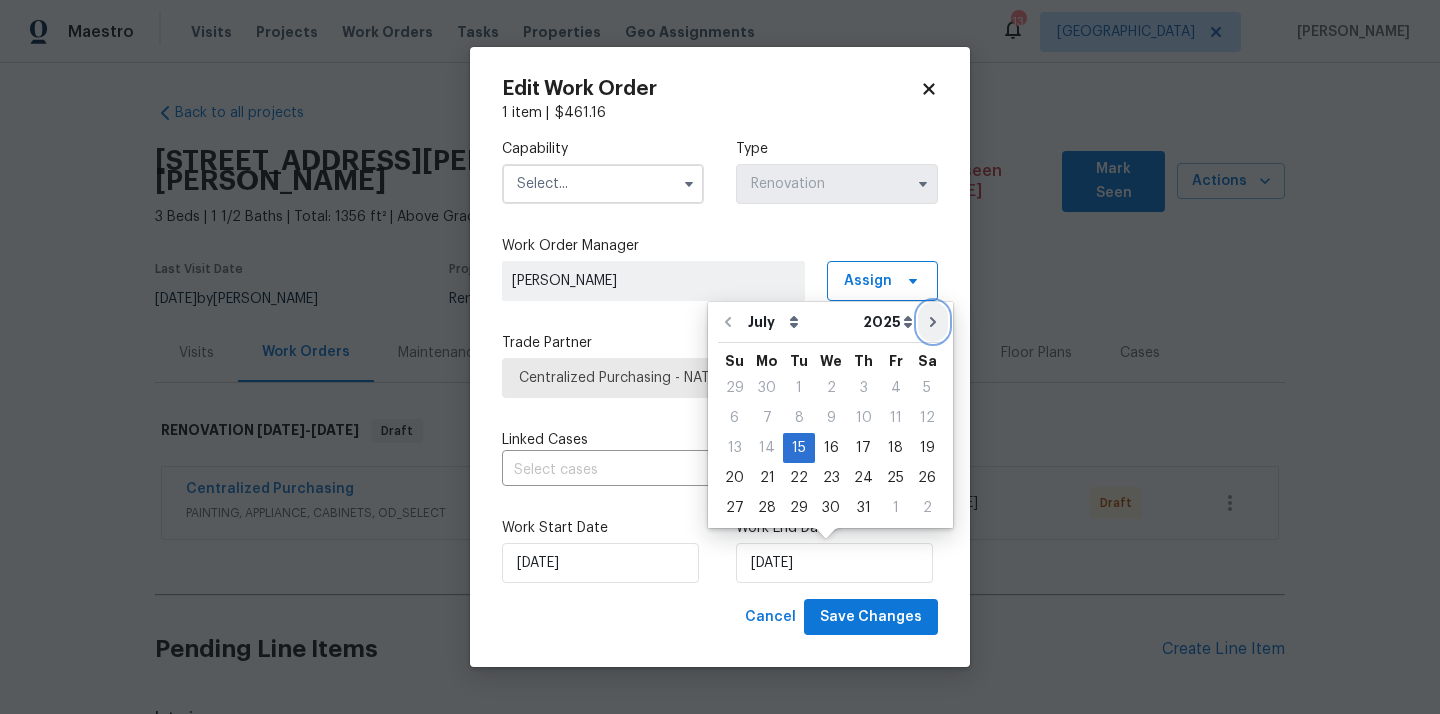 click 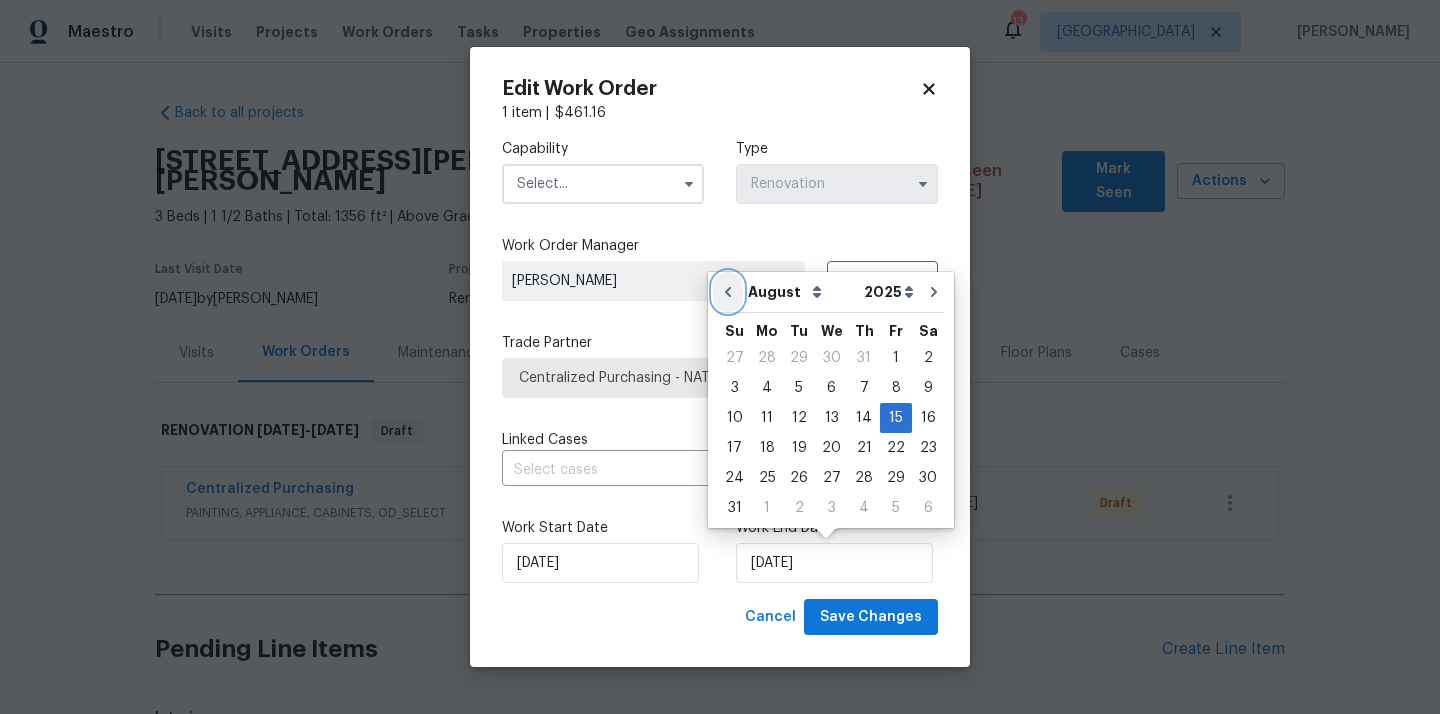 click 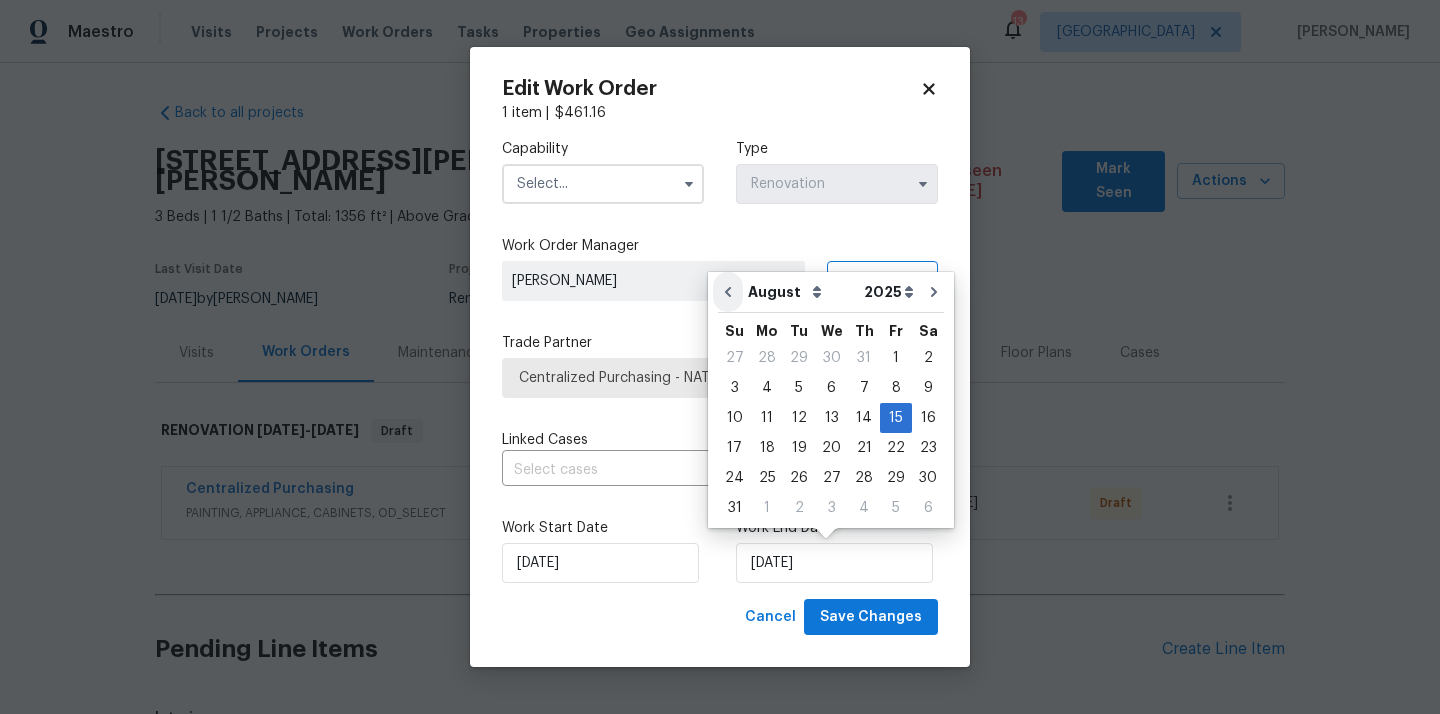 type on "[DATE]" 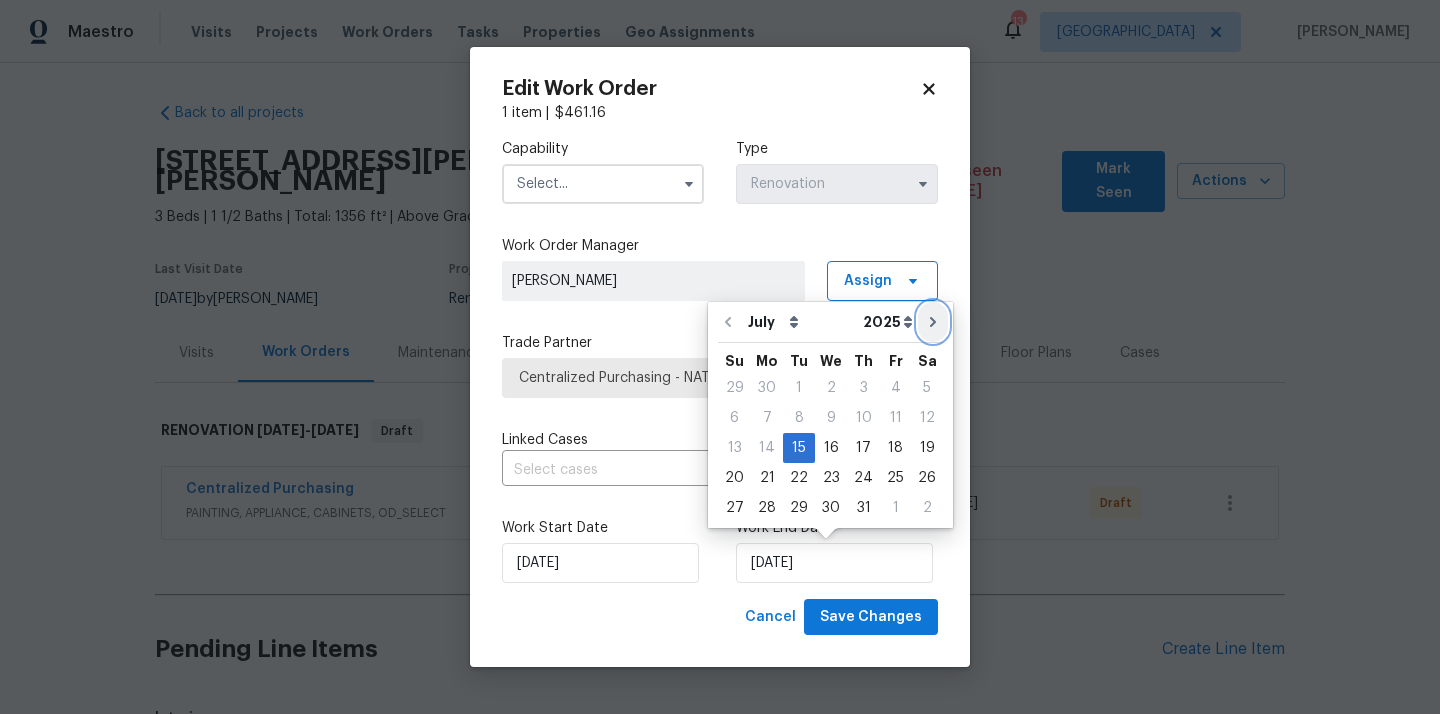 click at bounding box center (933, 322) 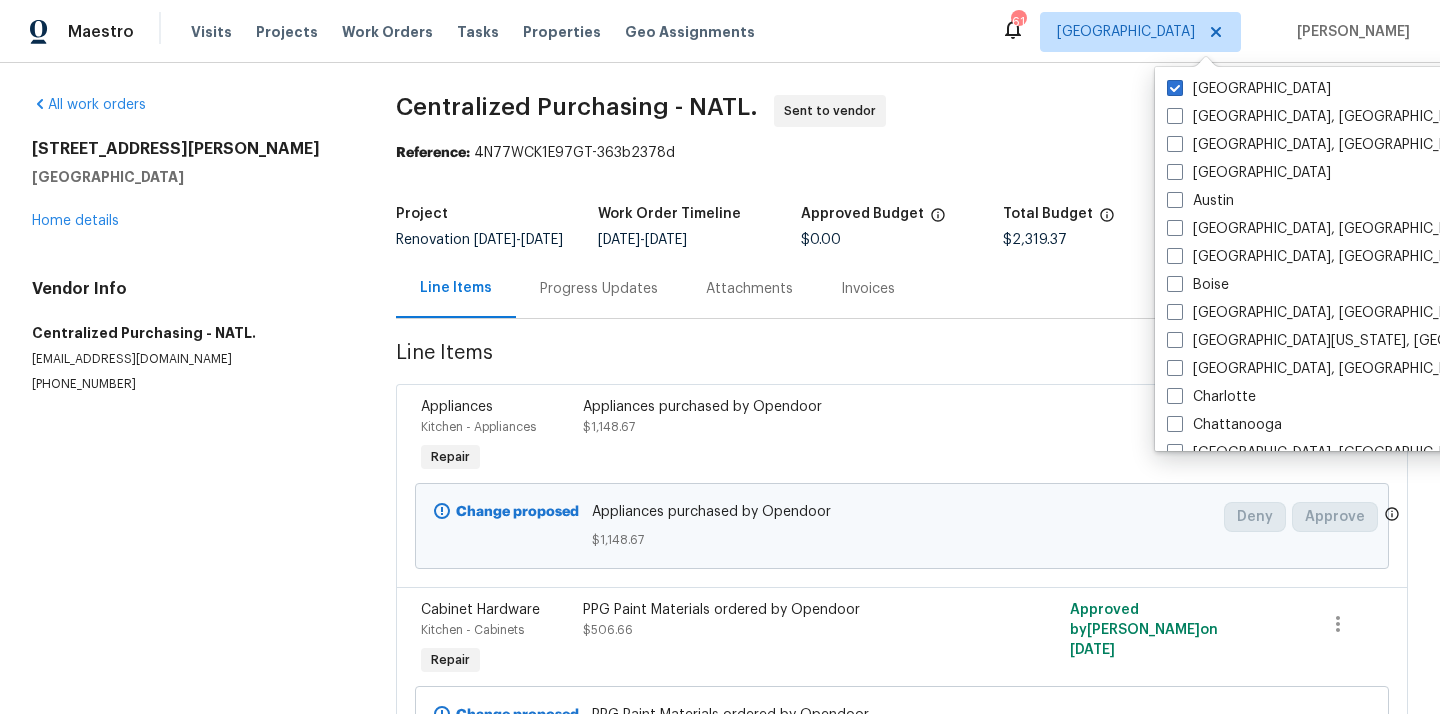 scroll, scrollTop: 0, scrollLeft: 0, axis: both 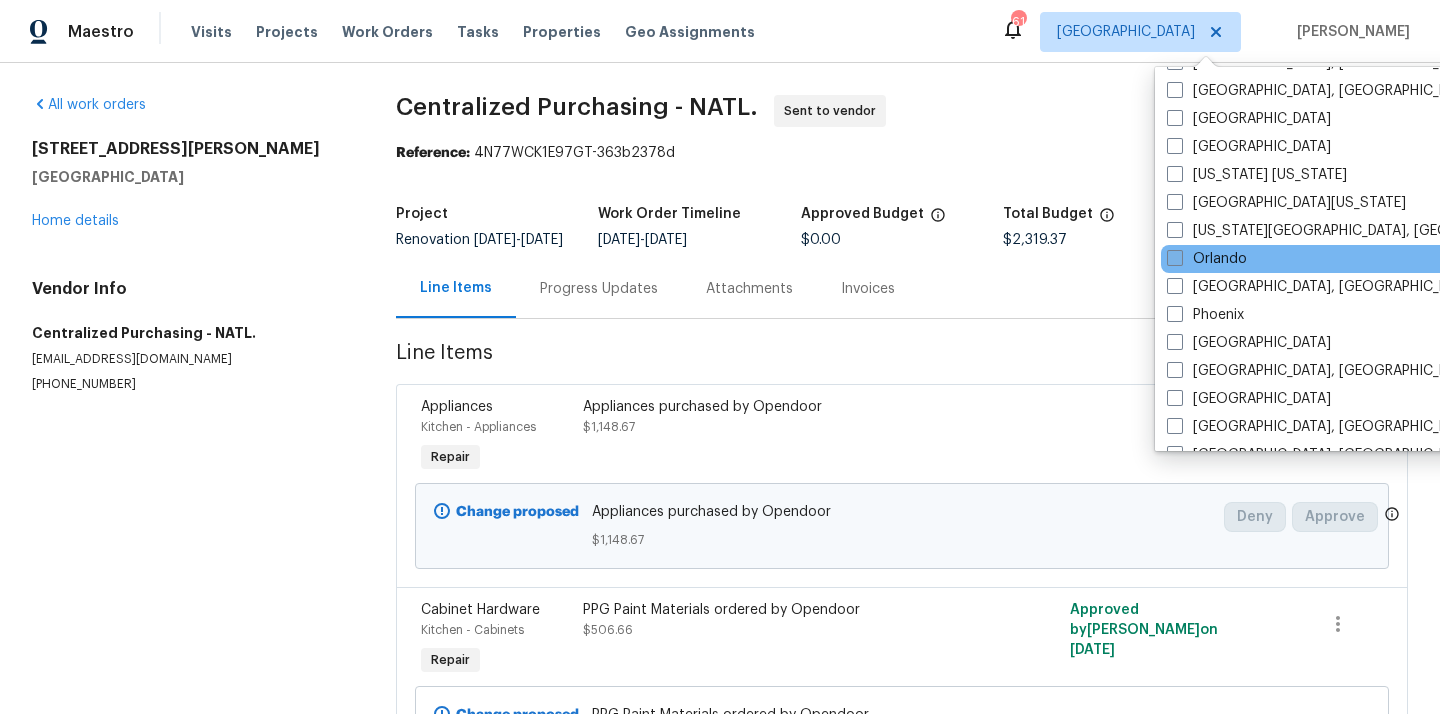 click on "Orlando" at bounding box center (1207, 259) 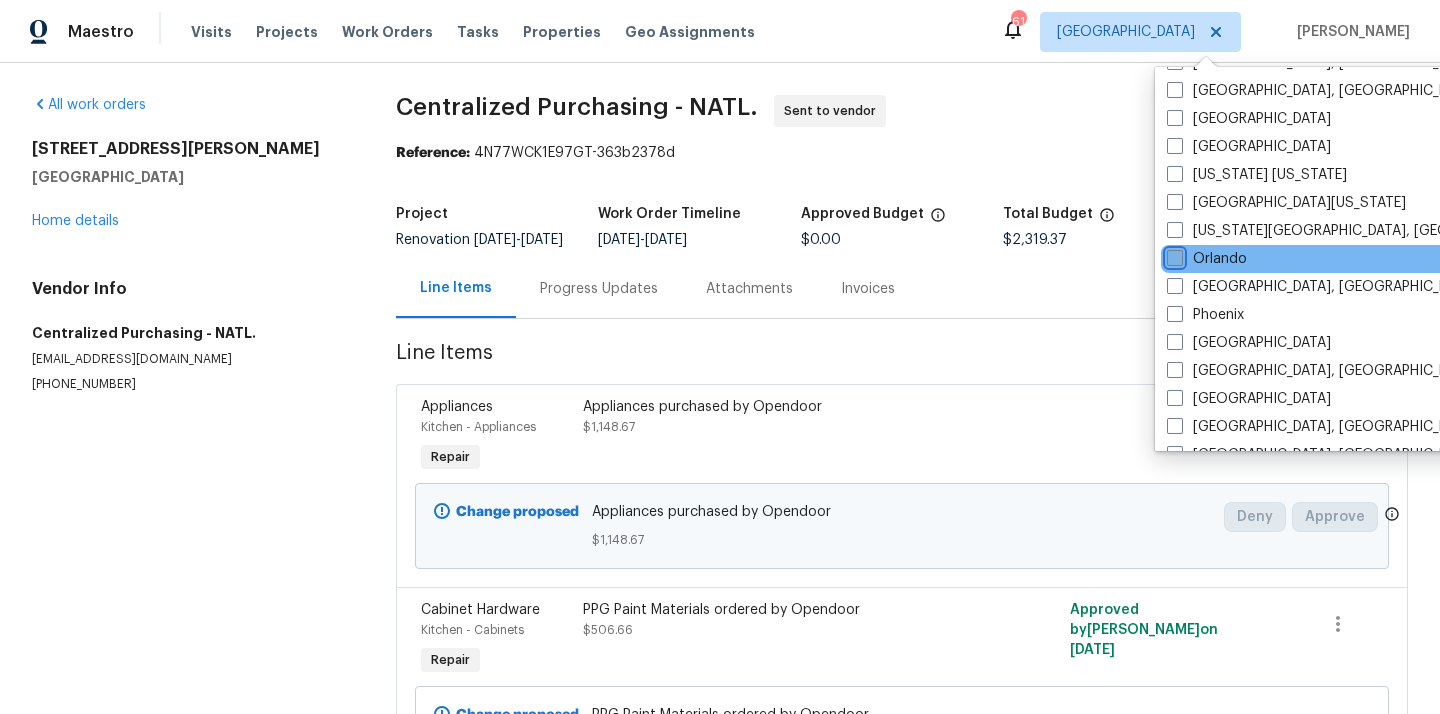 click on "Orlando" at bounding box center [1173, 255] 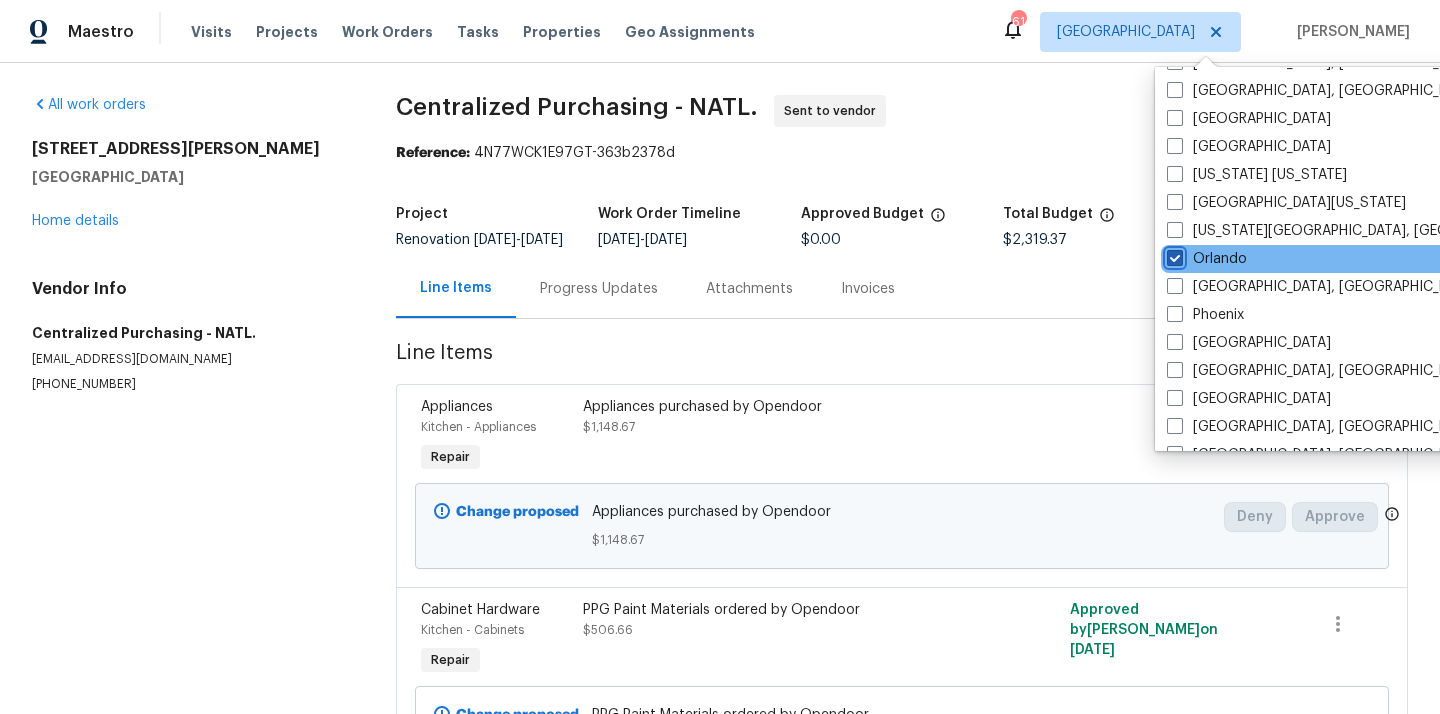 checkbox on "true" 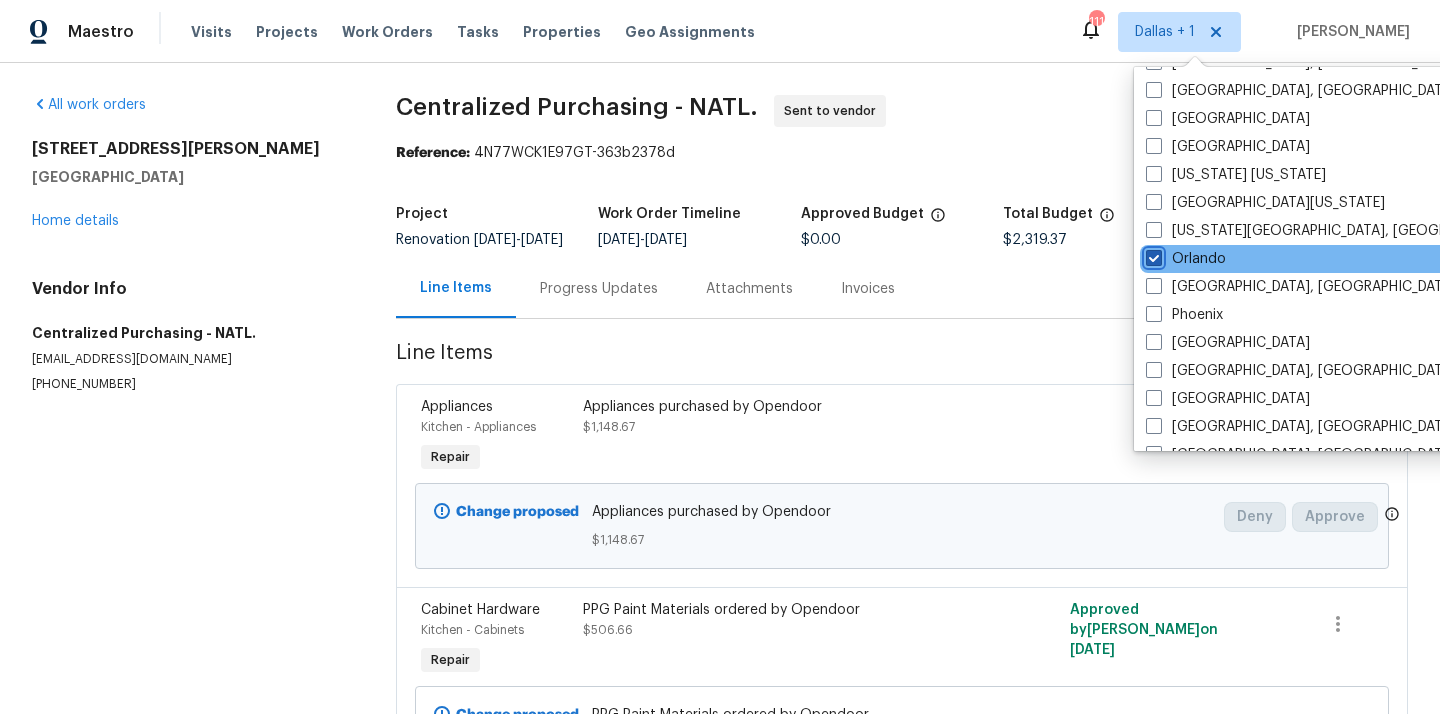 scroll, scrollTop: 0, scrollLeft: 0, axis: both 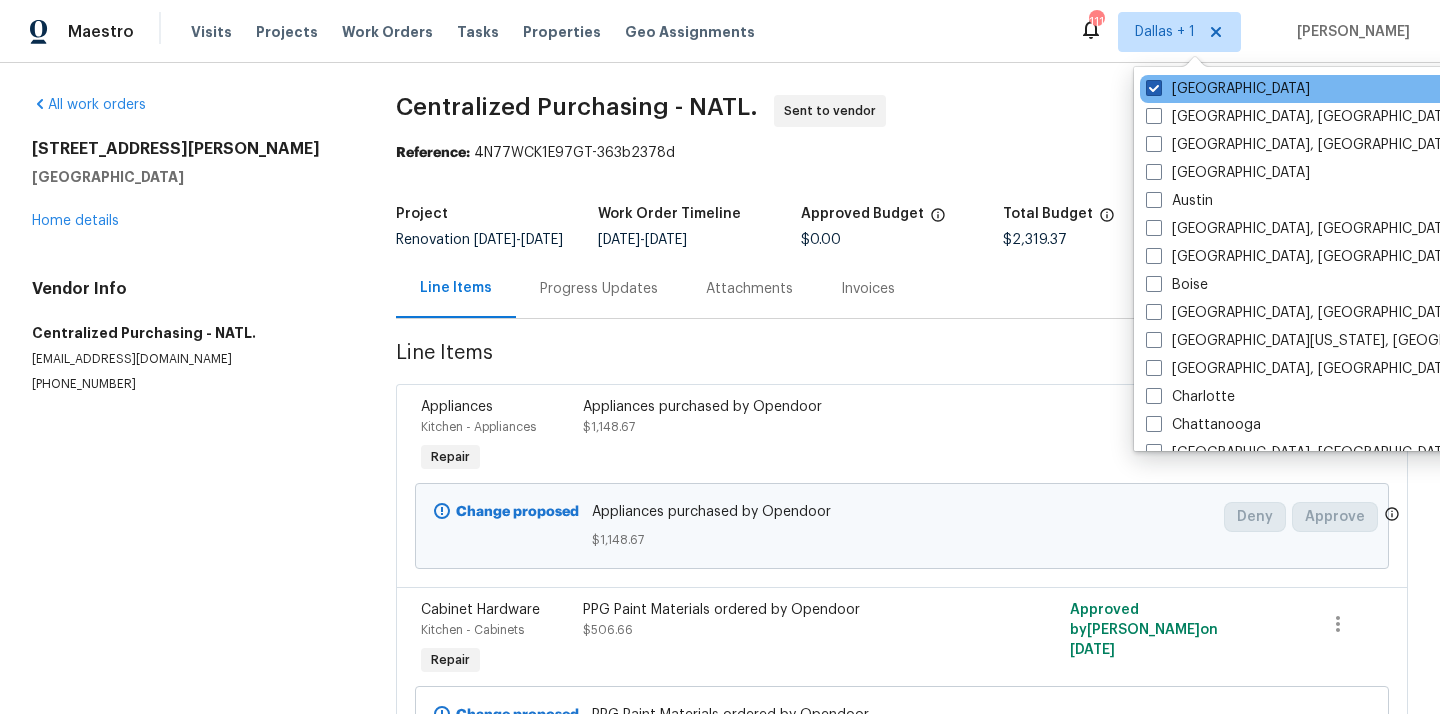 click on "[GEOGRAPHIC_DATA]" at bounding box center (1228, 89) 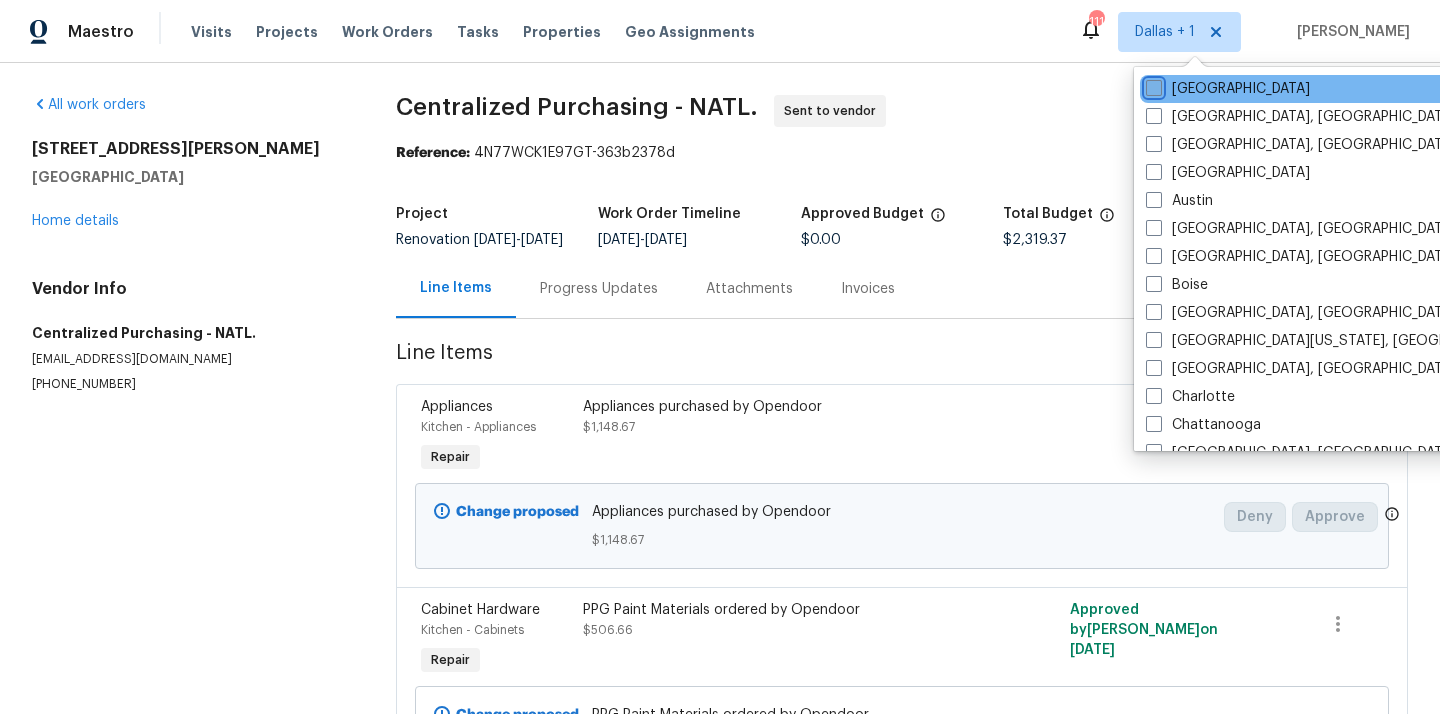 checkbox on "false" 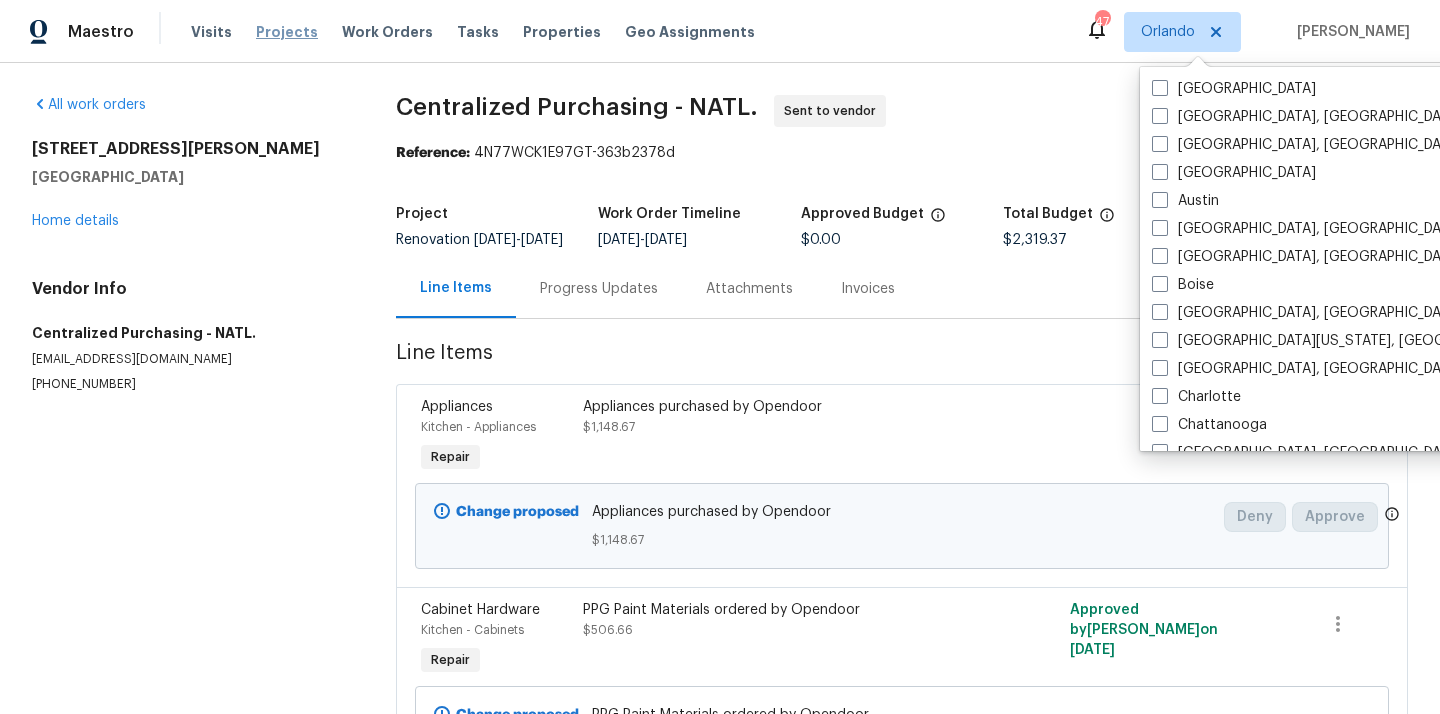 click on "Projects" at bounding box center (287, 32) 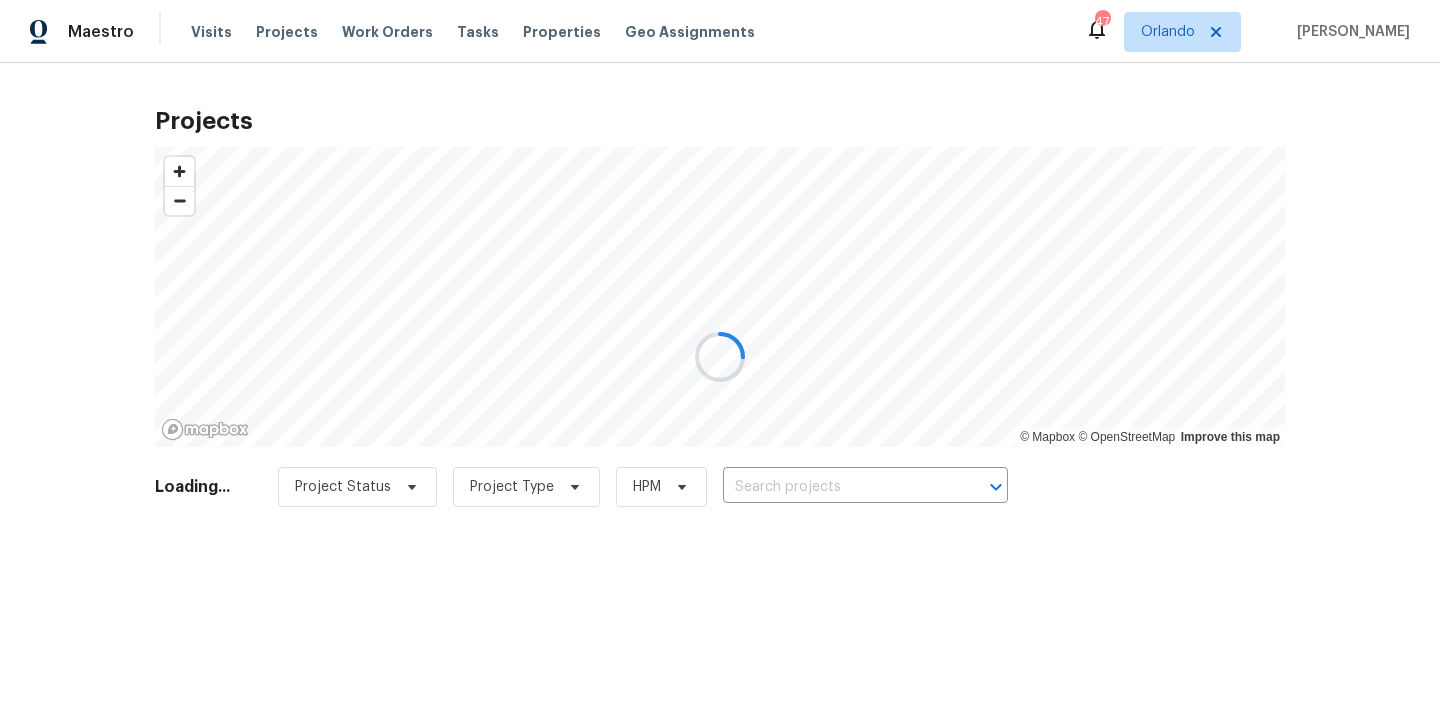 click at bounding box center [720, 357] 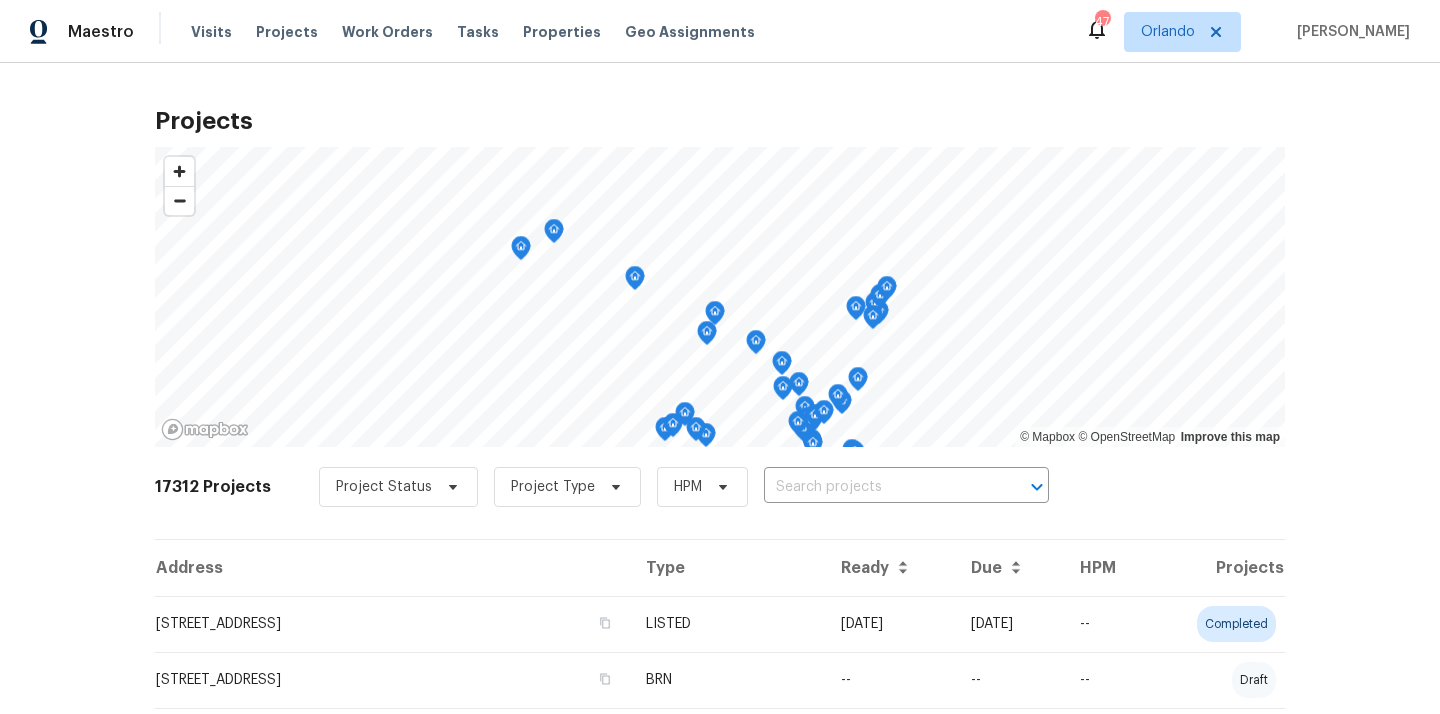 click at bounding box center (878, 487) 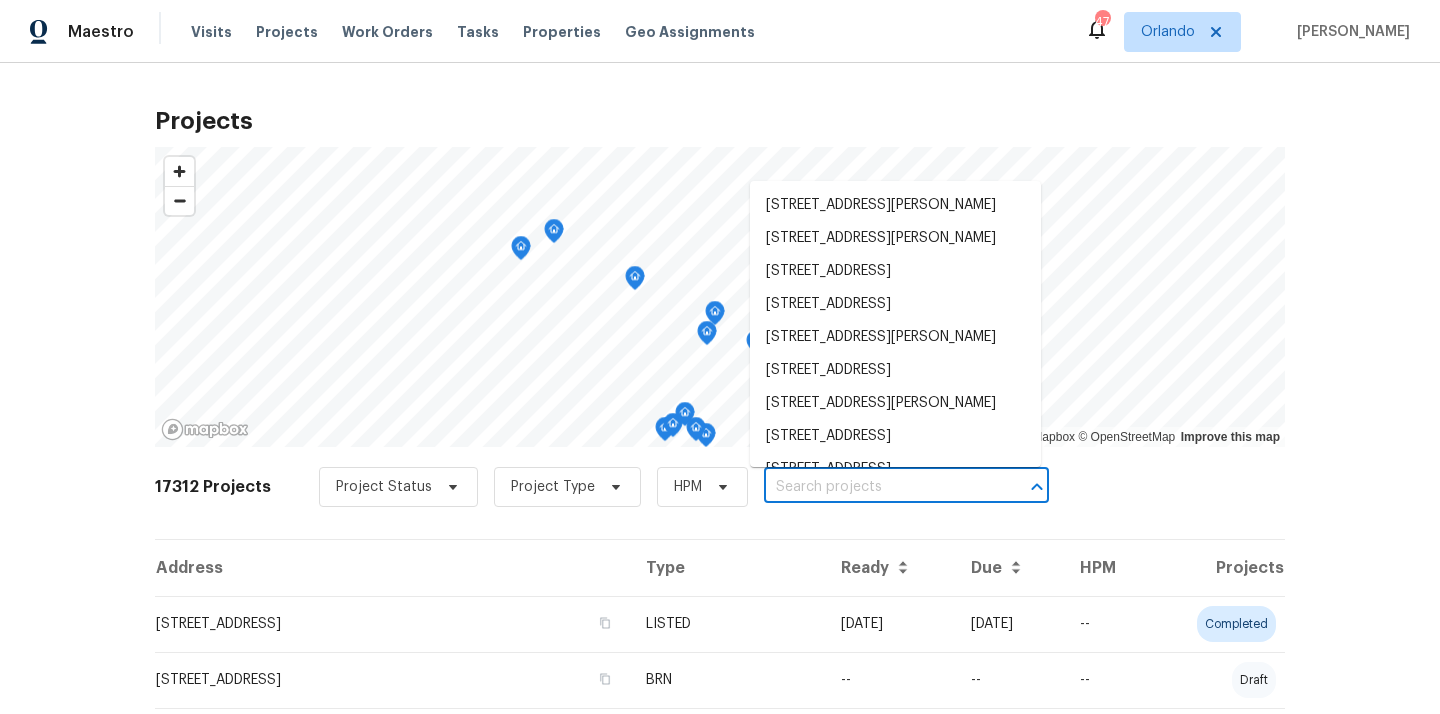 paste on "[STREET_ADDRESS]" 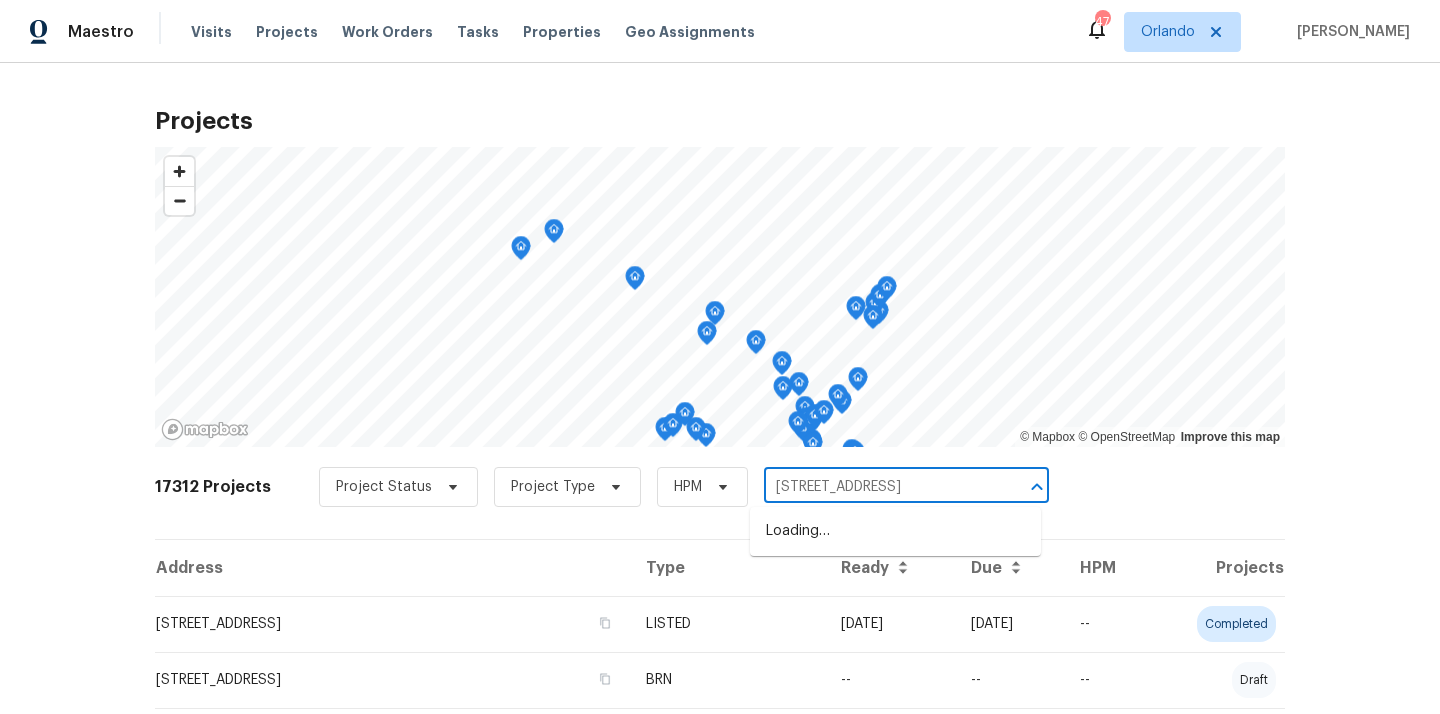 scroll, scrollTop: 0, scrollLeft: 42, axis: horizontal 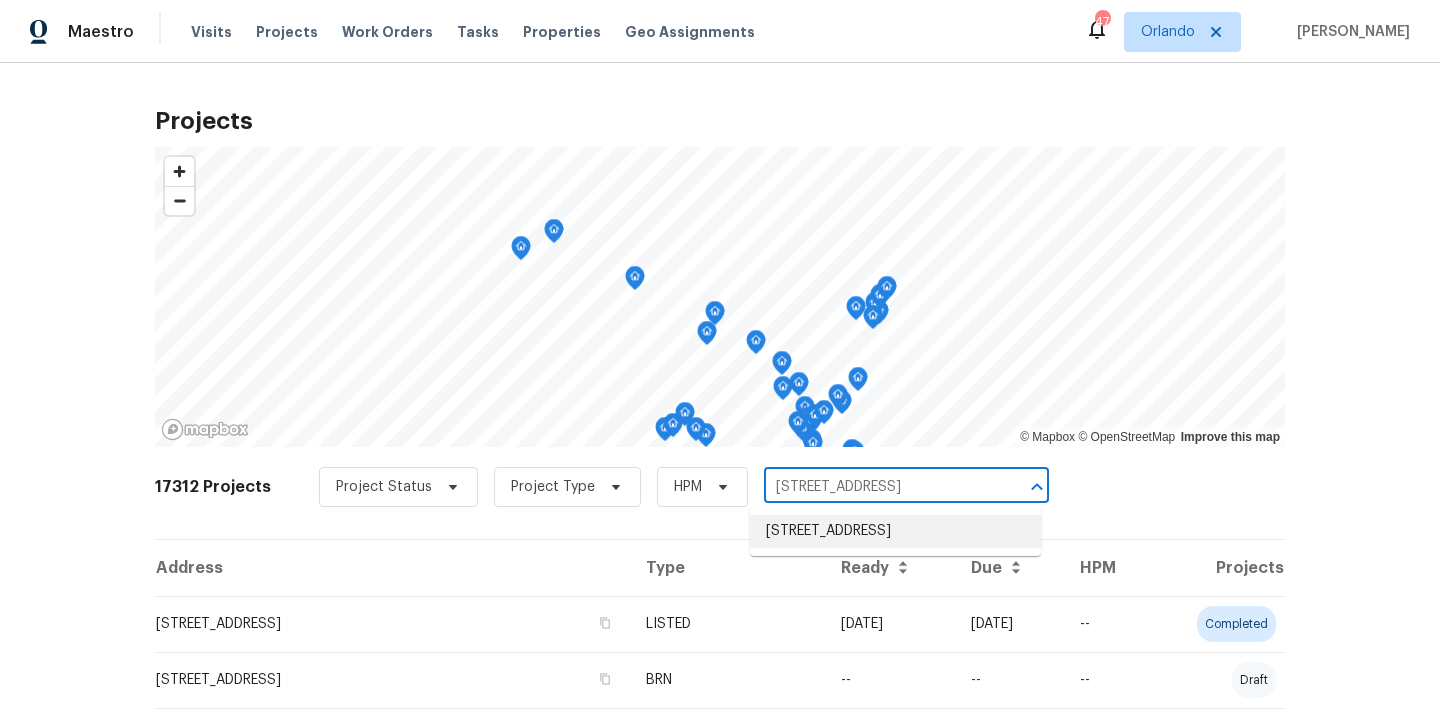 click on "[STREET_ADDRESS]" at bounding box center [895, 531] 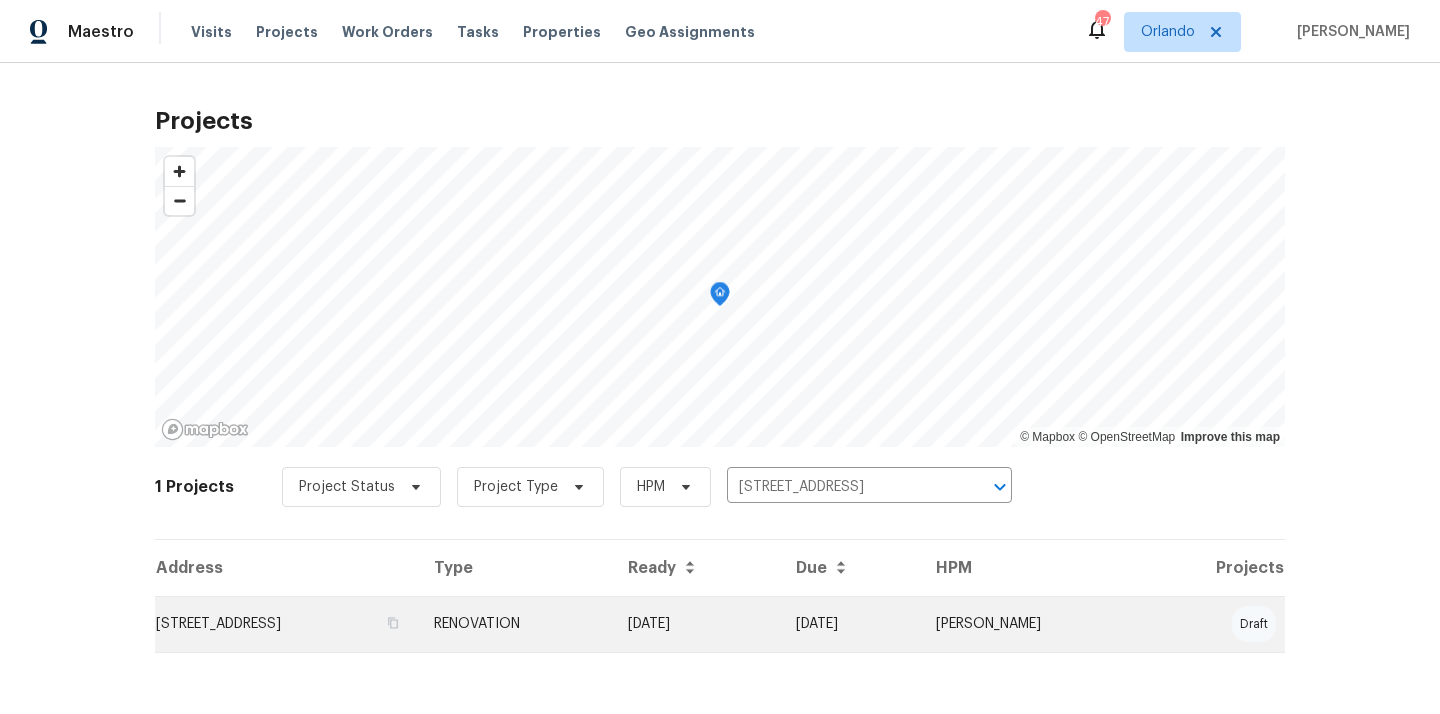 click on "[DATE]" at bounding box center (696, 624) 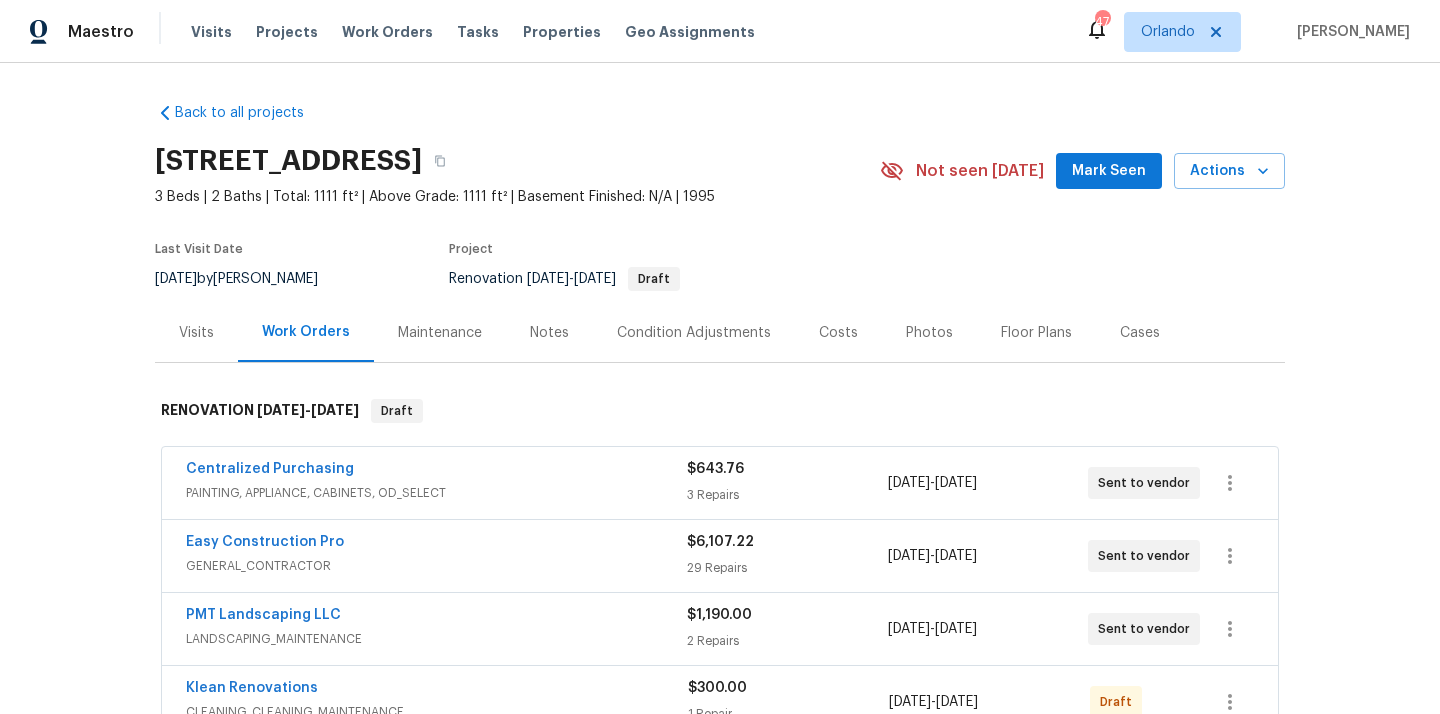 click on "[STREET_ADDRESS]" at bounding box center (288, 161) 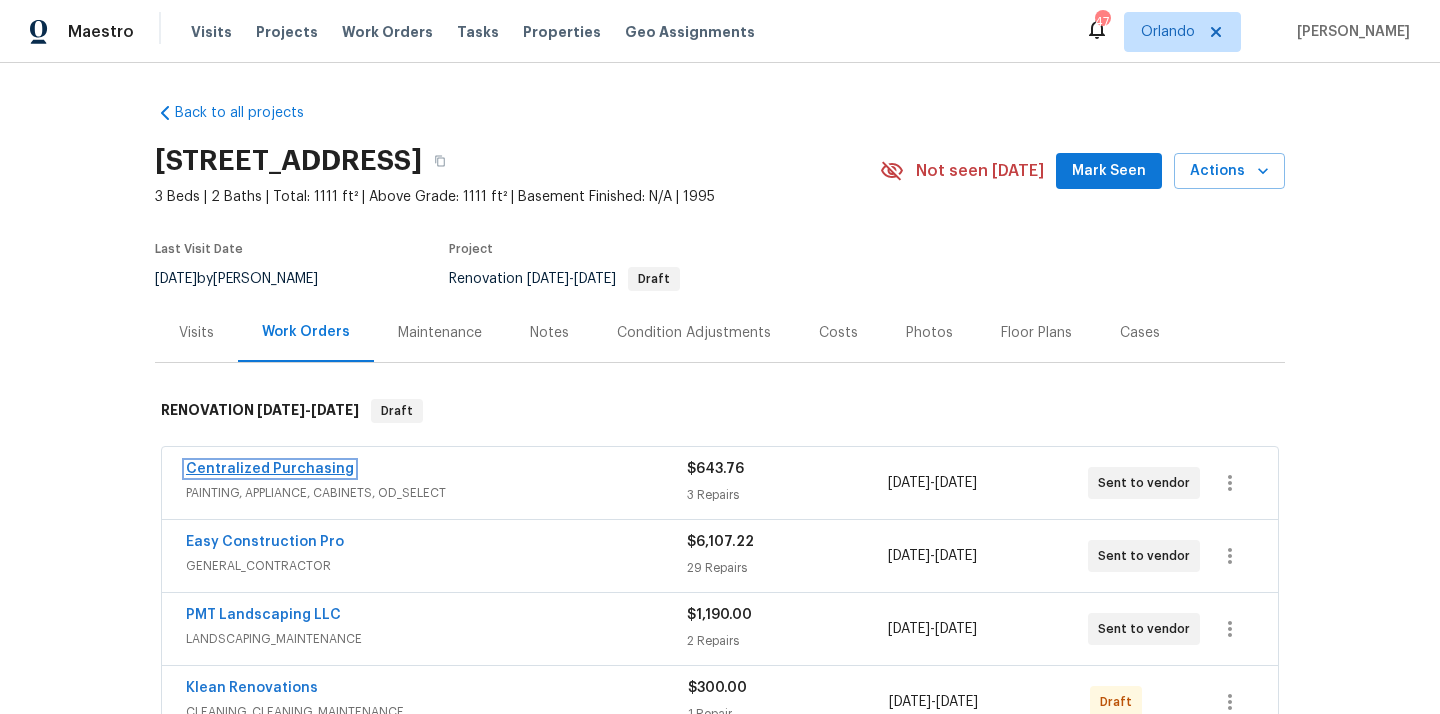 click on "Centralized Purchasing" at bounding box center [270, 469] 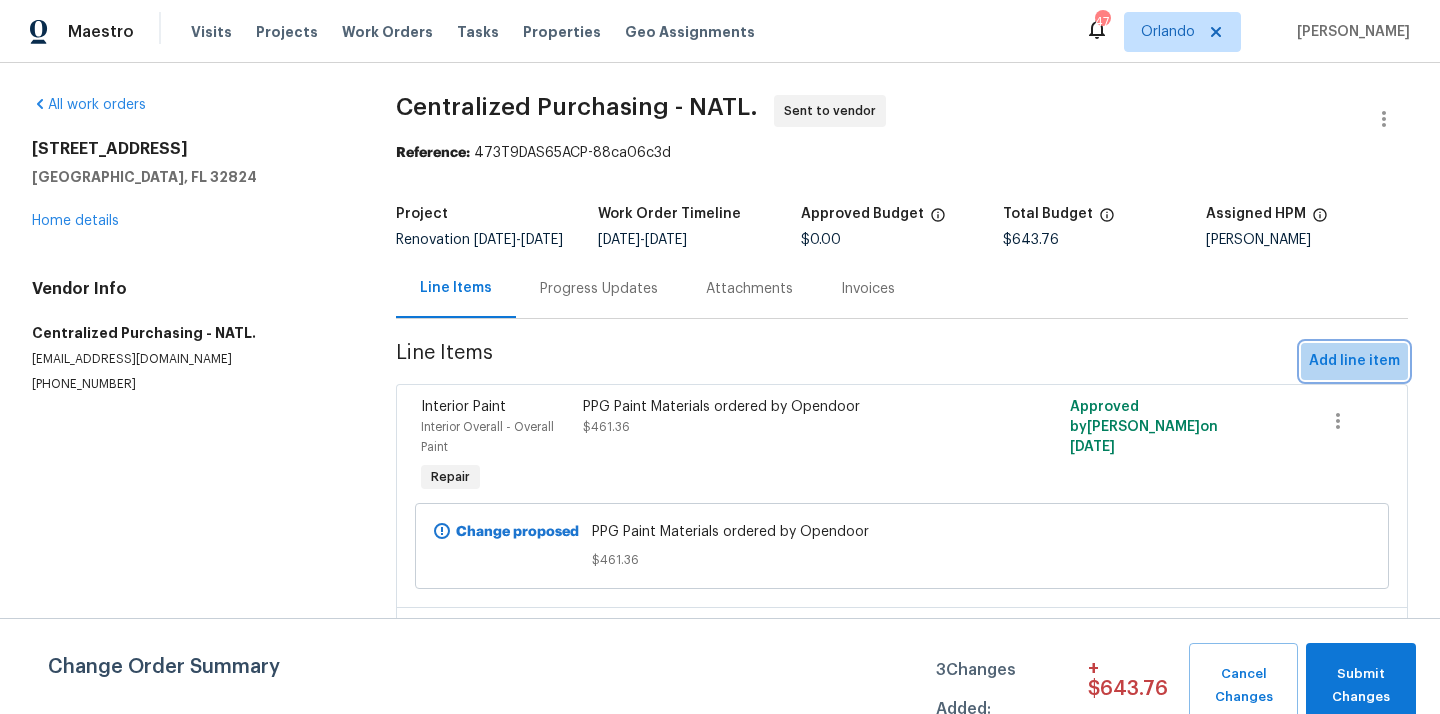 click on "Add line item" at bounding box center [1354, 361] 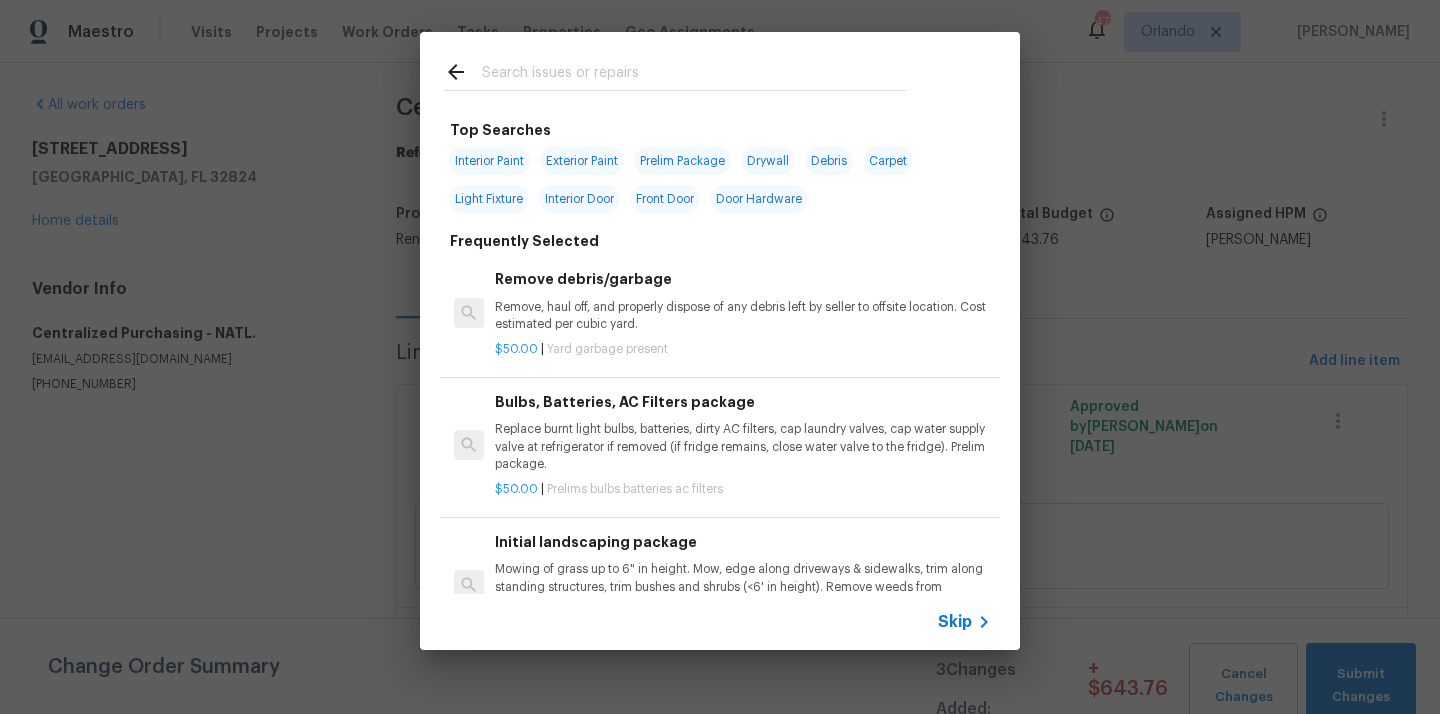 click at bounding box center (694, 75) 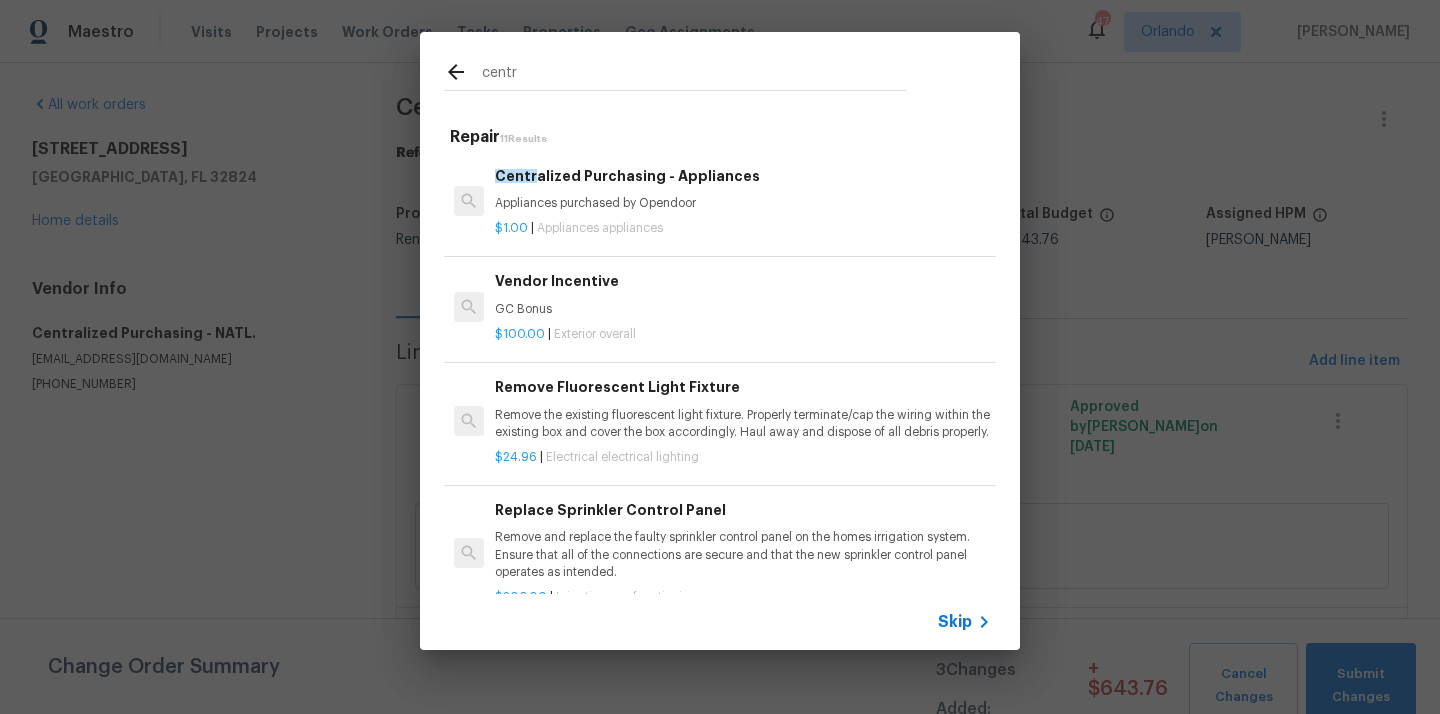 type on "centr" 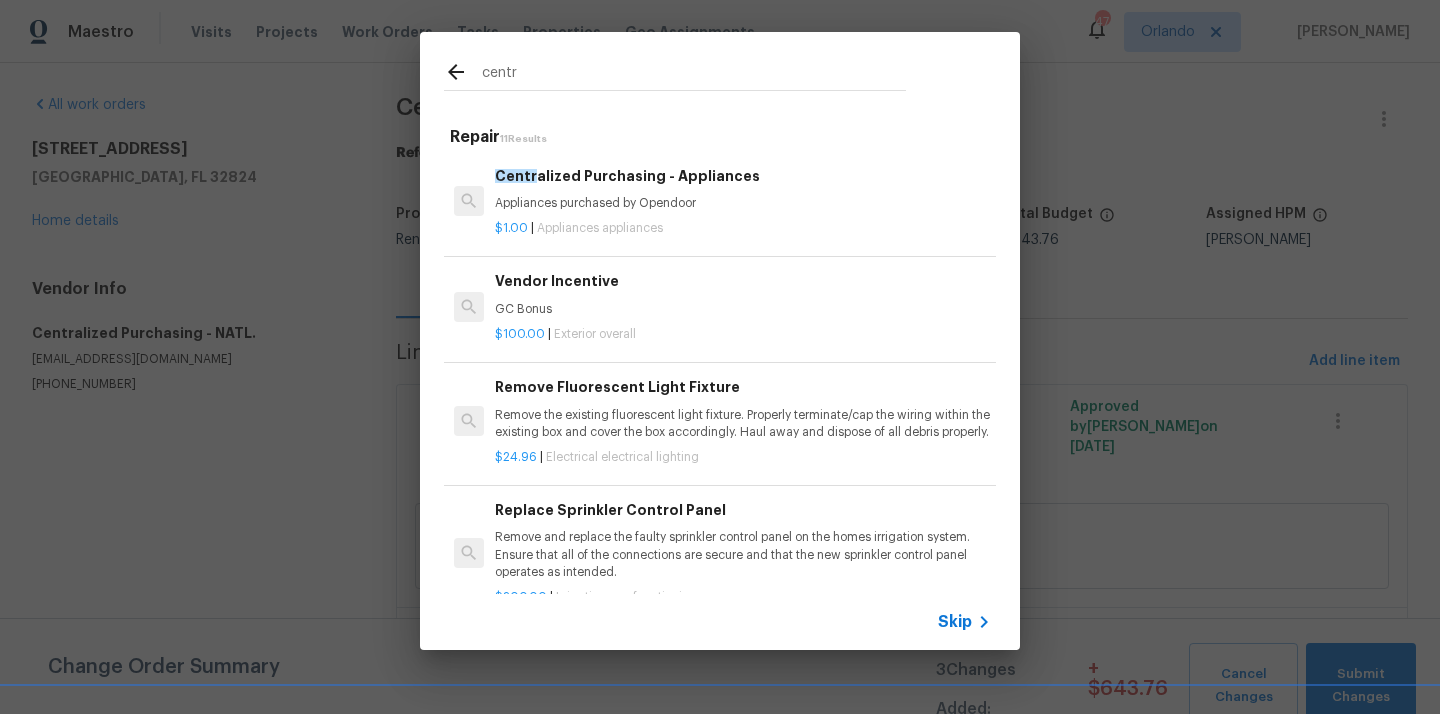 click on "Appliances purchased by Opendoor" at bounding box center [743, 203] 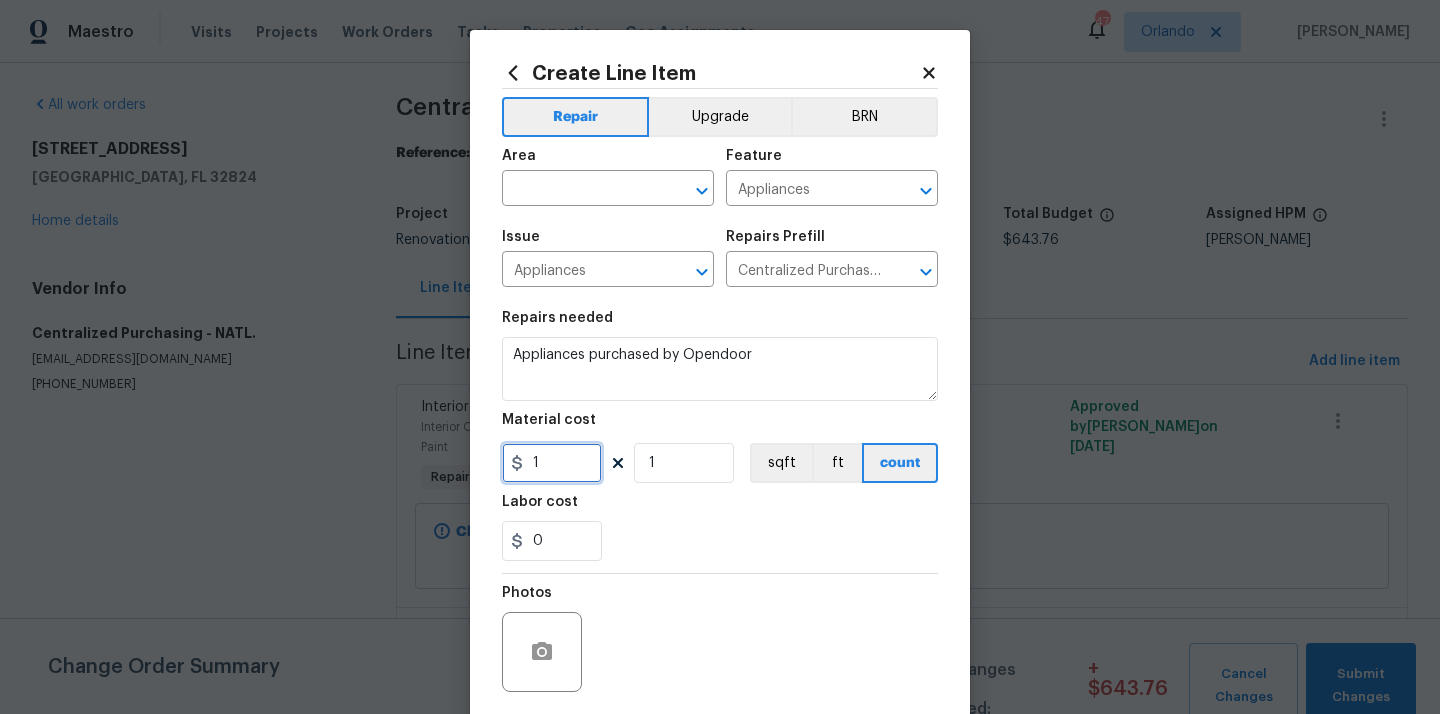 drag, startPoint x: 556, startPoint y: 455, endPoint x: 498, endPoint y: 455, distance: 58 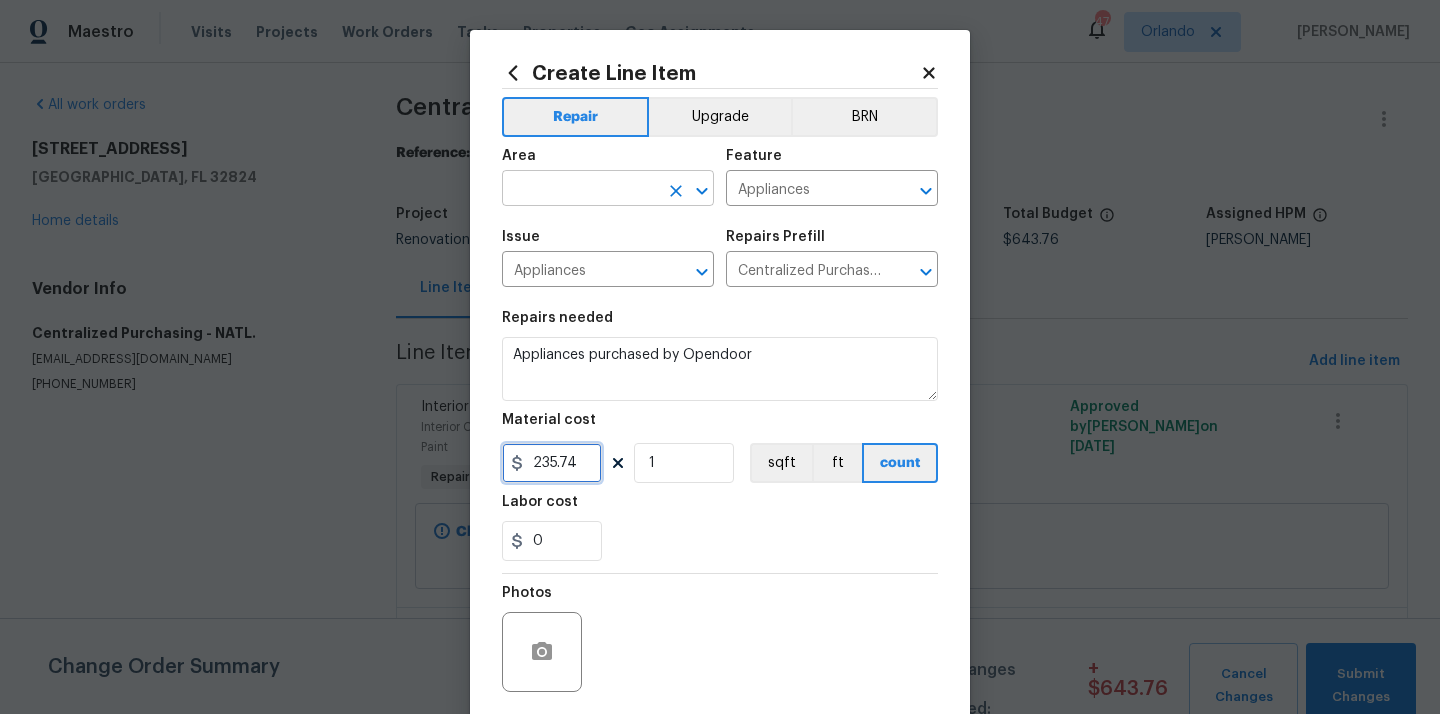 type on "235.74" 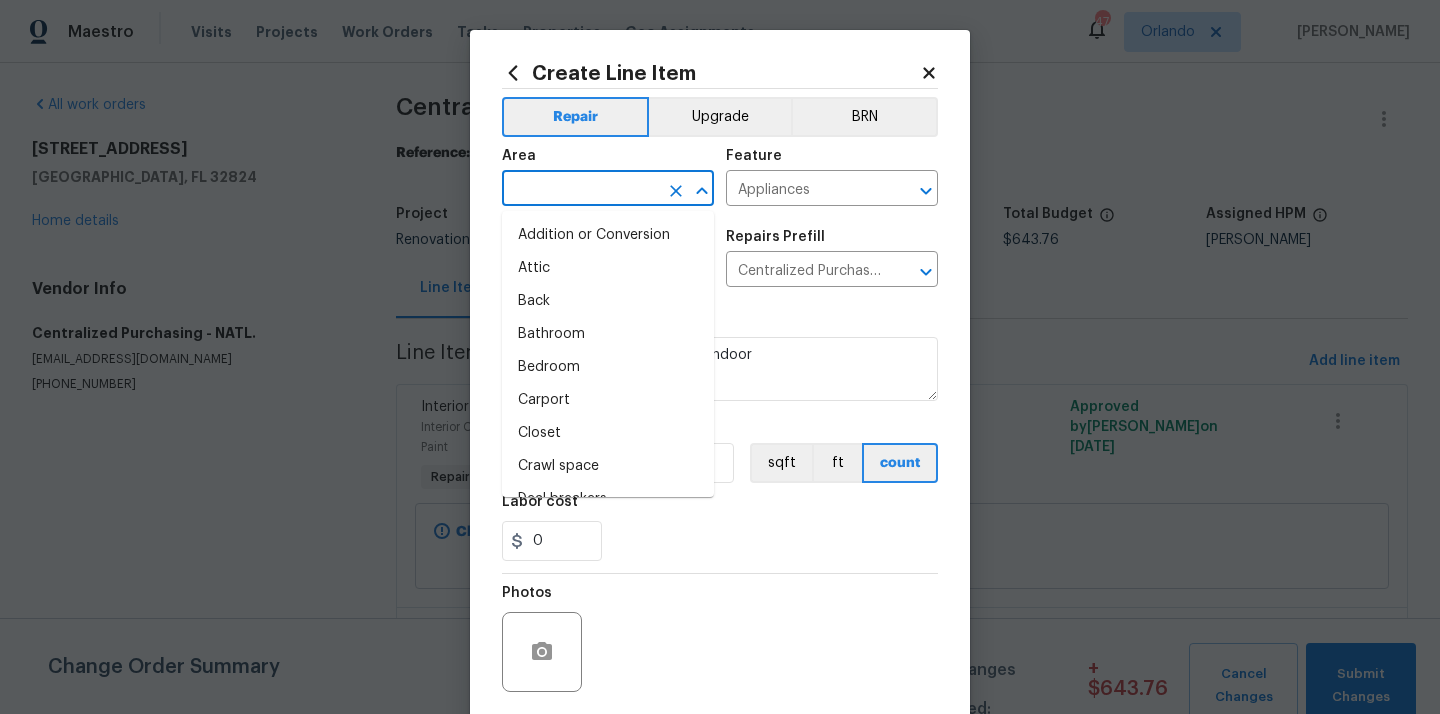 click at bounding box center (580, 190) 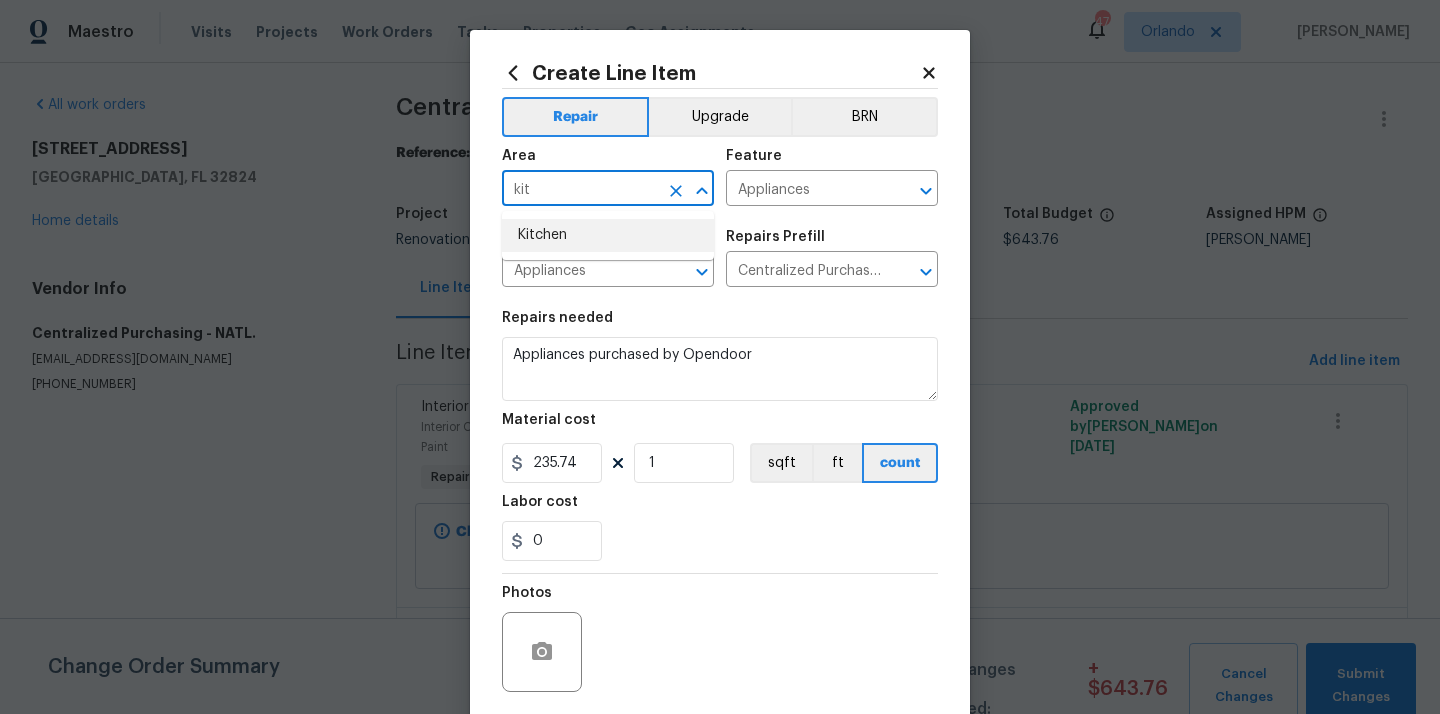 click on "Kitchen" at bounding box center (608, 235) 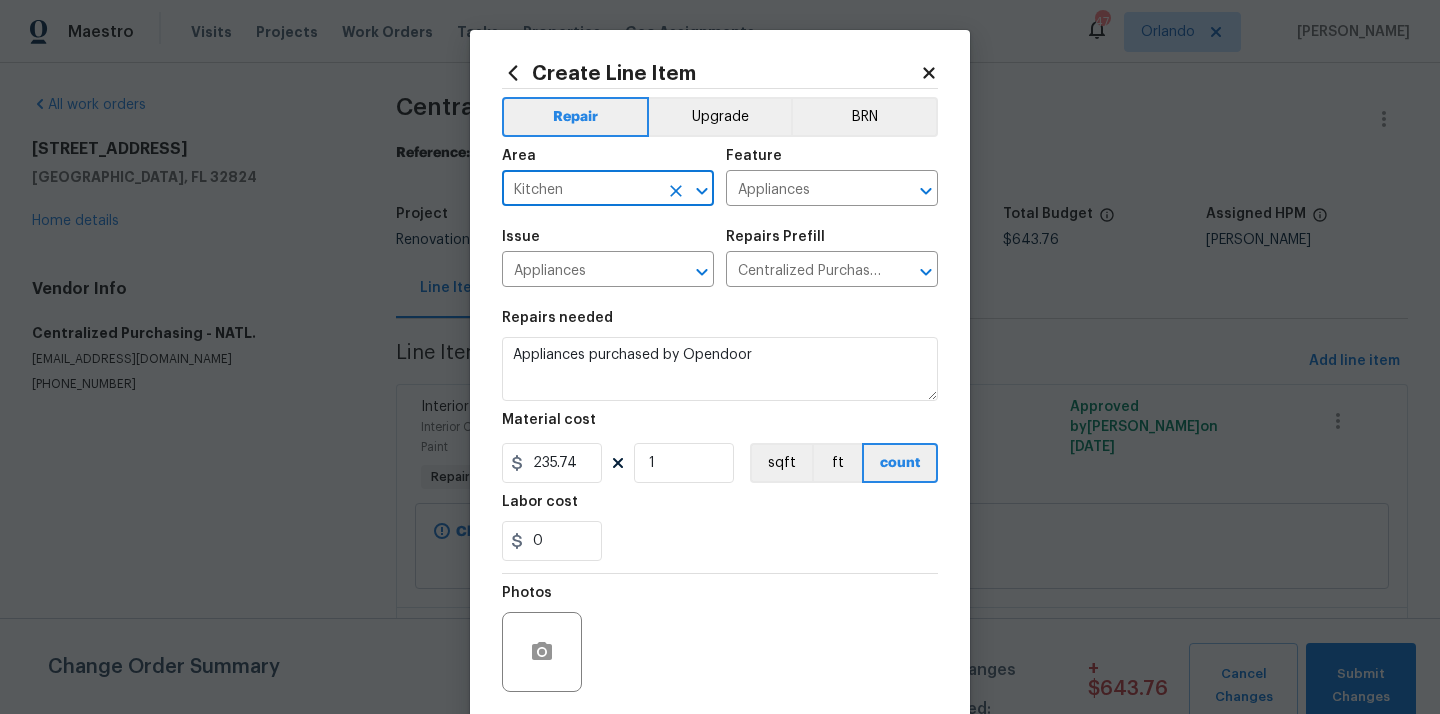 type on "Kitchen" 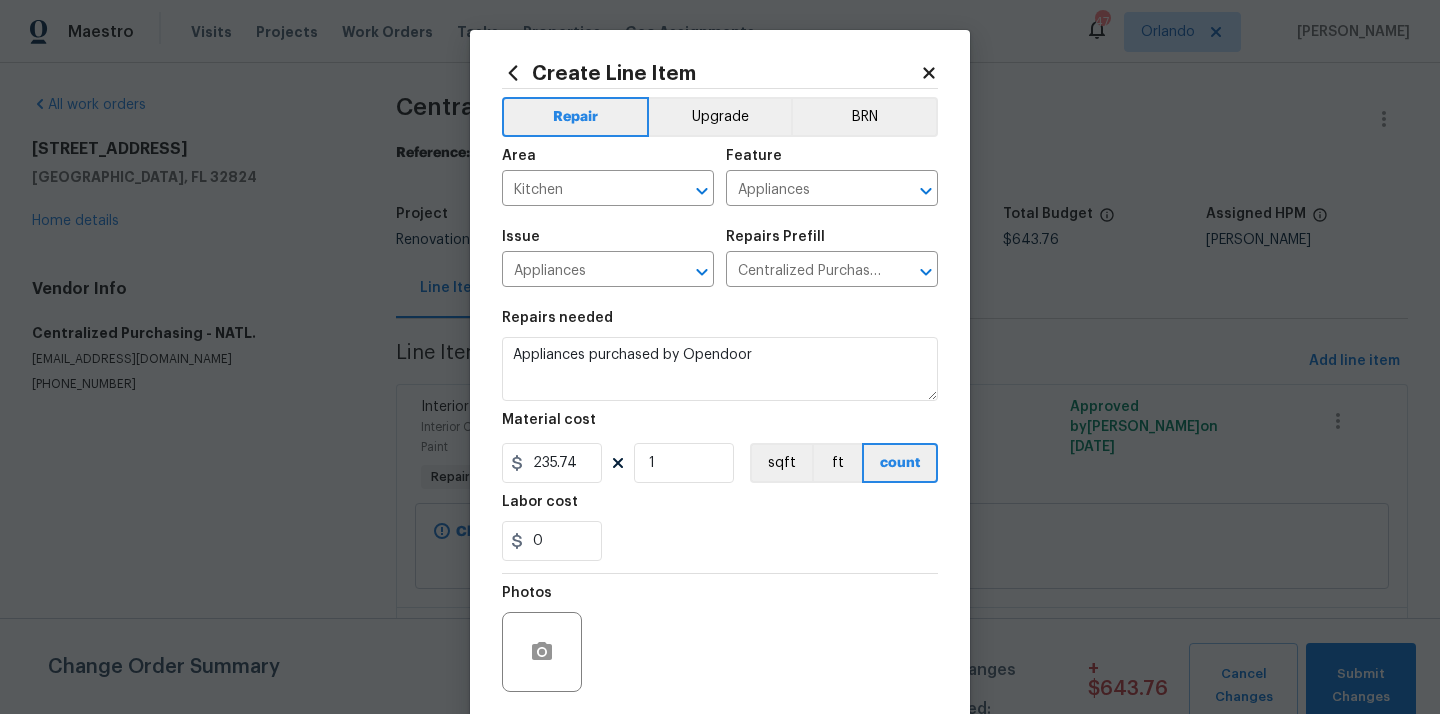 click on "0" at bounding box center (720, 541) 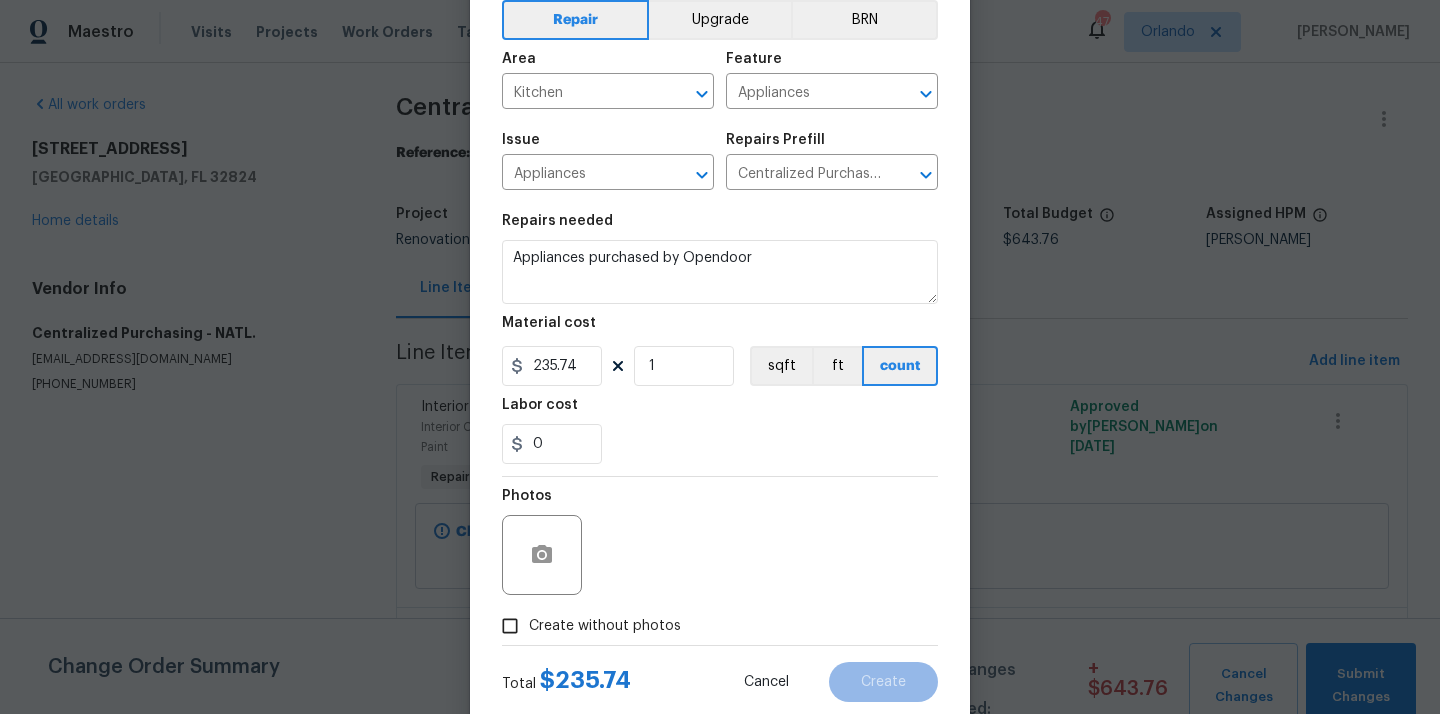 scroll, scrollTop: 148, scrollLeft: 0, axis: vertical 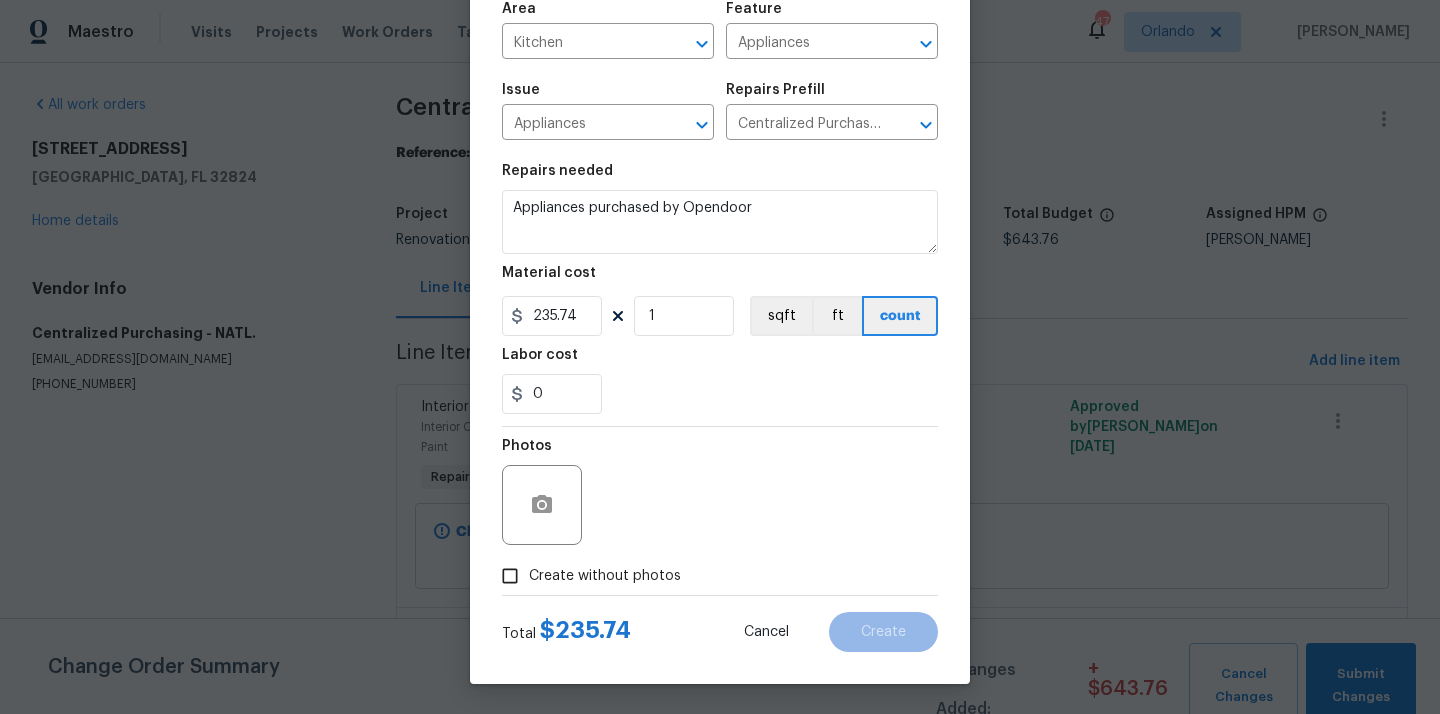 click on "Create without photos" at bounding box center [586, 576] 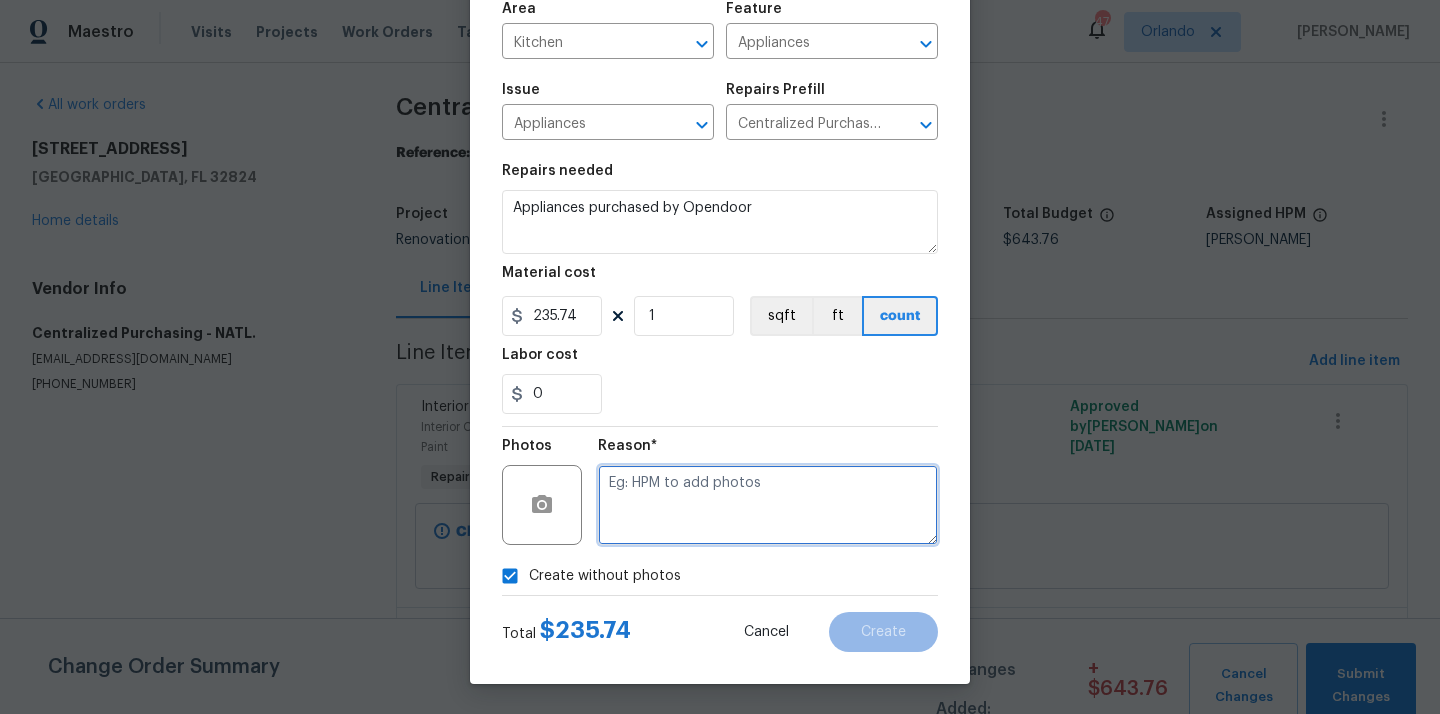 click at bounding box center [768, 505] 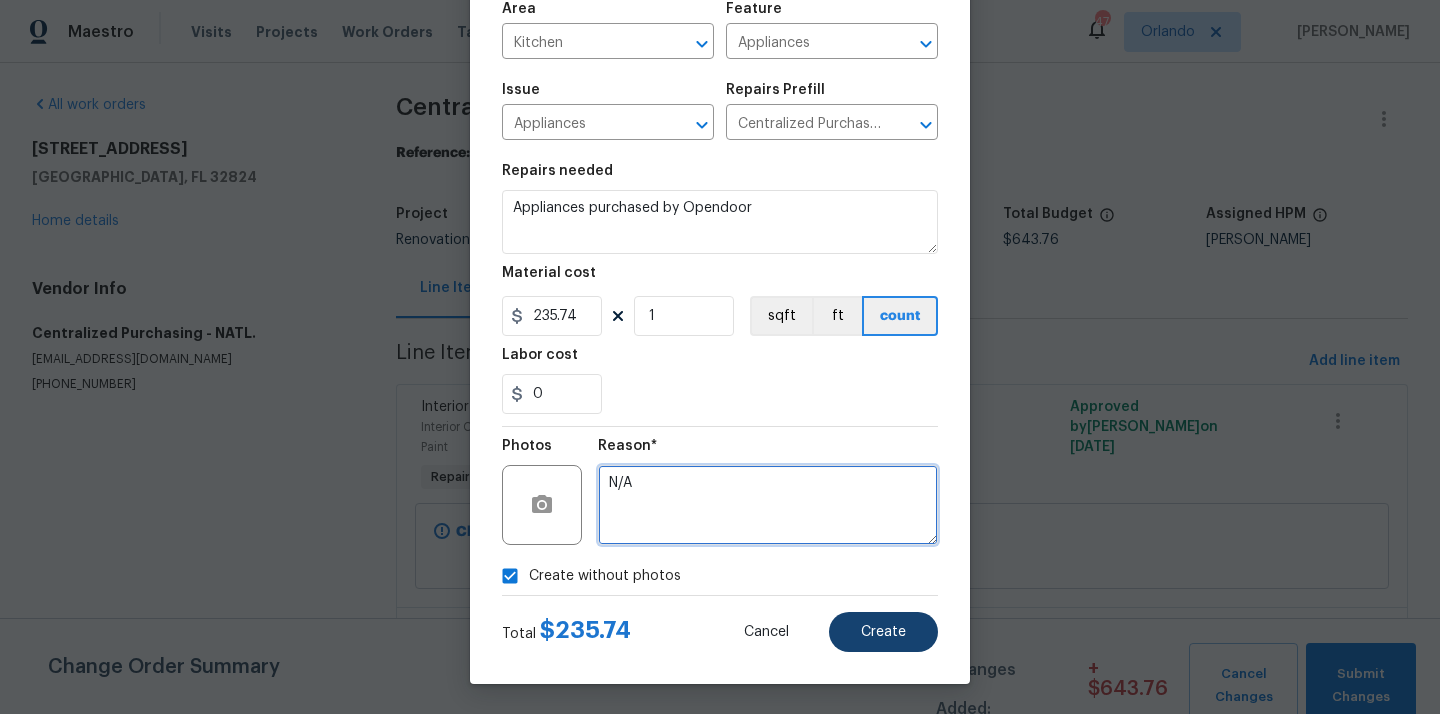 type on "N/A" 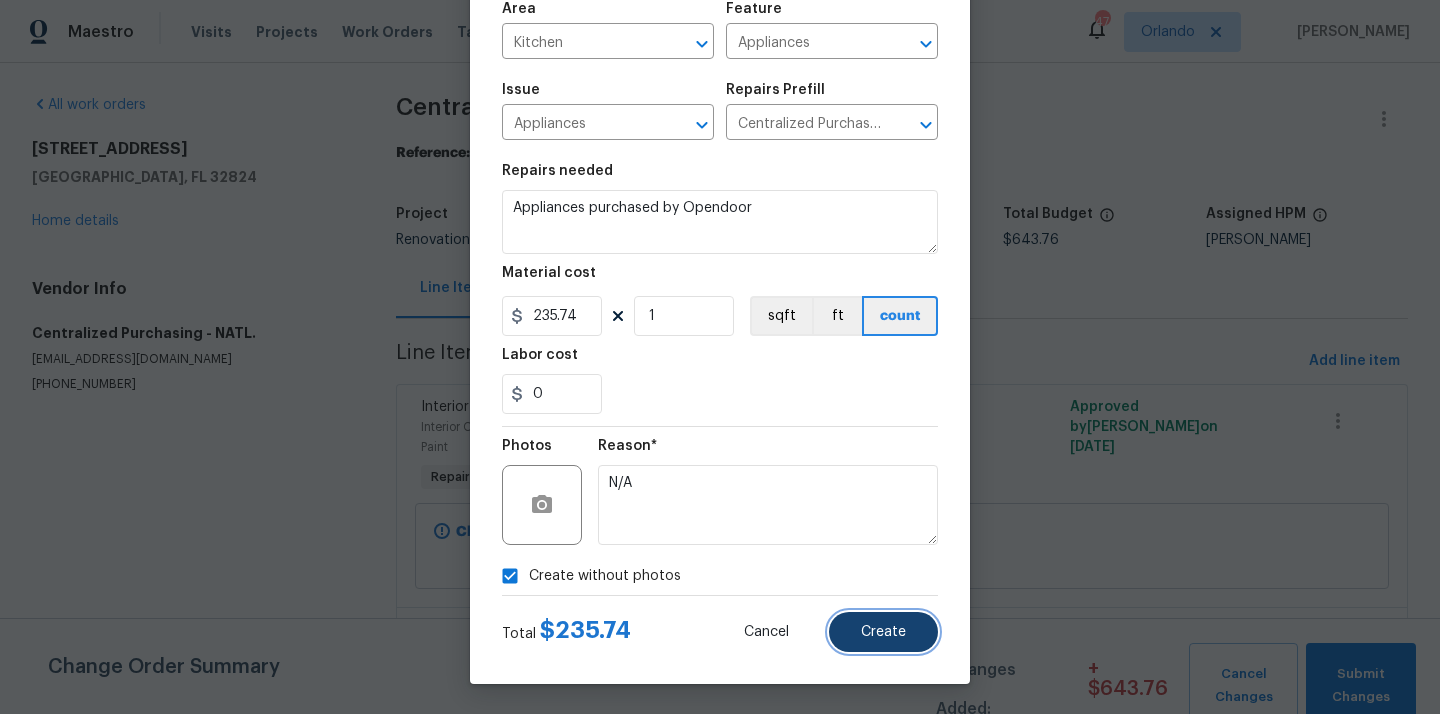 click on "Create" at bounding box center (883, 632) 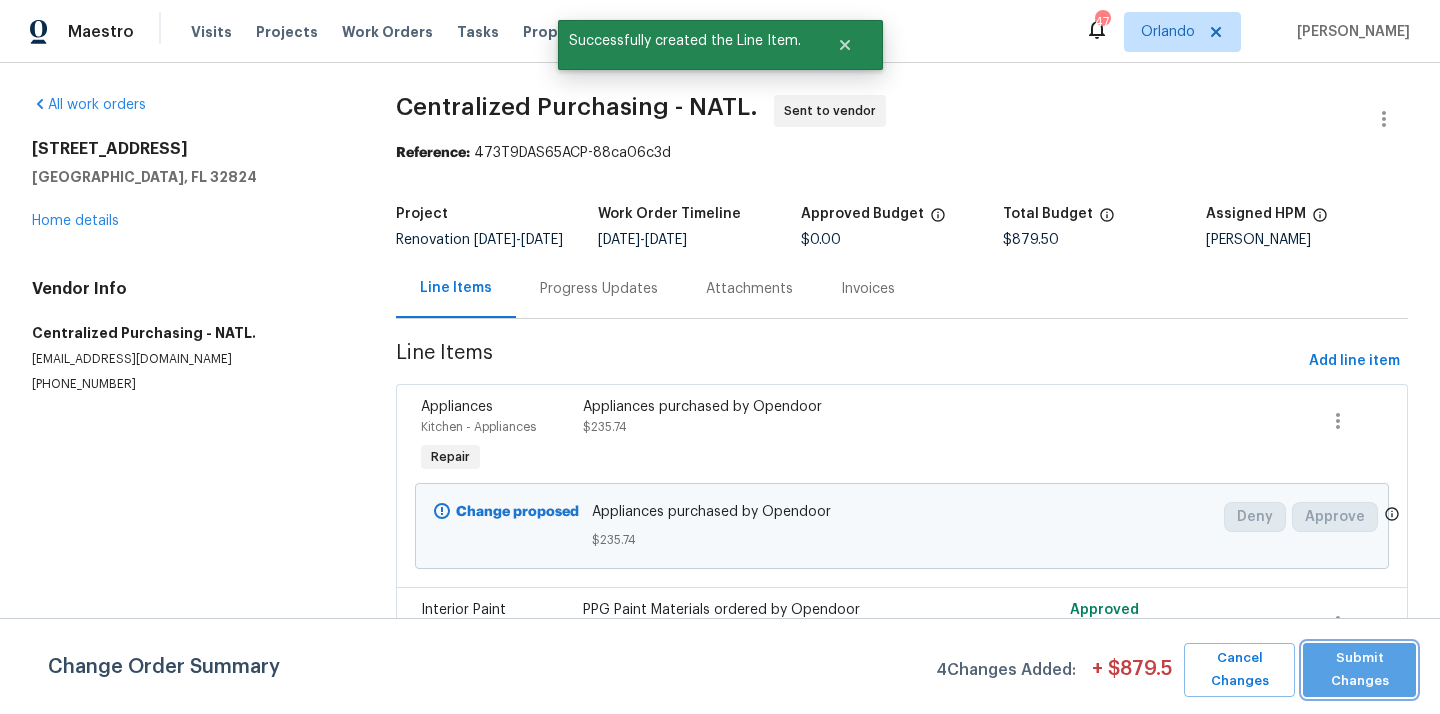 click on "Submit Changes" at bounding box center [1359, 670] 